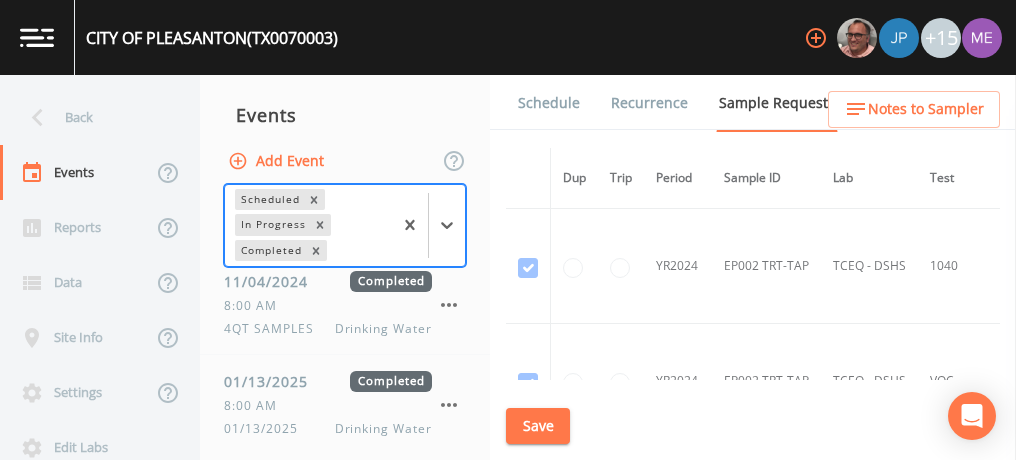scroll, scrollTop: 0, scrollLeft: 0, axis: both 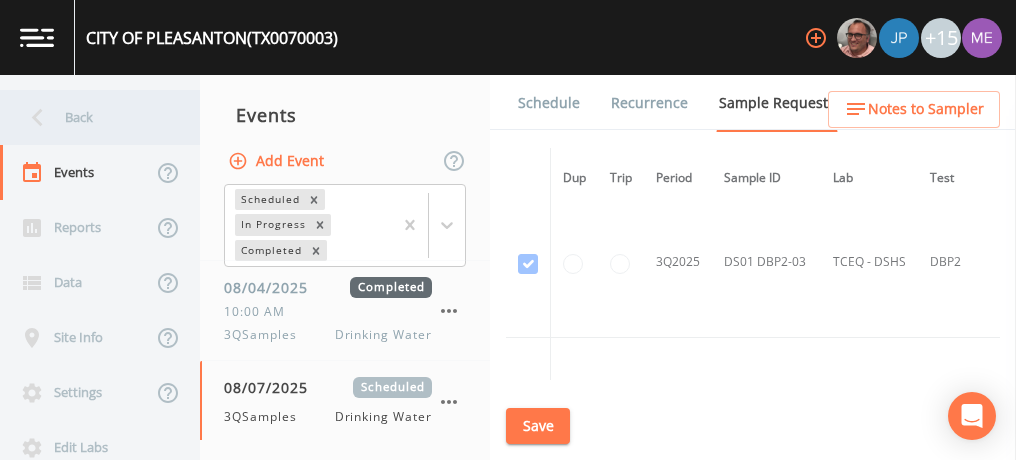 click on "Back" at bounding box center [90, 117] 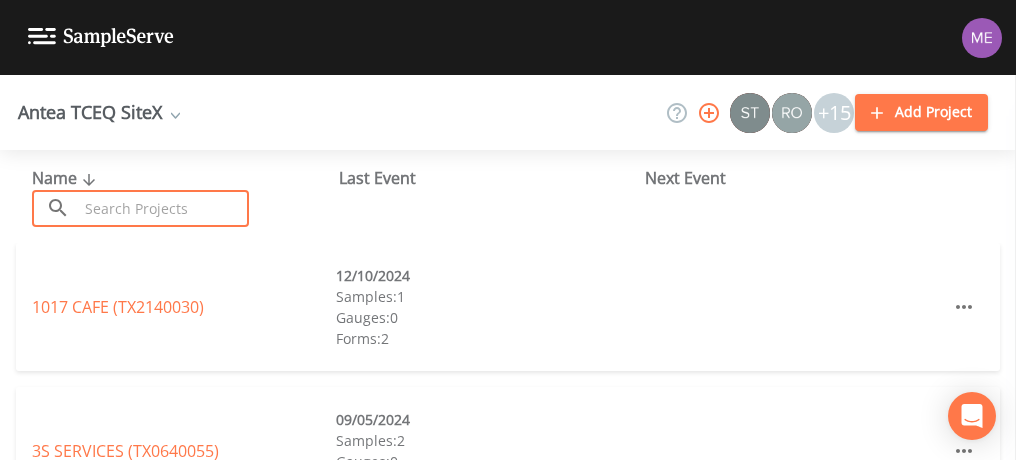 click at bounding box center (163, 208) 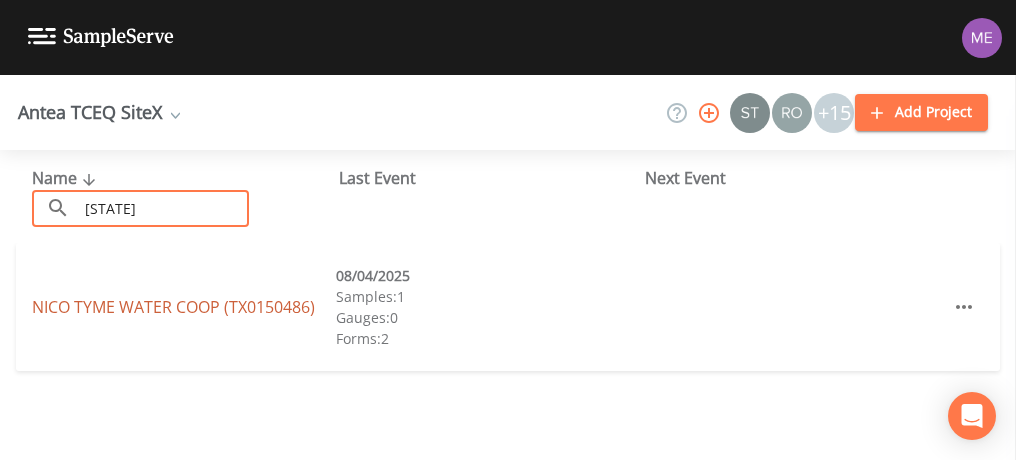 type on "0150486" 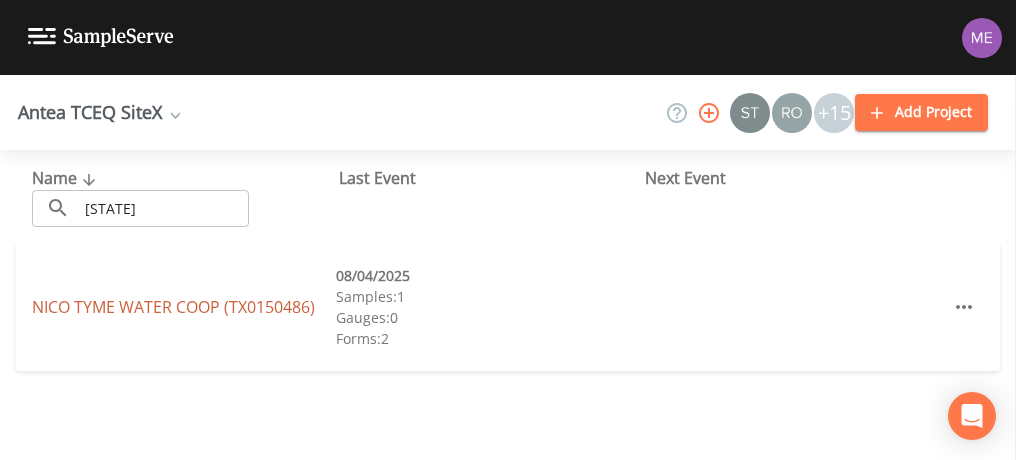 click on "NICO TYME WATER COOP   (TX0150486)" at bounding box center (173, 307) 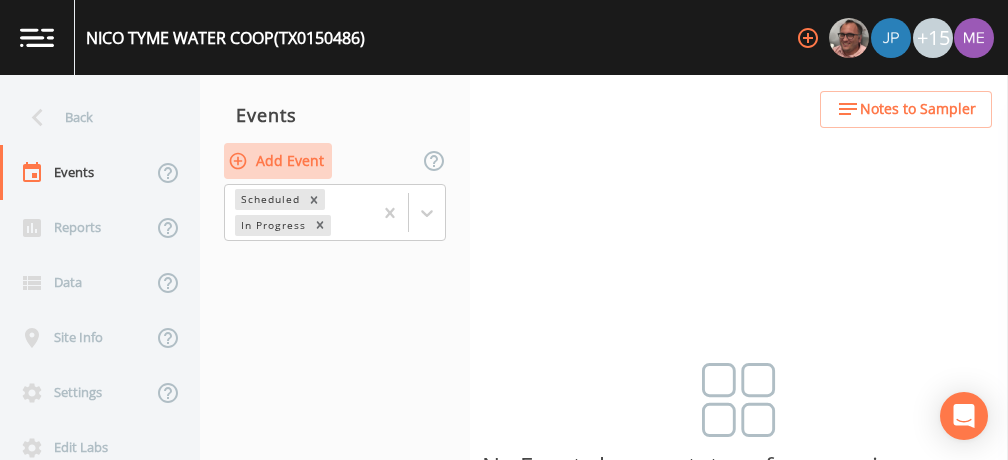 click on "Add Event" at bounding box center (278, 161) 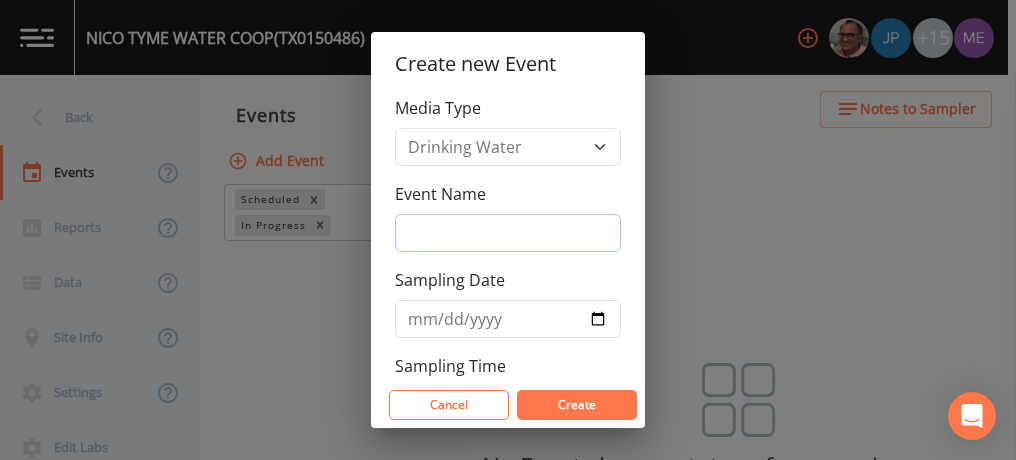 click on "EVENT NAME" at bounding box center [508, 233] 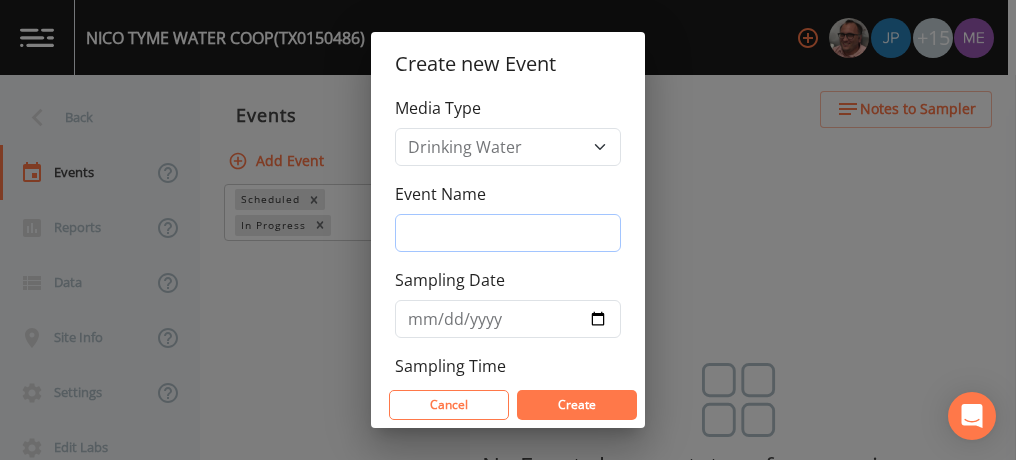 type on "[NUMBER]SAMPLES" 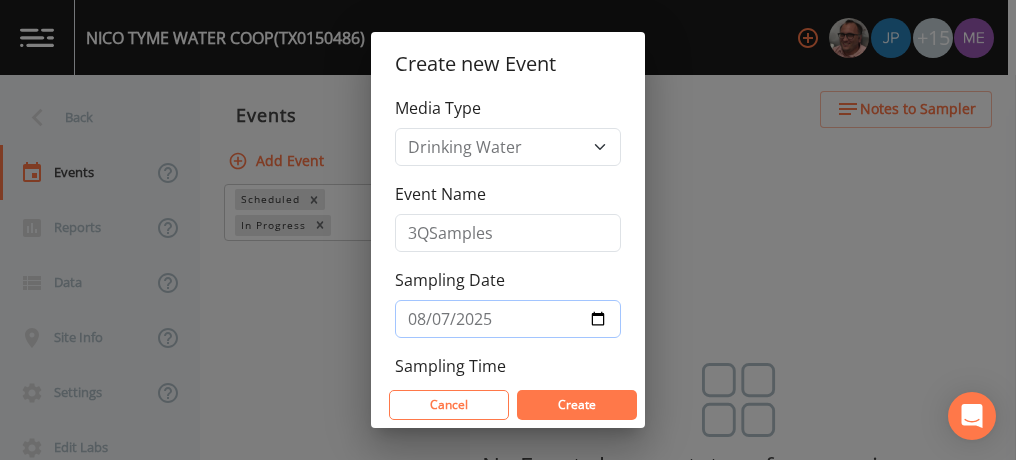 click on "2025-08-07" at bounding box center [508, 319] 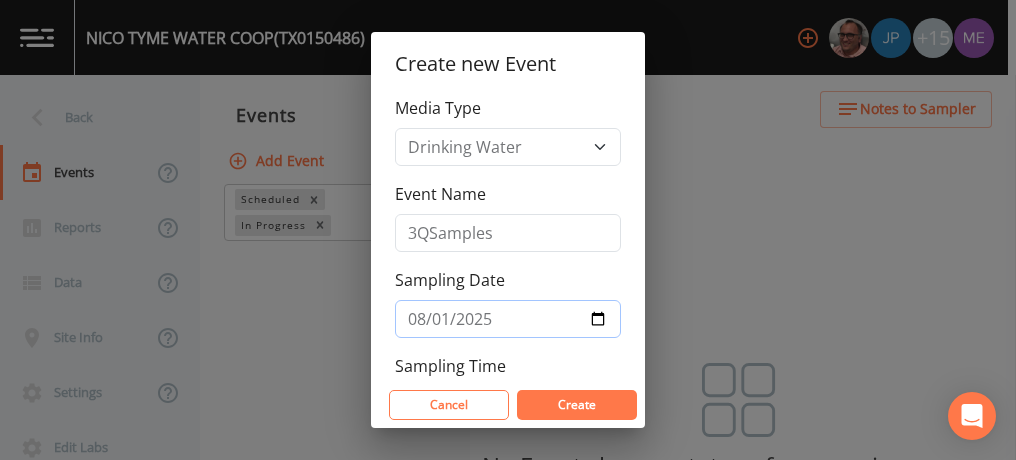 type on "2025-08-11" 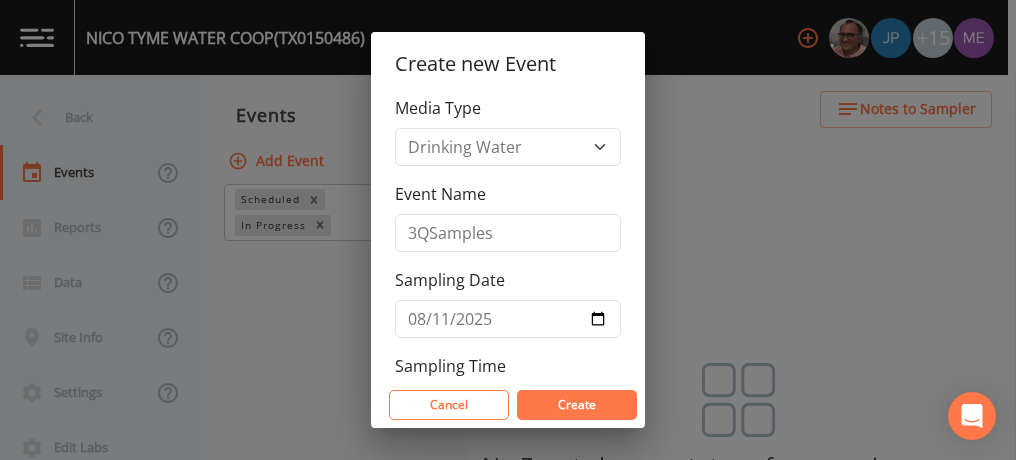 click on "Create" at bounding box center (577, 405) 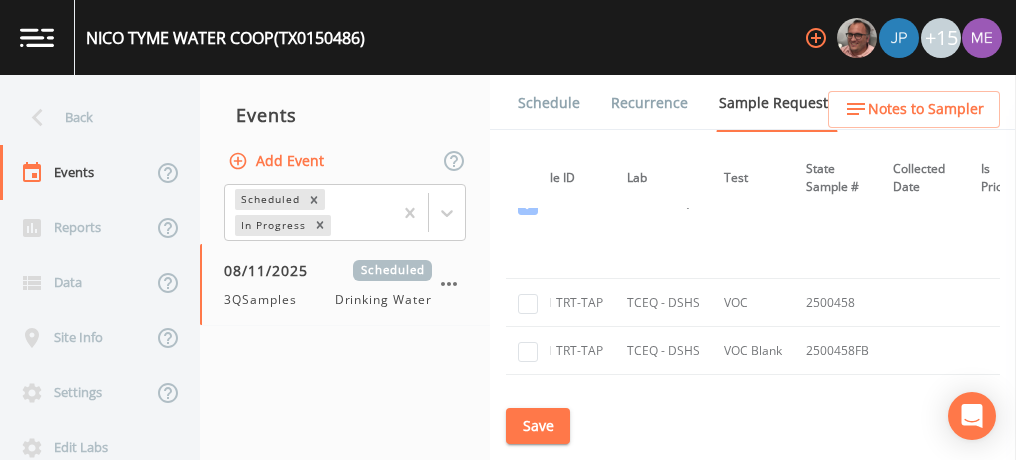 scroll, scrollTop: 1008, scrollLeft: 204, axis: both 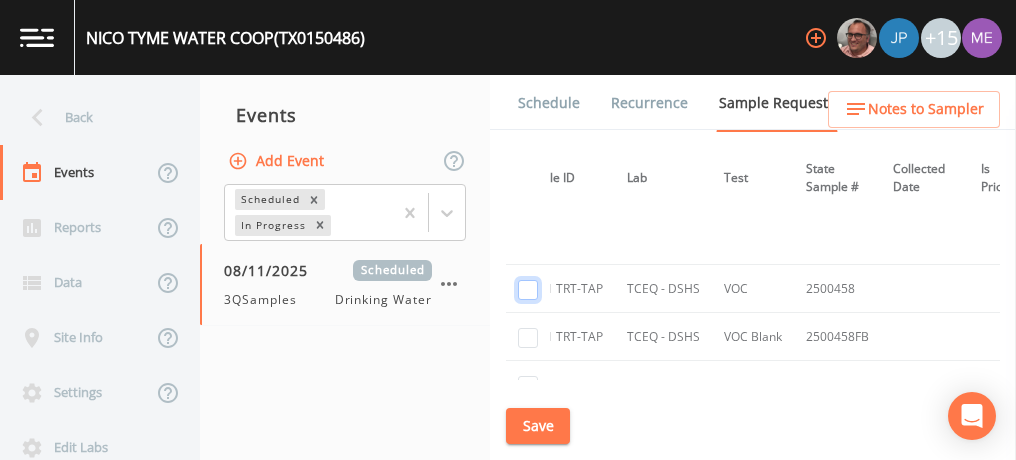 click at bounding box center (528, -625) 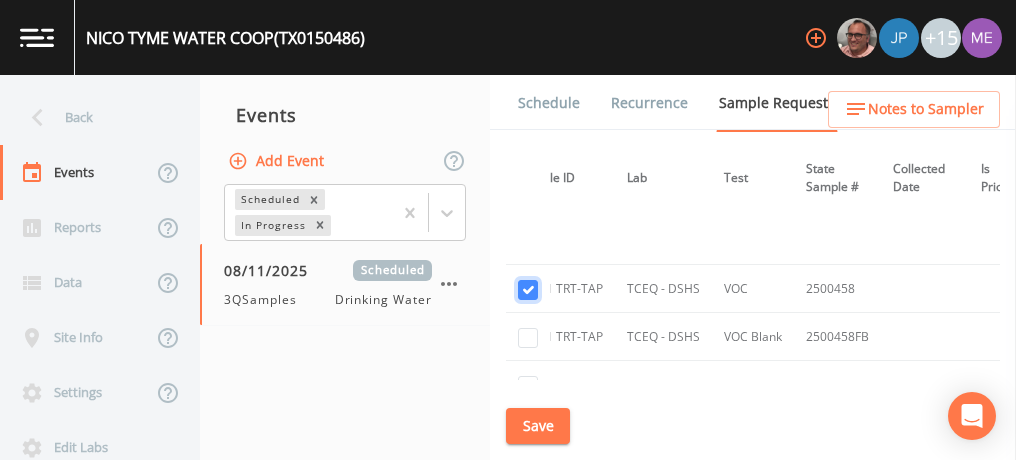 checkbox on "TRUE" 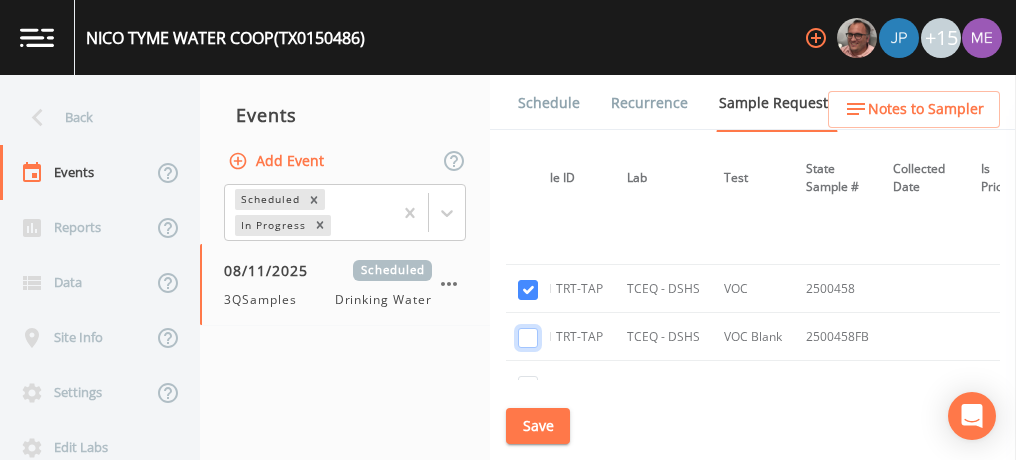 click at bounding box center (528, -510) 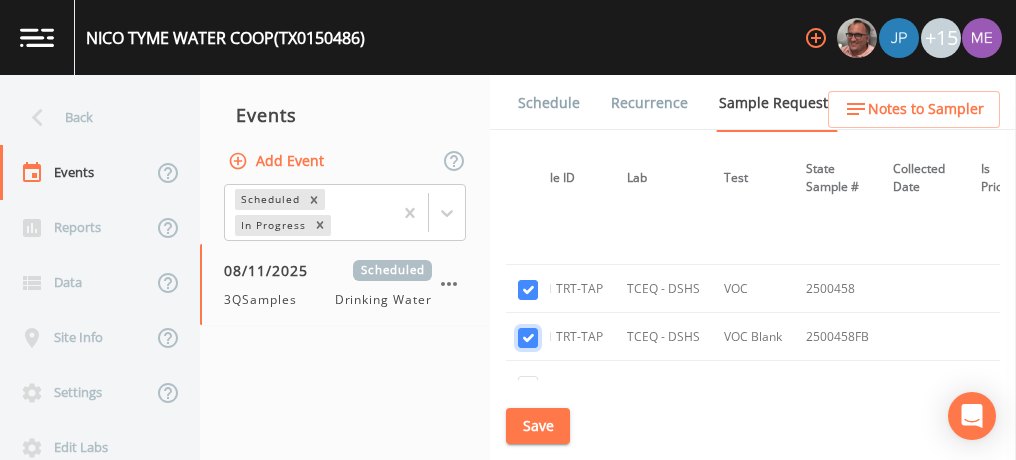 checkbox on "TRUE" 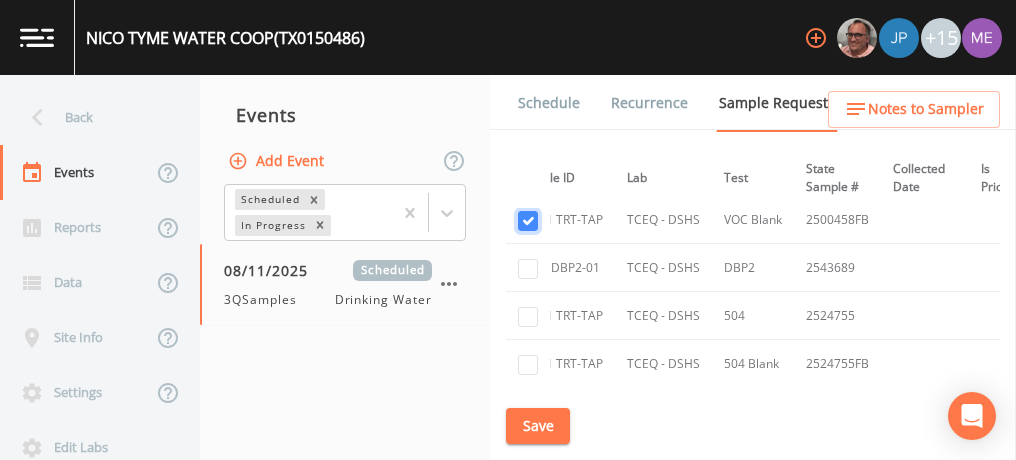 scroll, scrollTop: 1128, scrollLeft: 204, axis: both 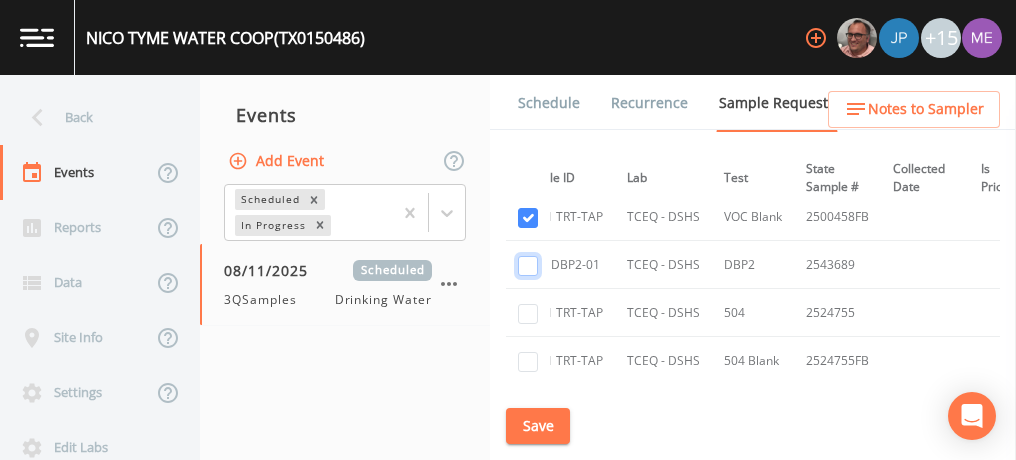 click at bounding box center (528, 266) 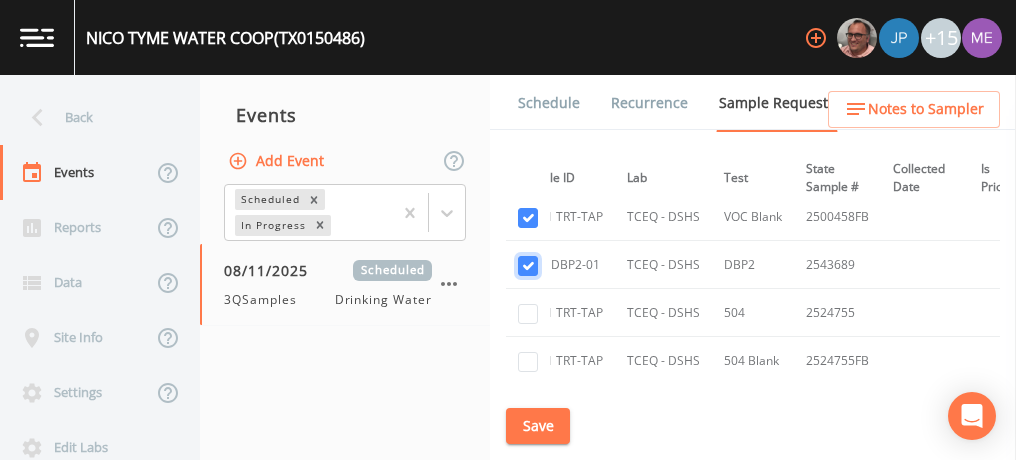 checkbox on "TRUE" 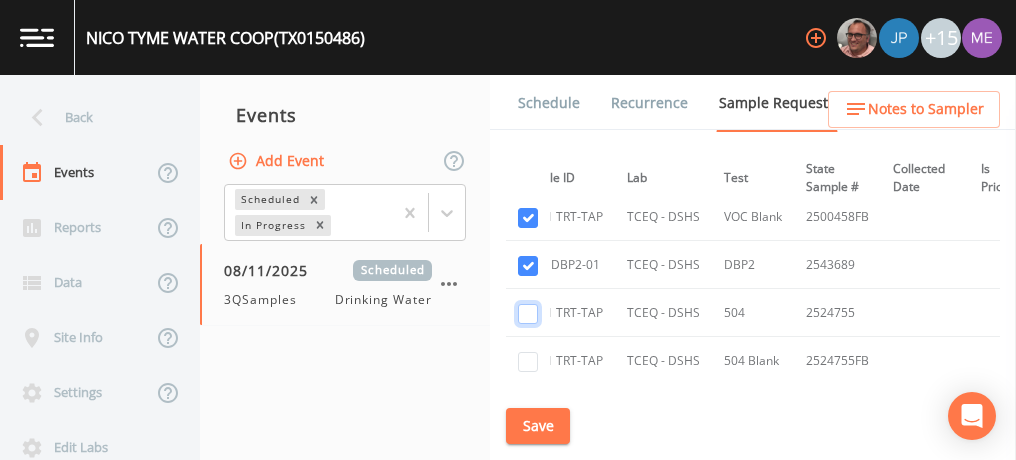 click at bounding box center (528, 314) 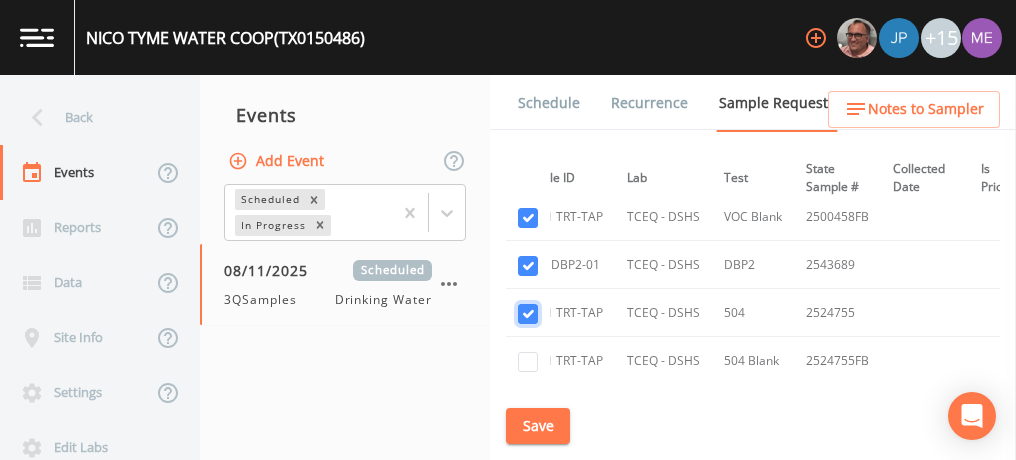 checkbox on "TRUE" 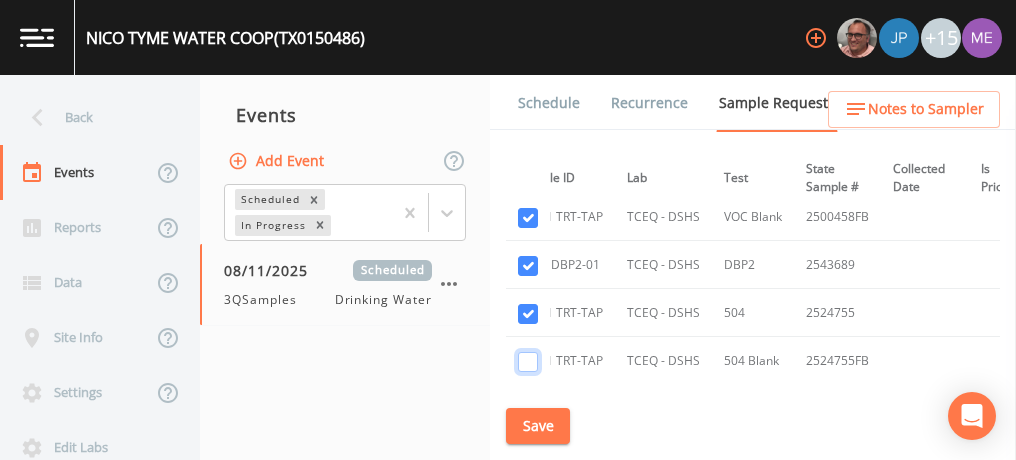 click at bounding box center [528, 362] 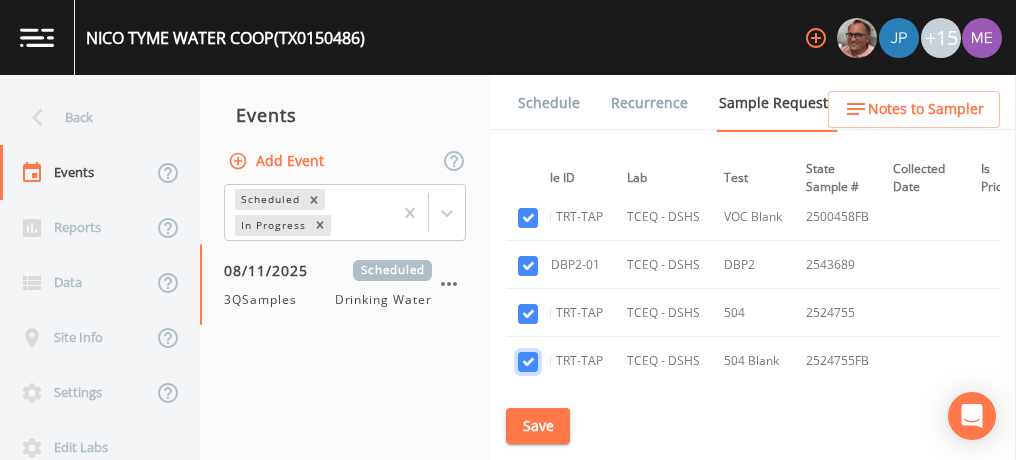 checkbox on "TRUE" 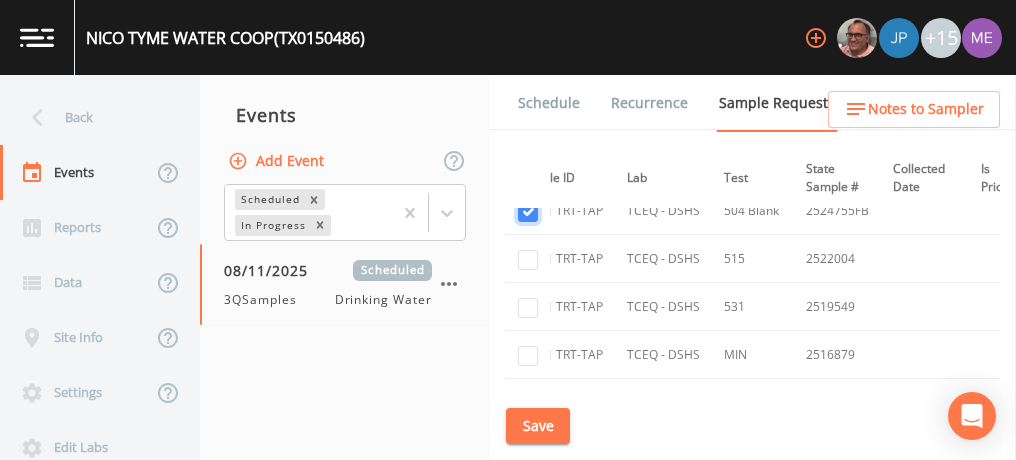scroll, scrollTop: 1280, scrollLeft: 204, axis: both 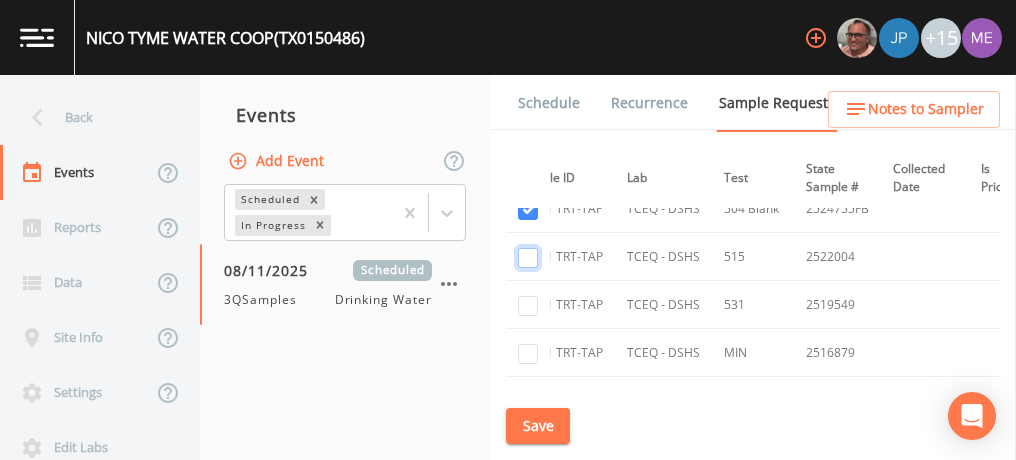 click at bounding box center (528, 258) 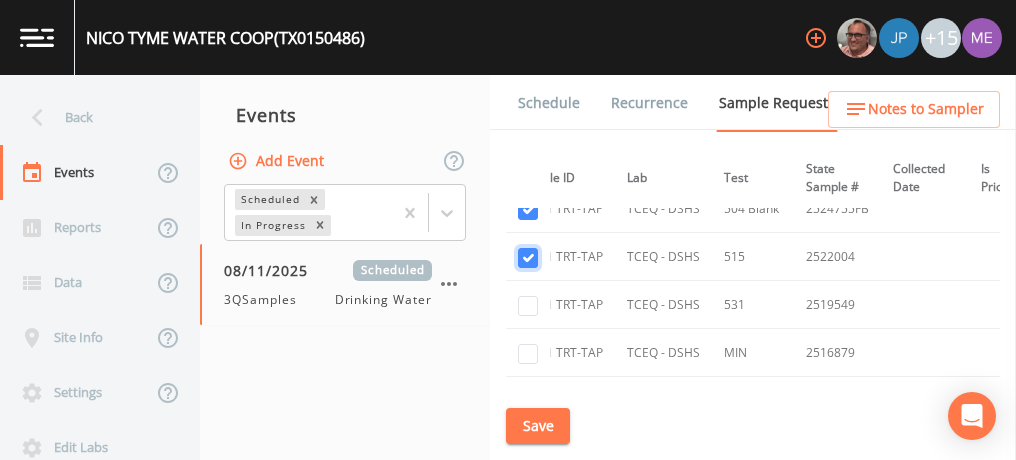 checkbox on "TRUE" 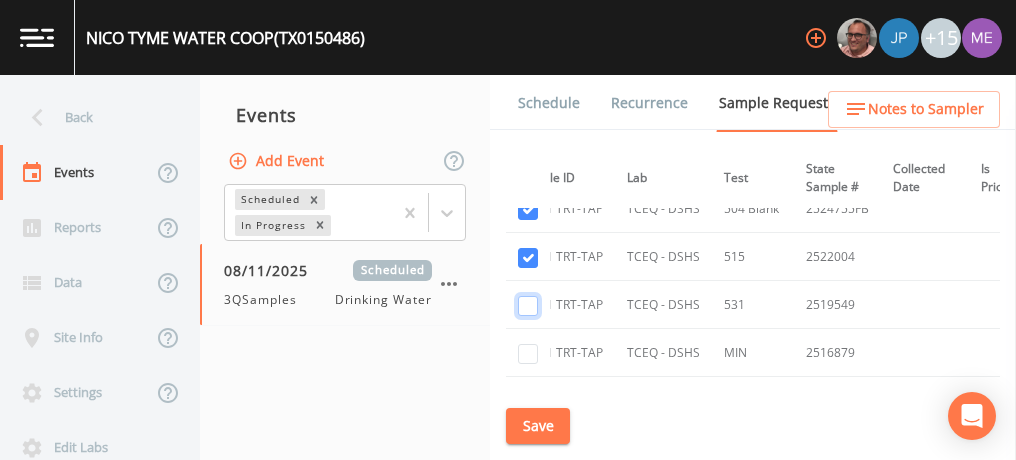 click at bounding box center [528, 306] 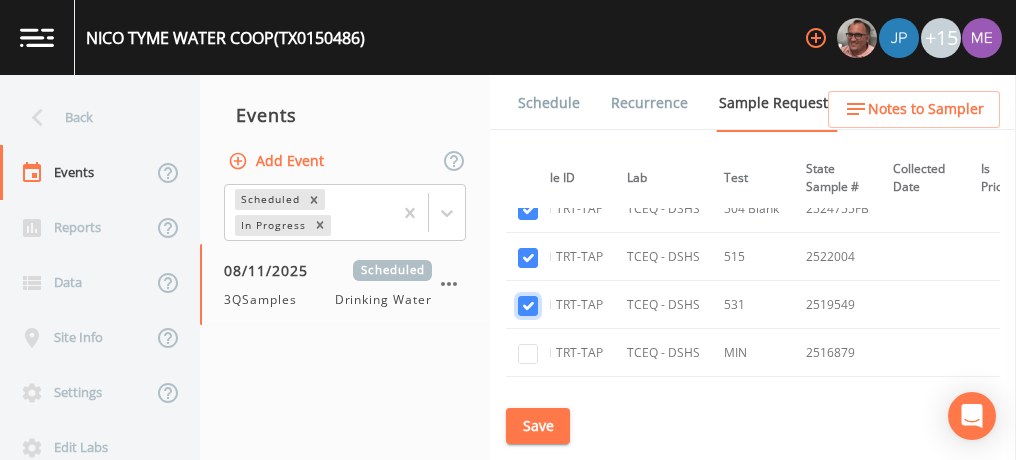 checkbox on "TRUE" 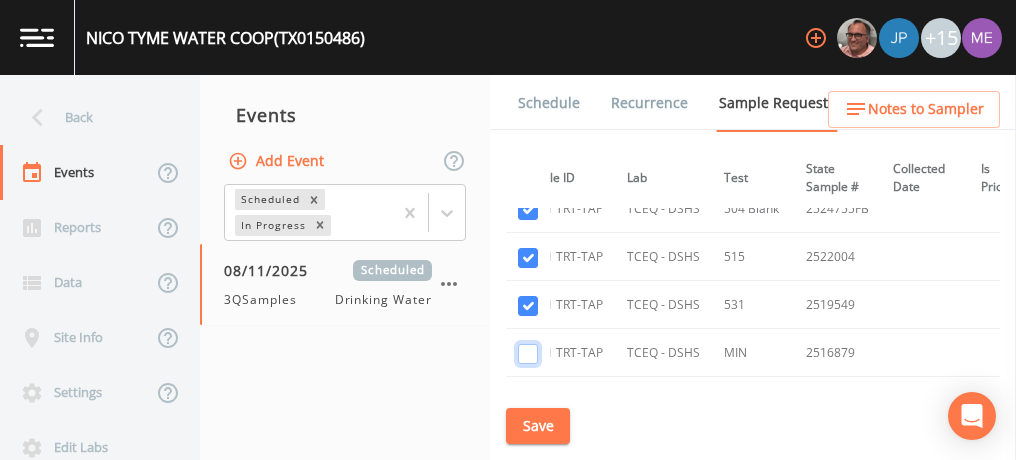 click at bounding box center [528, 354] 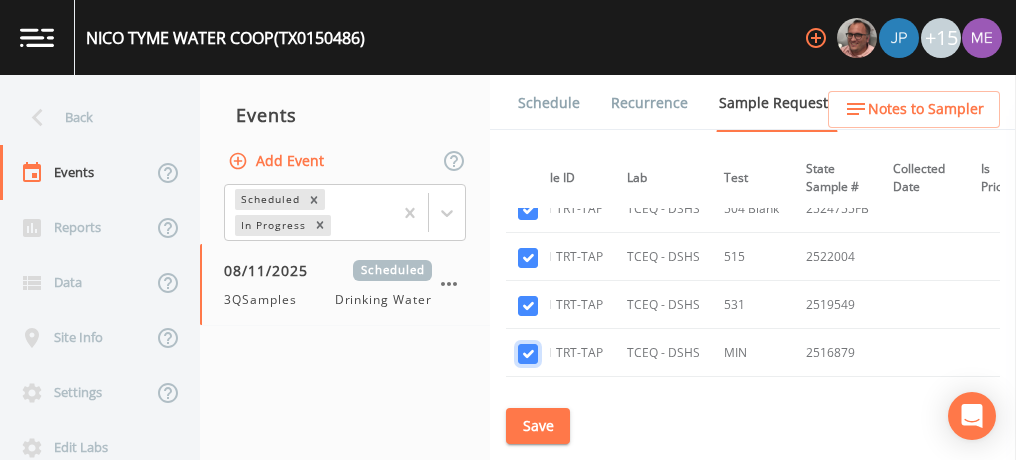 checkbox on "TRUE" 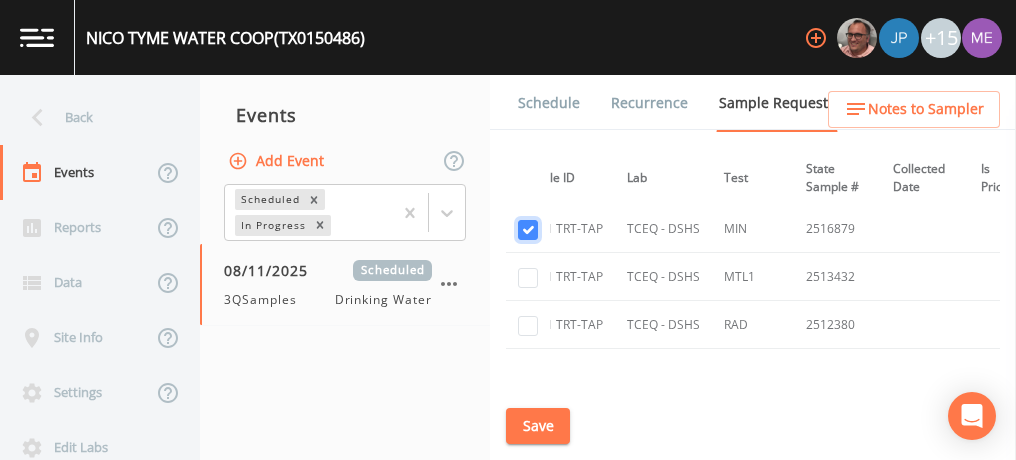 scroll, scrollTop: 1413, scrollLeft: 204, axis: both 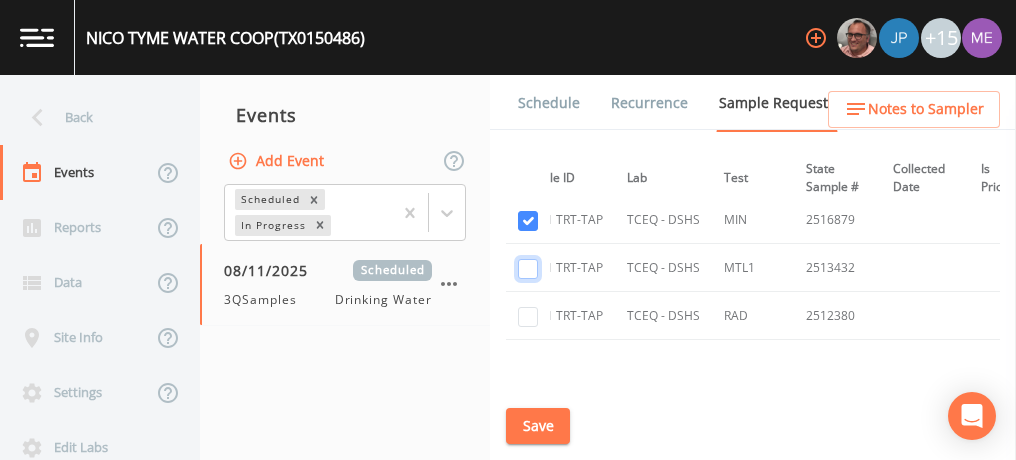 click at bounding box center [528, 269] 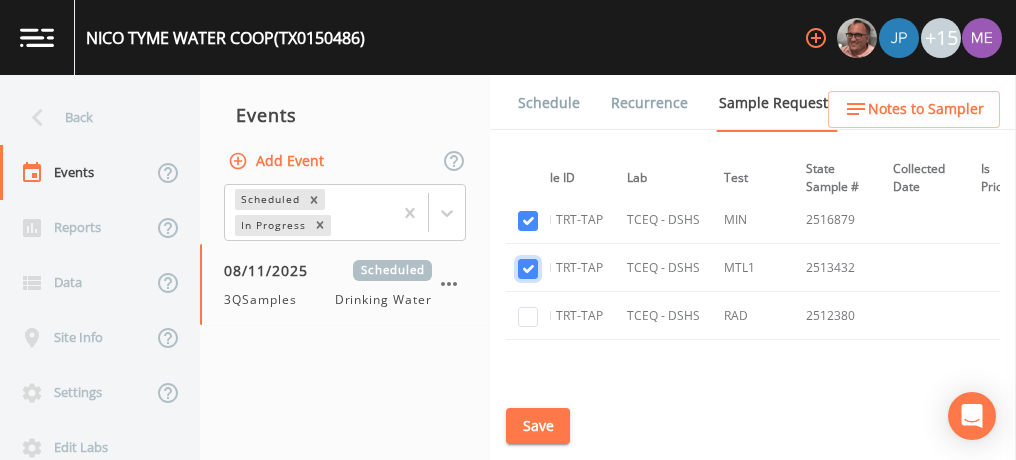 checkbox on "TRUE" 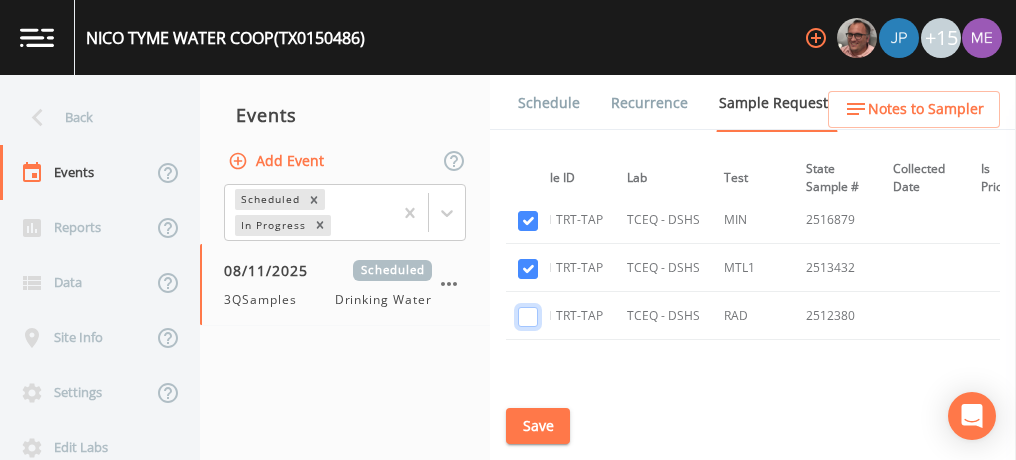 click at bounding box center [528, 317] 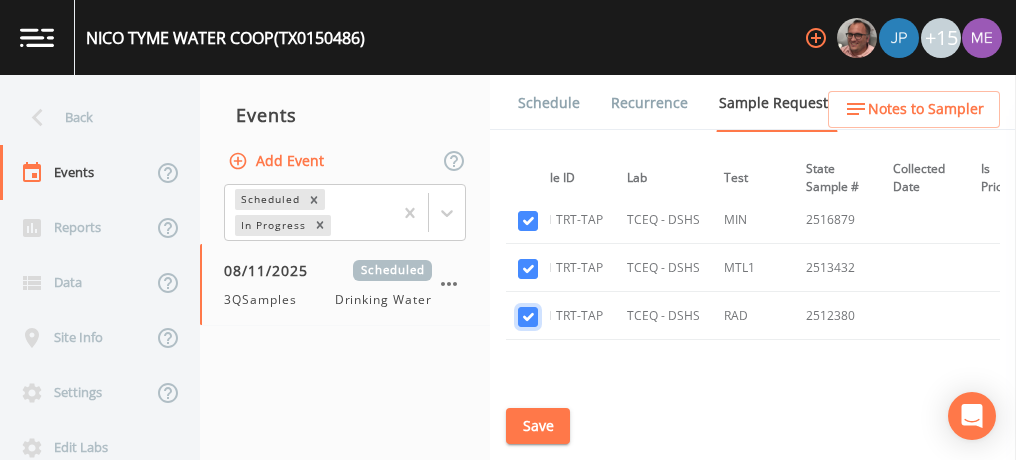 checkbox on "TRUE" 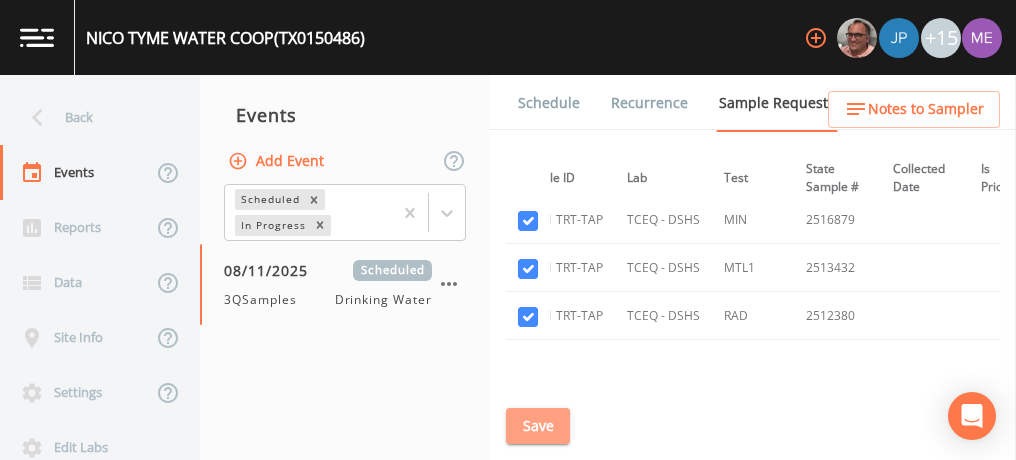 click on "Save" at bounding box center (538, 426) 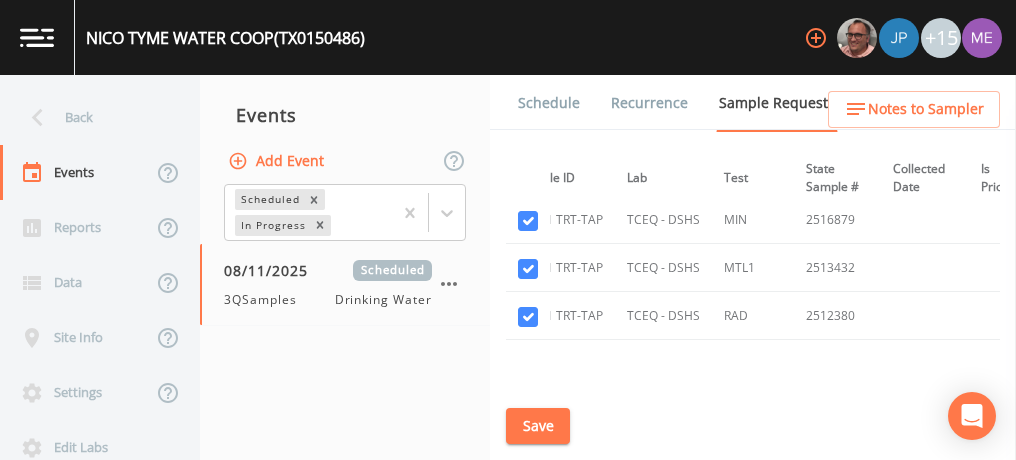 click on "Save" at bounding box center [538, 426] 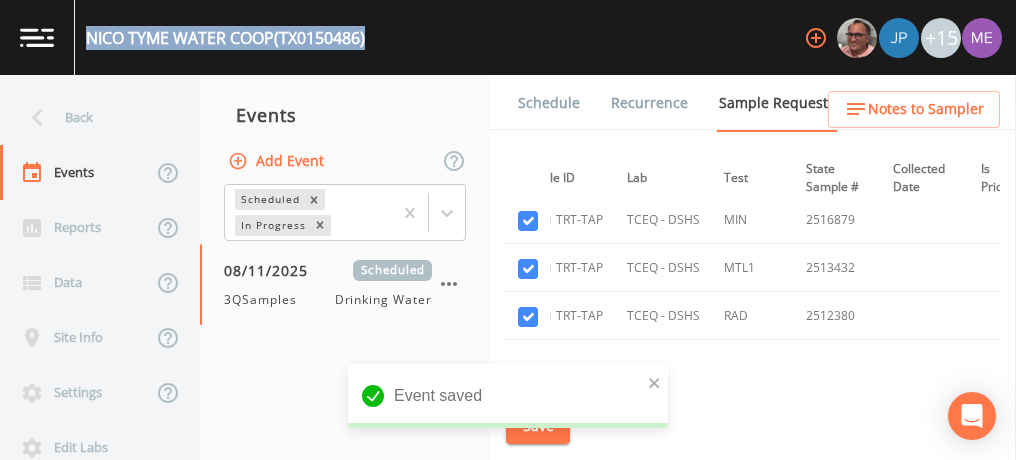 drag, startPoint x: 87, startPoint y: 35, endPoint x: 374, endPoint y: 44, distance: 287.14108 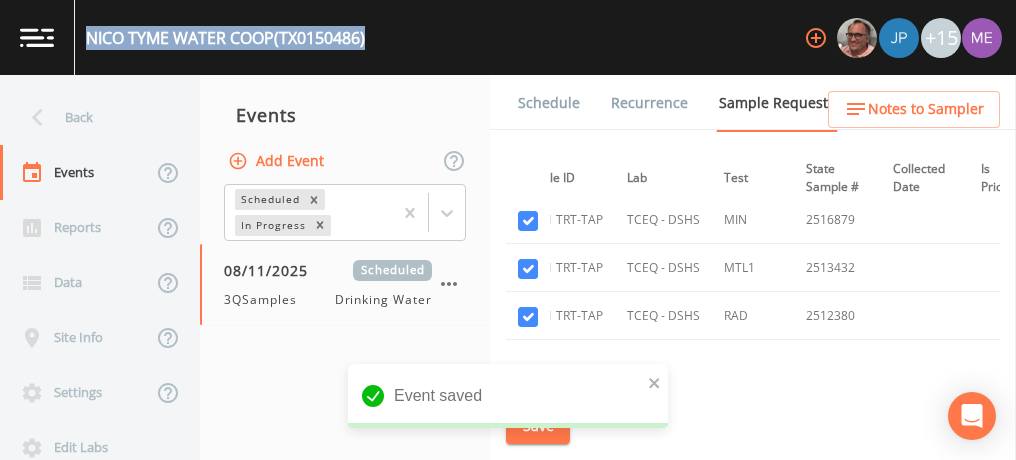 click on "NICO TYME WATER COOP  (TX0150486) +15" at bounding box center (508, 37) 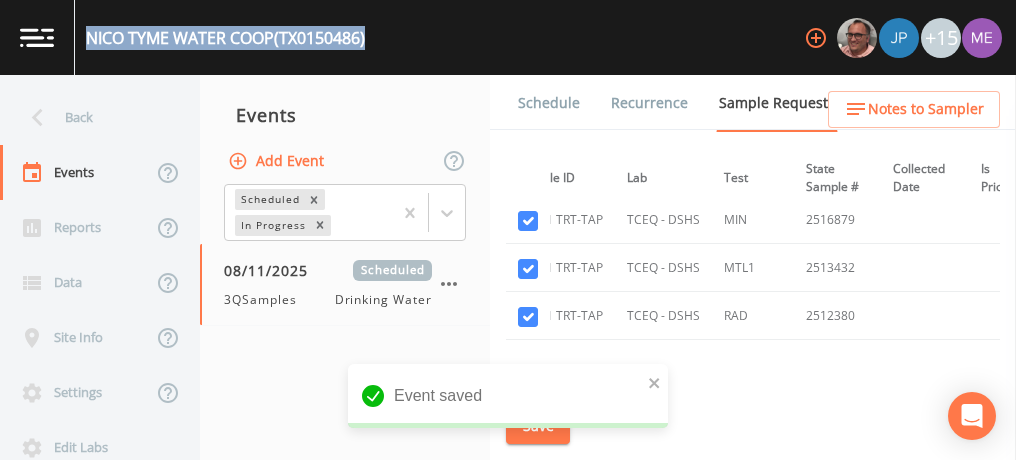 copy on "NICO TYME WATER COOP  (TX0150486)" 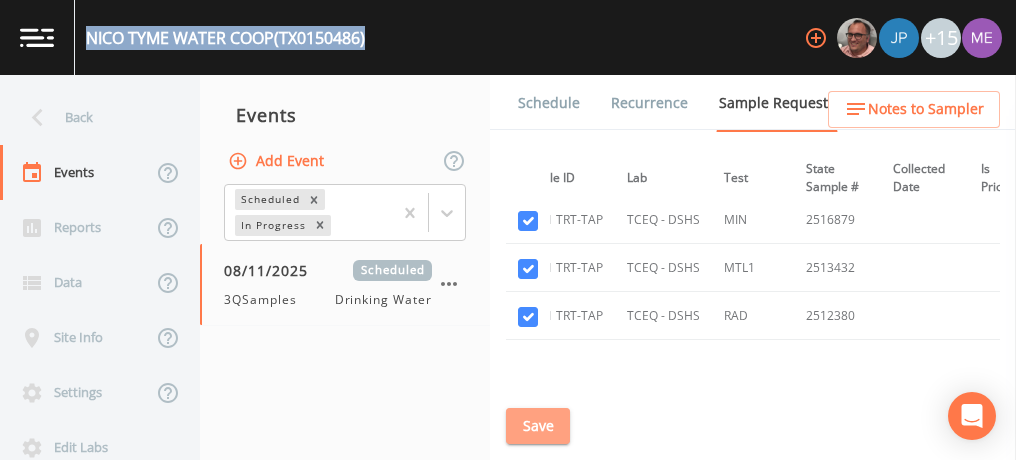 click on "Save" at bounding box center (538, 426) 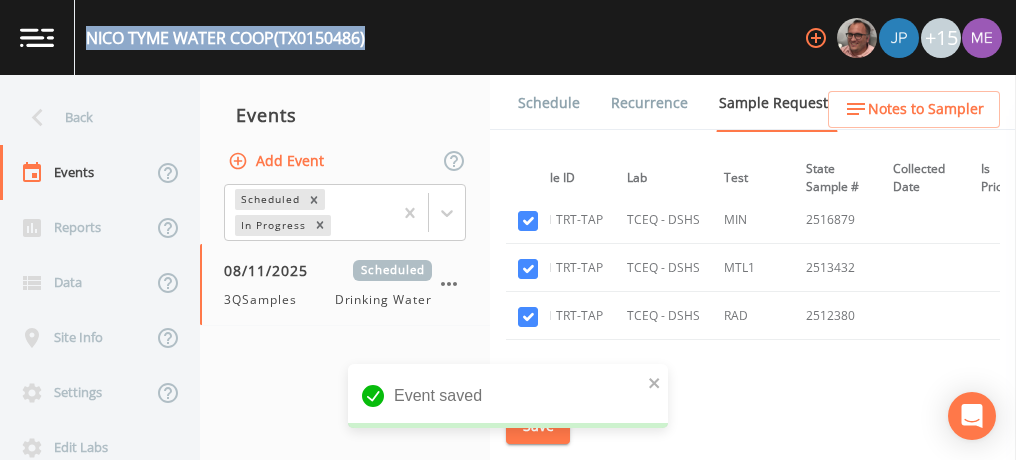 click on "Schedule" at bounding box center [549, 103] 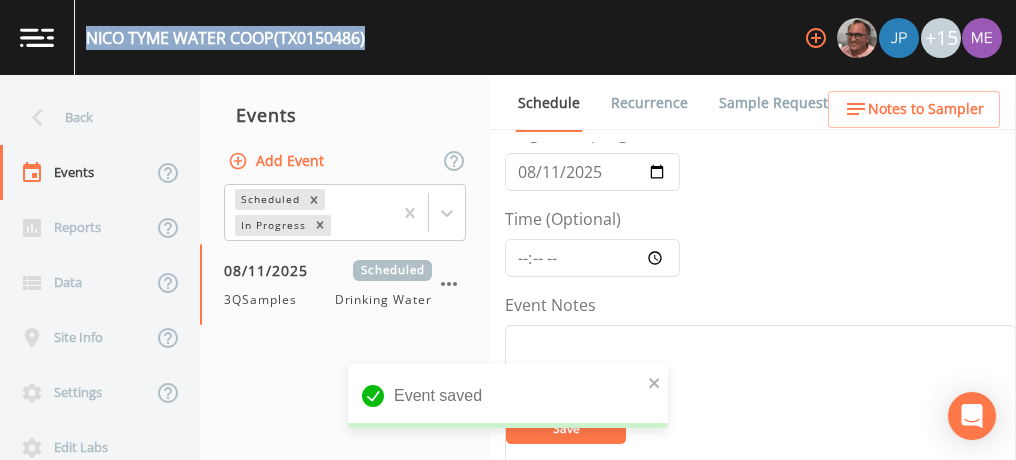 scroll, scrollTop: 131, scrollLeft: 0, axis: vertical 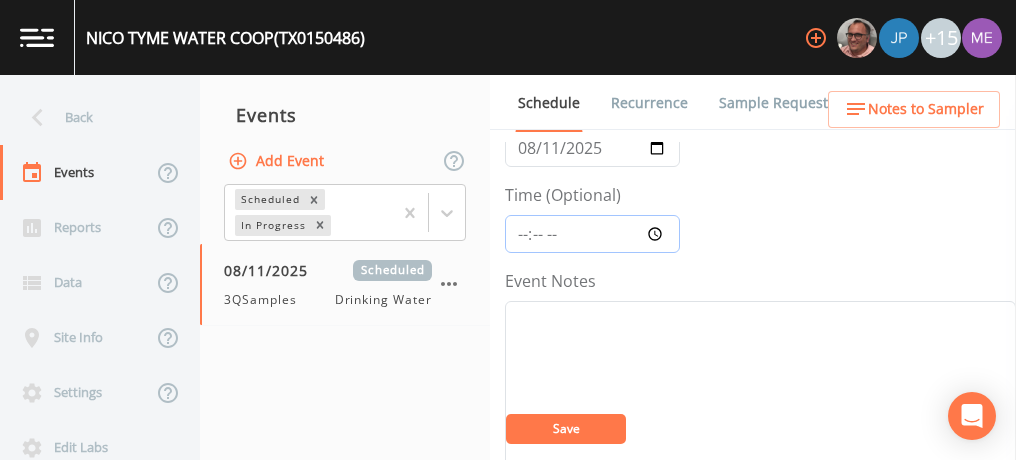 click on "[TIME] (Optional)" at bounding box center [592, 234] 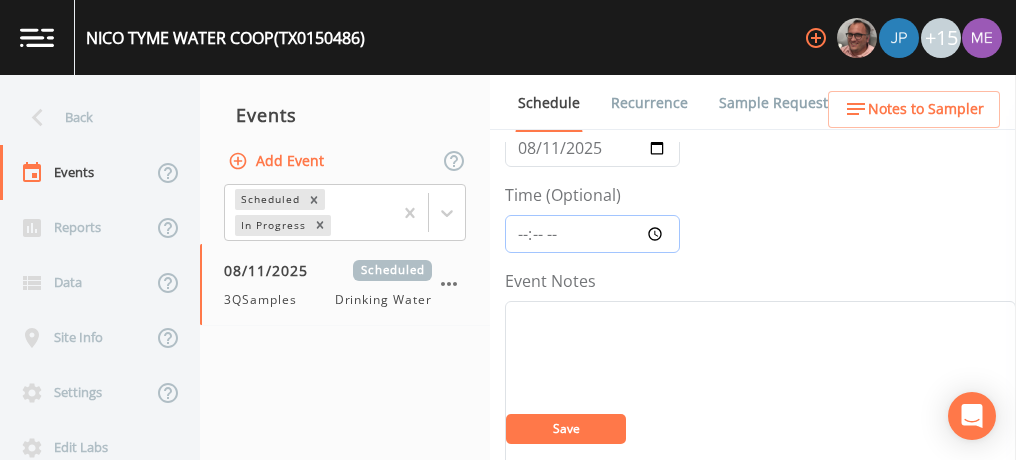type on "[TIME]" 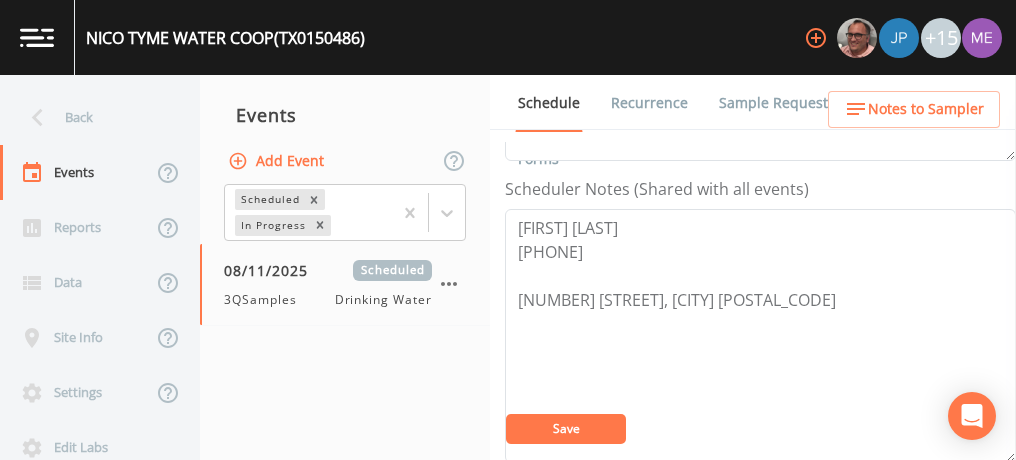 scroll, scrollTop: 536, scrollLeft: 0, axis: vertical 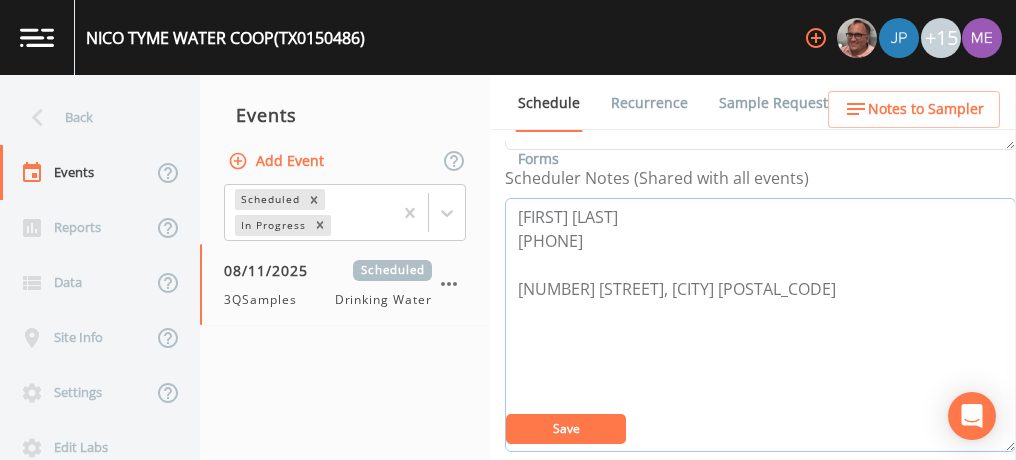 drag, startPoint x: 514, startPoint y: 212, endPoint x: 622, endPoint y: 236, distance: 110.63454 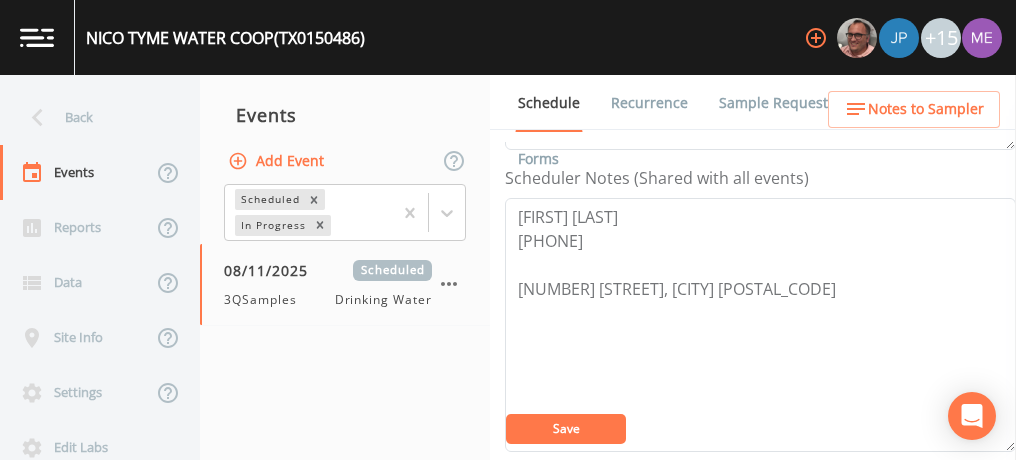 click on "Save" at bounding box center (566, 429) 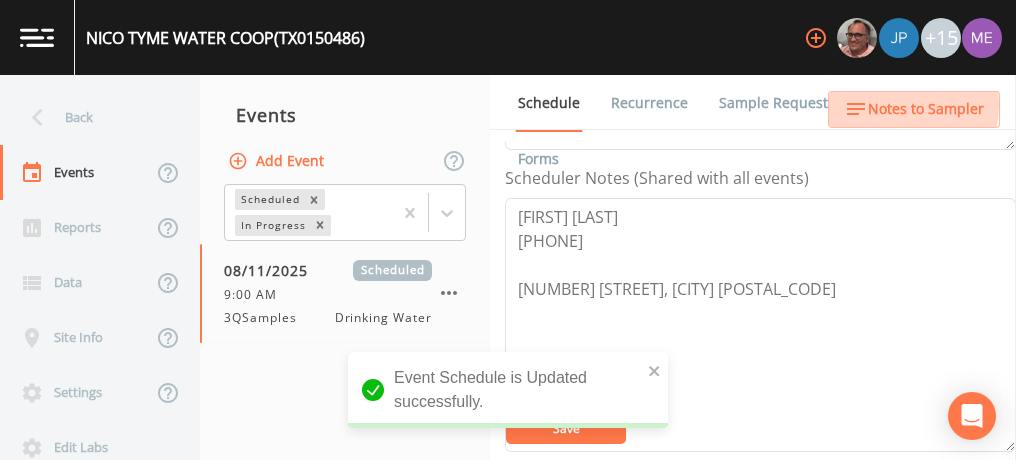 click on "Notes to Sampler" at bounding box center [926, 109] 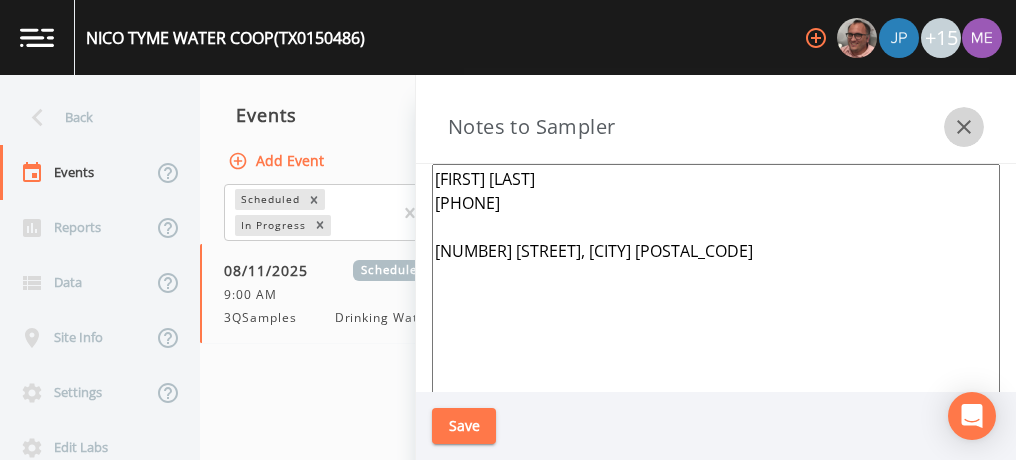 click 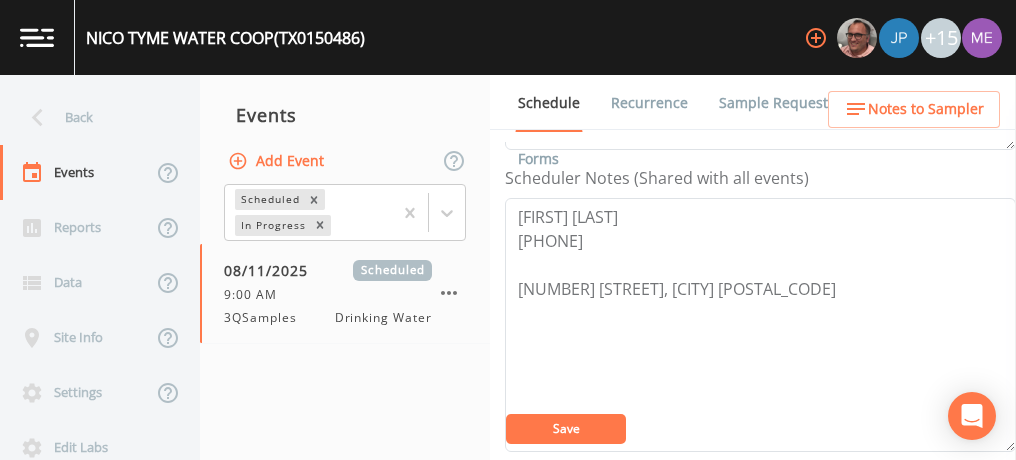 click on "Sample Requests" at bounding box center (777, 103) 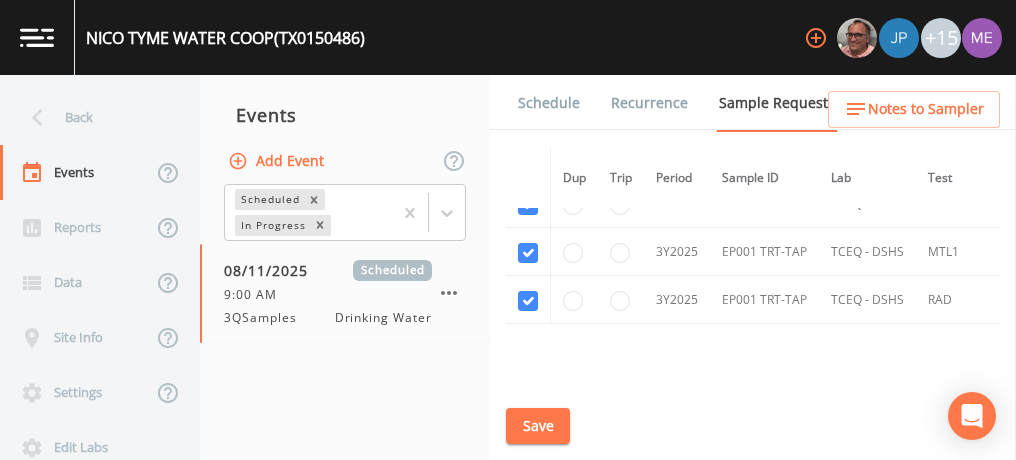 scroll, scrollTop: 1434, scrollLeft: 0, axis: vertical 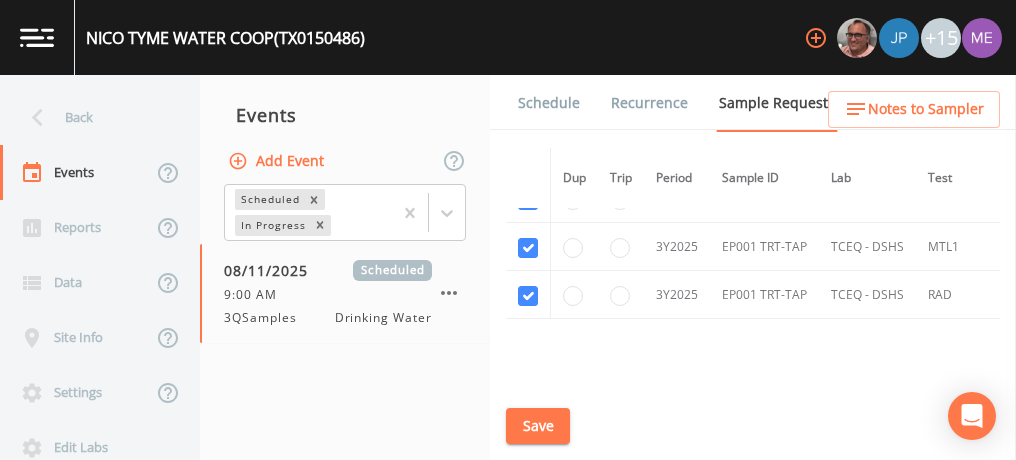 click on "Schedule" at bounding box center (549, 103) 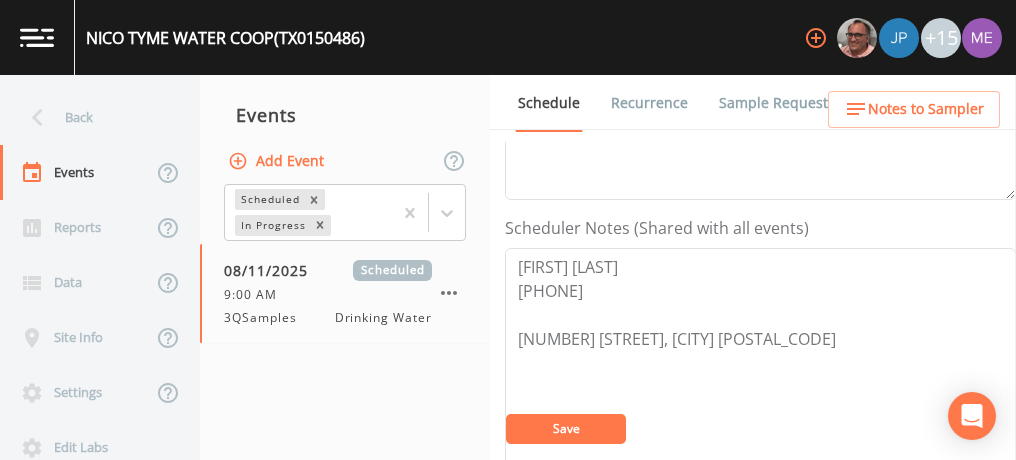 scroll, scrollTop: 506, scrollLeft: 0, axis: vertical 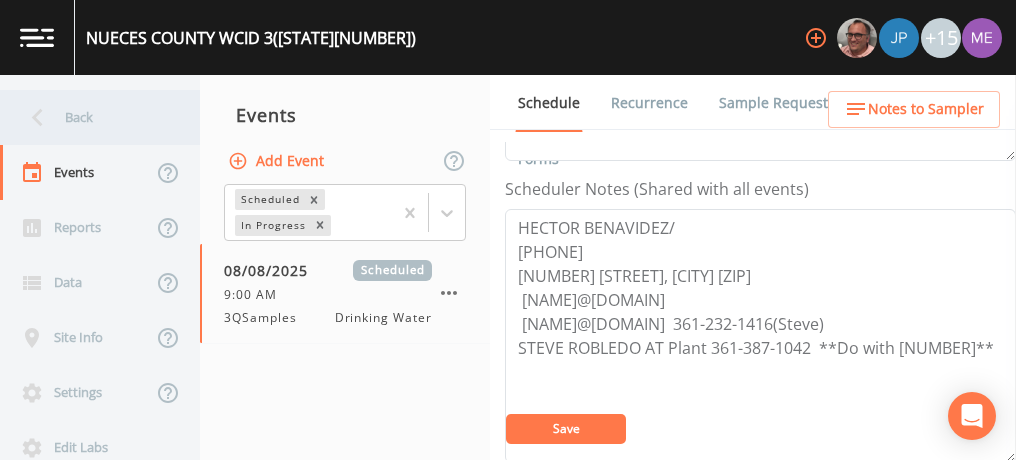 click on "Back" at bounding box center (90, 117) 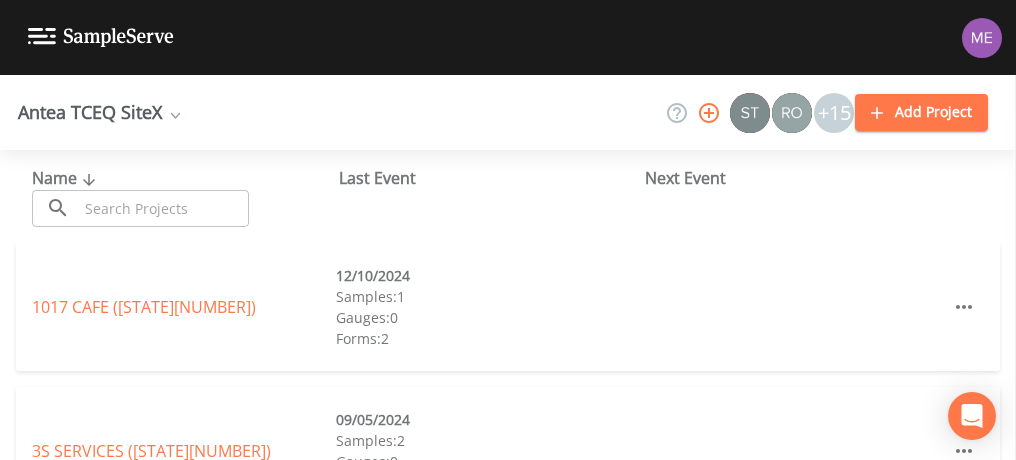 click at bounding box center [163, 208] 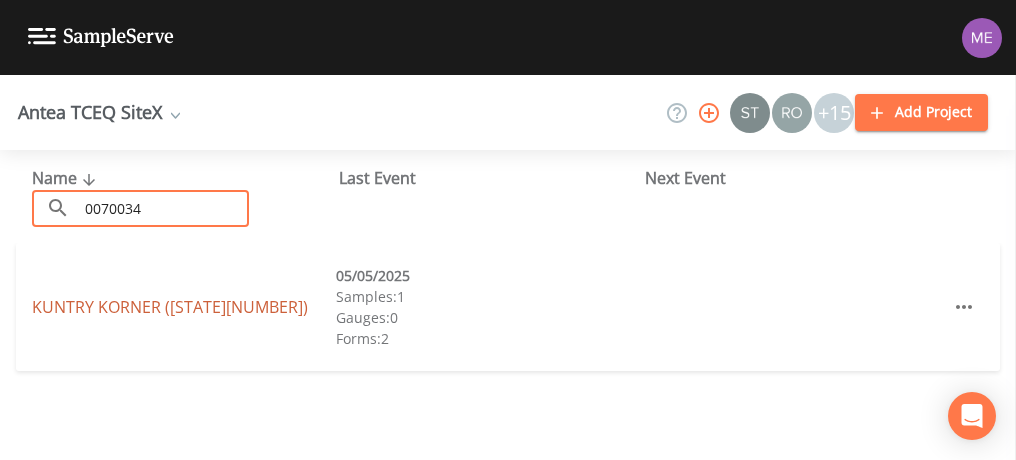 type on "0070034" 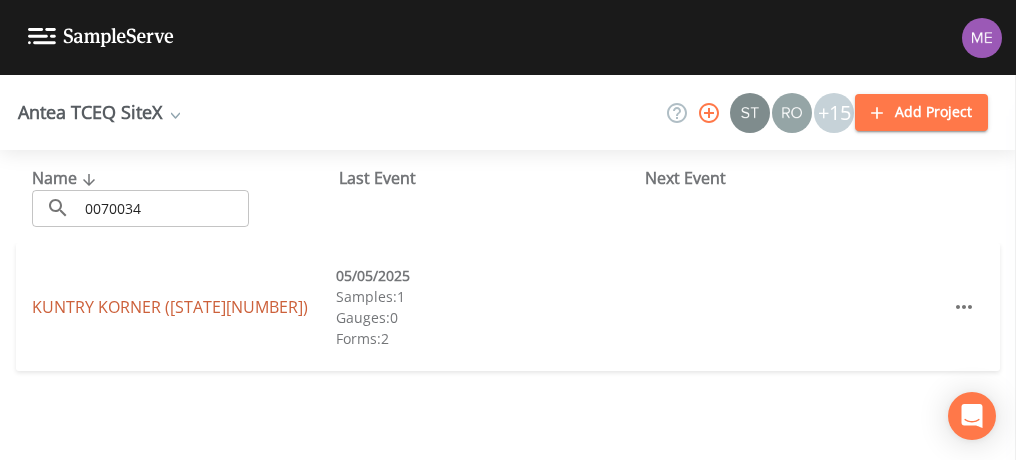 click on "KUNTRY KORNER   (TX0070034)" at bounding box center [170, 307] 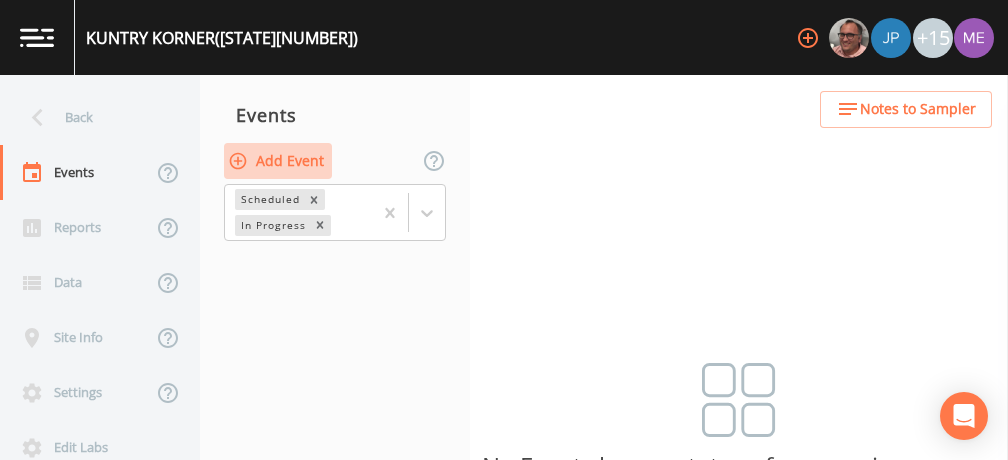 click on "Add Event" at bounding box center (278, 161) 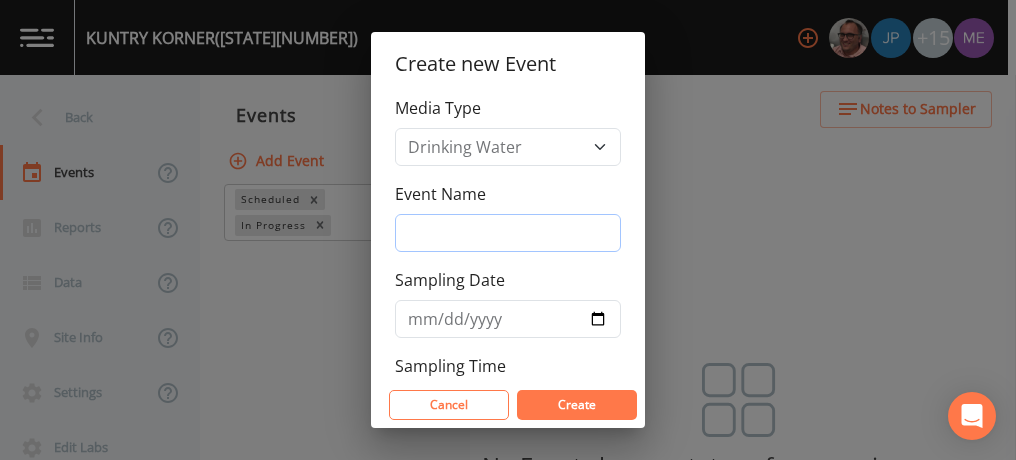 click on "Event Name" at bounding box center [508, 233] 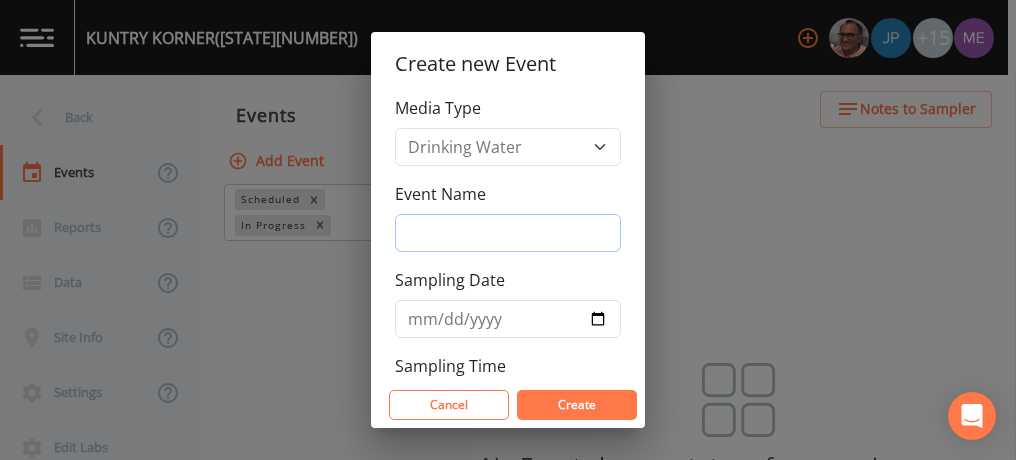 type on "3QSamples" 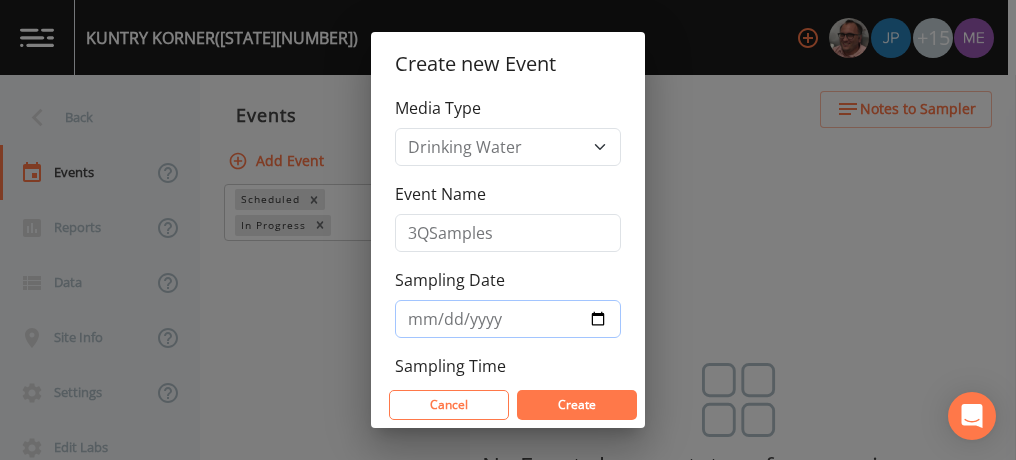type on "2025-08-11" 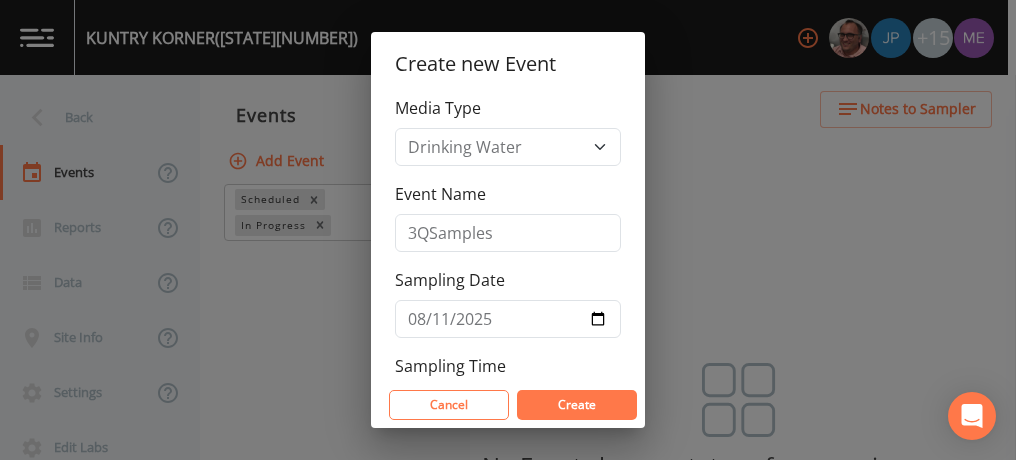 click on "Create" at bounding box center [577, 405] 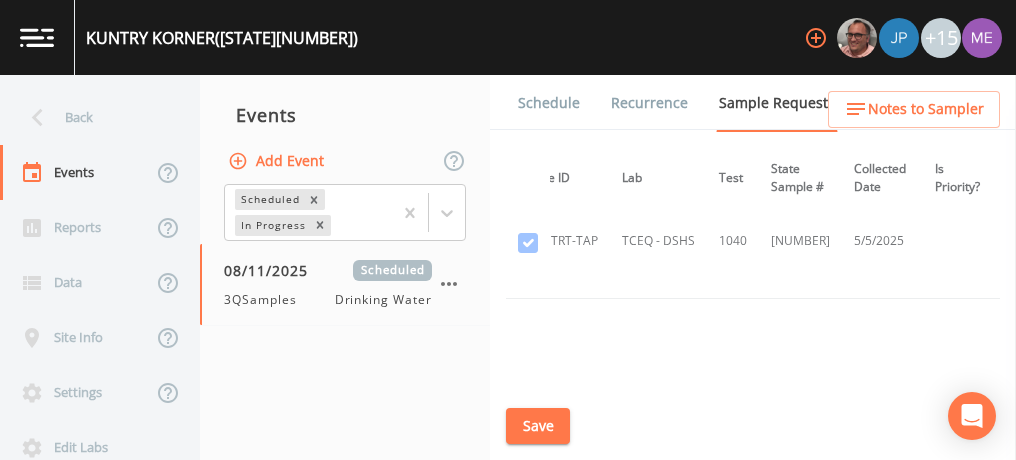 scroll, scrollTop: 140, scrollLeft: 0, axis: vertical 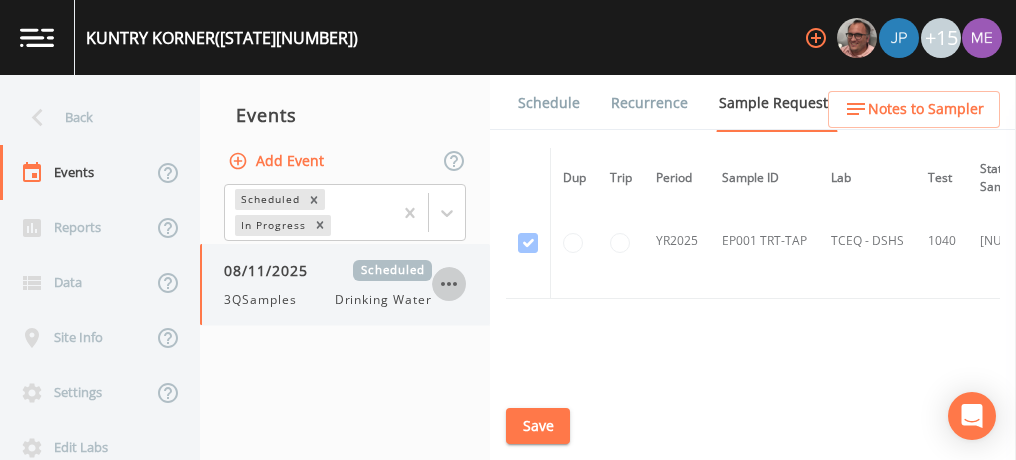 click 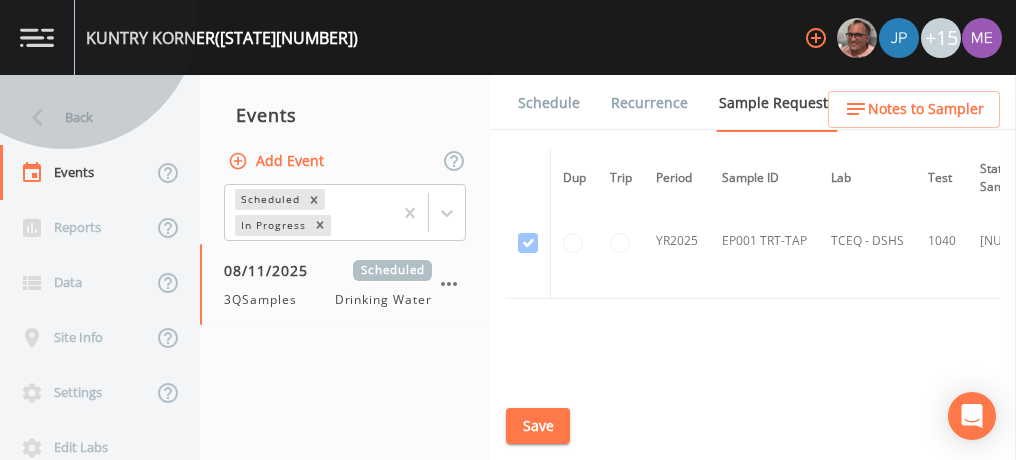 click on "Delete" at bounding box center (524, 4478) 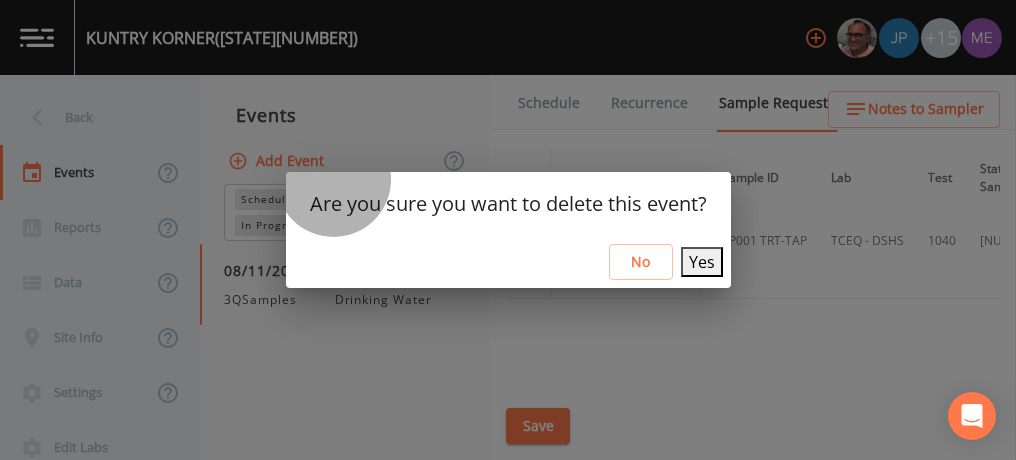 click on "Yes" at bounding box center (702, 262) 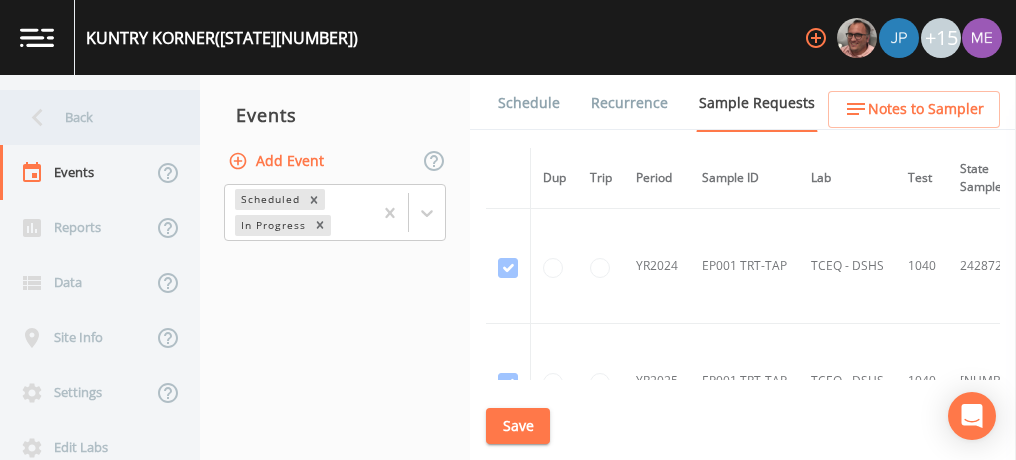 click on "Back" at bounding box center (90, 117) 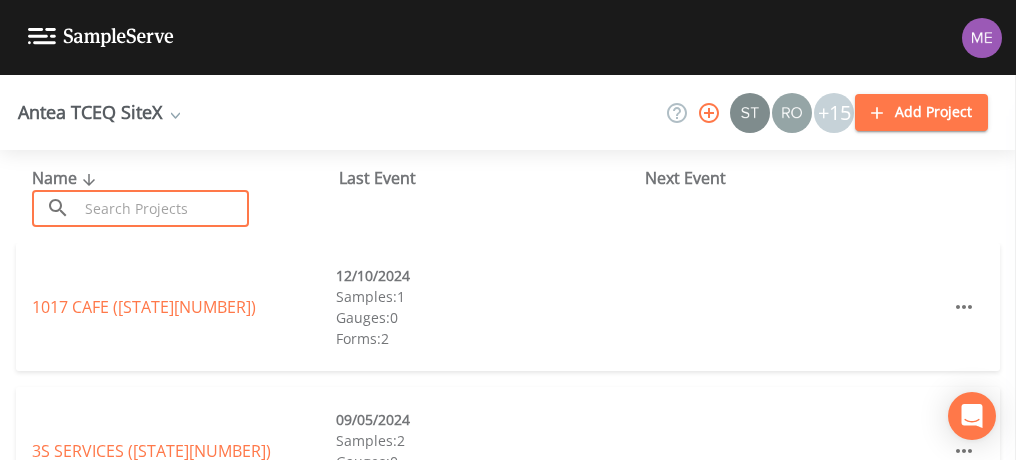 click at bounding box center [163, 208] 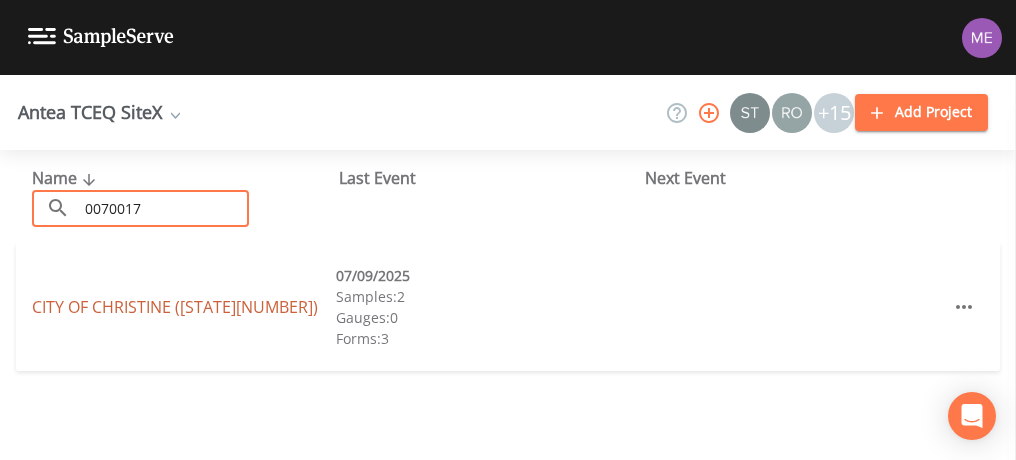 type on "0070017" 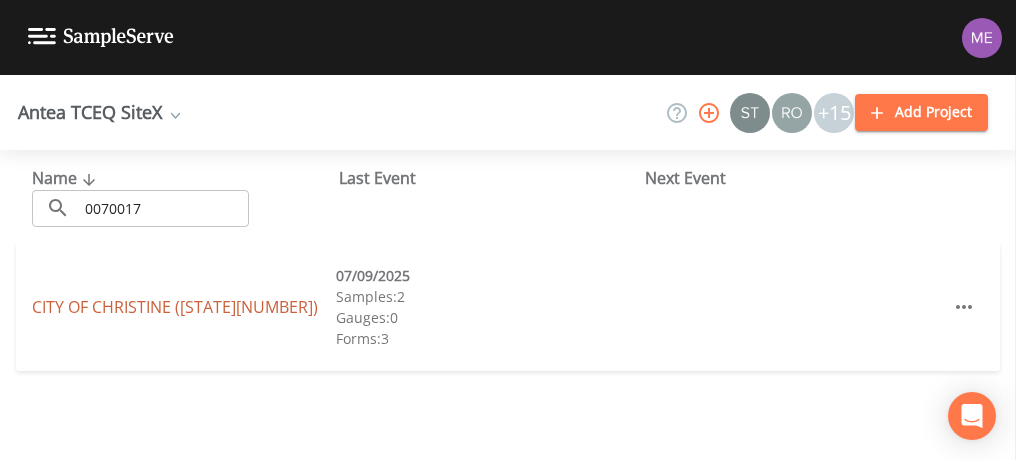 click on "CITY OF CHRISTINE   (TX0070017)" at bounding box center [175, 307] 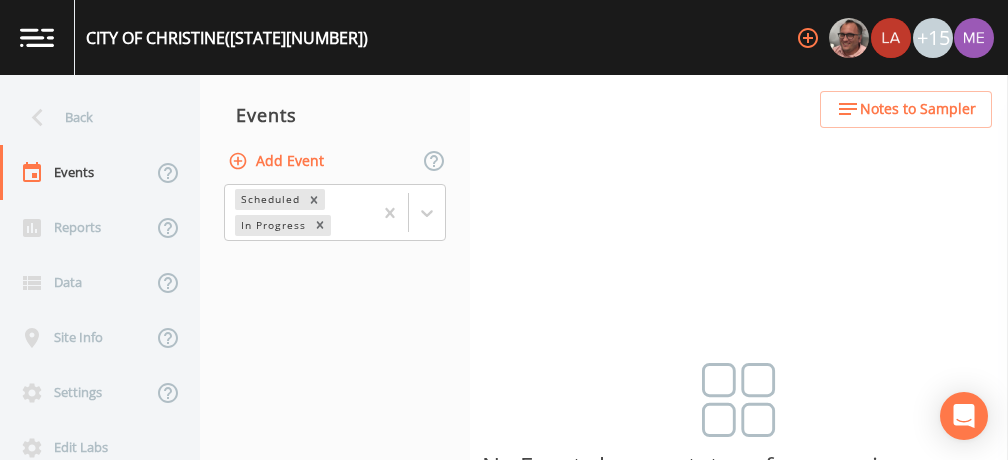 click on "Add Event" at bounding box center (278, 161) 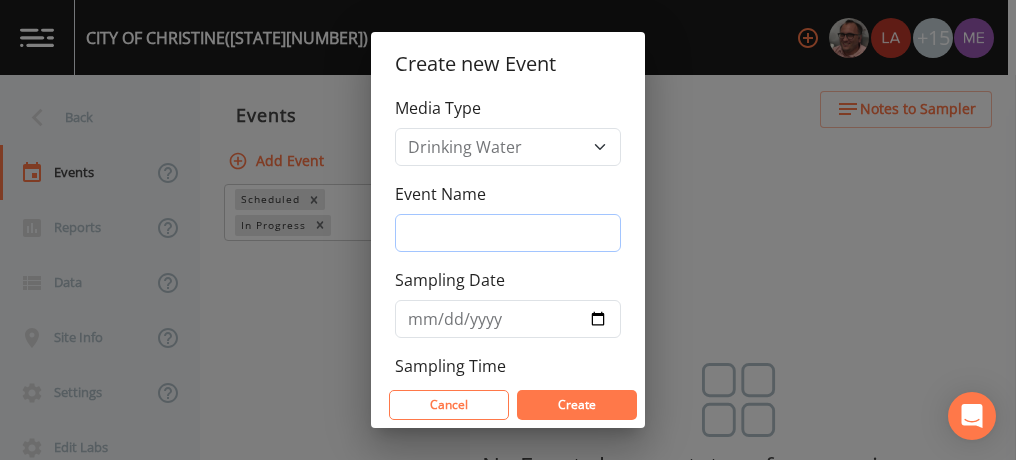 click on "EVENT NAME" at bounding box center (508, 233) 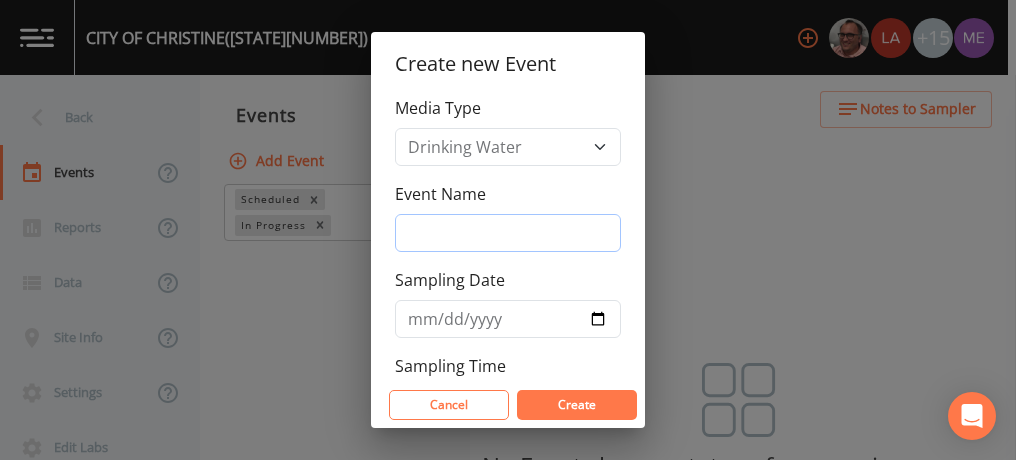 type on "[NUMBER]SAMPLES" 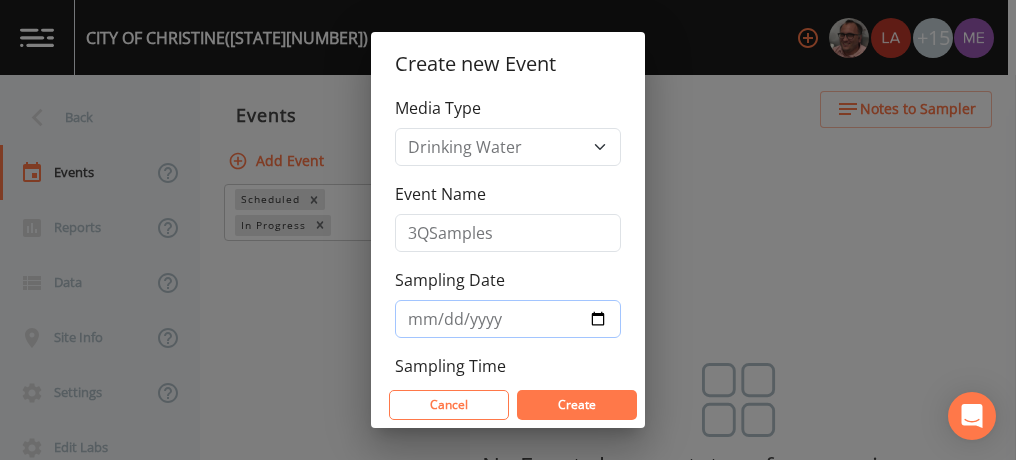 type on "2025-08-11" 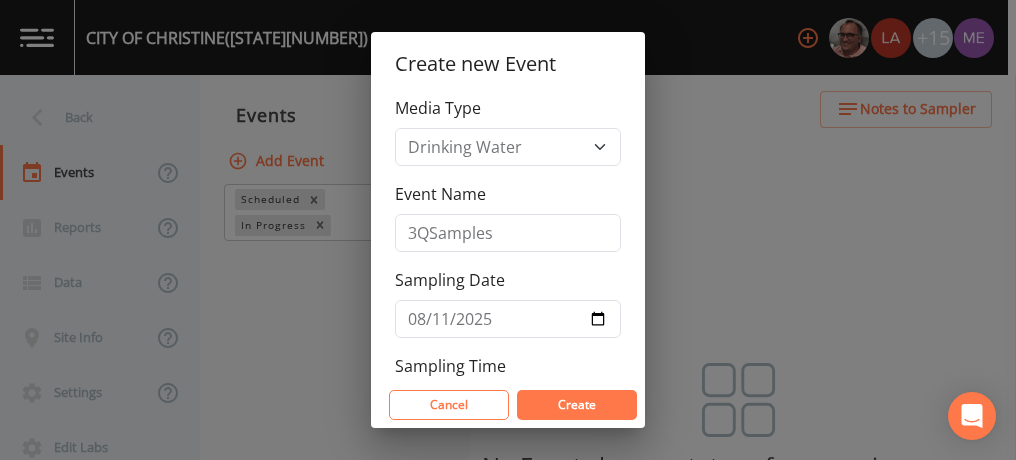 click on "Create" at bounding box center [577, 404] 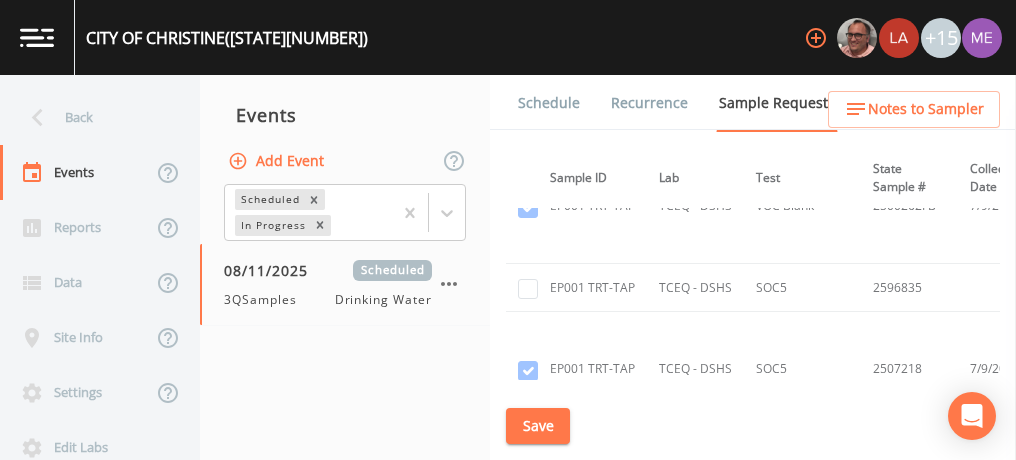 scroll, scrollTop: 2323, scrollLeft: 174, axis: both 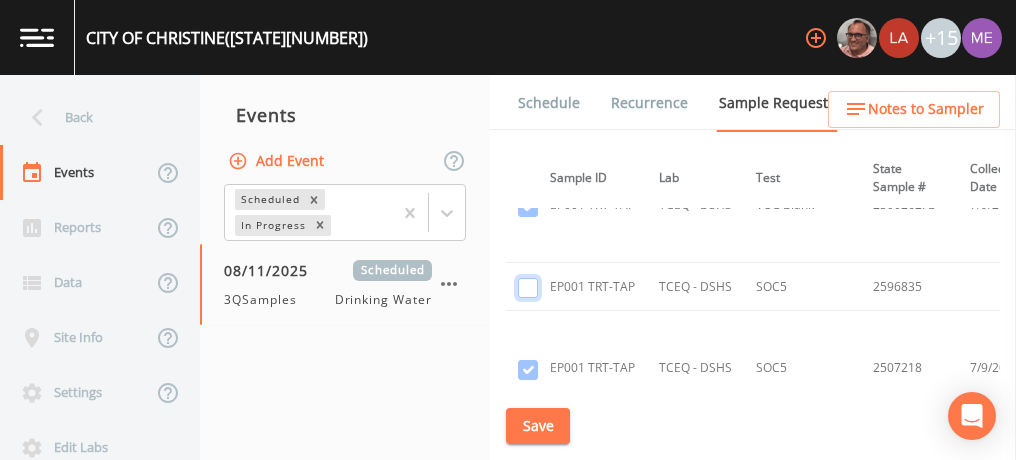 click at bounding box center [528, 288] 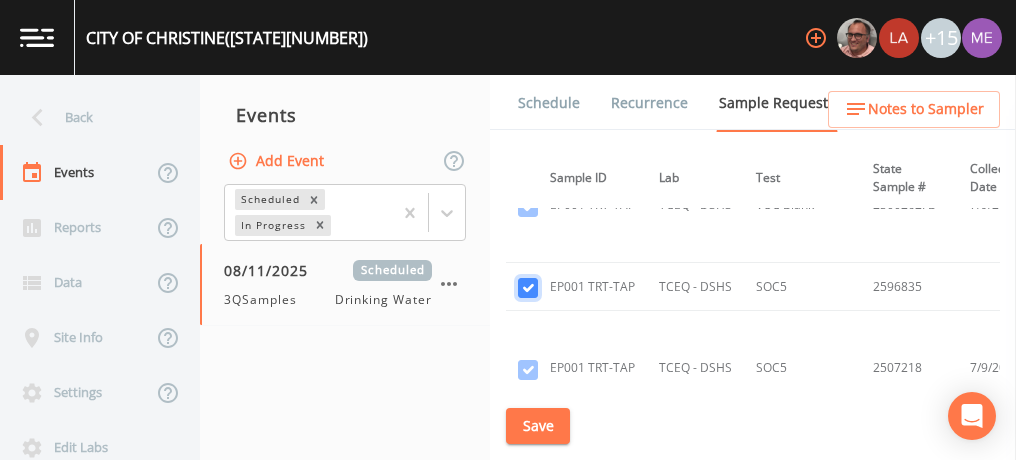 checkbox on "TRUE" 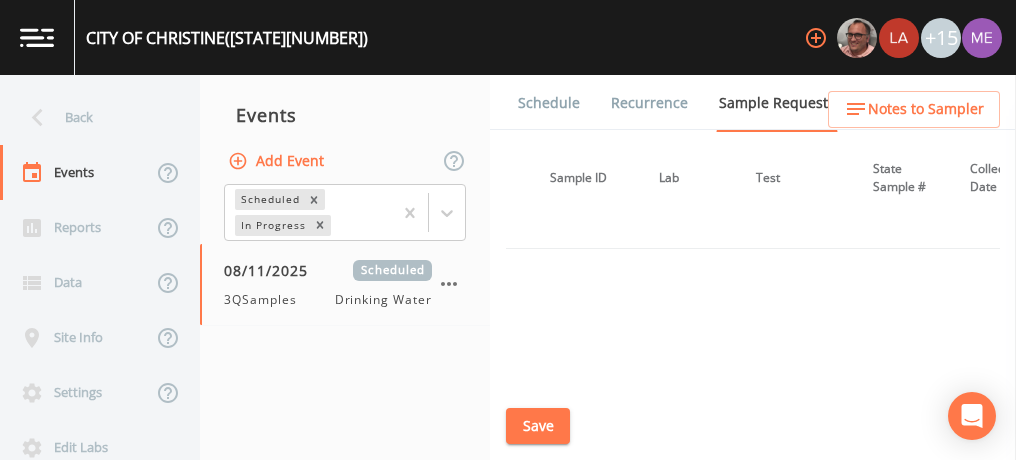 scroll, scrollTop: 2508, scrollLeft: 174, axis: both 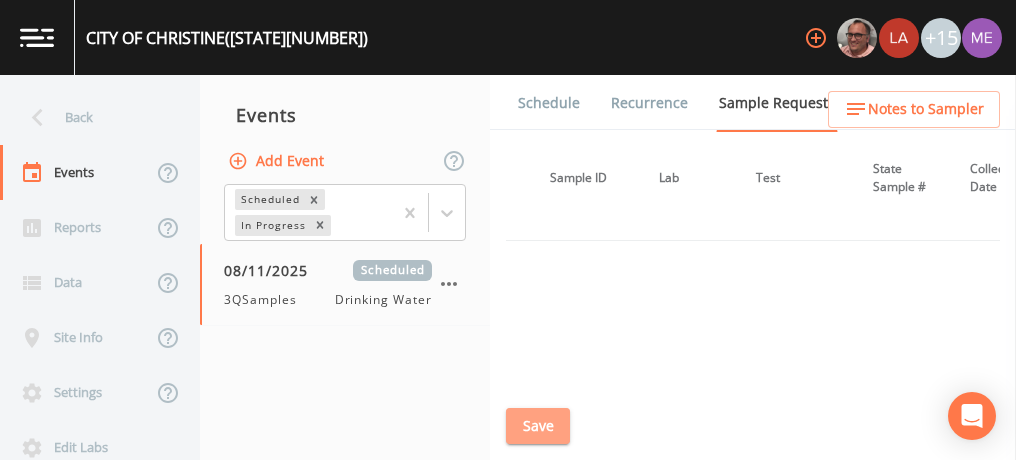 click on "Save" at bounding box center [538, 426] 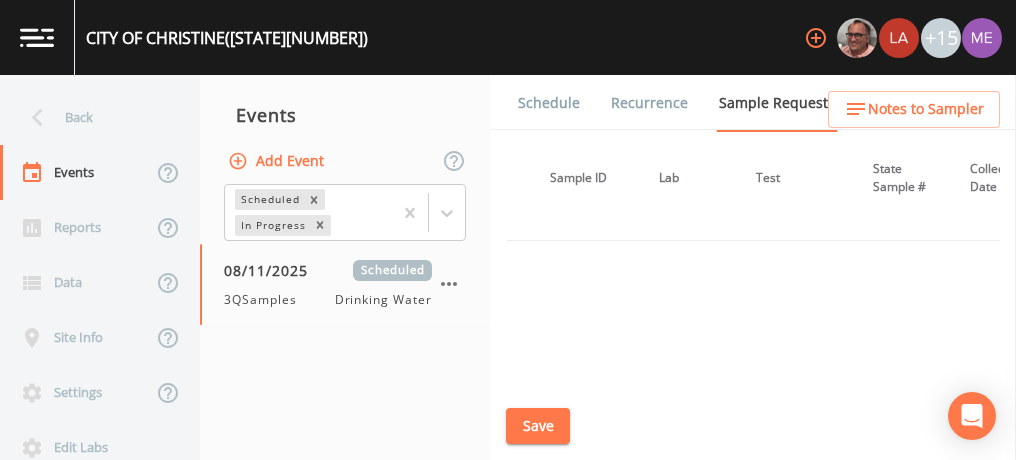 click on "Dup Trip Period Sample ID Lab Test State Sample # Collected Date Is Priority? Season Start Season End Deleted? YR2024 DS01 DBP2-01 TCEQ - DSHS DBP2 2449831 9/17/2024 5/1/2024 9/30/2024 This sample has been collected YR2024 EP001 TRT-TAP LCRA TCEQ 533 2282285 5/14/2024 YR2024 EP001 TRT-TAP LCRA TCEQ 533 2480004 2024-10-21 9/1/2024 12/31/2024 This sample has been collected YR2024 EP001 TRT-TAP LCRA TCEQ 533 Blank 2480004FB 2024-10-21 9/1/2024 12/31/2024 This sample has been collected YR2024 EP001 TRT-TAP LCRA TCEQ 533 Blank 2282285FB 5/14/2024 YR2024 EP001 TRT-TAP LCRA TCEQ 537 2282286 5/14/2024 YR2024 EP001 TRT-TAP LCRA TCEQ 537 2480005 2024-10-21 9/1/2024 12/31/2024 This sample has been collected YR2024 EP001 TRT-TAP LCRA TCEQ 537 Blank 2480005FB 2024-10-21 9/1/2024 12/31/2024 This sample has been collected YR2024 EP001 TRT-TAP LCRA TCEQ 537 Blank 2282286FB 5/14/2024 3Y2024 EP001 TRT-TAP TCEQ - DSHS 1024 2426583 1/8/2024 This sample has been collected 3Y2024 EP001 TRT-TAP TCEQ - DSHS 504 2423377 1/8/2024 515" at bounding box center (753, 264) 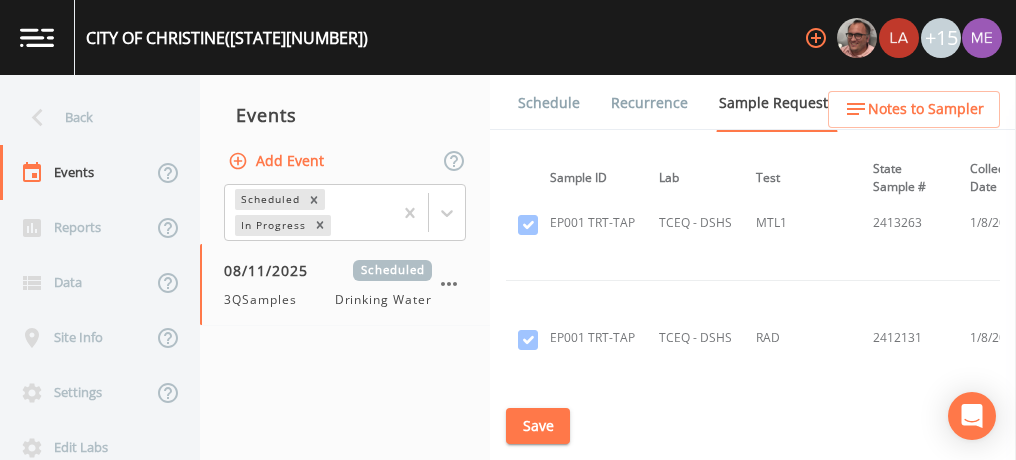 scroll, scrollTop: 1499, scrollLeft: 174, axis: both 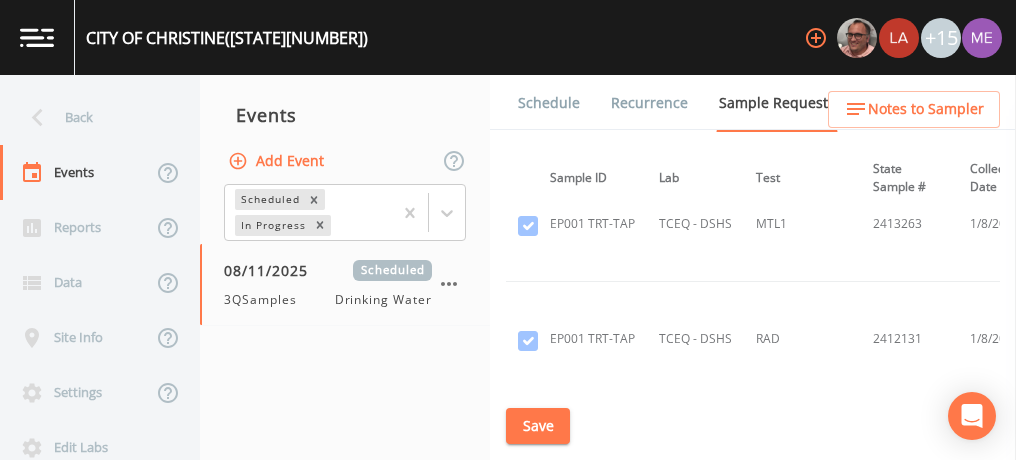 click on "Schedule" at bounding box center [549, 103] 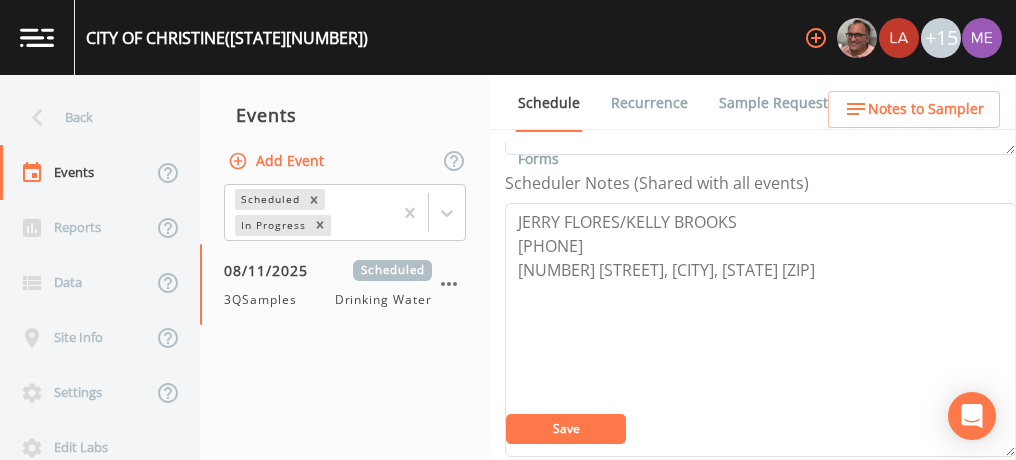 scroll, scrollTop: 534, scrollLeft: 0, axis: vertical 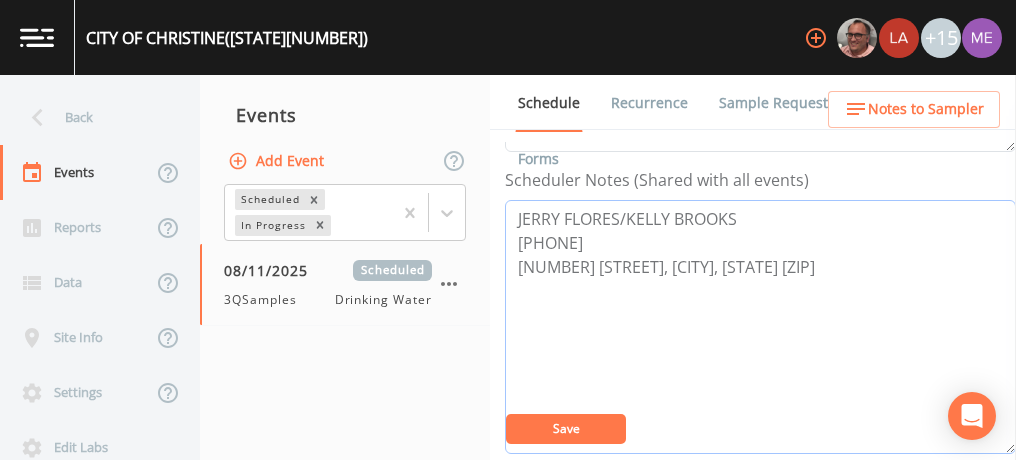 click on "JERRY FLORES/KELLY BROOKS
830-784-3320
102 S 10th St, Christine, TX 78012" at bounding box center (760, 327) 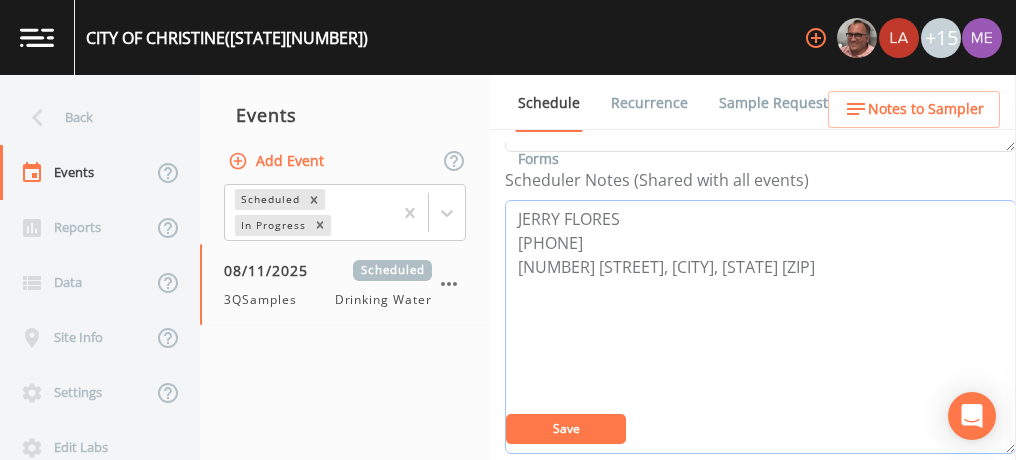 type on "JERRY FLORES
830-784-3320
102 S 10th St, Christine, TX 78012" 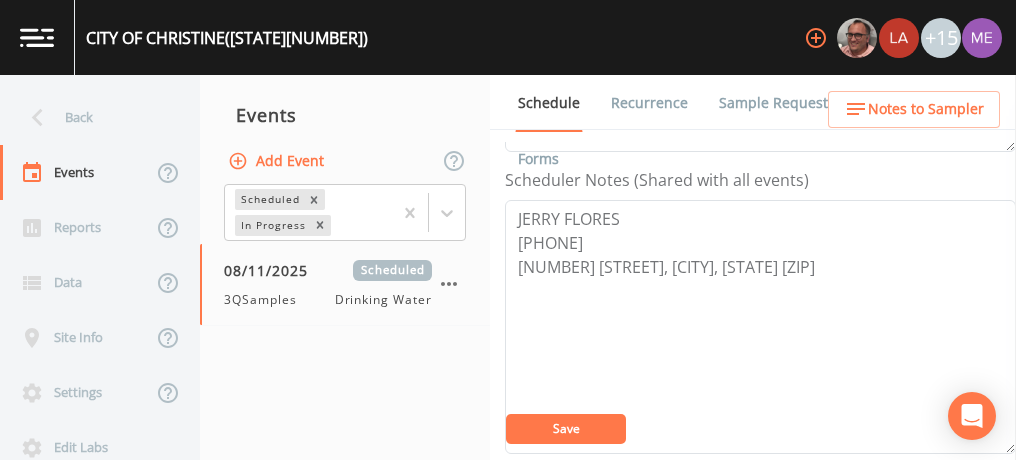 click on "Save" at bounding box center [566, 428] 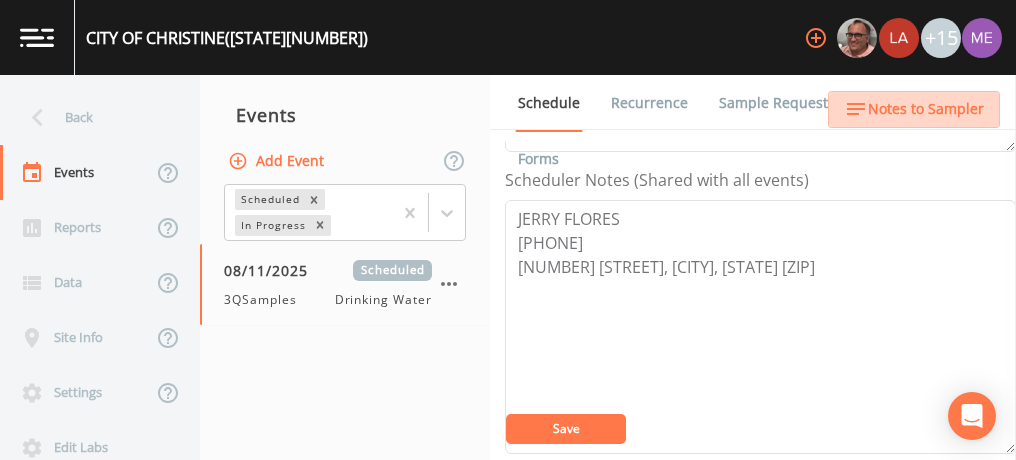 click on "Notes to Sampler" at bounding box center [926, 109] 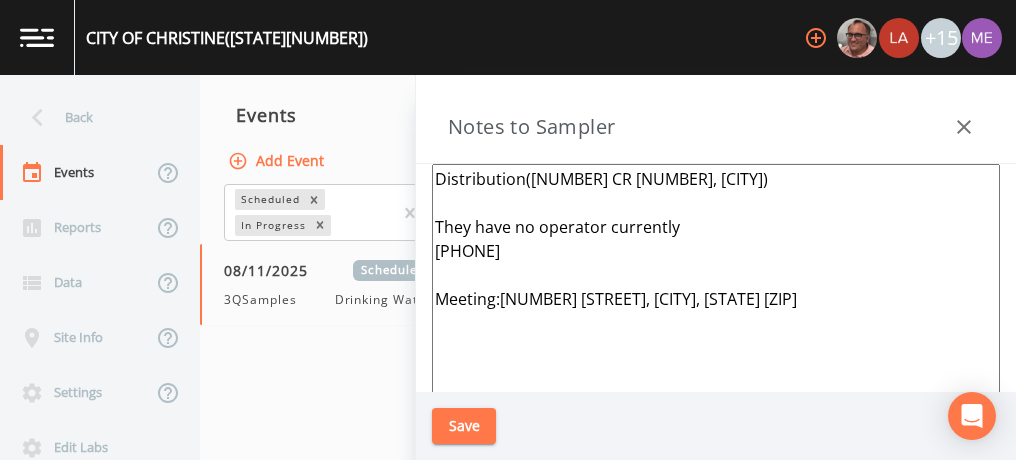 click on "Distribution(11730 CR 422, CHRISTINE)
They have no operator currently
830-784-3320
Meeting:102 S 10th St, Christine, TX 78012" at bounding box center [716, 407] 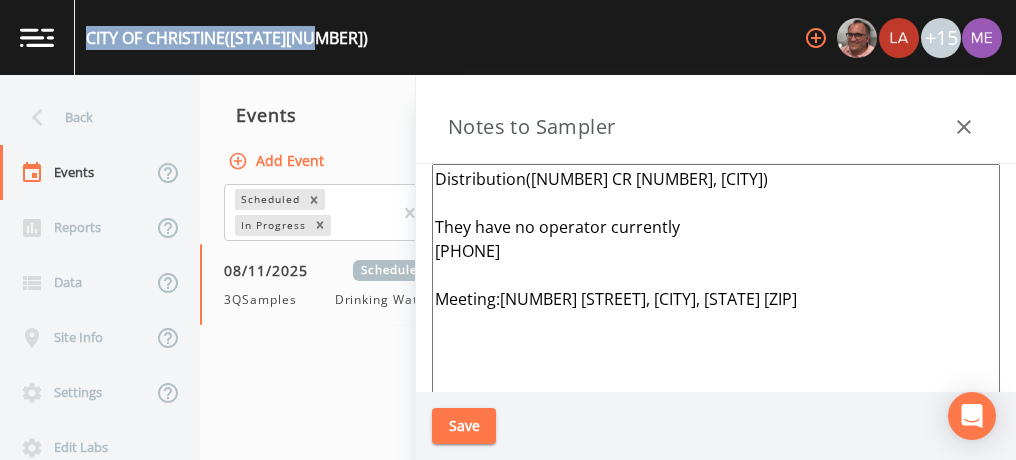 drag, startPoint x: 90, startPoint y: 38, endPoint x: 326, endPoint y: 50, distance: 236.30489 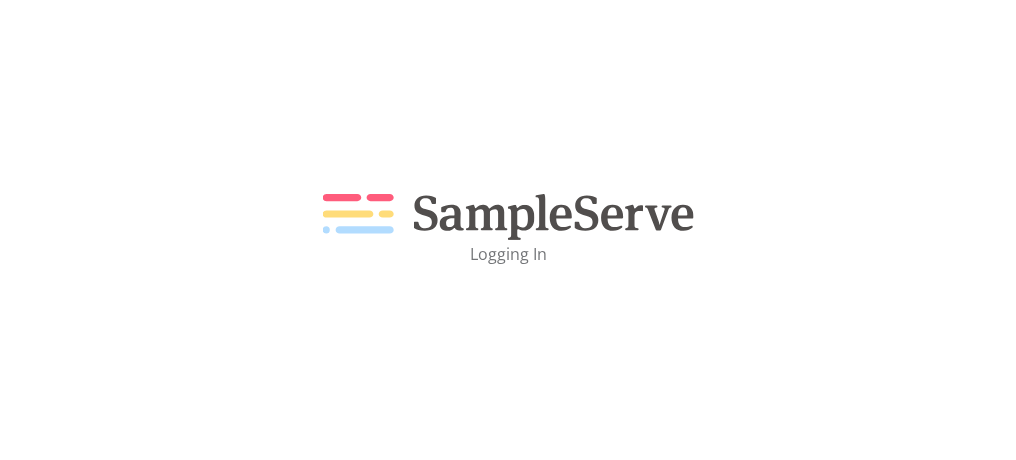 scroll, scrollTop: 0, scrollLeft: 0, axis: both 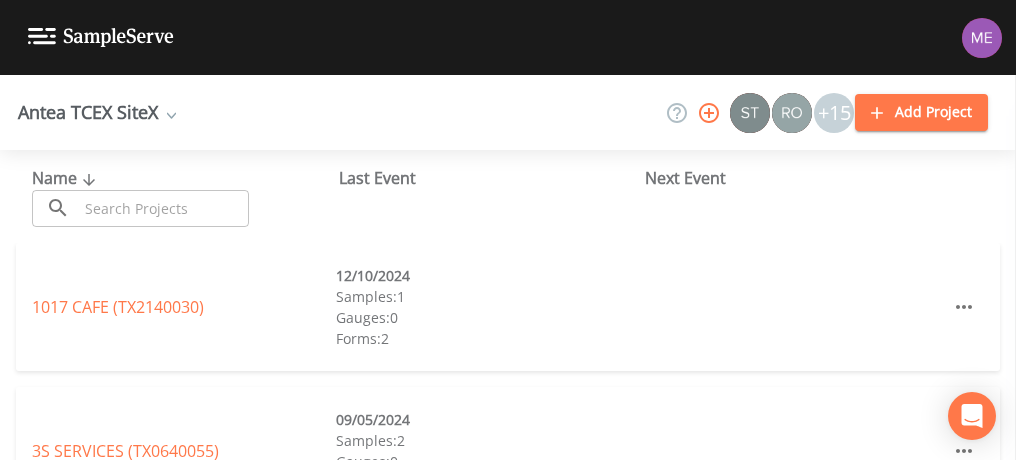 click at bounding box center [163, 208] 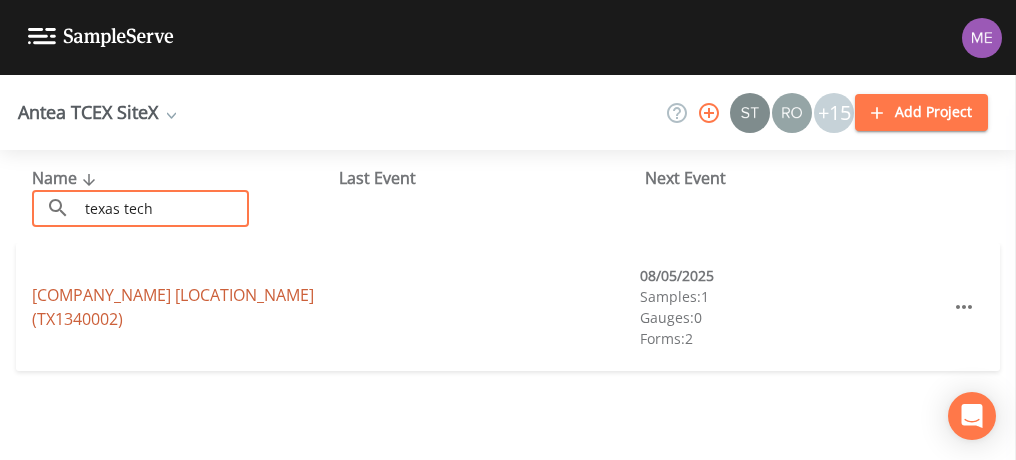 type on "texas tech" 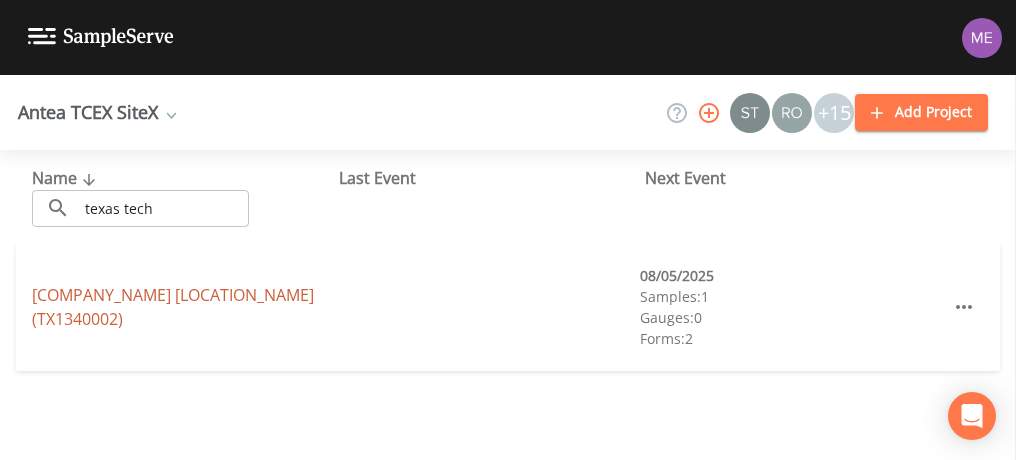 click on "TEXAS TECH UNIVERSITY CAMPUS JUNCTION   (TX1340002)" at bounding box center (173, 307) 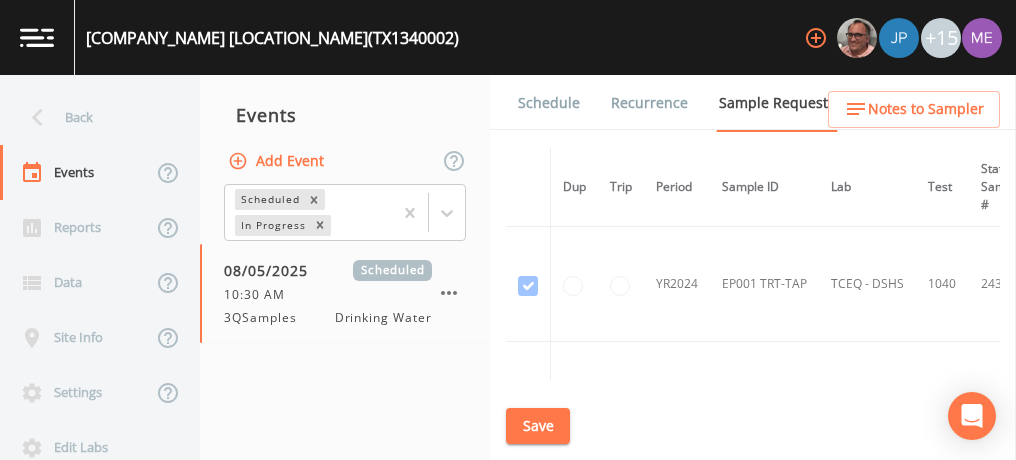 click on "Schedule" at bounding box center (549, 103) 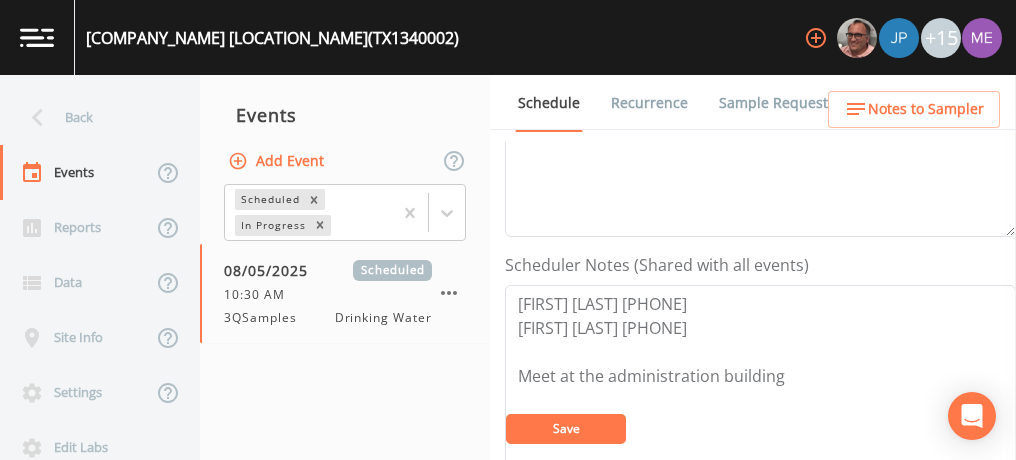 scroll, scrollTop: 483, scrollLeft: 0, axis: vertical 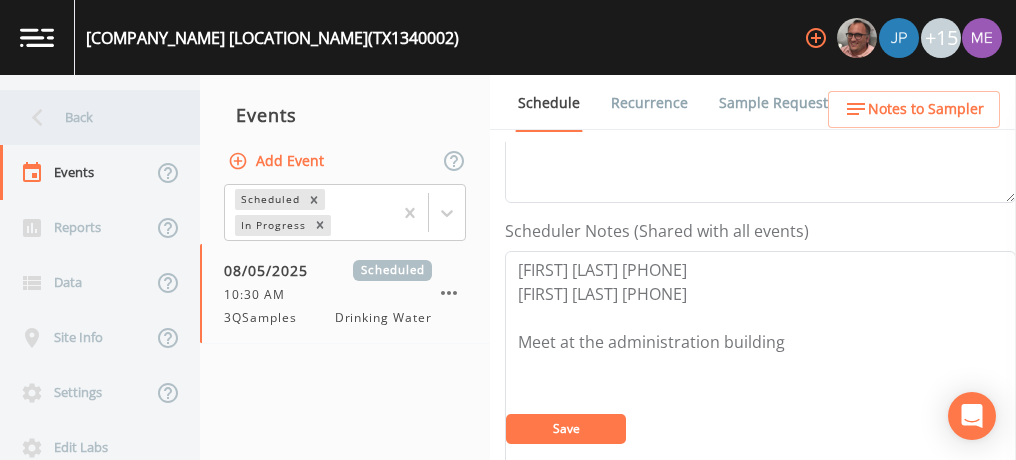 click on "Back" at bounding box center (90, 117) 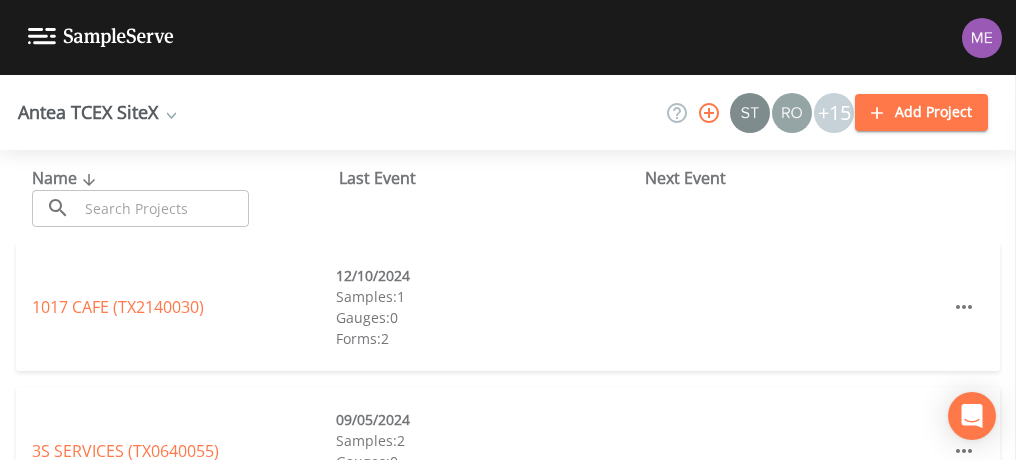 click at bounding box center [163, 208] 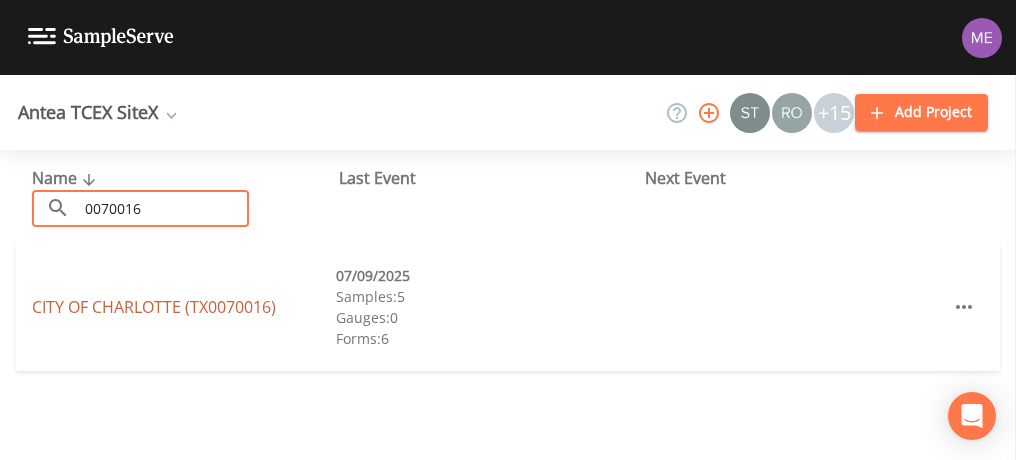 type on "0070016" 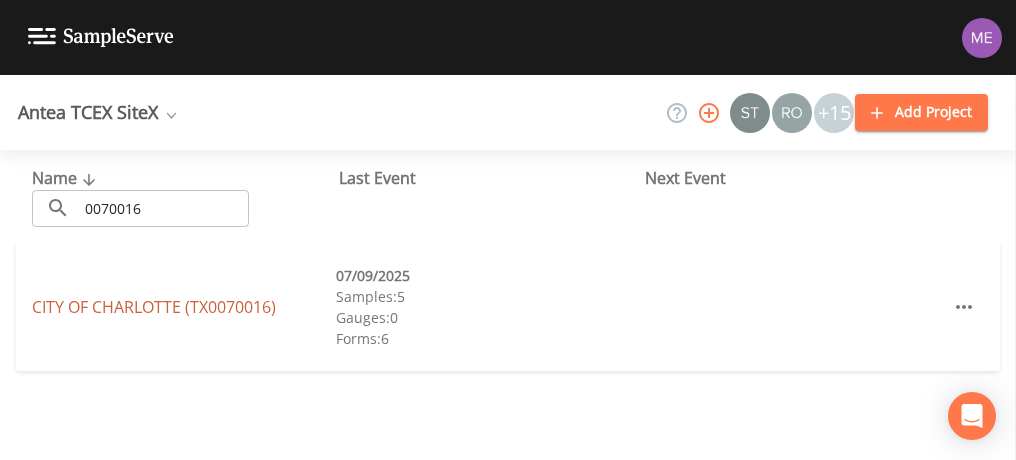 click on "CITY OF CHARLOTTE   (TX0070016)" at bounding box center (154, 307) 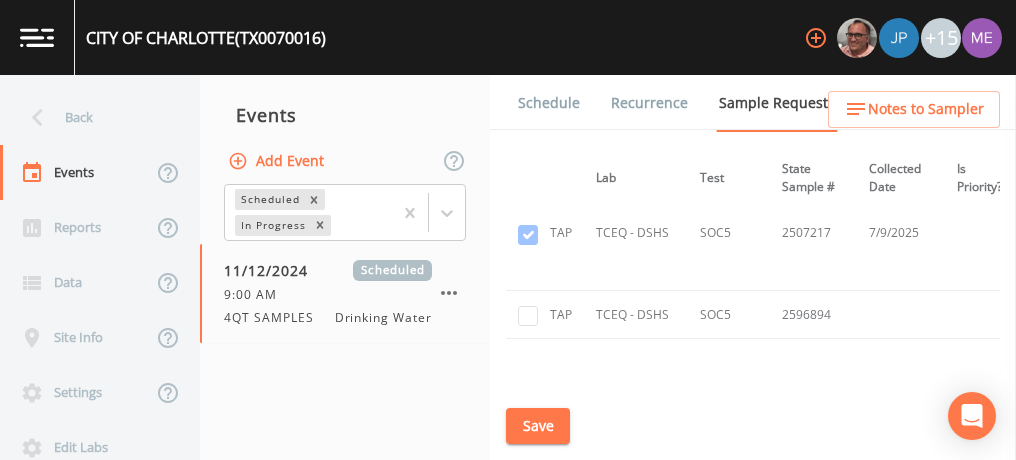 scroll, scrollTop: 5525, scrollLeft: 235, axis: both 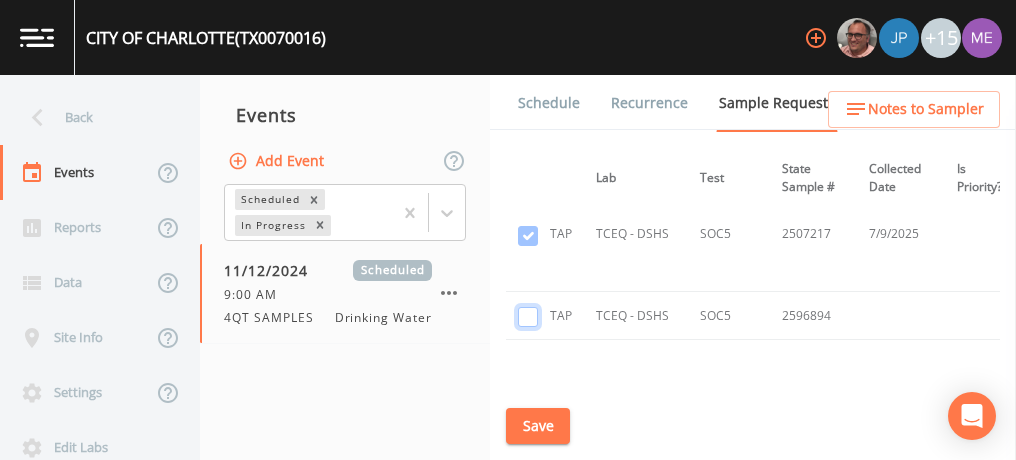 click at bounding box center [528, 317] 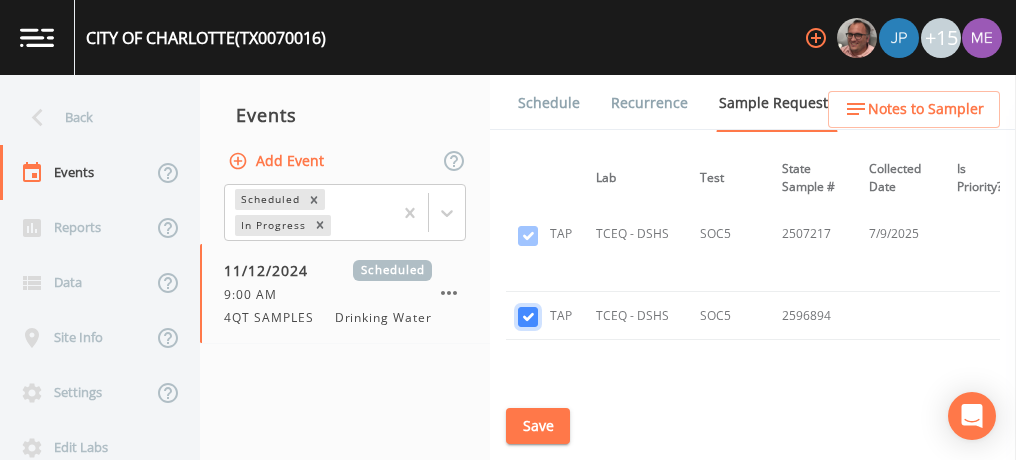 checkbox on "TRUE" 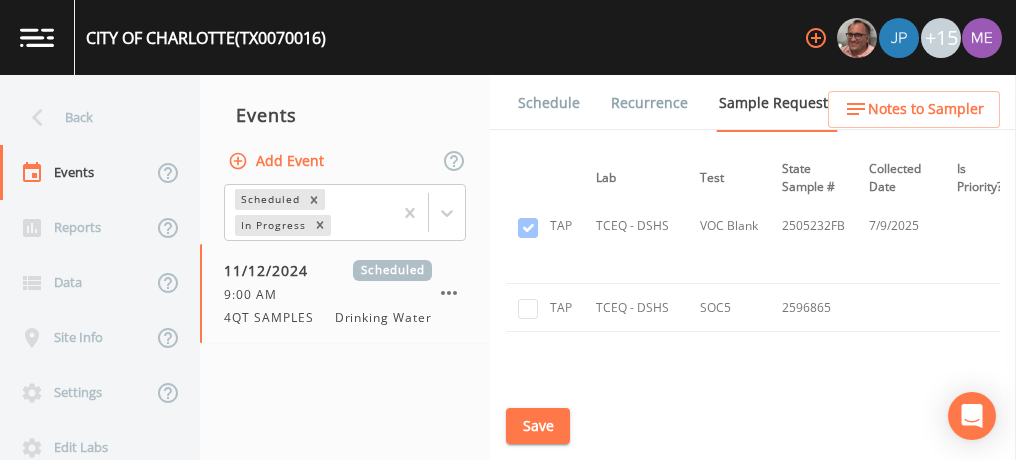 scroll, scrollTop: 5369, scrollLeft: 235, axis: both 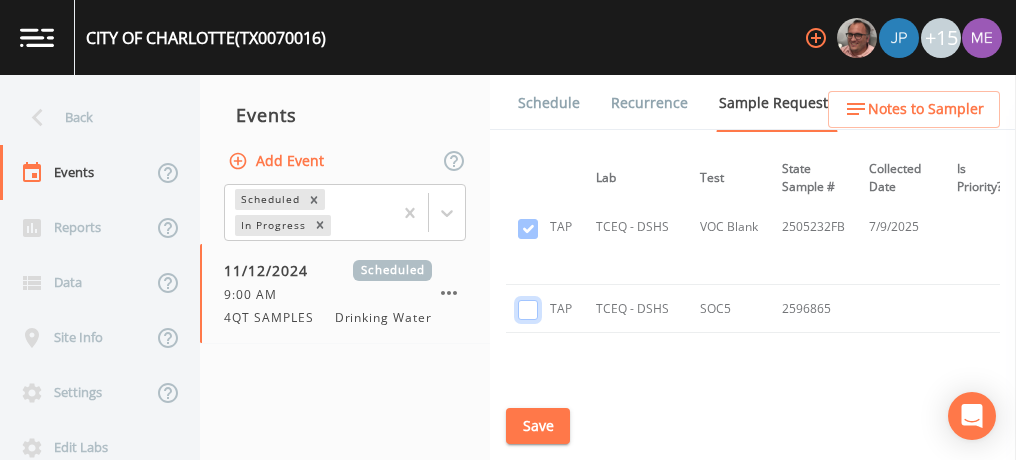 click at bounding box center [528, 310] 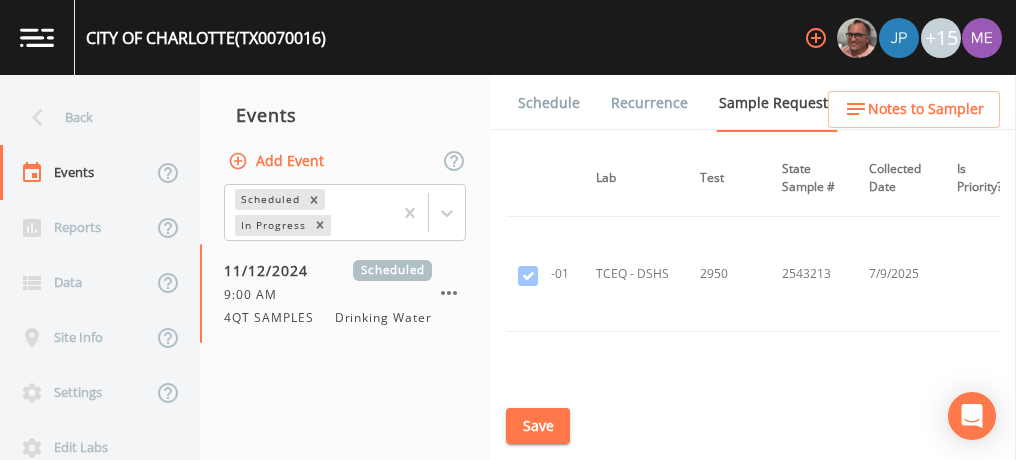 scroll, scrollTop: 4517, scrollLeft: 0, axis: vertical 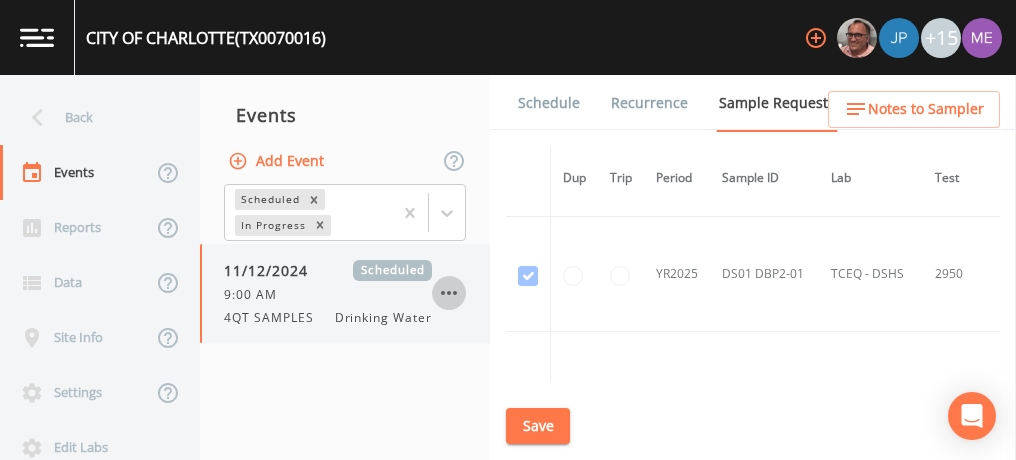 click 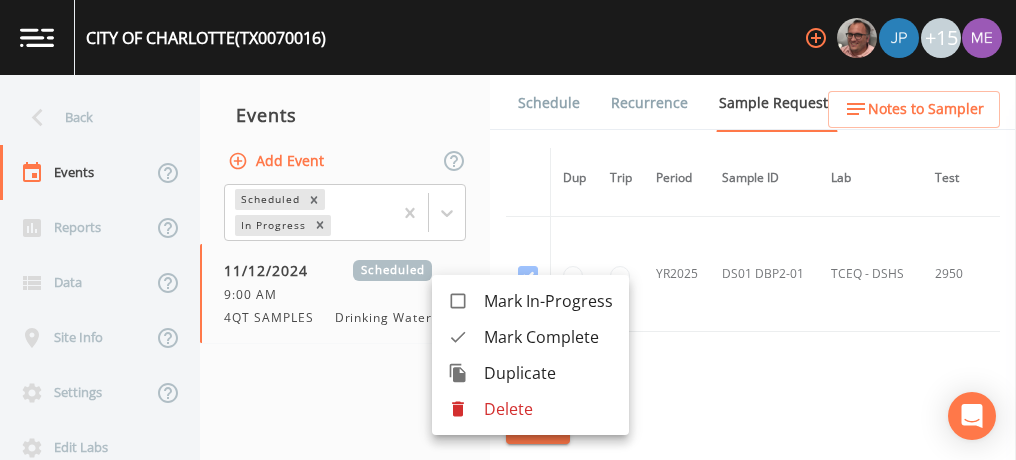 click at bounding box center (508, 230) 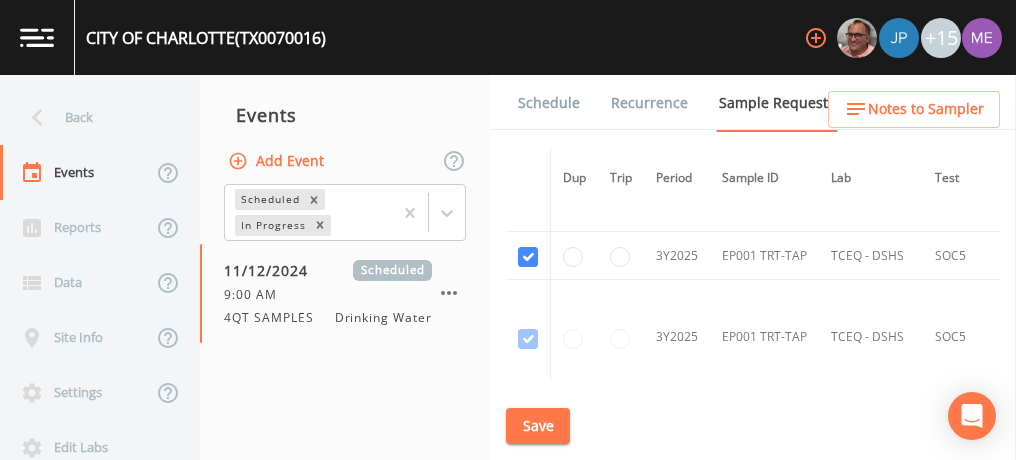 scroll, scrollTop: 5425, scrollLeft: 0, axis: vertical 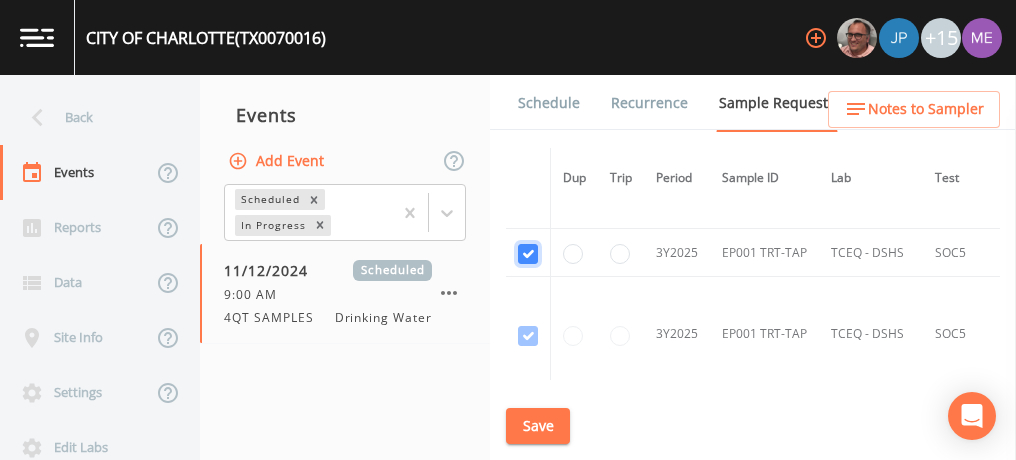 click at bounding box center [528, 254] 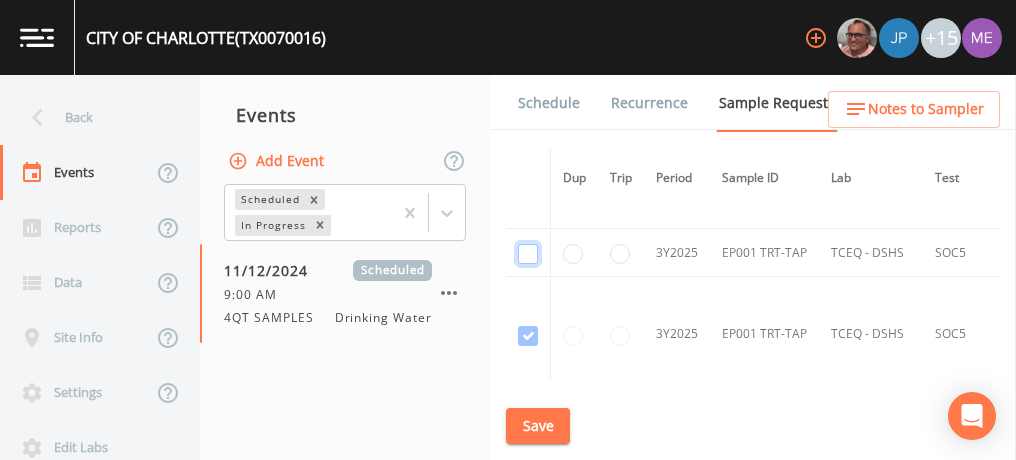 checkbox on "false" 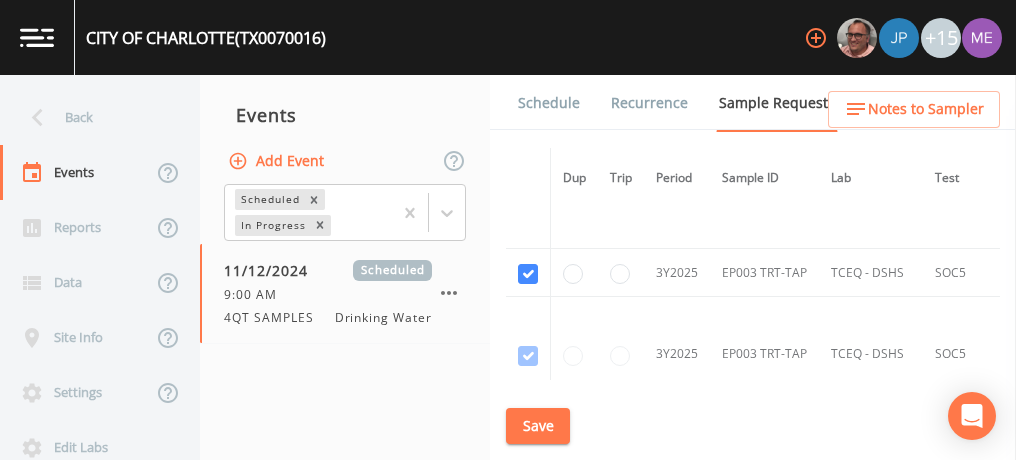 scroll, scrollTop: 5566, scrollLeft: 0, axis: vertical 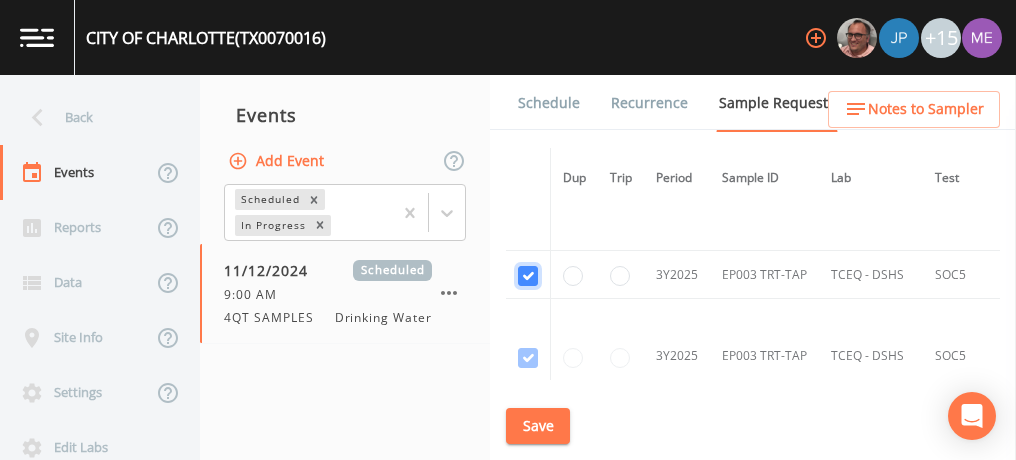 click at bounding box center (528, 276) 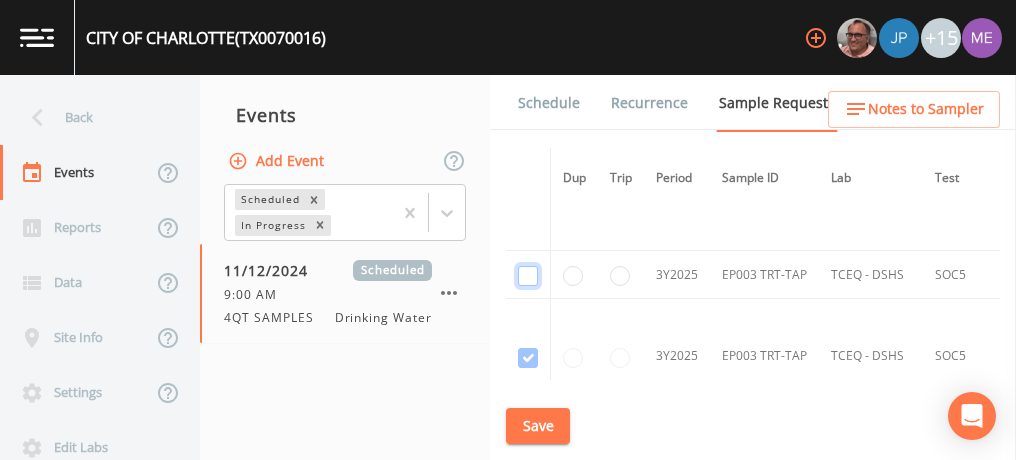 checkbox on "false" 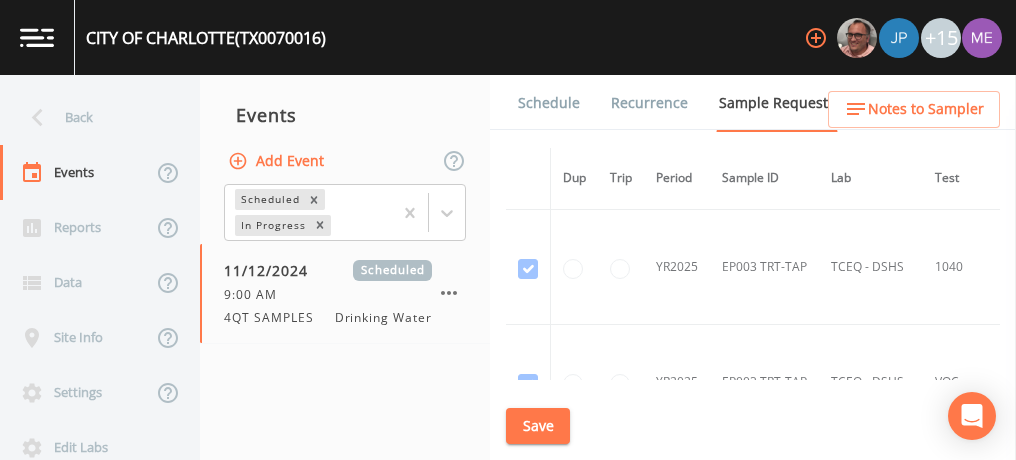 scroll, scrollTop: 5094, scrollLeft: 0, axis: vertical 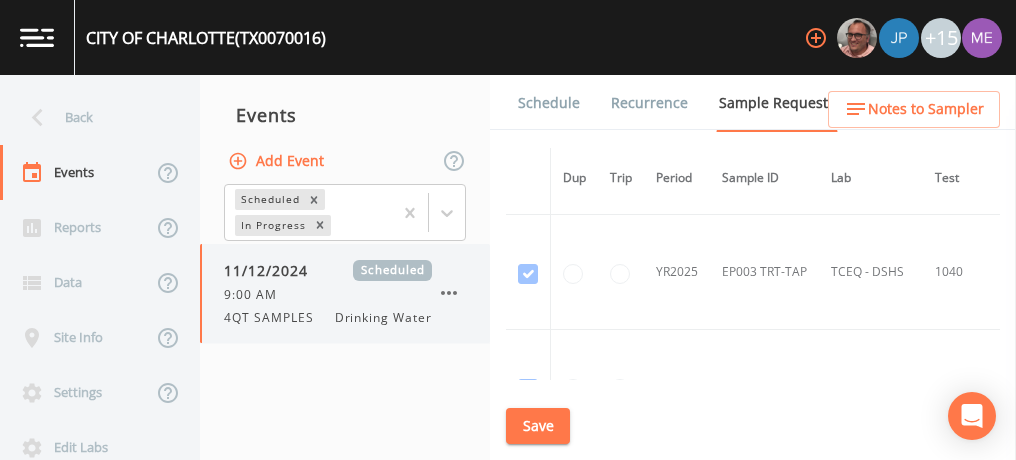 click 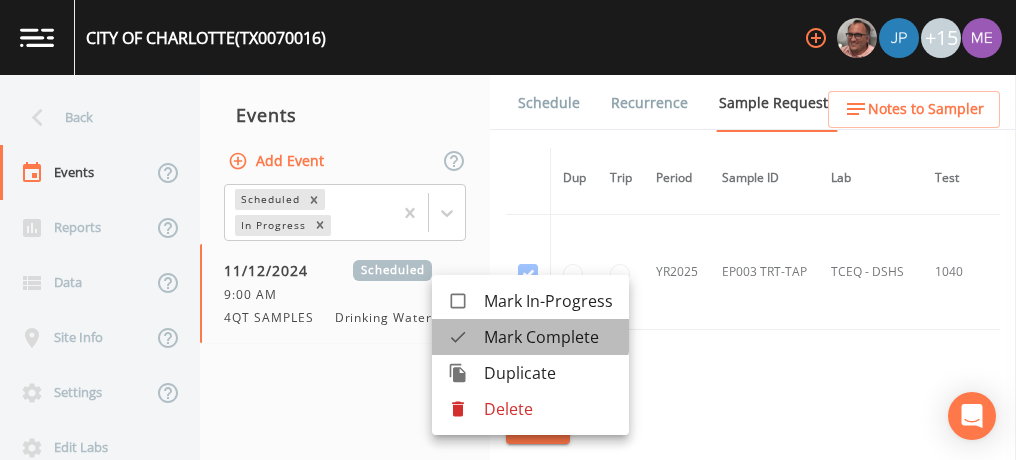 click on "Mark Complete" at bounding box center [548, 337] 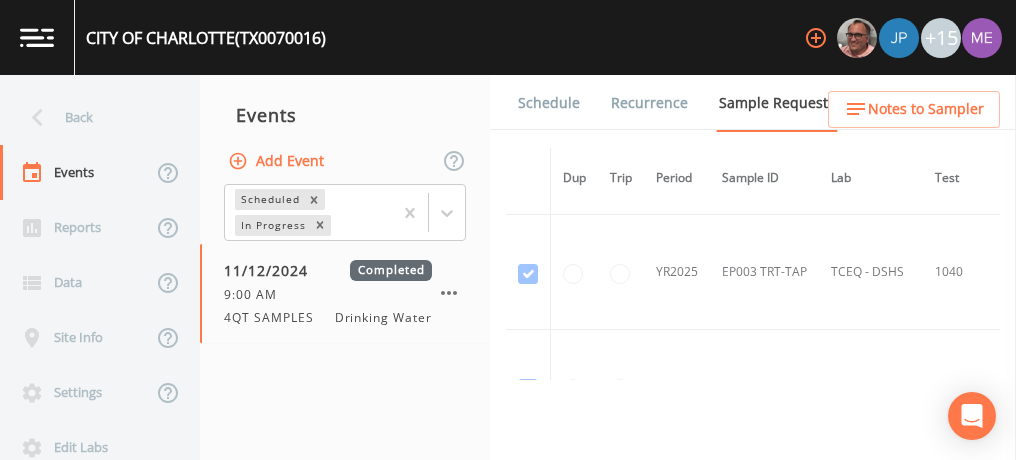 click on "Add Event" at bounding box center (278, 161) 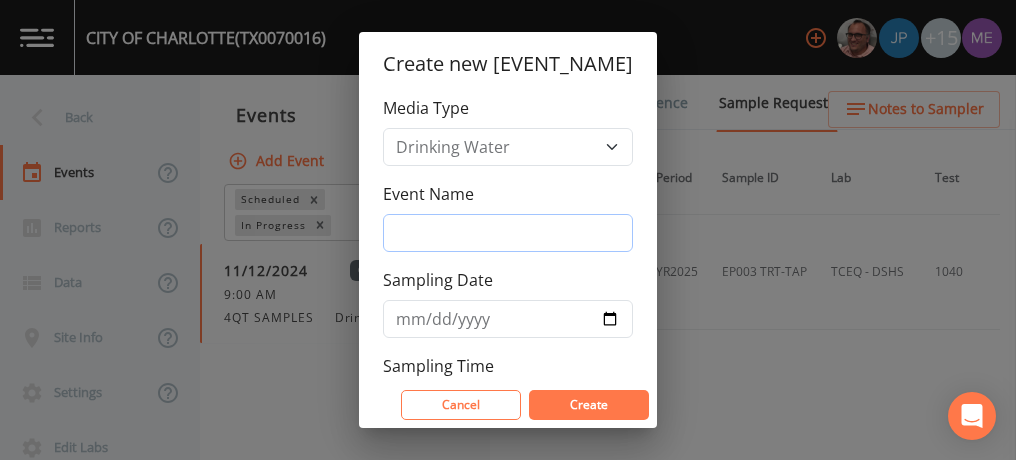 click on "Event Name" at bounding box center (508, 233) 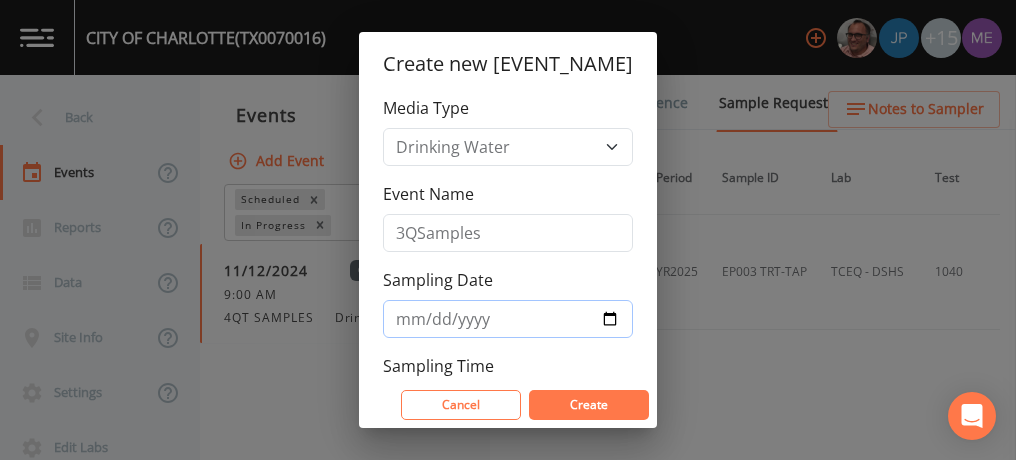 type on "2025-08-11" 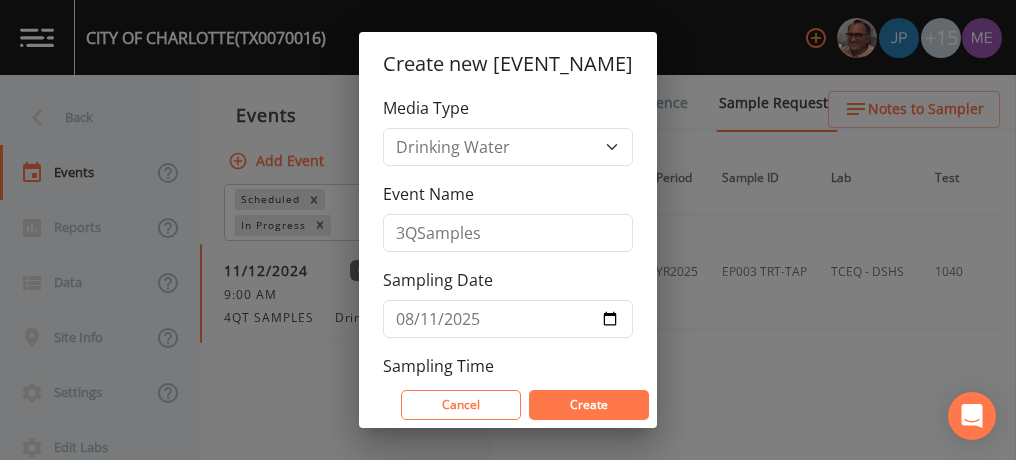 click on "Create" at bounding box center (589, 404) 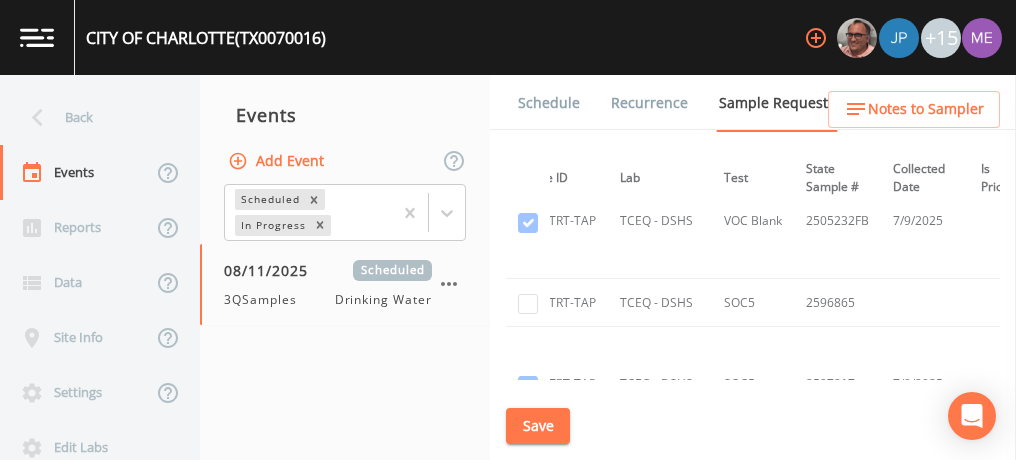 scroll, scrollTop: 6210, scrollLeft: 211, axis: both 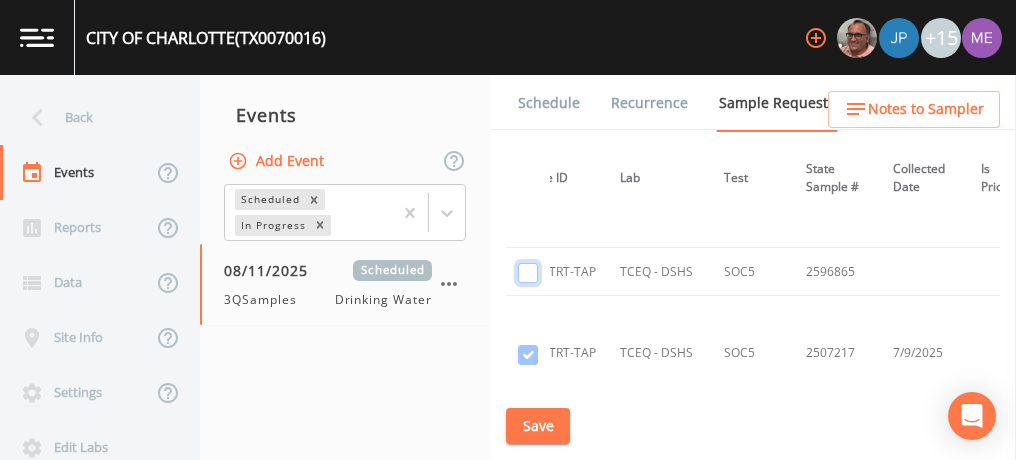click at bounding box center [528, 273] 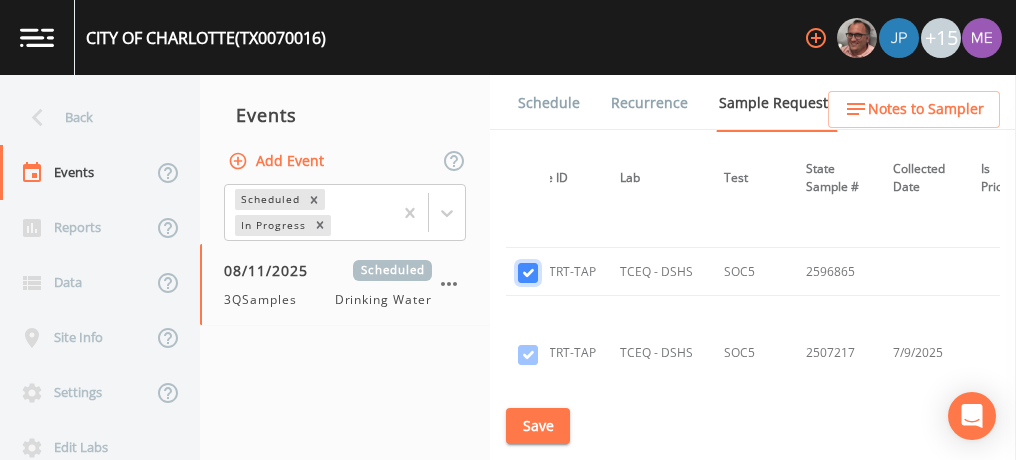 checkbox on "true" 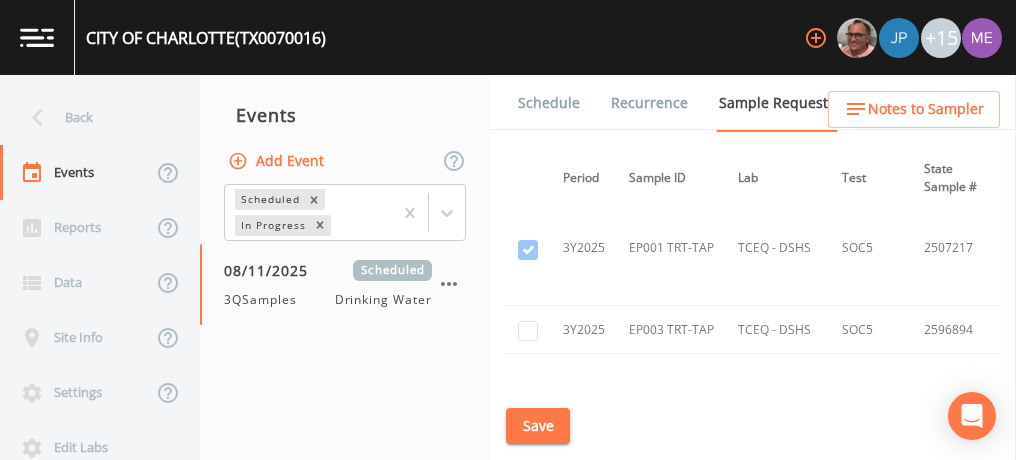 scroll, scrollTop: 6325, scrollLeft: 93, axis: both 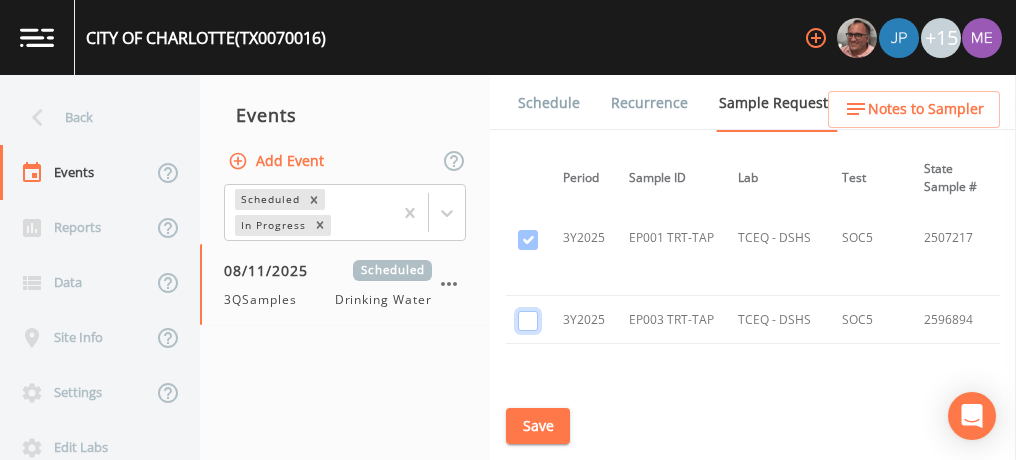 click at bounding box center [528, 321] 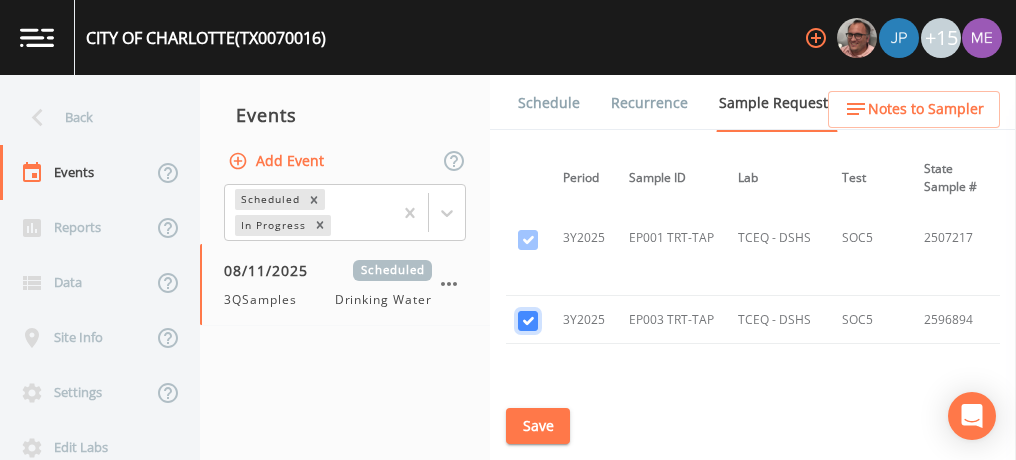 checkbox on "true" 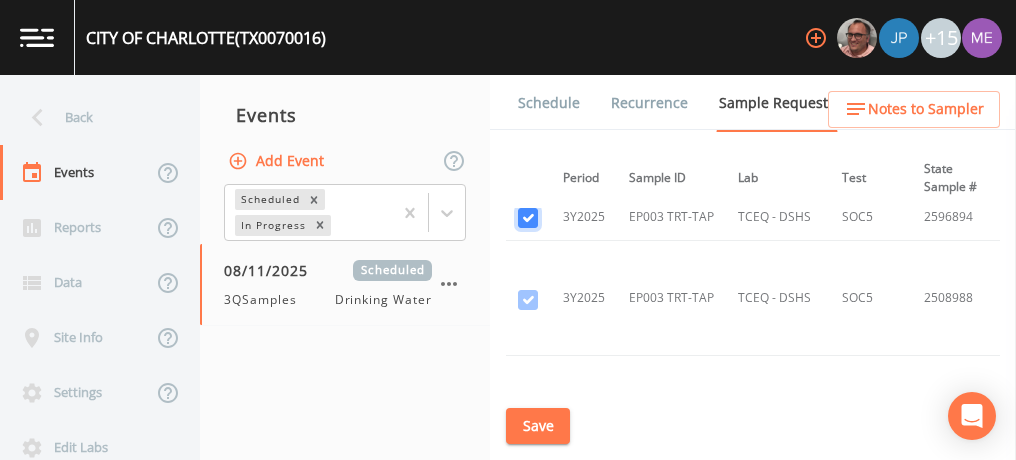 scroll, scrollTop: 6433, scrollLeft: 93, axis: both 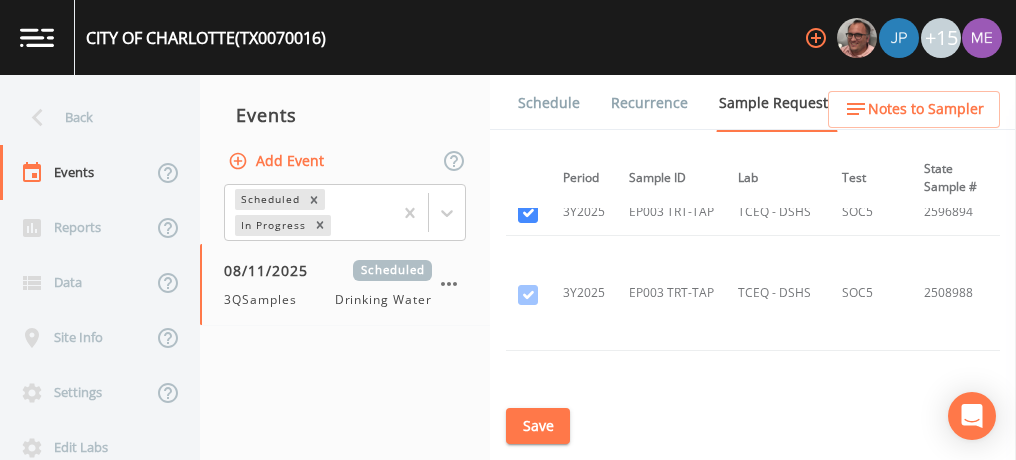 click on "Save" at bounding box center [538, 426] 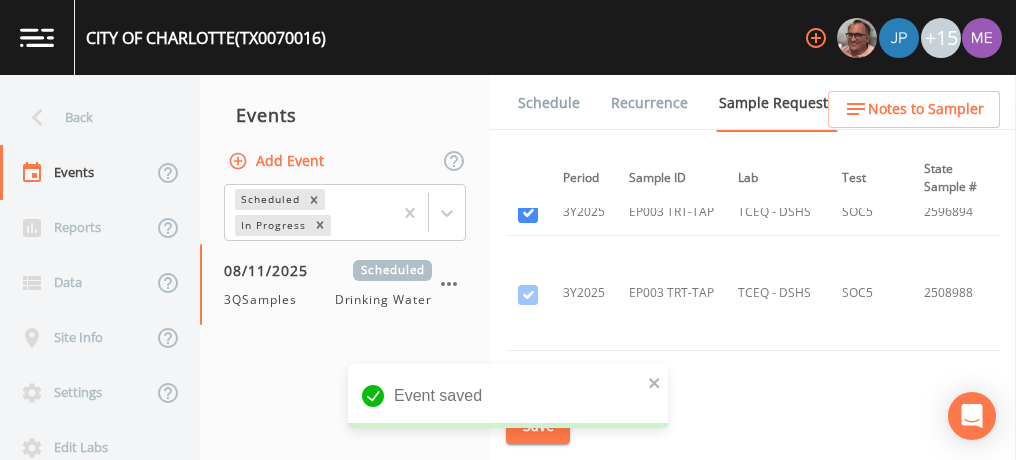 click on "Schedule" at bounding box center (549, 103) 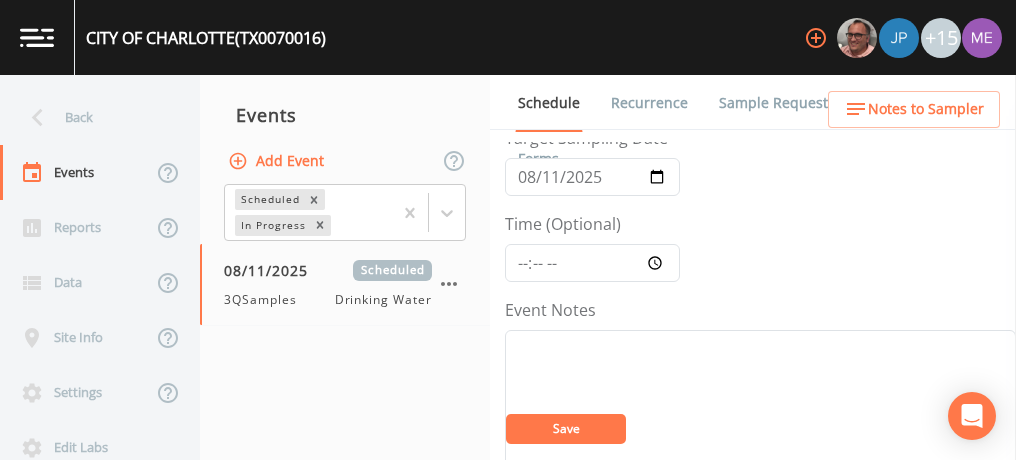 scroll, scrollTop: 100, scrollLeft: 0, axis: vertical 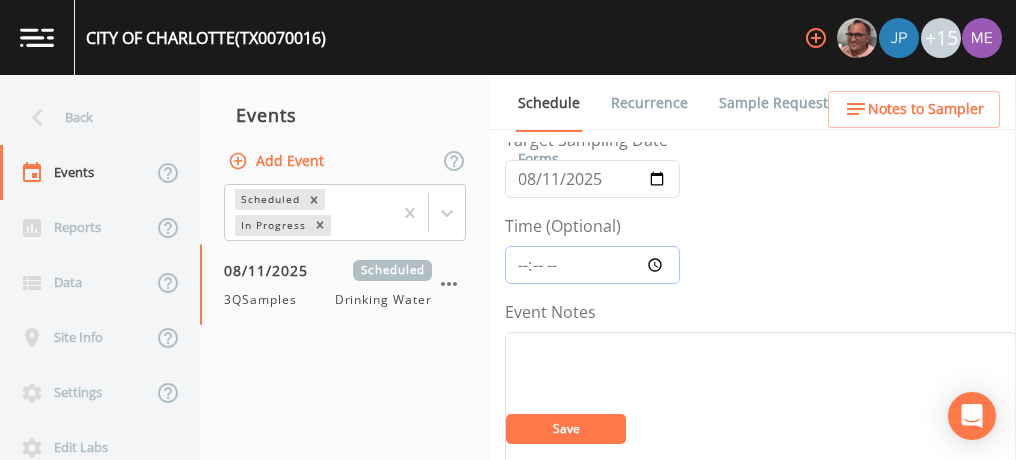 click on "Time (Optional)" at bounding box center [592, 265] 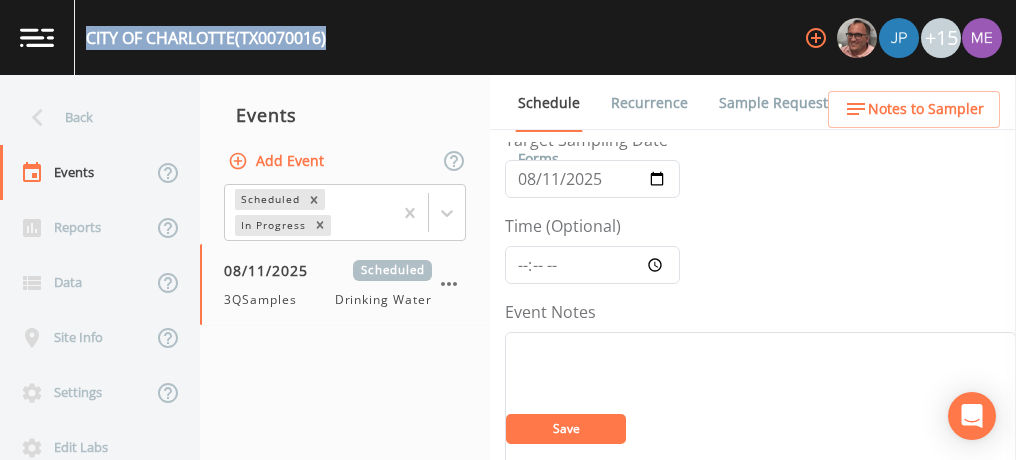 drag, startPoint x: 88, startPoint y: 38, endPoint x: 333, endPoint y: 35, distance: 245.01837 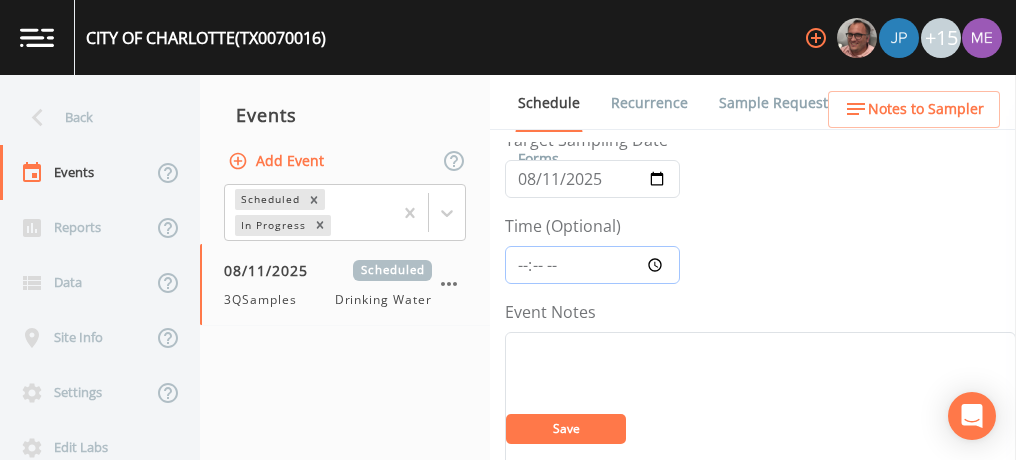 click on "Time (Optional)" at bounding box center (592, 265) 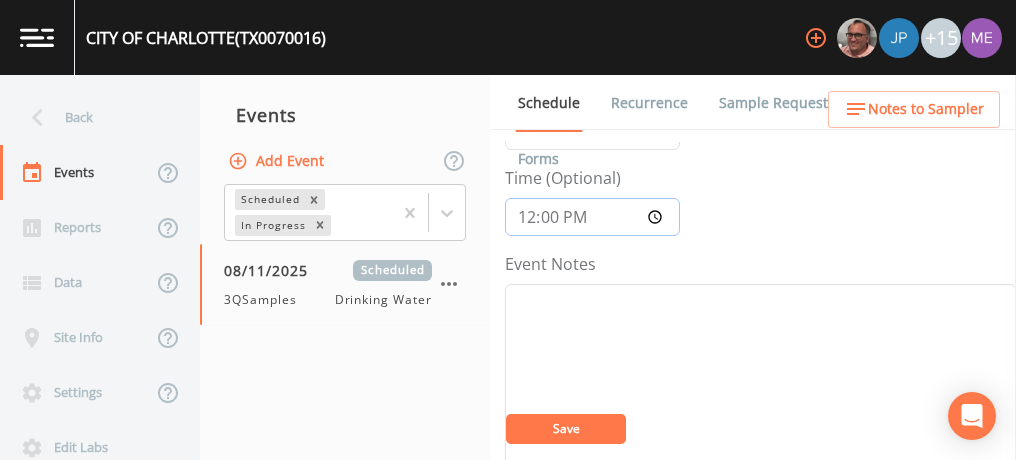 scroll, scrollTop: 149, scrollLeft: 0, axis: vertical 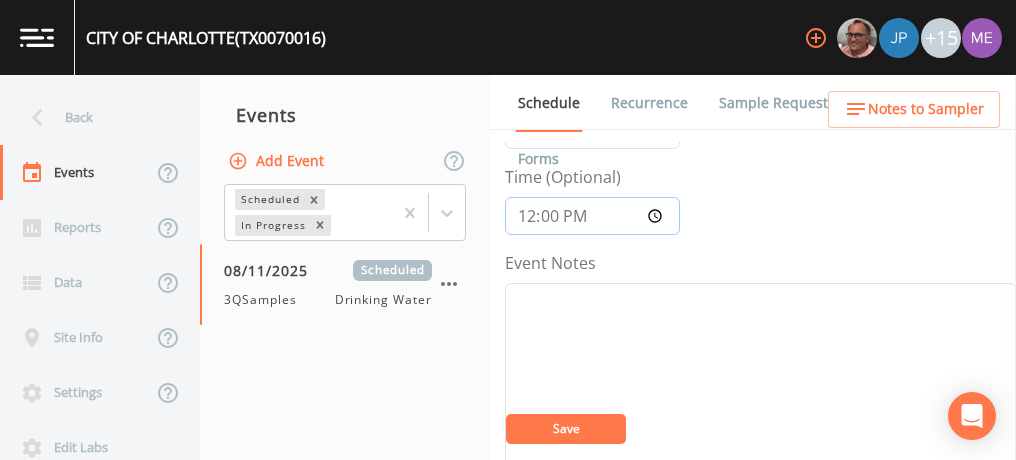 click on "12:00" at bounding box center (592, 216) 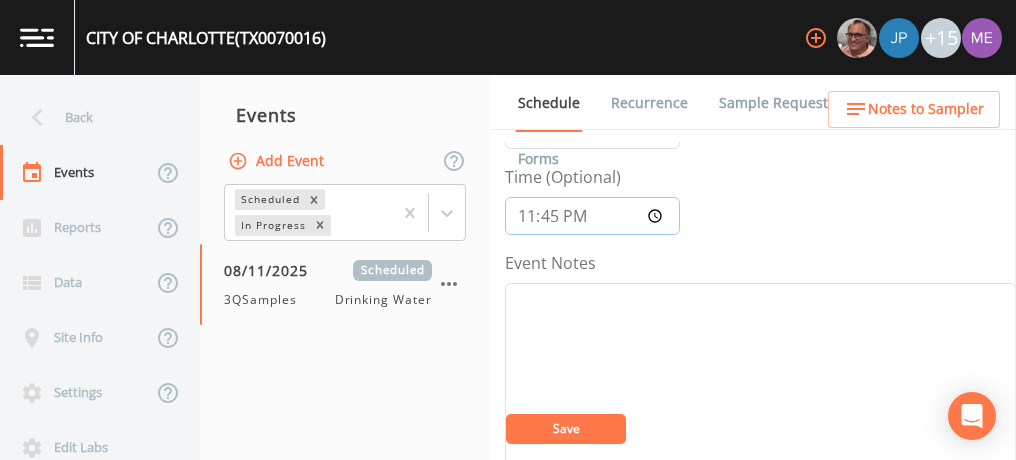 type on "11:45" 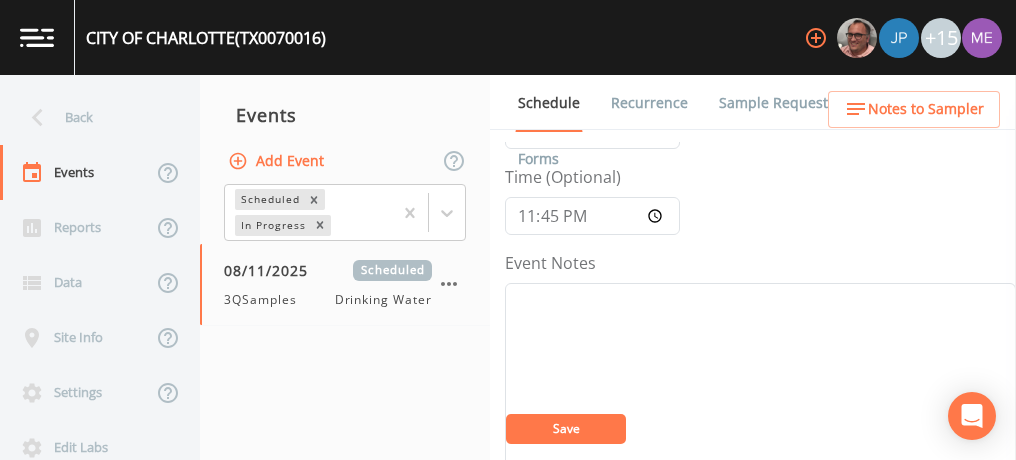 click on "Save" at bounding box center [566, 429] 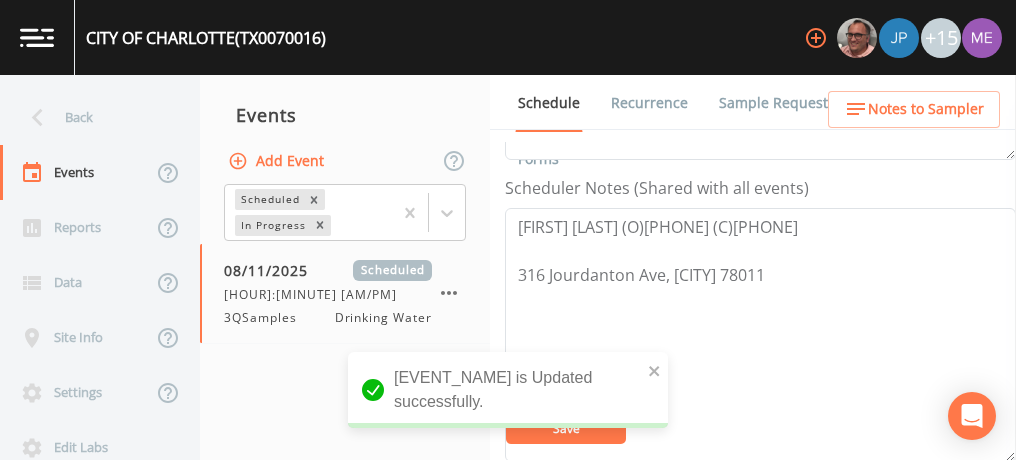 scroll, scrollTop: 532, scrollLeft: 0, axis: vertical 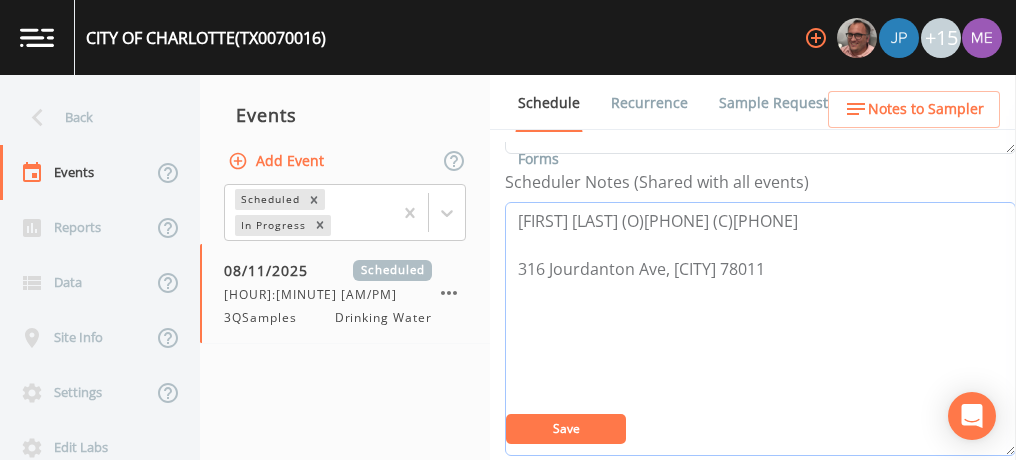 drag, startPoint x: 517, startPoint y: 217, endPoint x: 903, endPoint y: 211, distance: 386.04663 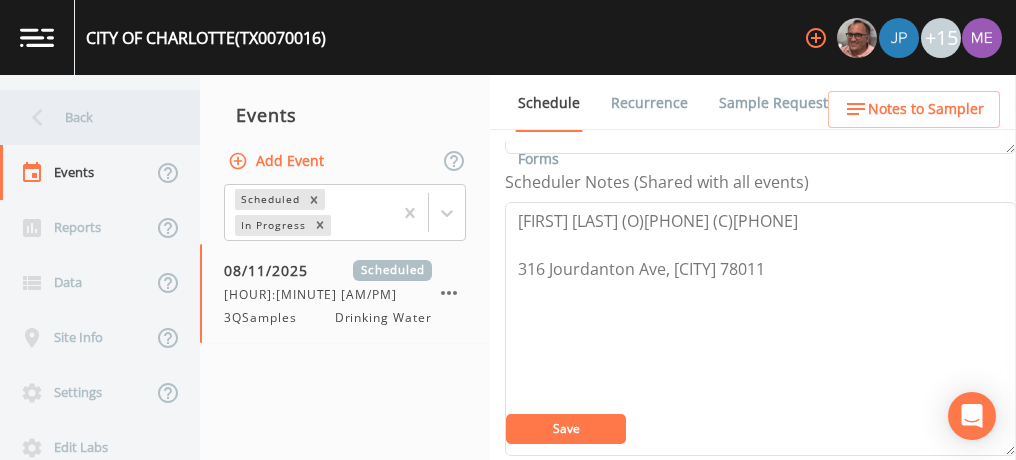 click on "Back" at bounding box center [90, 117] 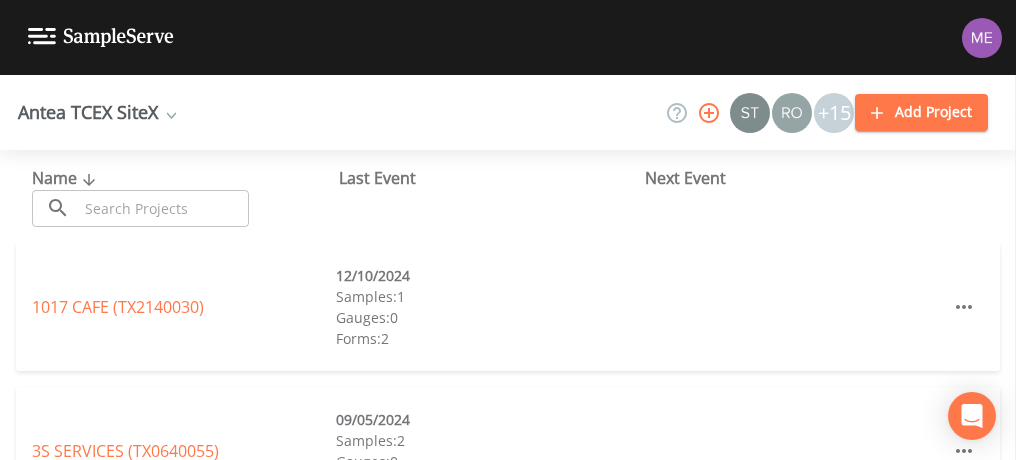 click at bounding box center (163, 208) 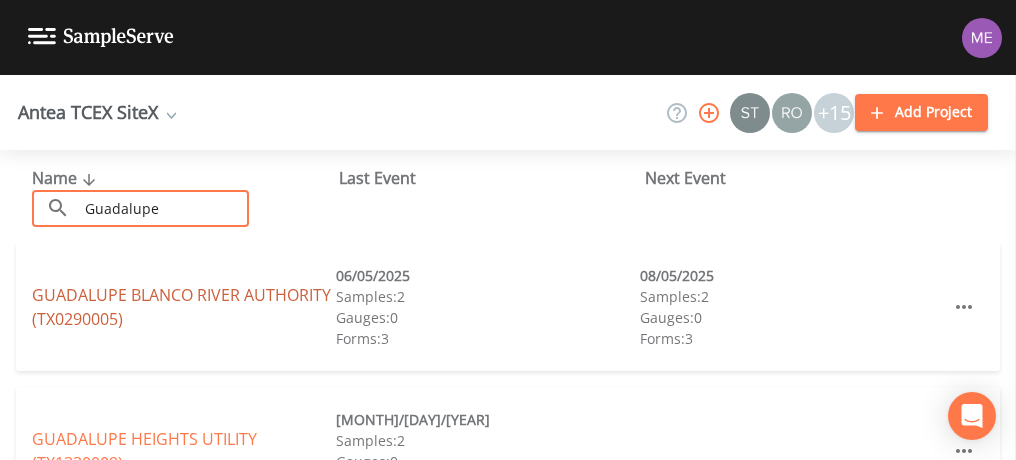type on "Guadalupe" 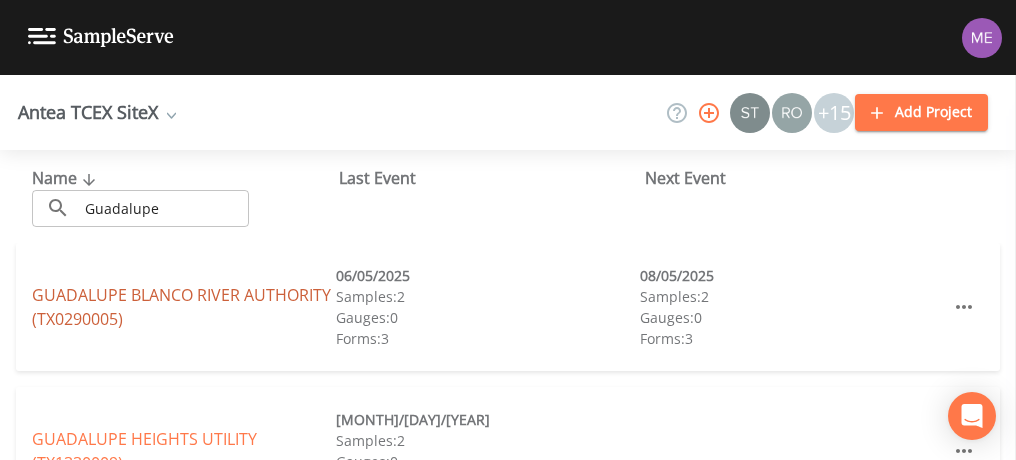 click on "GUADALUPE BLANCO RIVER AUTHORITY   (TX0290005)" at bounding box center (181, 307) 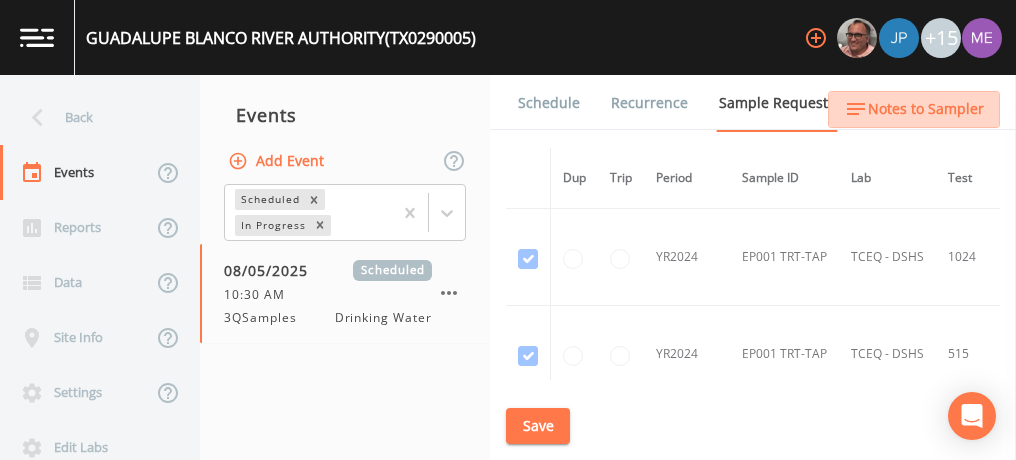 click on "Notes to Sampler" at bounding box center [926, 109] 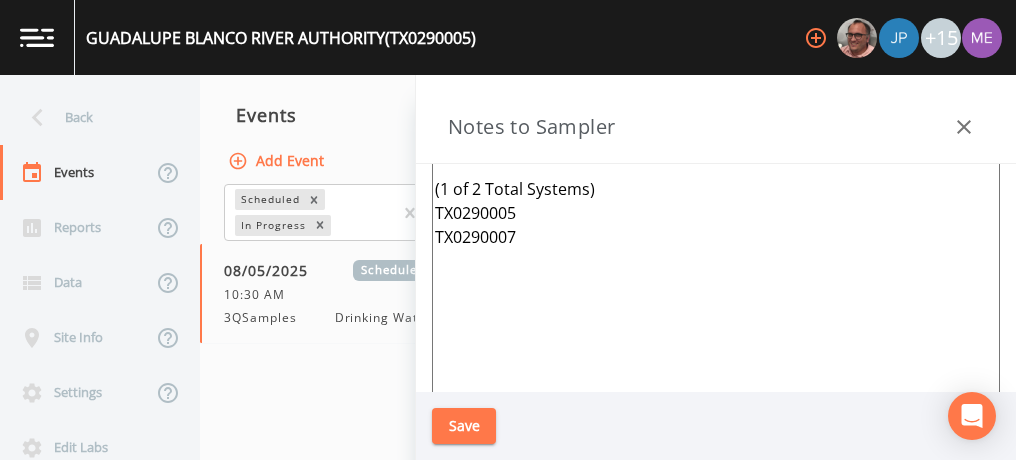 scroll, scrollTop: 112, scrollLeft: 0, axis: vertical 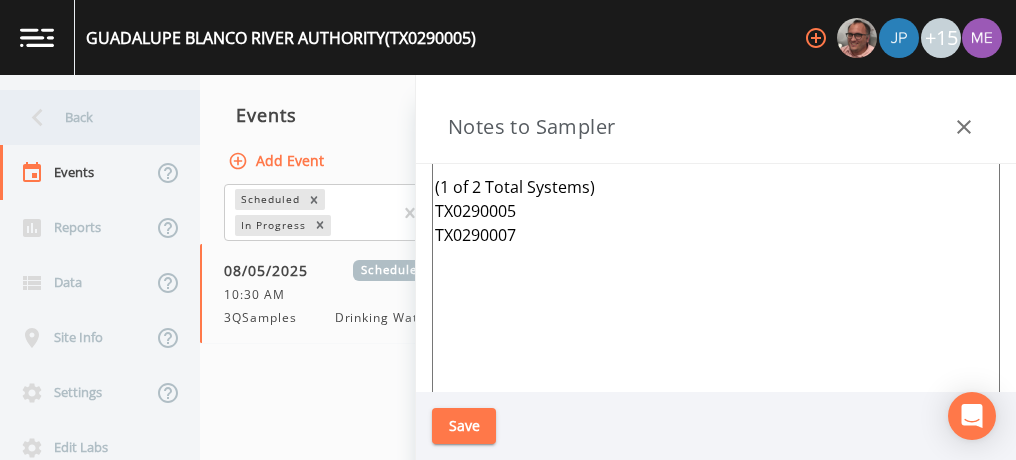 click on "Back" at bounding box center (90, 117) 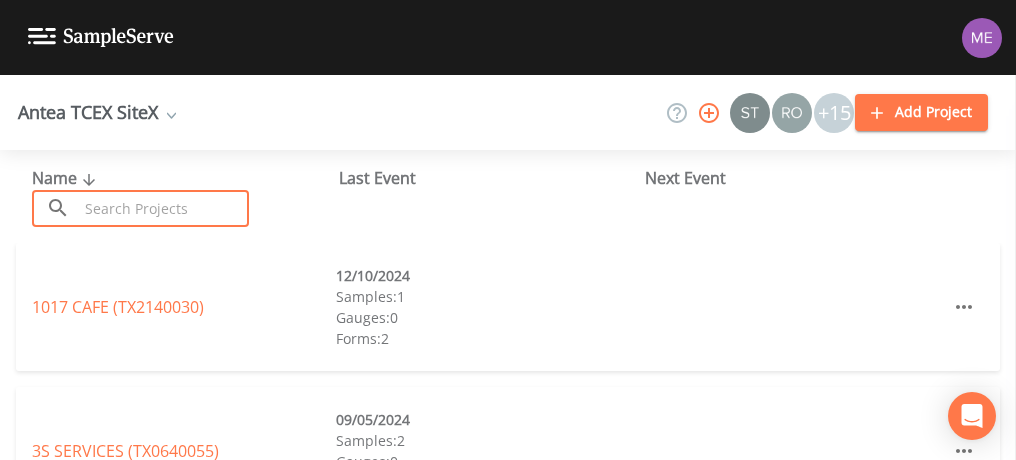 click at bounding box center [163, 208] 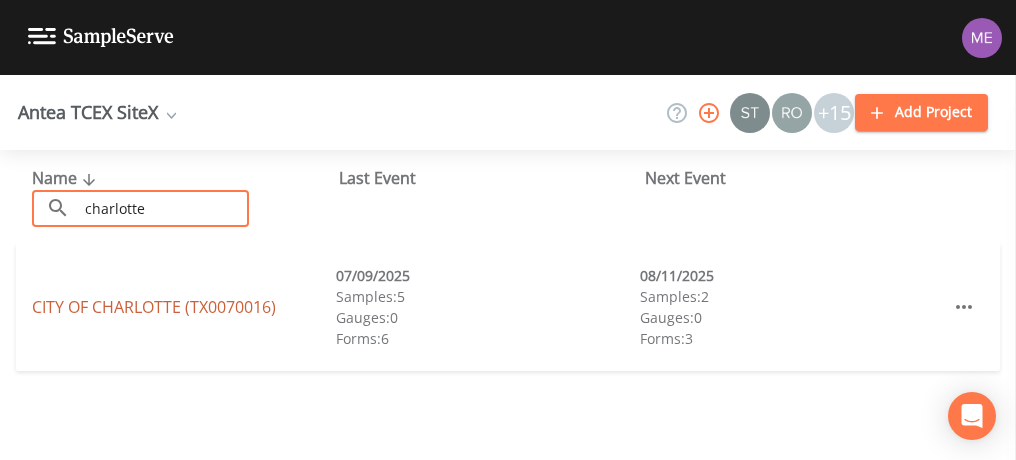 type on "charlotte" 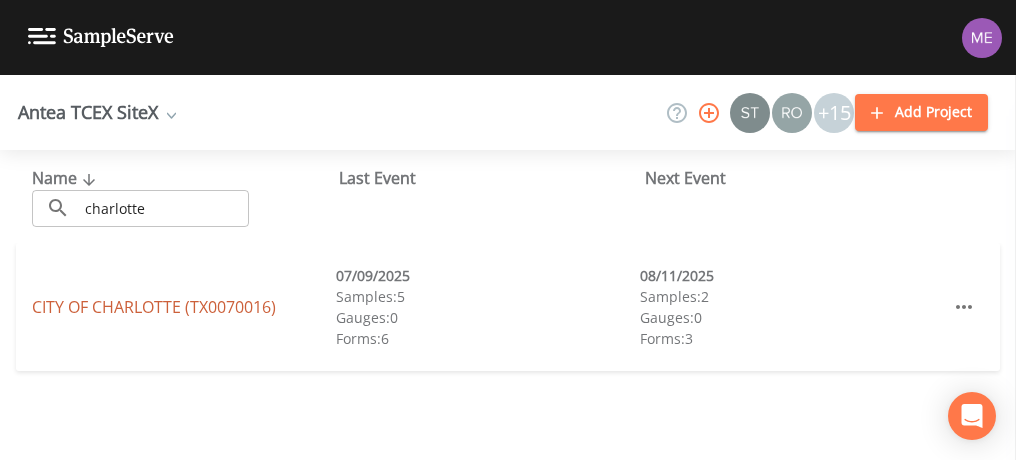 click on "CITY OF CHARLOTTE   (TX0070016)" at bounding box center (154, 307) 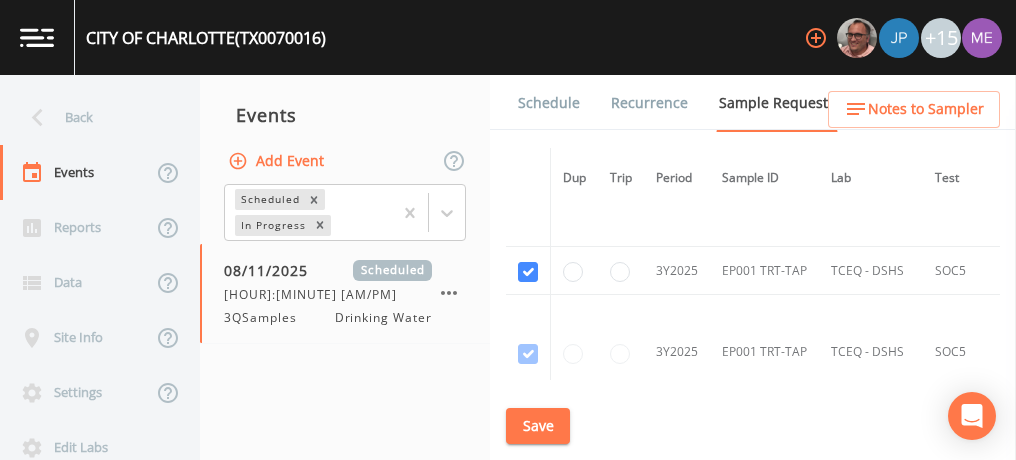 scroll, scrollTop: 6210, scrollLeft: 0, axis: vertical 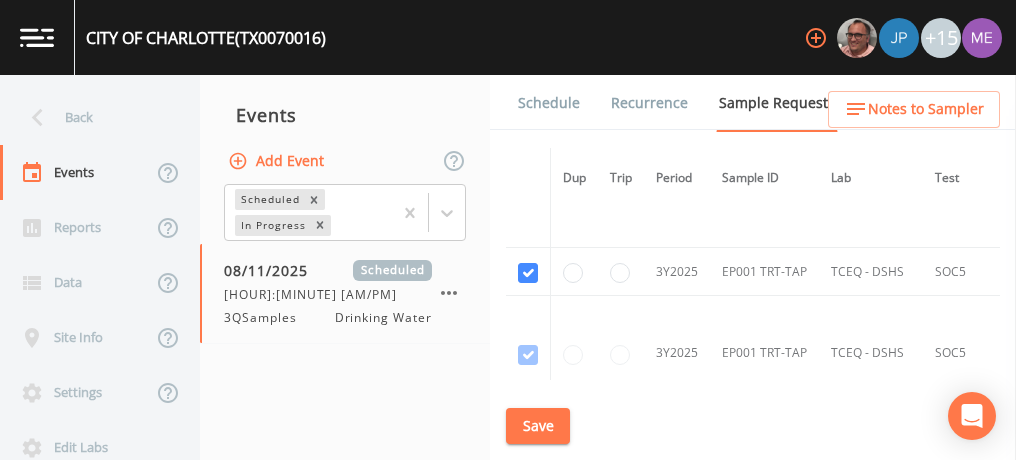 click on "Schedule" at bounding box center [549, 103] 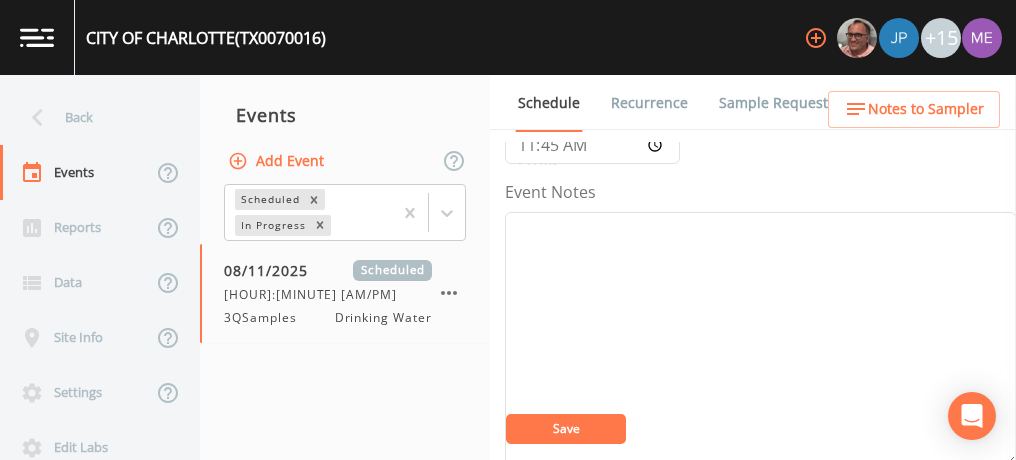 scroll, scrollTop: 220, scrollLeft: 0, axis: vertical 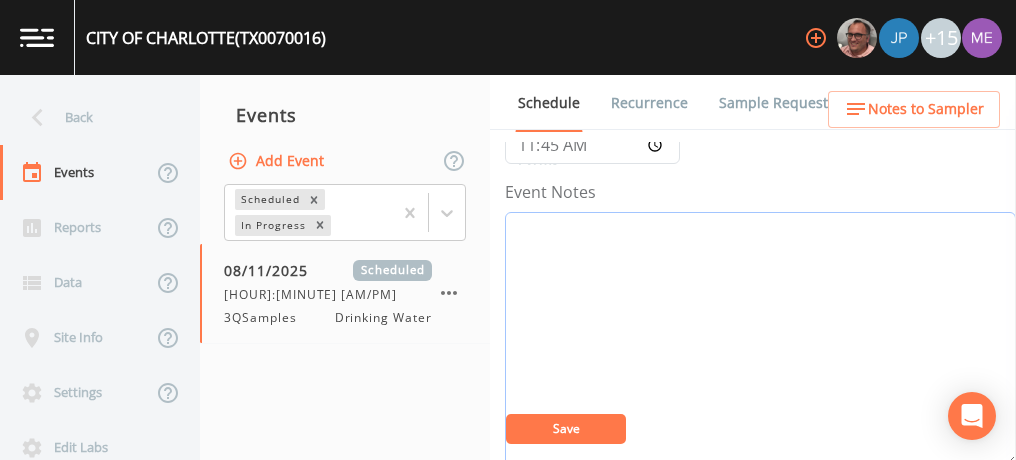click on "Event Notes" at bounding box center [760, 339] 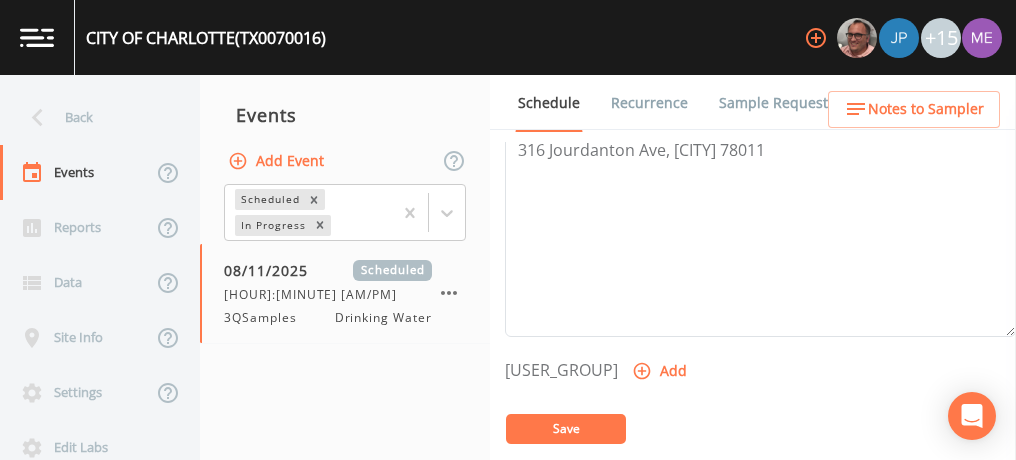 scroll, scrollTop: 702, scrollLeft: 0, axis: vertical 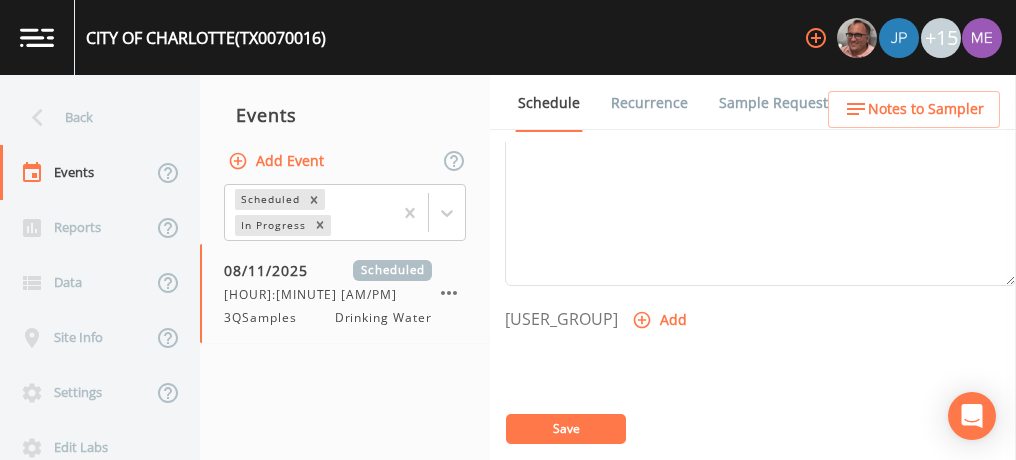 type on "confirmed with Hector 8/5" 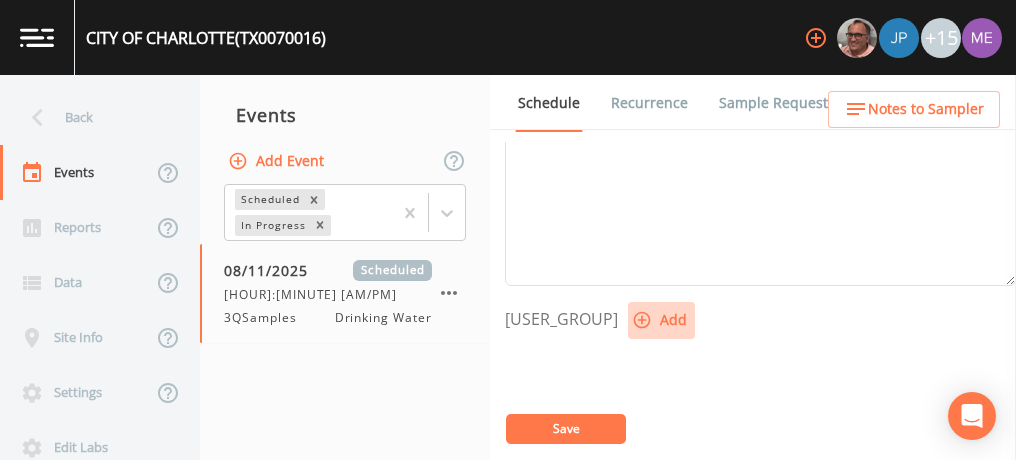 click 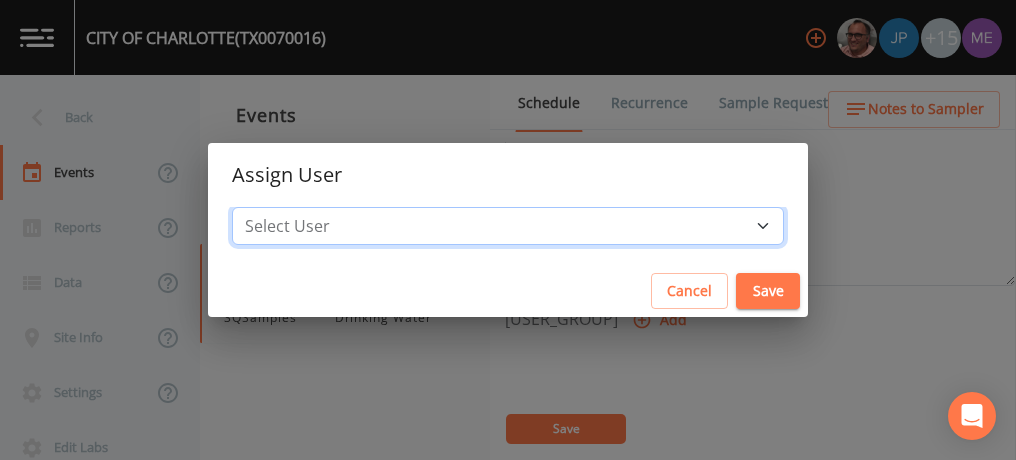 click on "Select User Mike  Franklin Joshua gere  Paul Lauren  Saenz Russell   Schindler  David  Weber Zachary  Evans Stafford  Johnson Sloan  Rigamonti chrisb@sitexsolutions.com Annie  Huebner Miriaha  Caddie Brandon  Fox Stan  Porter Melissa  Coleman Rodolfo  Ramirez Charles  Medina Mikeh@sitexsolutions.com" at bounding box center [508, 226] 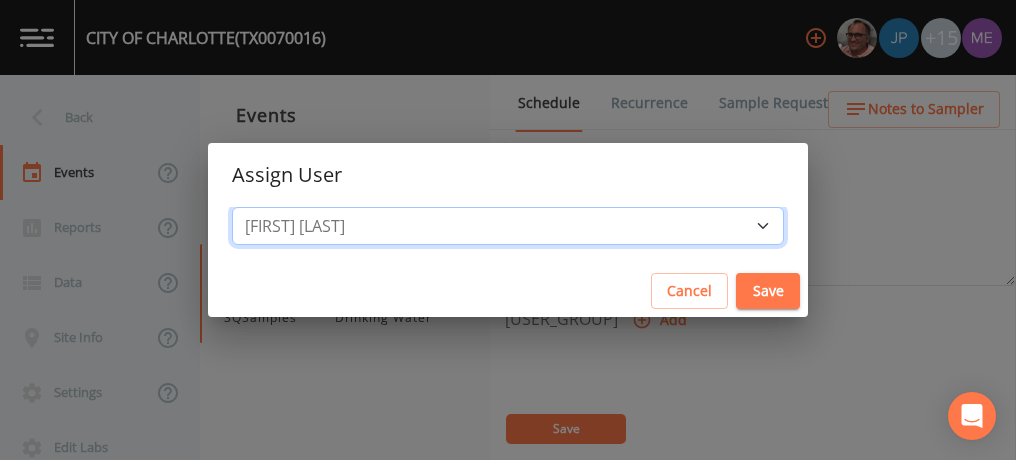 click on "Select User Mike  Franklin Joshua gere  Paul Lauren  Saenz Russell   Schindler  David  Weber Zachary  Evans Stafford  Johnson Sloan  Rigamonti chrisb@sitexsolutions.com Annie  Huebner Miriaha  Caddie Brandon  Fox Stan  Porter Melissa  Coleman Rodolfo  Ramirez Charles  Medina Mikeh@sitexsolutions.com" at bounding box center (508, 226) 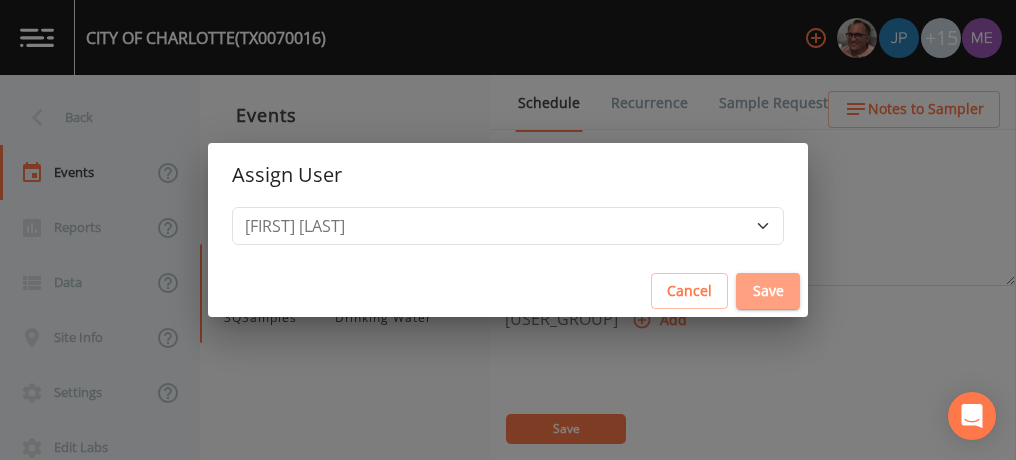 click on "Save" at bounding box center [768, 291] 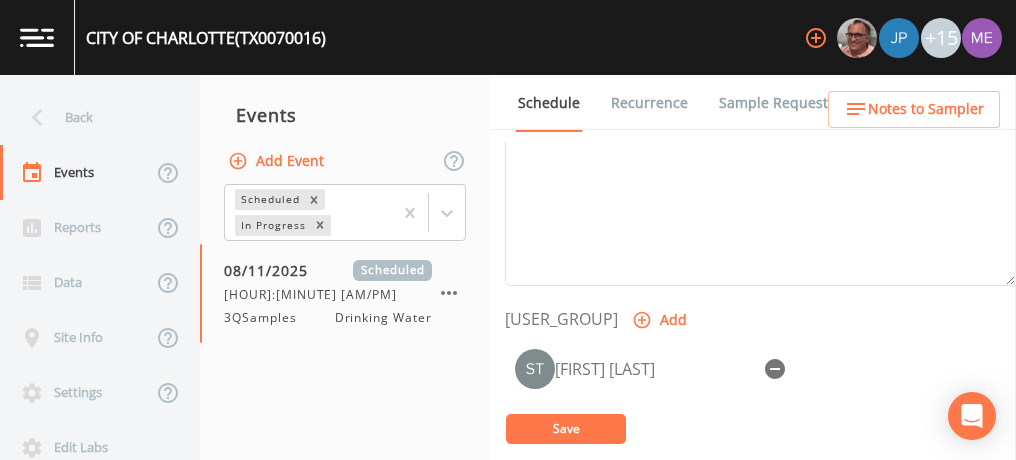 click on "Save" at bounding box center [566, 428] 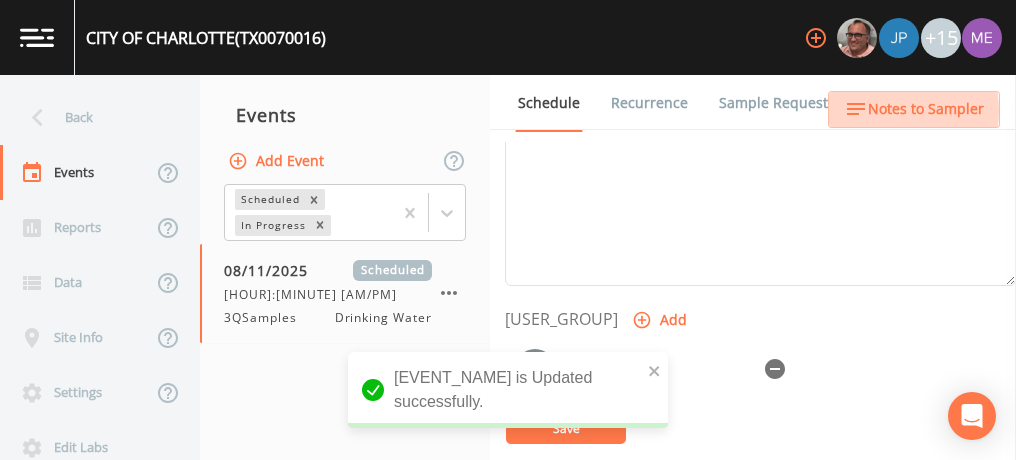 click on "Notes to Sampler" at bounding box center (926, 109) 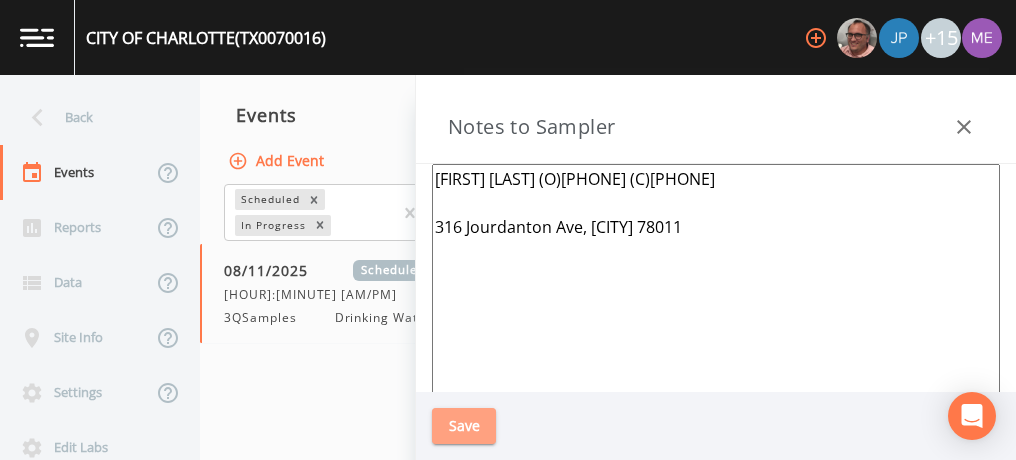 click on "Save" at bounding box center [464, 426] 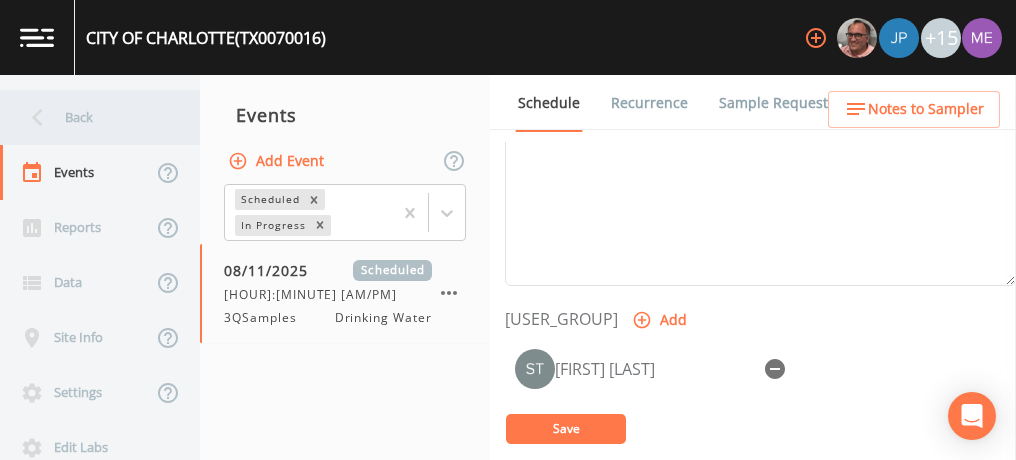 click on "Back" at bounding box center [90, 117] 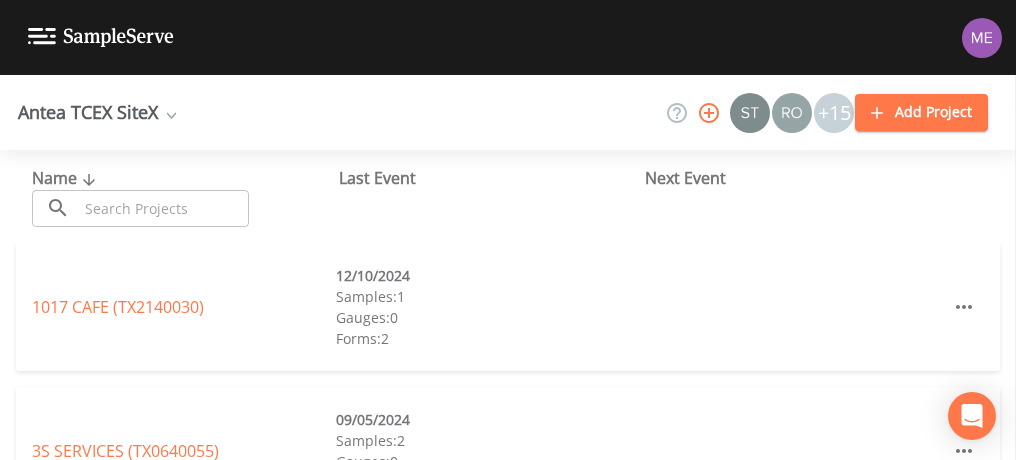 click at bounding box center [163, 208] 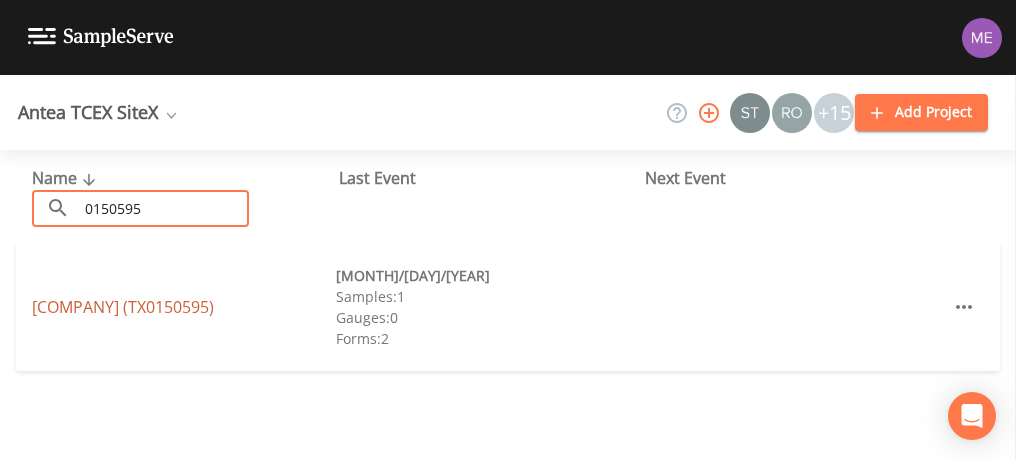 type on "0150595" 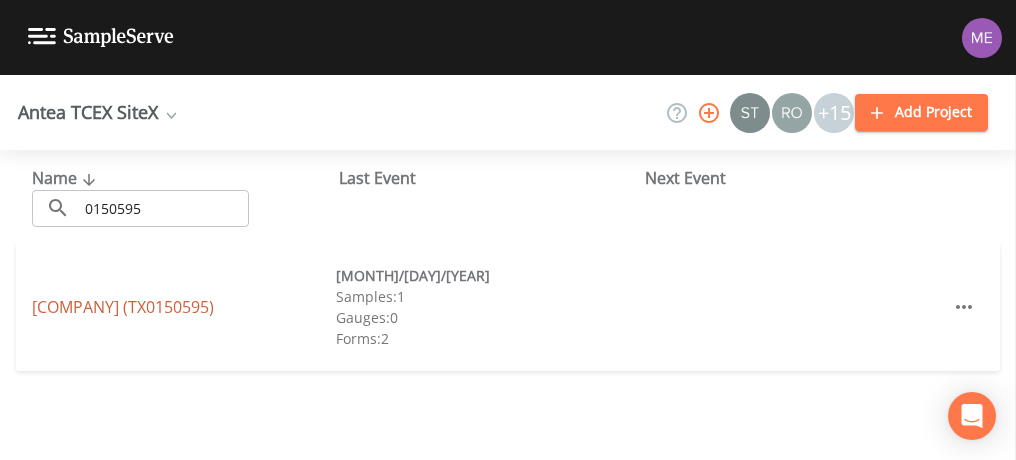 click on "CAMERO FUNERAL HOME   (TX0150595)" at bounding box center [123, 307] 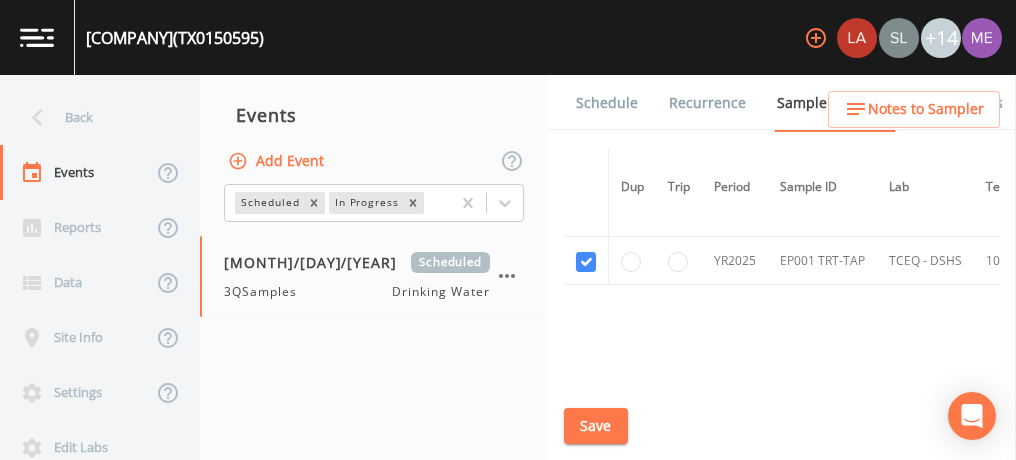scroll, scrollTop: 444, scrollLeft: 0, axis: vertical 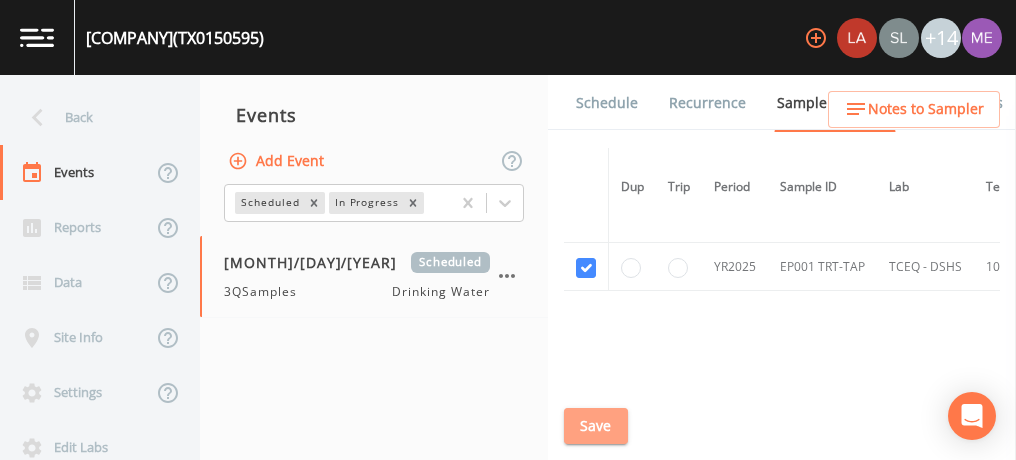 click on "Save" at bounding box center (596, 426) 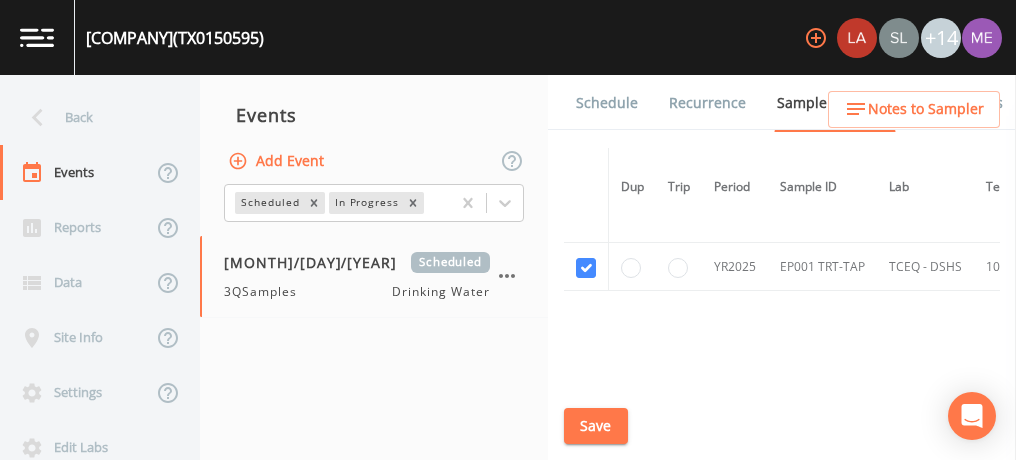 click on "Schedule" at bounding box center (607, 103) 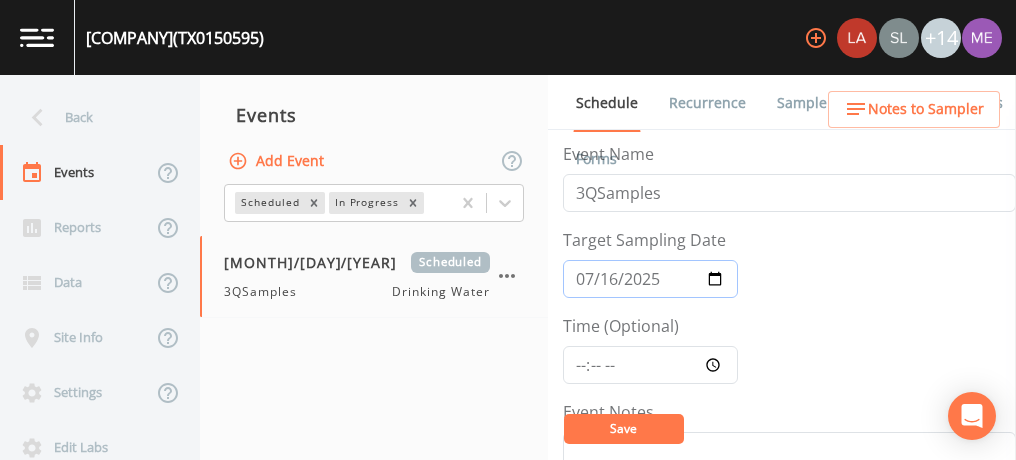 click on "2025-07-16" at bounding box center (650, 279) 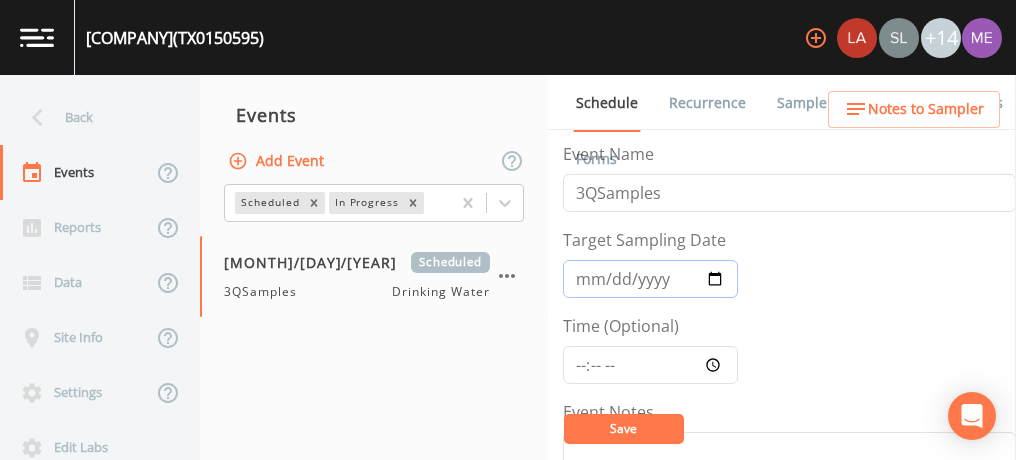 type on "2025-08-11" 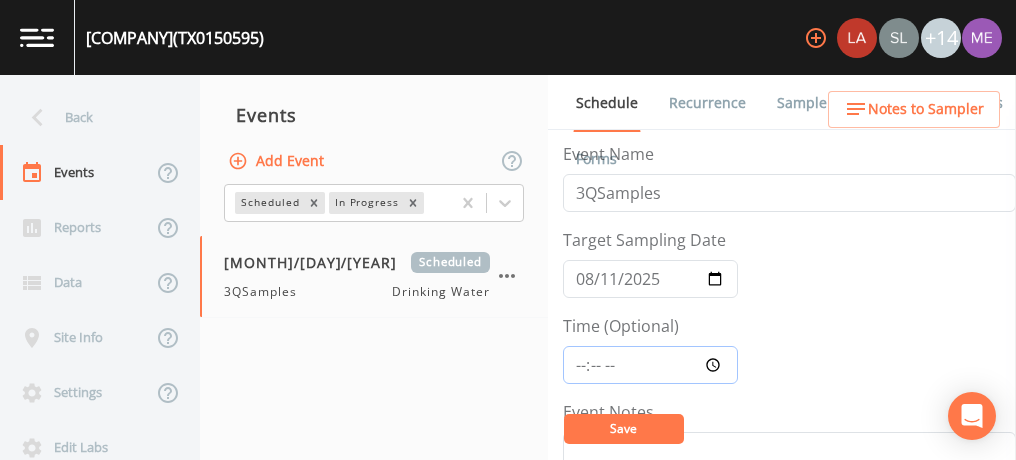 click on "Time (Optional)" at bounding box center (650, 365) 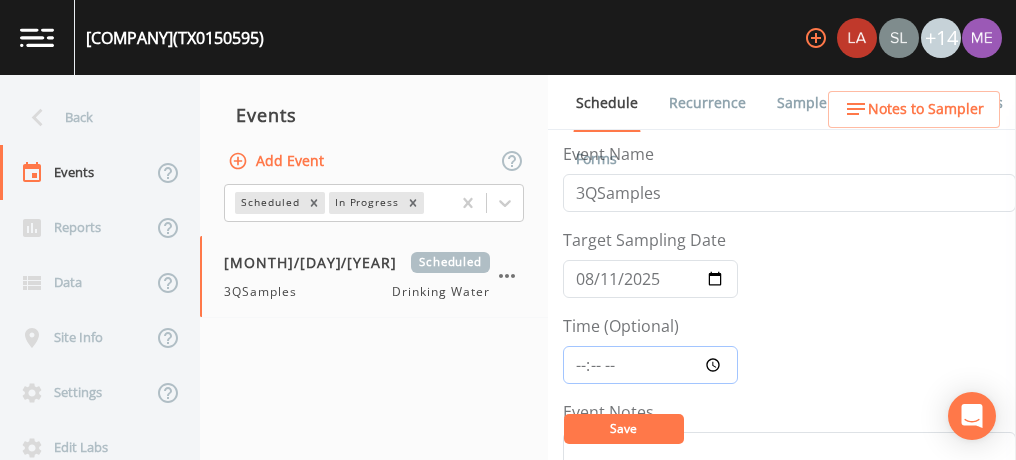 type on "13:00" 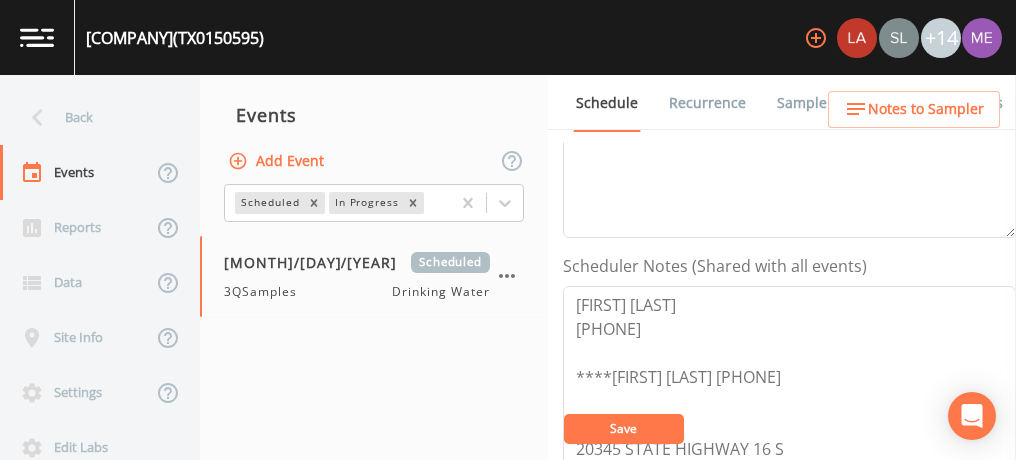 scroll, scrollTop: 507, scrollLeft: 0, axis: vertical 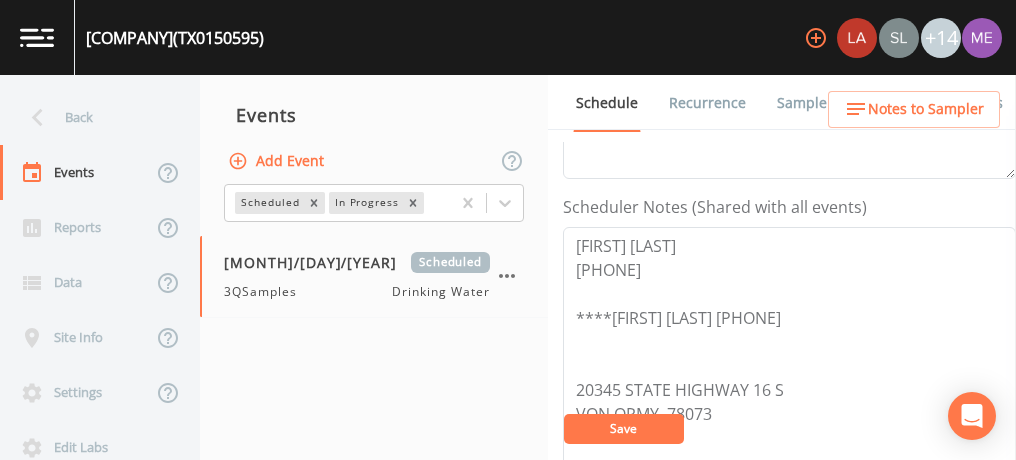 click on "Save" at bounding box center (624, 429) 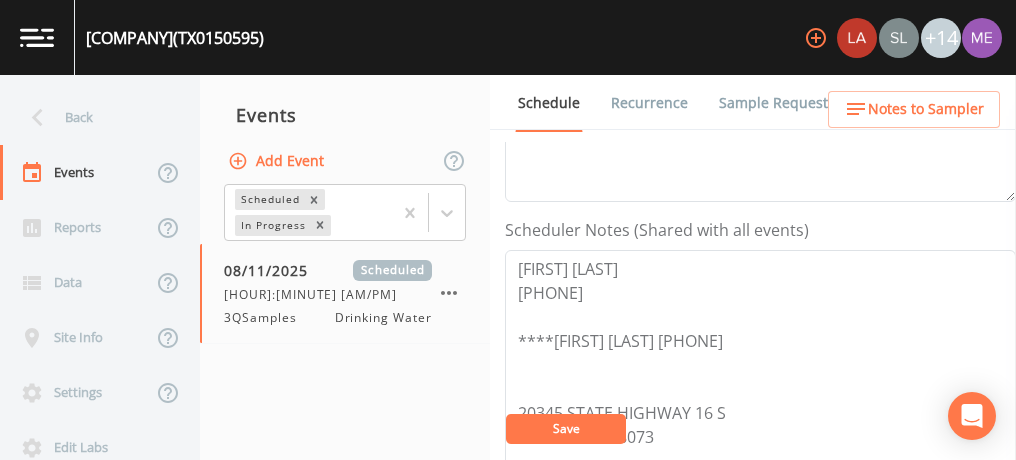 scroll, scrollTop: 484, scrollLeft: 0, axis: vertical 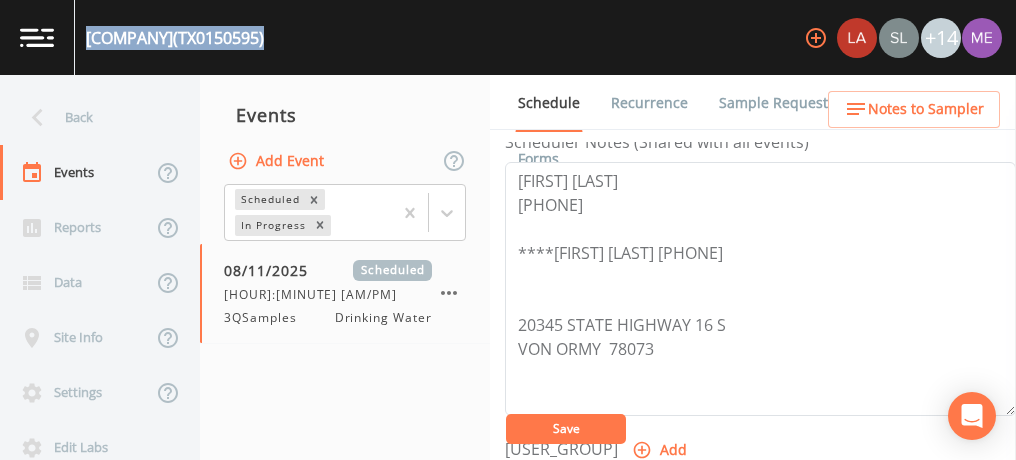 drag, startPoint x: 86, startPoint y: 34, endPoint x: 370, endPoint y: 35, distance: 284.00177 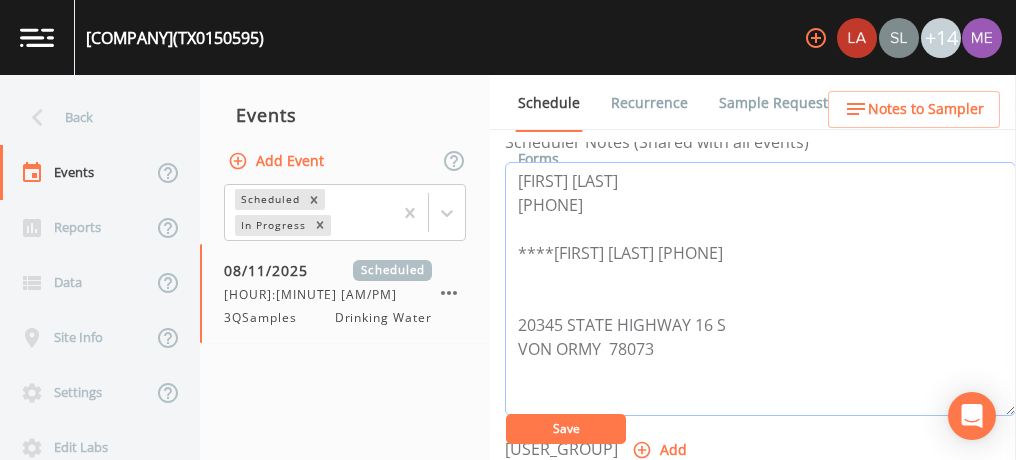 drag, startPoint x: 554, startPoint y: 249, endPoint x: 754, endPoint y: 246, distance: 200.02249 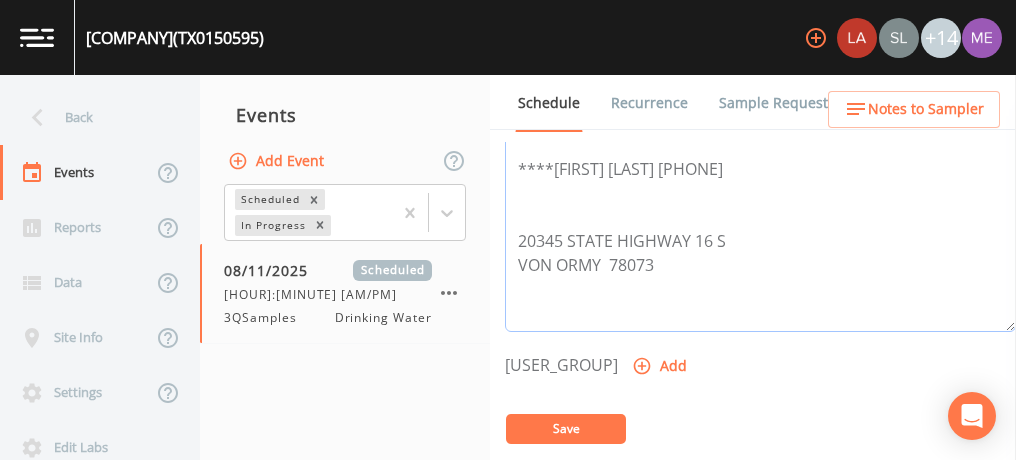 scroll, scrollTop: 660, scrollLeft: 0, axis: vertical 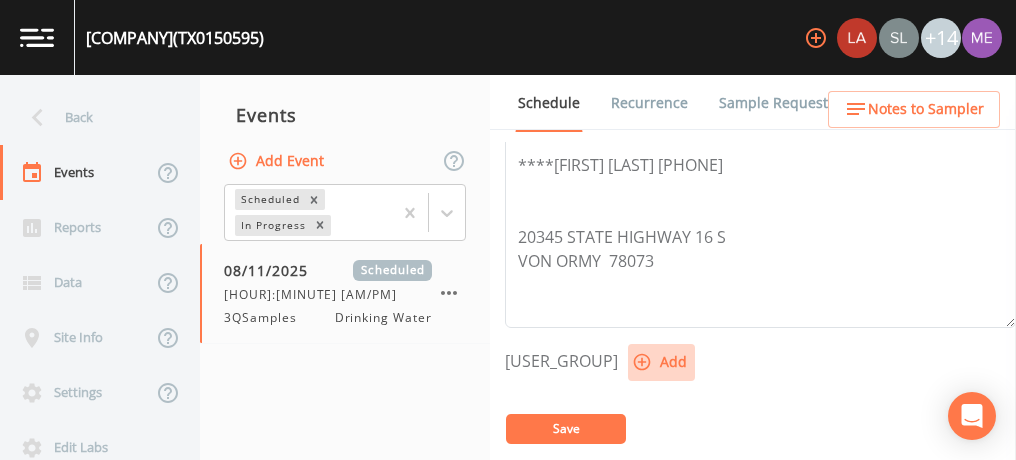 click 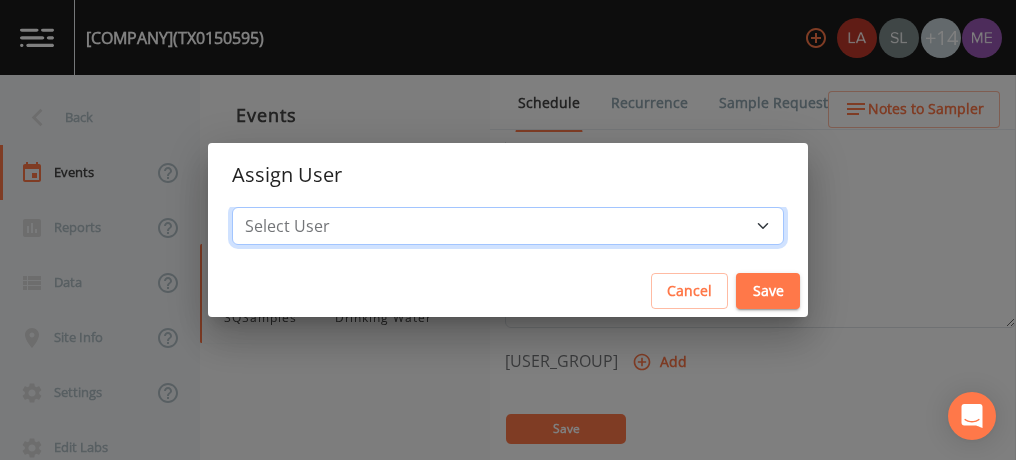 click on "Select User Lauren  Saenz Sloan  Rigamonti chrisb@sitexsolutions.com Joshua gere  Paul Mike  Franklin Zachary  Evans David  Weber Stafford  Johnson Annie  Huebner Miriaha  Caddie Brandon  Fox Stan  Porter Melissa  Coleman Rodolfo  Ramirez Charles  Medina Mikeh@sitexsolutions.com" at bounding box center (508, 226) 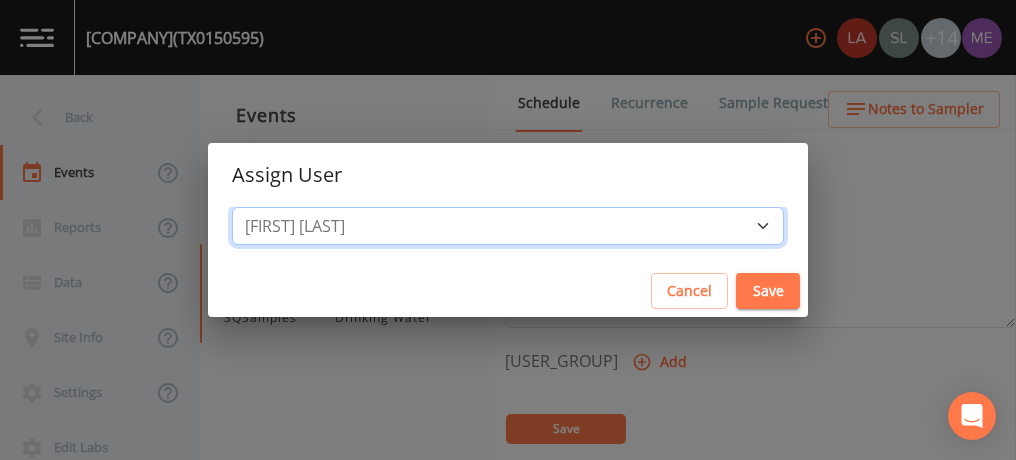 click on "Select User Lauren  Saenz Sloan  Rigamonti chrisb@sitexsolutions.com Joshua gere  Paul Mike  Franklin Zachary  Evans David  Weber Stafford  Johnson Annie  Huebner Miriaha  Caddie Brandon  Fox Stan  Porter Melissa  Coleman Rodolfo  Ramirez Charles  Medina Mikeh@sitexsolutions.com" at bounding box center [508, 226] 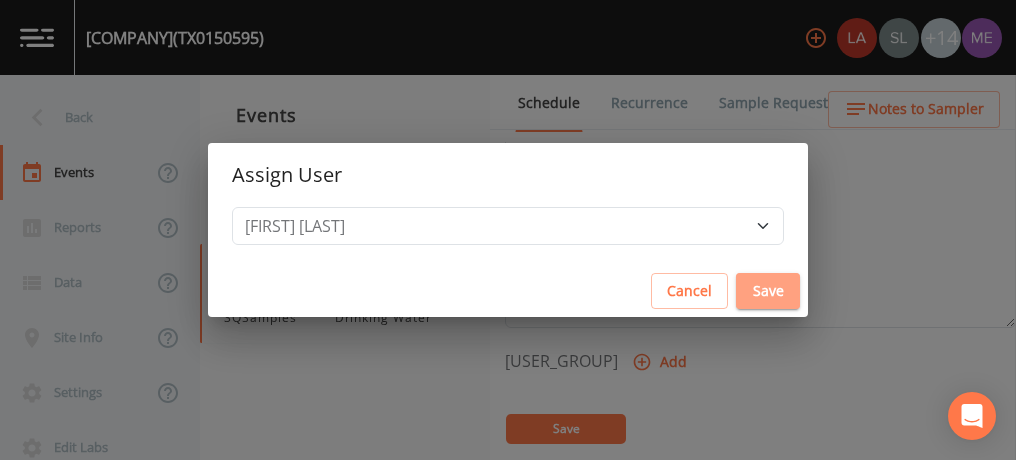 click on "Save" at bounding box center [768, 291] 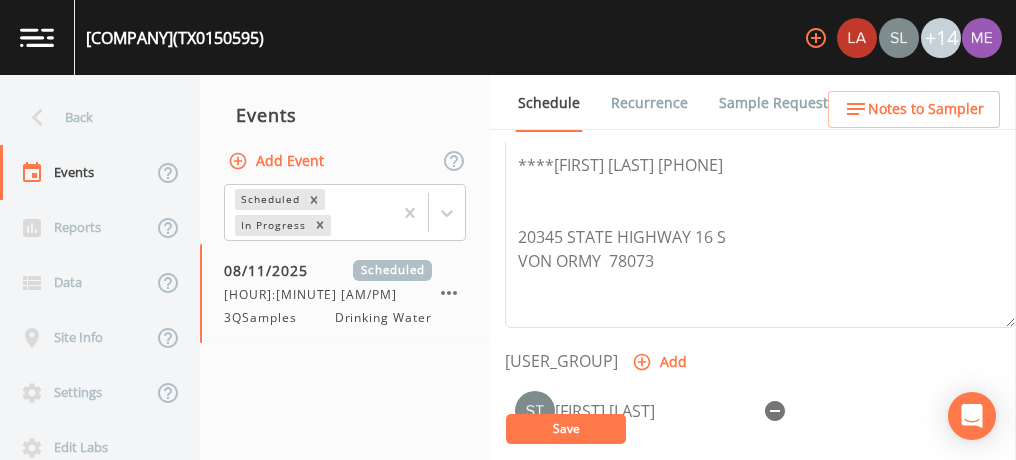 click on "Save" at bounding box center [566, 429] 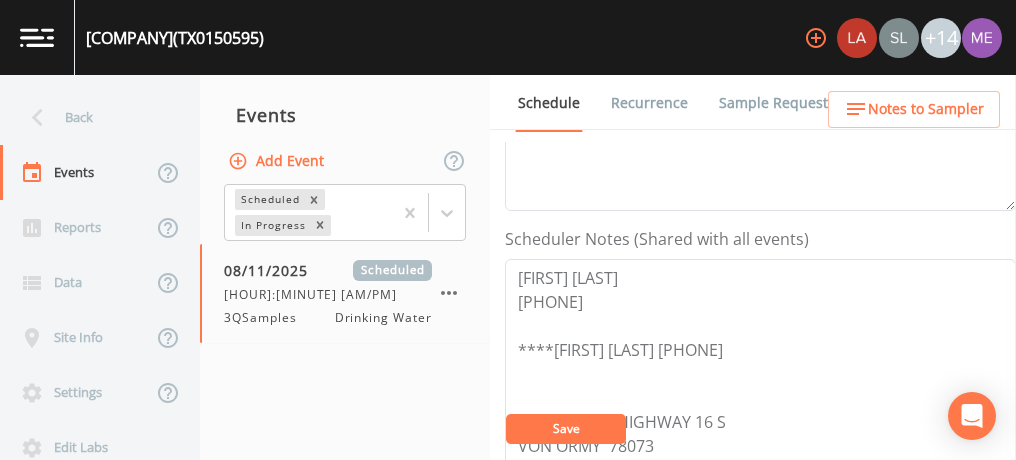 scroll, scrollTop: 474, scrollLeft: 0, axis: vertical 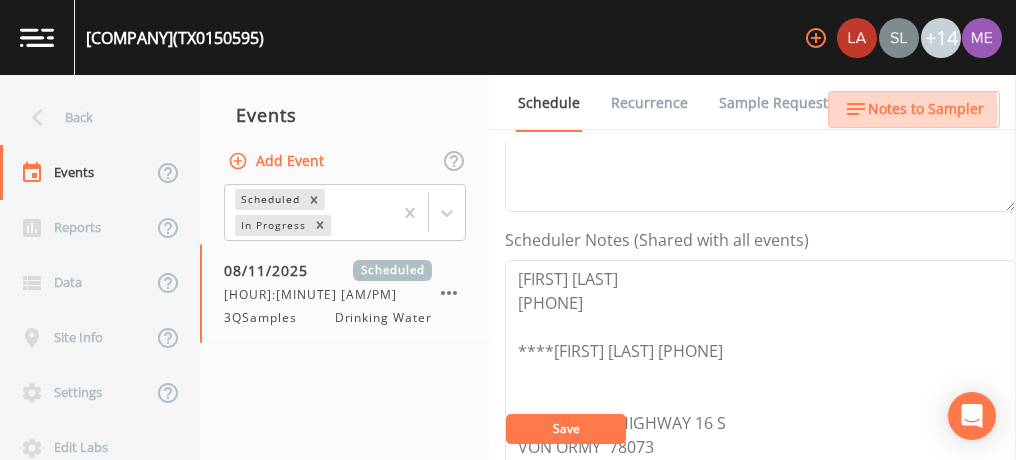 click 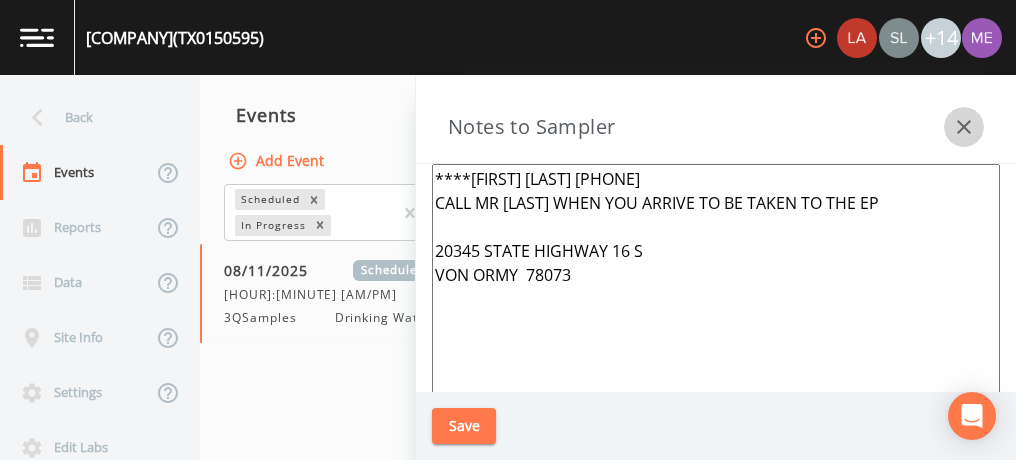 click 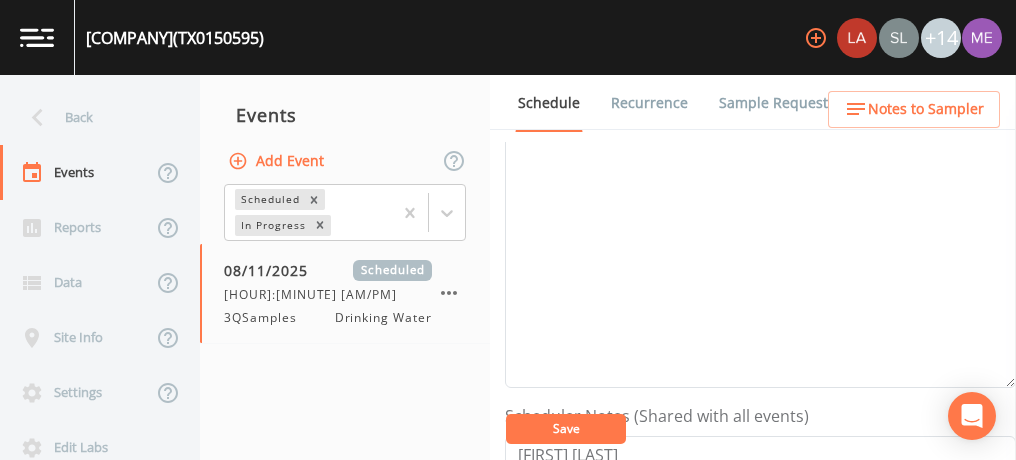 scroll, scrollTop: 294, scrollLeft: 0, axis: vertical 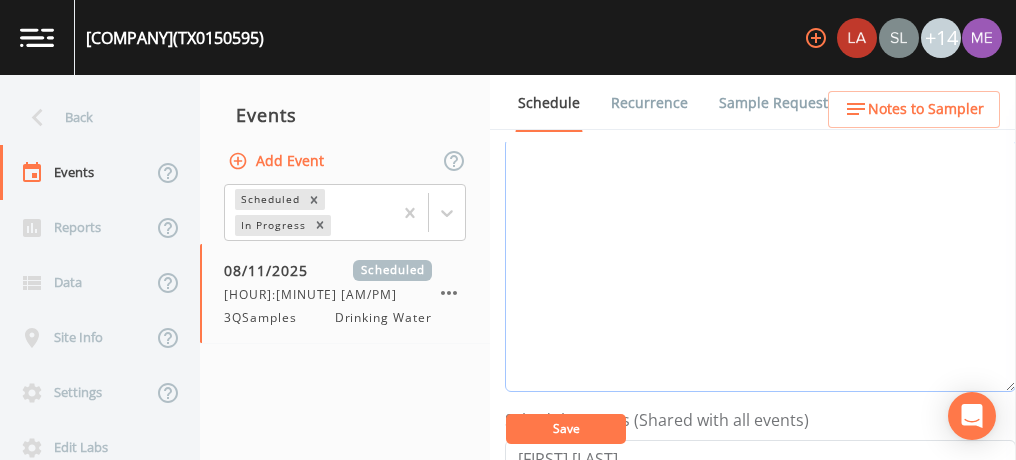 click on "Event Notes" at bounding box center (760, 265) 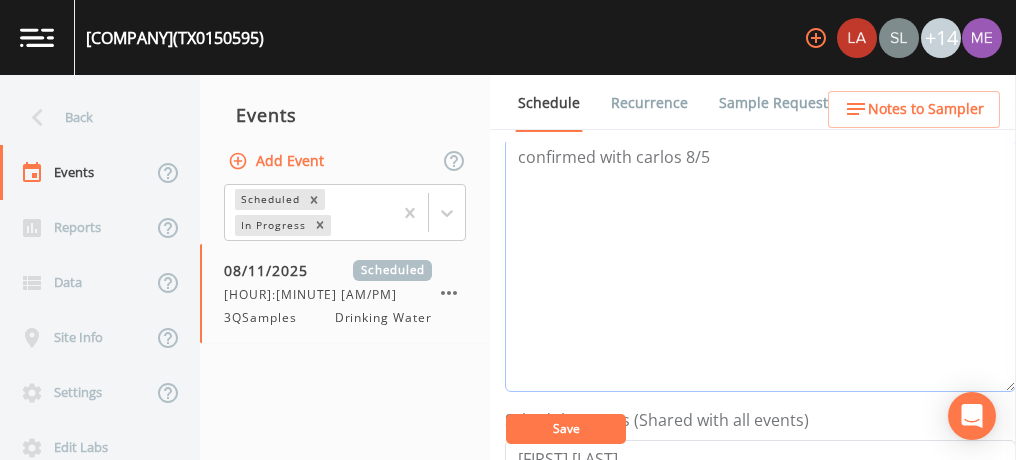 type on "confirmed with carlos 8/5" 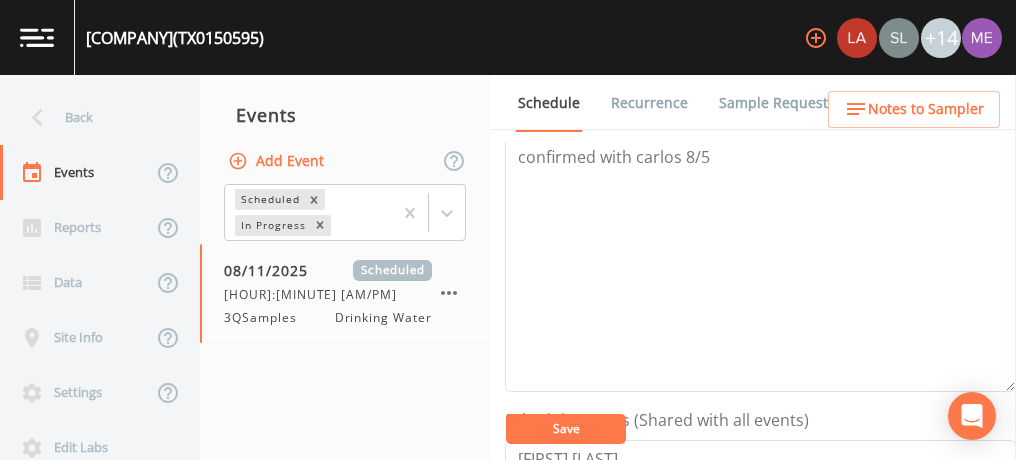 click on "Save" at bounding box center (566, 428) 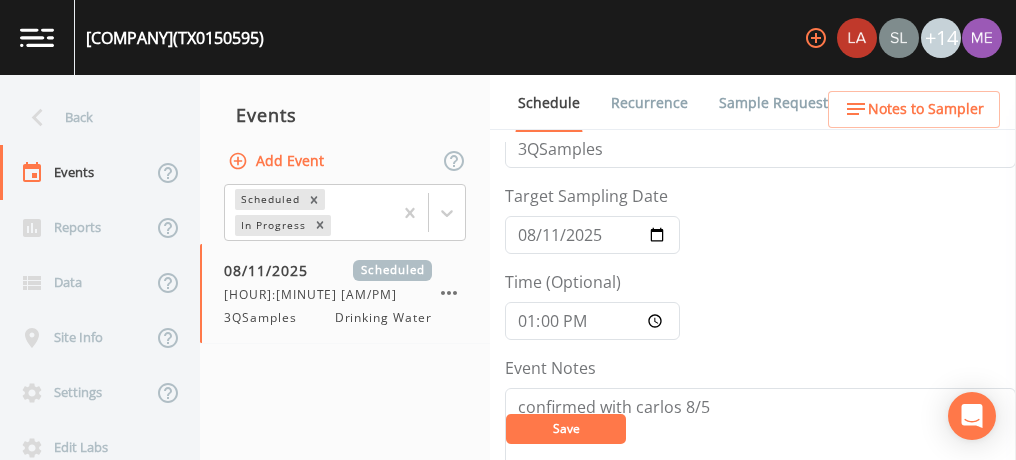 scroll, scrollTop: 0, scrollLeft: 0, axis: both 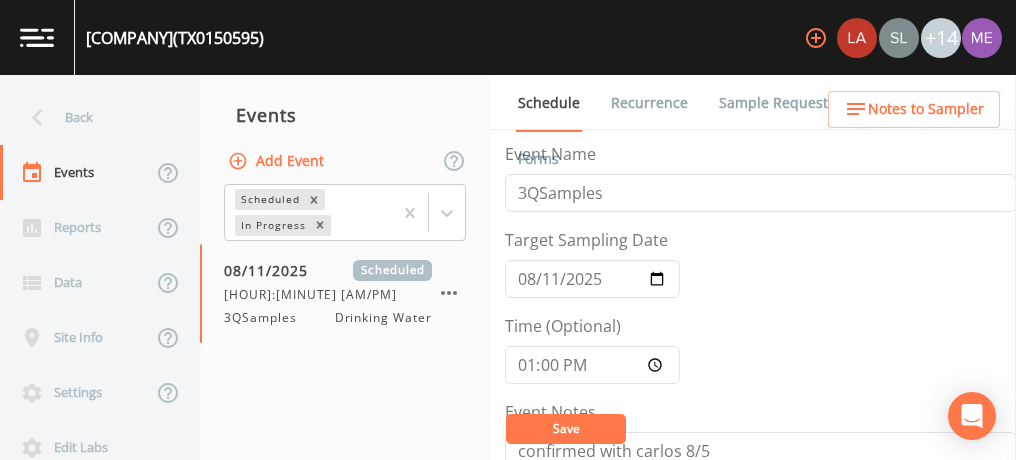 click on "Event Name 3QSamples Target Sampling Date 2025-08-11 Time (Optional) 13:00 Event Notes confirmed with carlos 8/5 Scheduler Notes (Shared with all events) Jerome Camero
210-624-2428
****Carlos Lopez 210-535-8887
20345 STATE HIGHWAY 16 S
VON ORMY  78073 Assigned Users Add Stan  Porter Save" at bounding box center [760, 696] 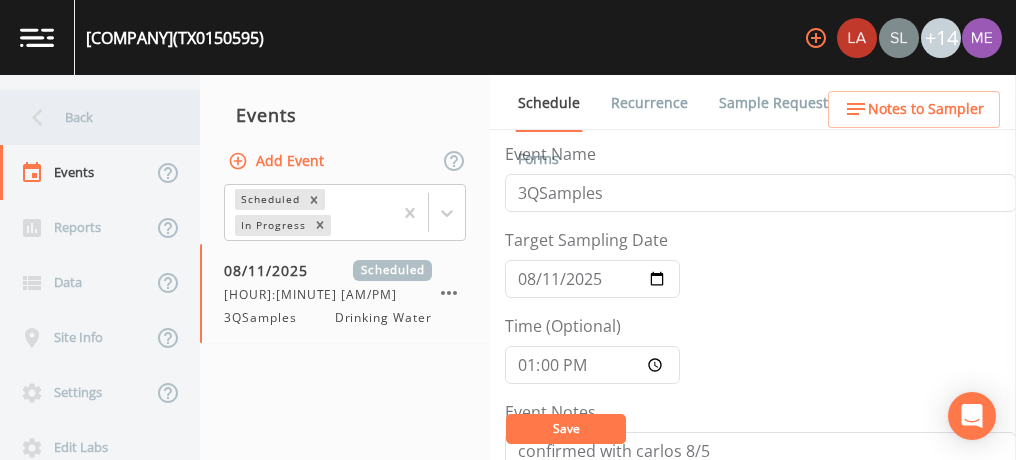 click on "Back" at bounding box center [90, 117] 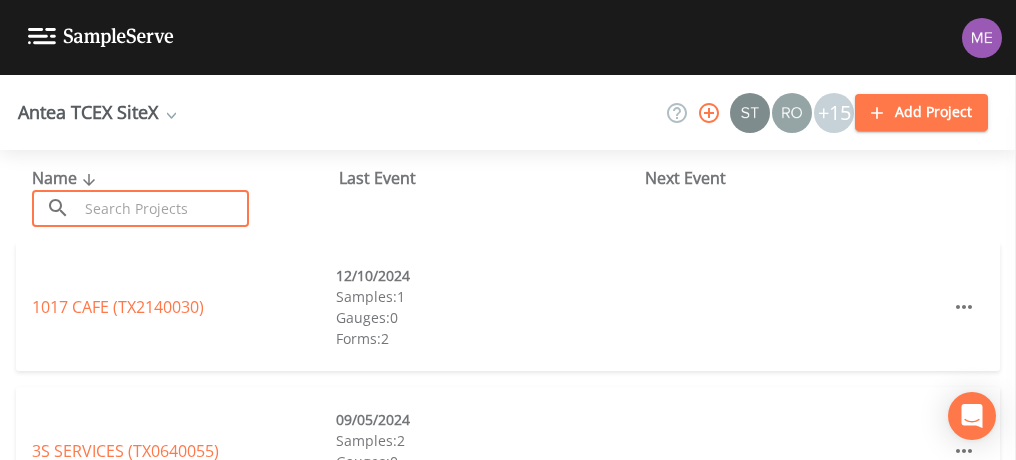 click at bounding box center (163, 208) 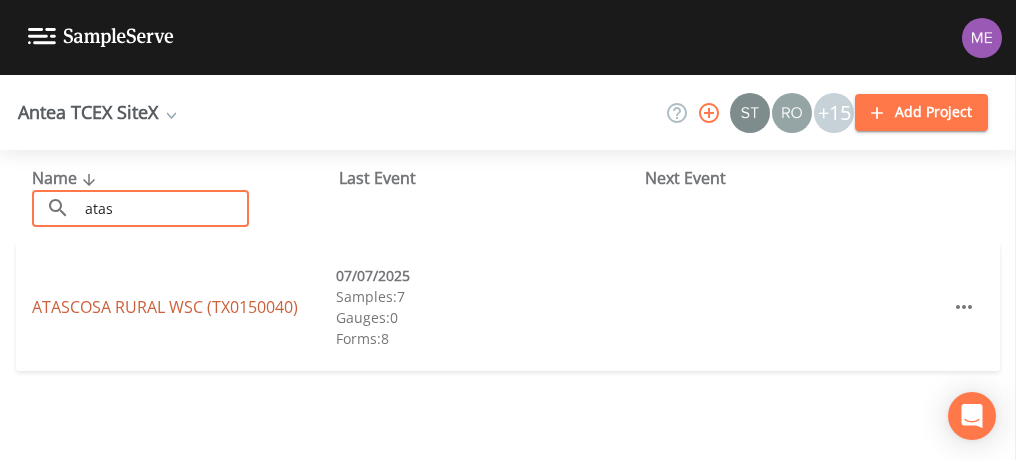 type on "atas" 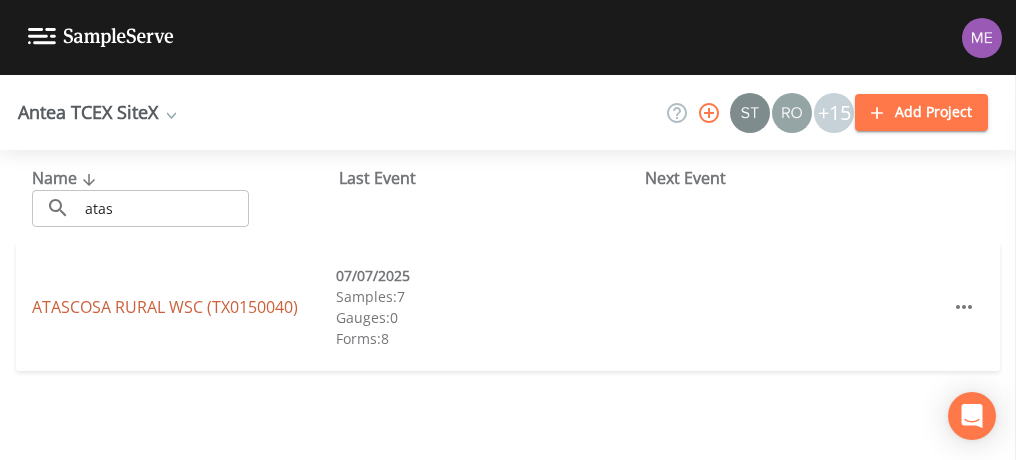 click on "ATASCOSA RURAL WSC   (TX0150040)" at bounding box center (165, 307) 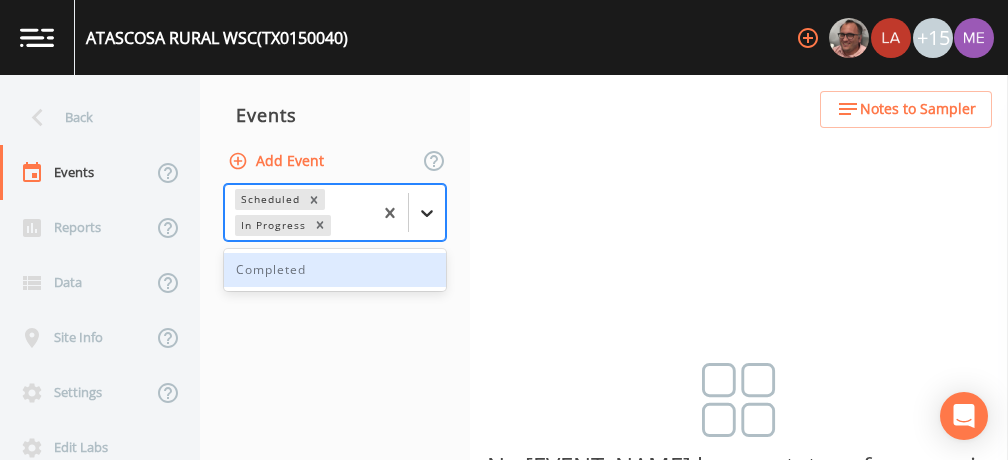 click 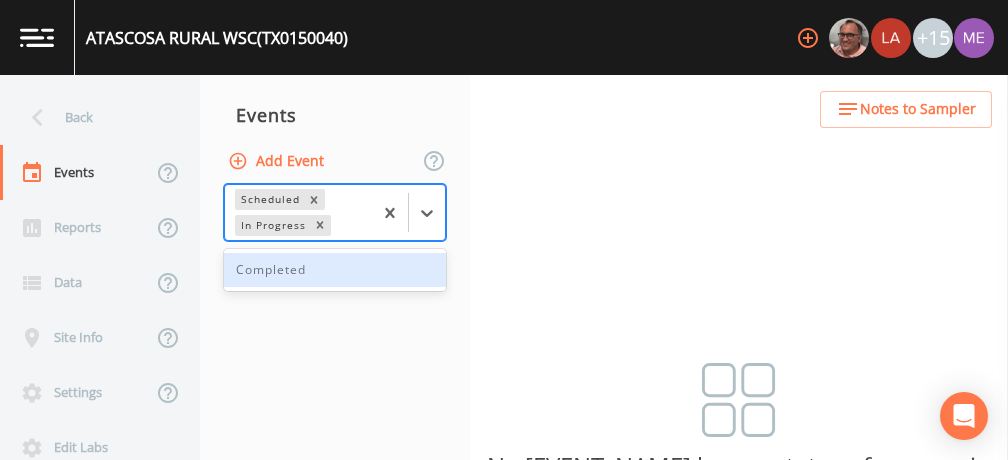 click on "Completed" at bounding box center (335, 270) 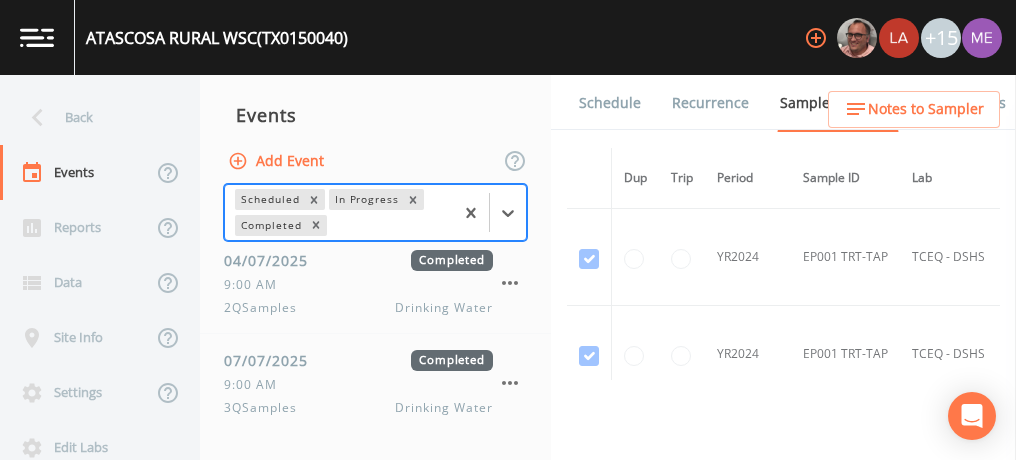 scroll, scrollTop: 411, scrollLeft: 0, axis: vertical 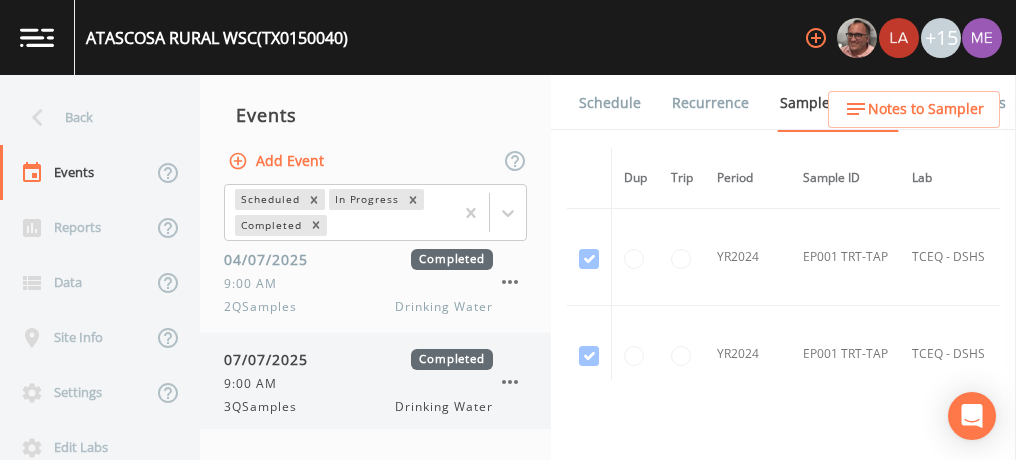 click on "07/07/2025 Completed 9:00 AM 3QSamples Drinking Water" at bounding box center (358, 382) 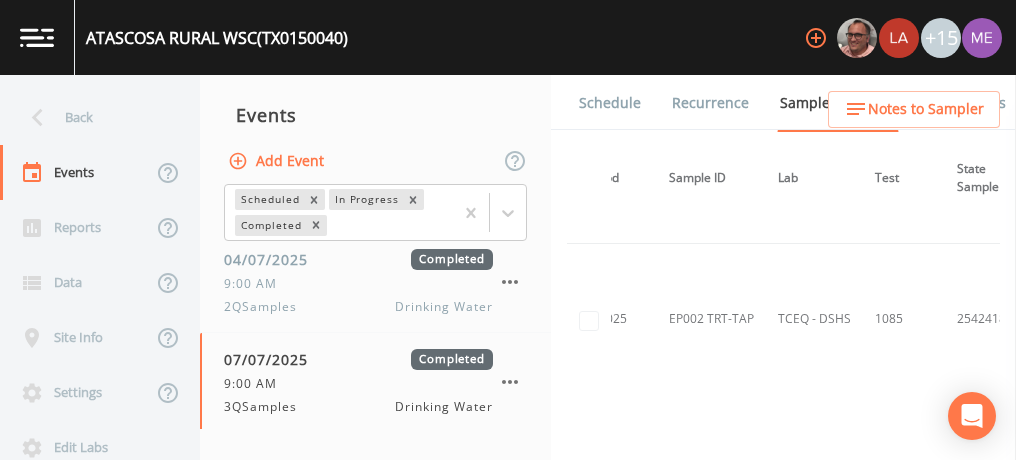 scroll, scrollTop: 7046, scrollLeft: 136, axis: both 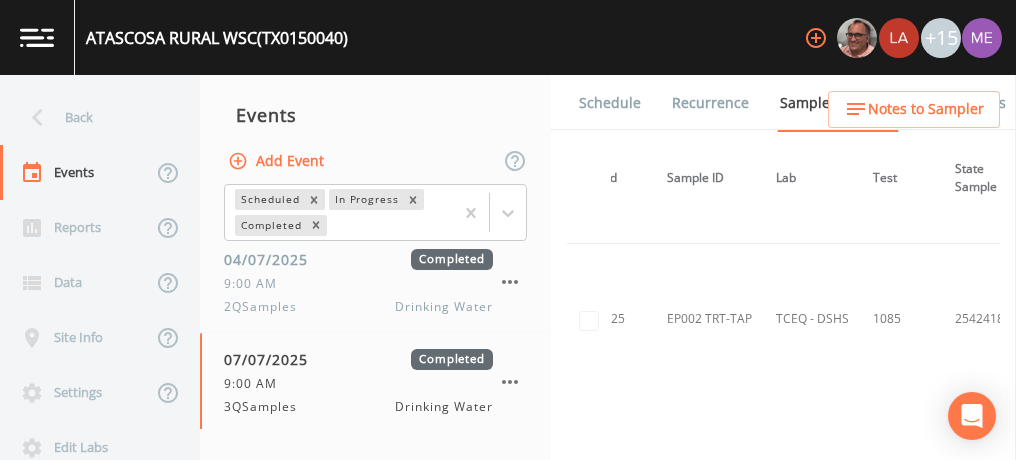 click at bounding box center [589, 319] 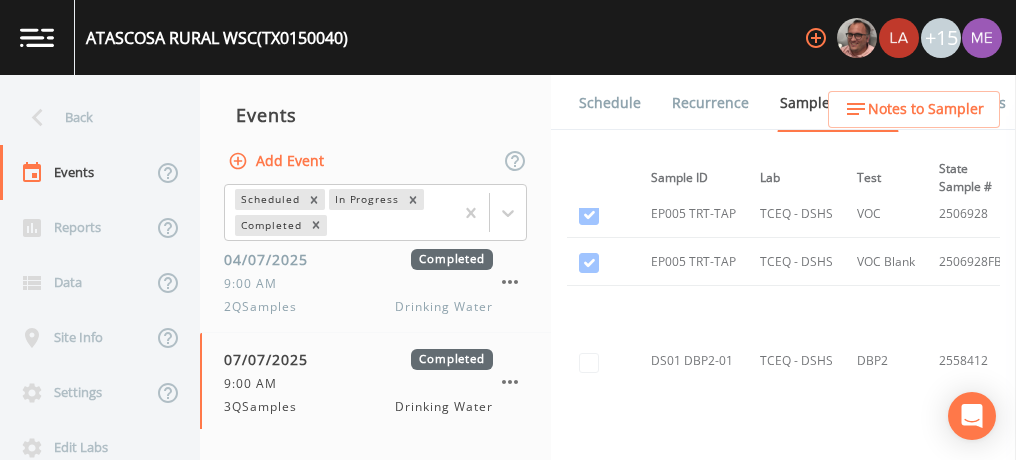 scroll, scrollTop: 10203, scrollLeft: 0, axis: vertical 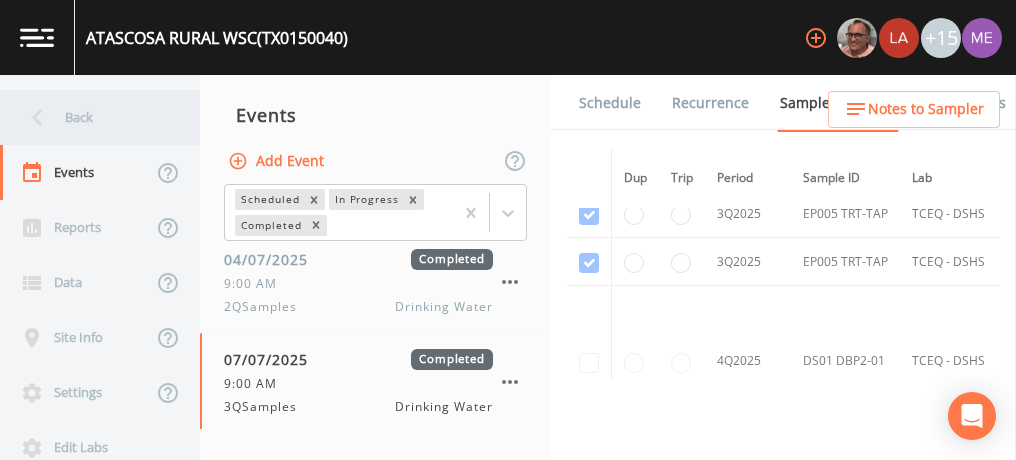 click on "Back" at bounding box center [90, 117] 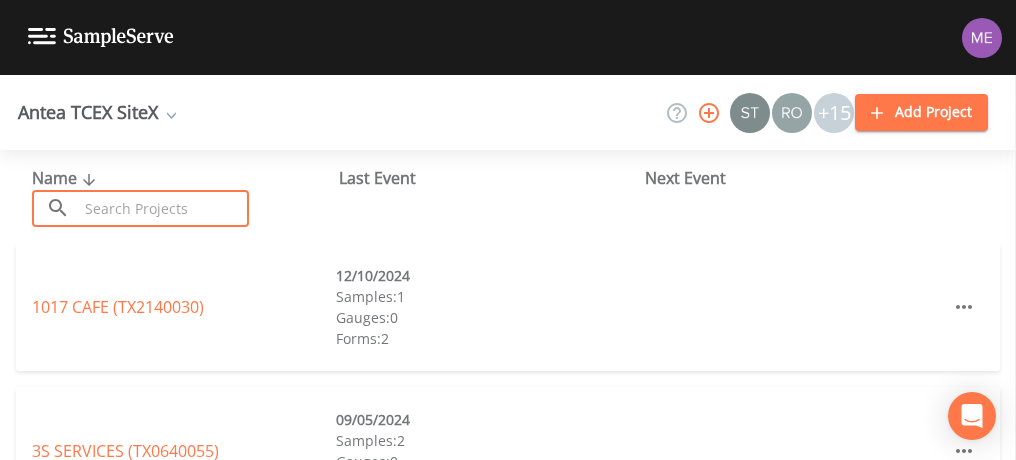 click at bounding box center (163, 208) 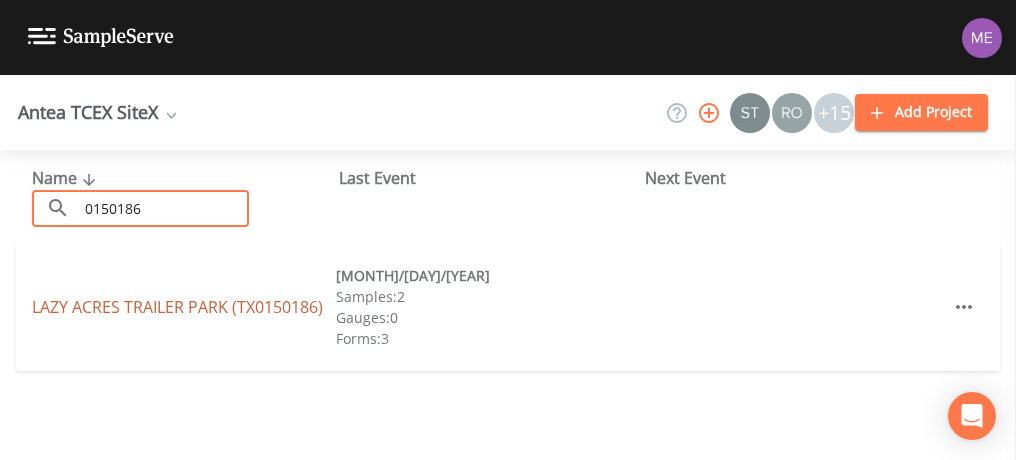 type on "0150186" 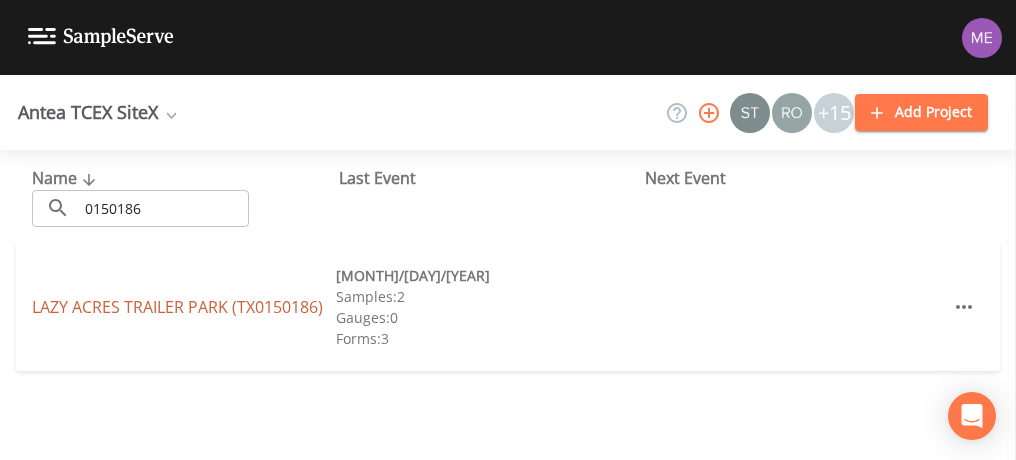 click on "LAZY ACRES TRAILER PARK   (TX0150186)" at bounding box center [177, 307] 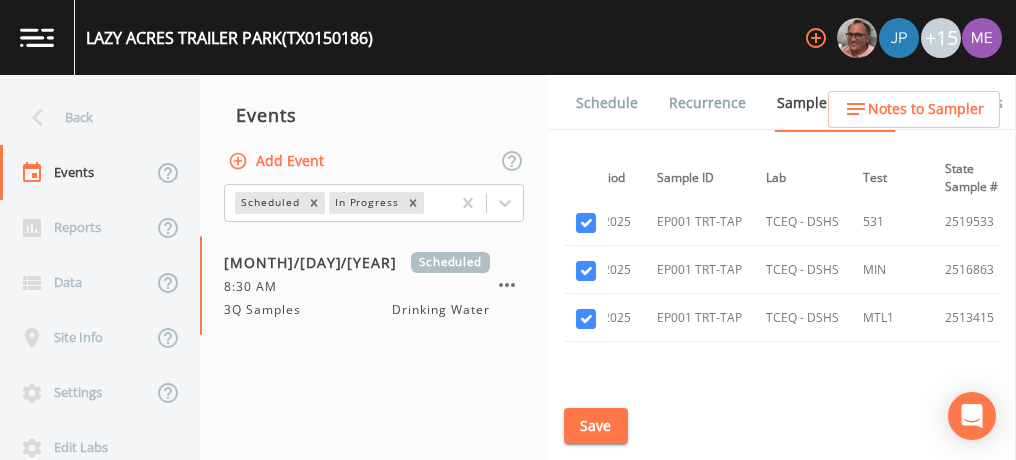 scroll, scrollTop: 1012, scrollLeft: 125, axis: both 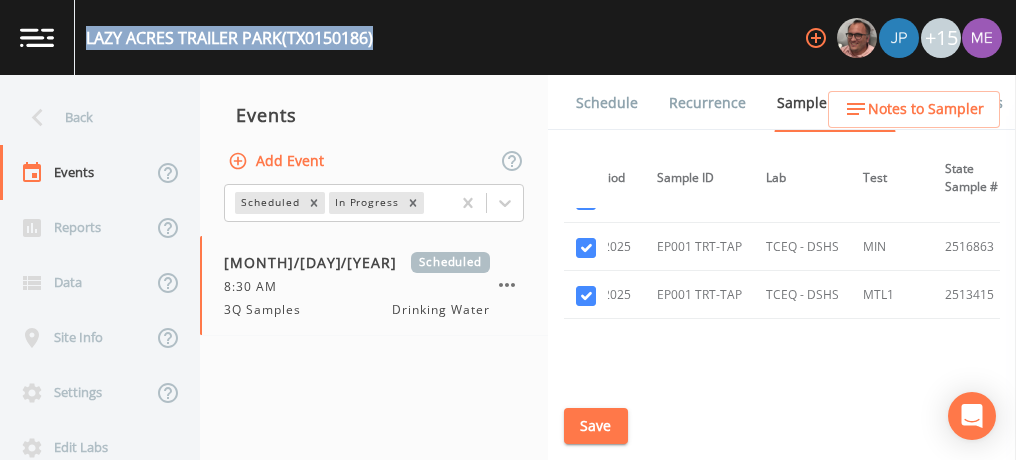 drag, startPoint x: 87, startPoint y: 34, endPoint x: 384, endPoint y: 36, distance: 297.00674 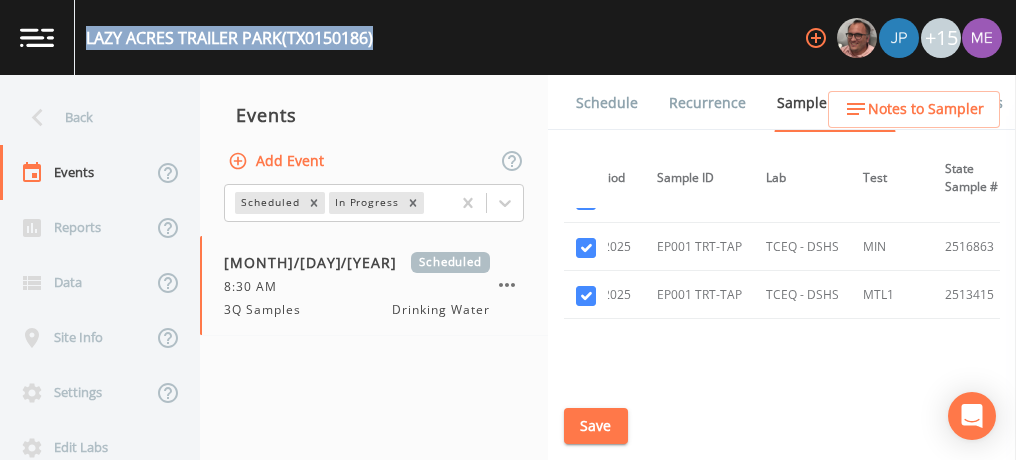 click on "LAZY ACRES TRAILER PARK  (TX0150186) +15" at bounding box center [508, 37] 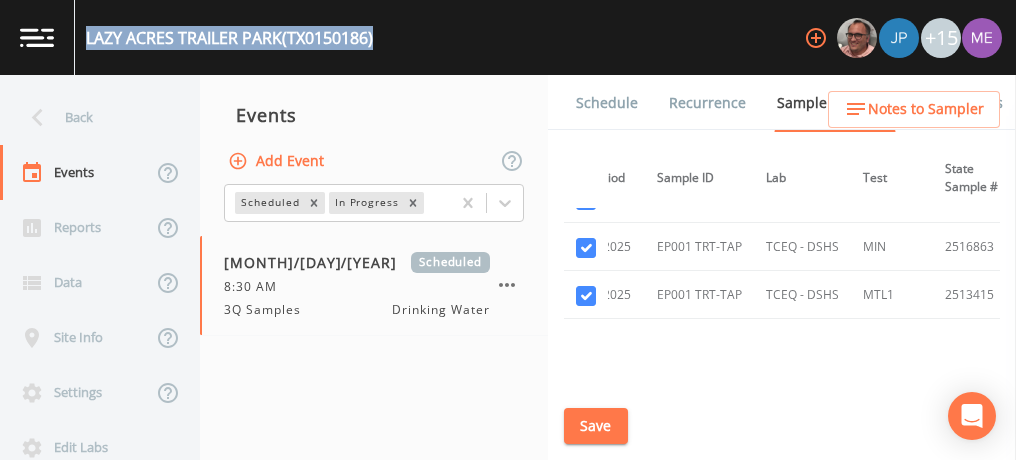 copy on "LAZY ACRES TRAILER PARK  (TX0150186)" 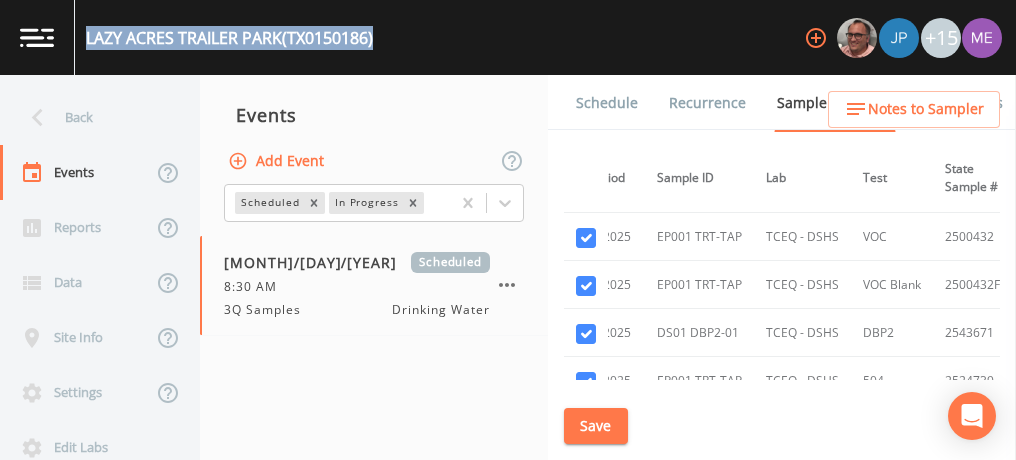 scroll, scrollTop: 684, scrollLeft: 125, axis: both 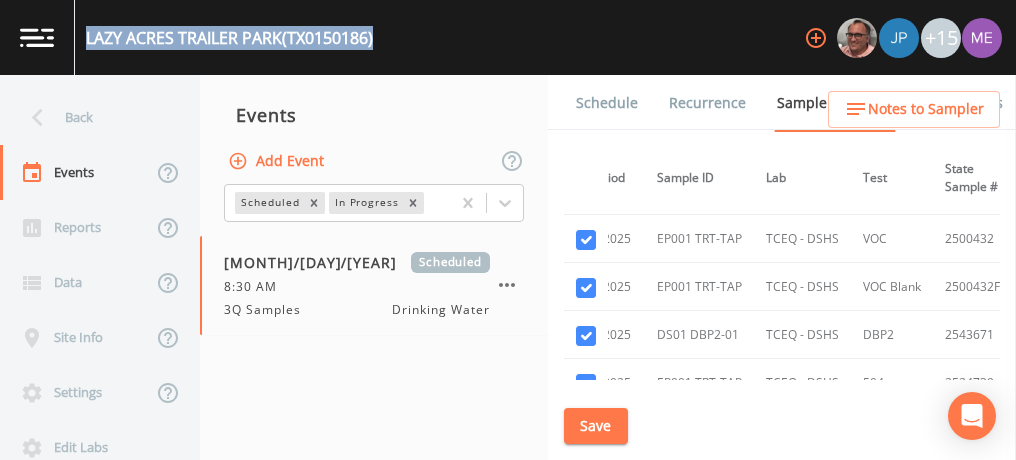 click on "Schedule" at bounding box center (607, 103) 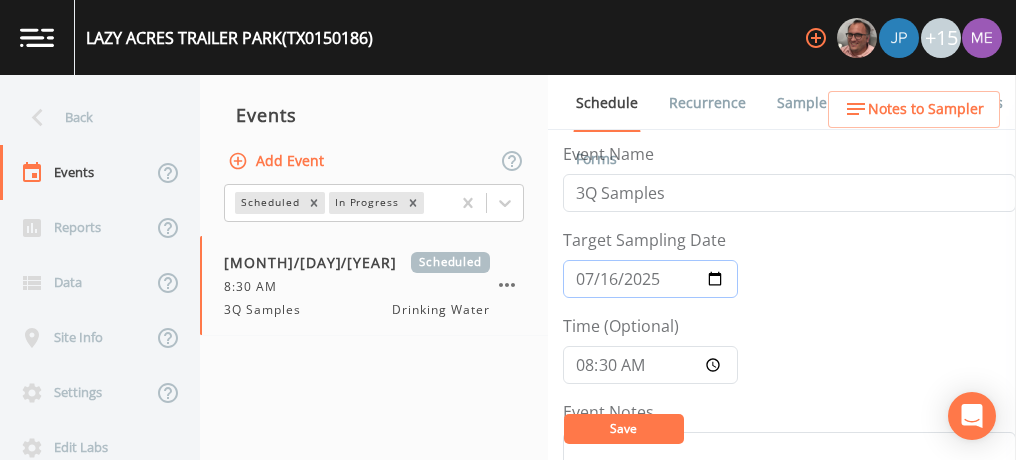 click on "2025-07-16" at bounding box center [650, 279] 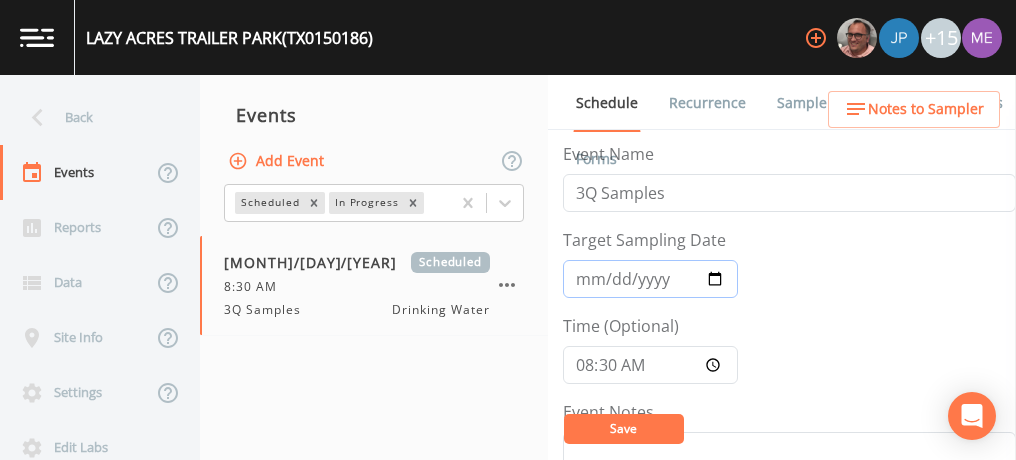 type on "2025-08-11" 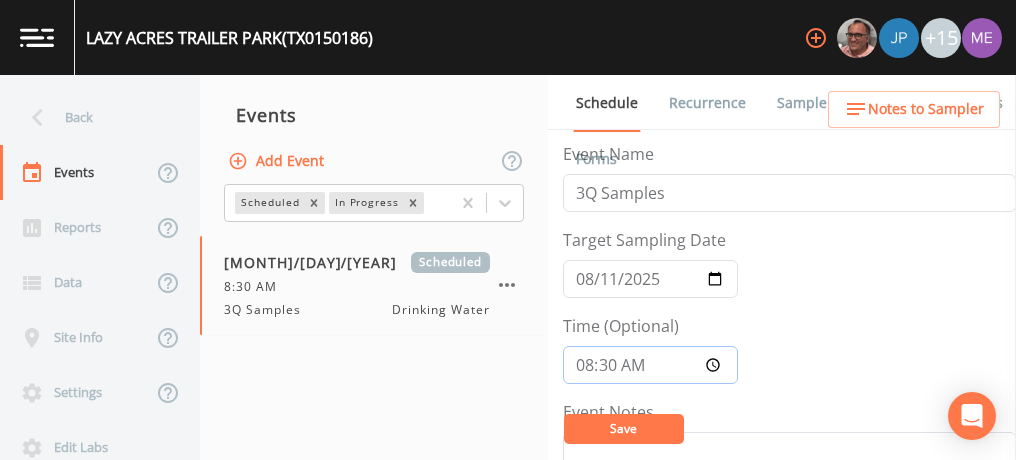 click on "08:30:00" at bounding box center [650, 365] 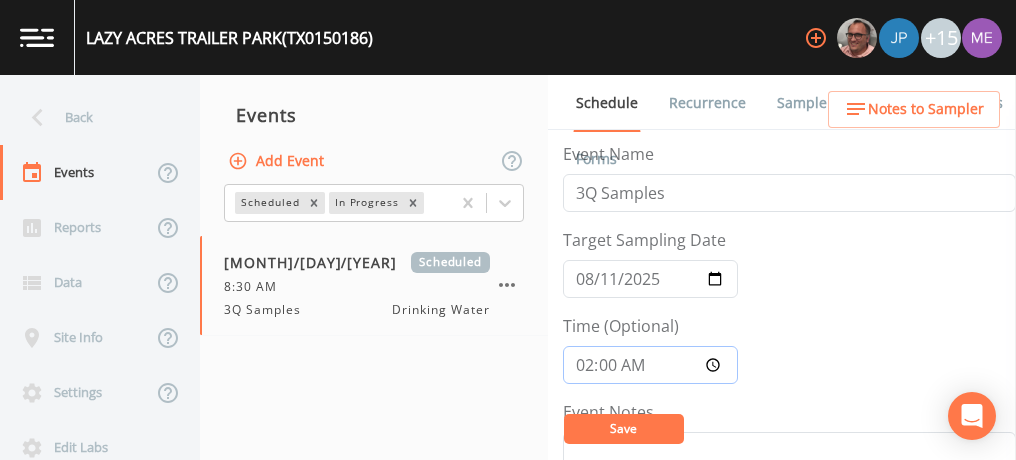 type on "14:00" 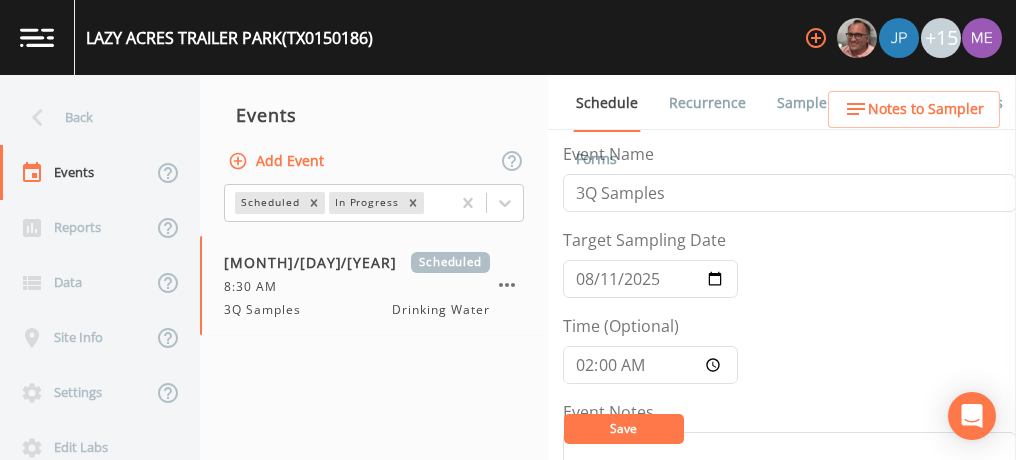 click on "Save" at bounding box center (624, 429) 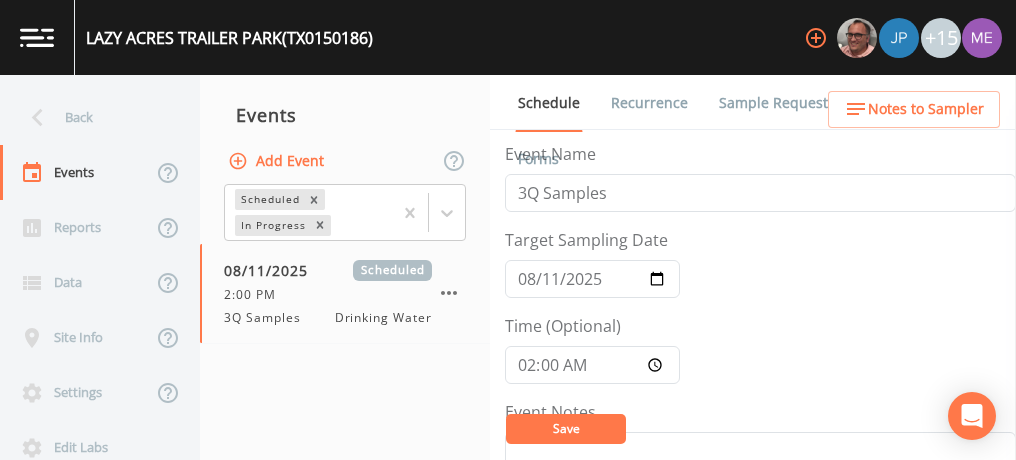 click on "Save" at bounding box center (566, 429) 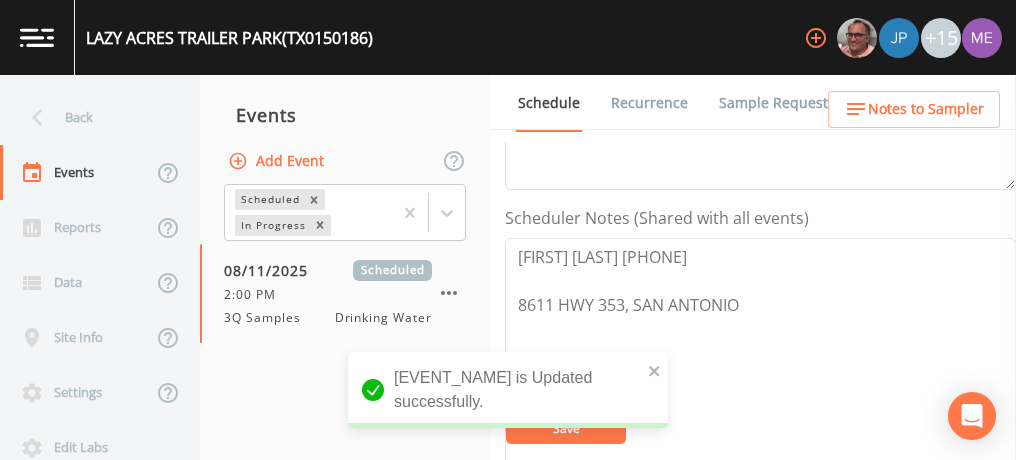 scroll, scrollTop: 497, scrollLeft: 0, axis: vertical 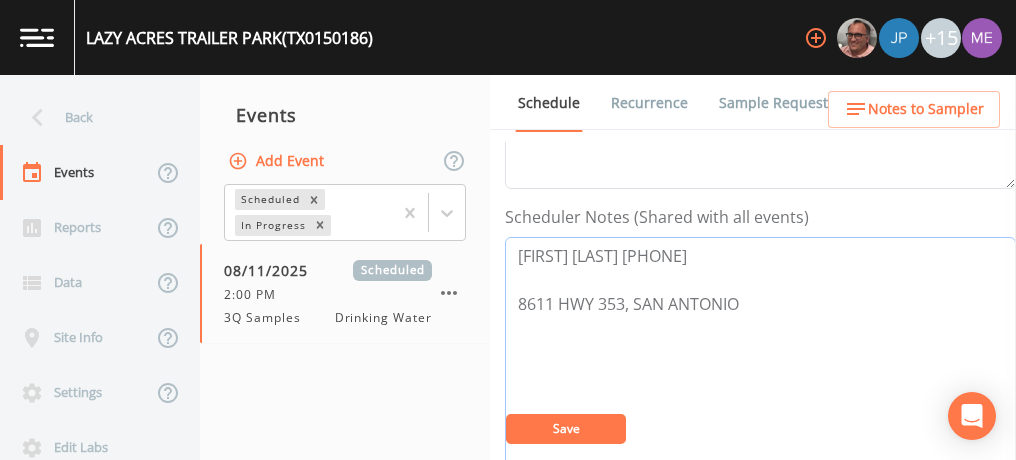 drag, startPoint x: 517, startPoint y: 247, endPoint x: 719, endPoint y: 239, distance: 202.15836 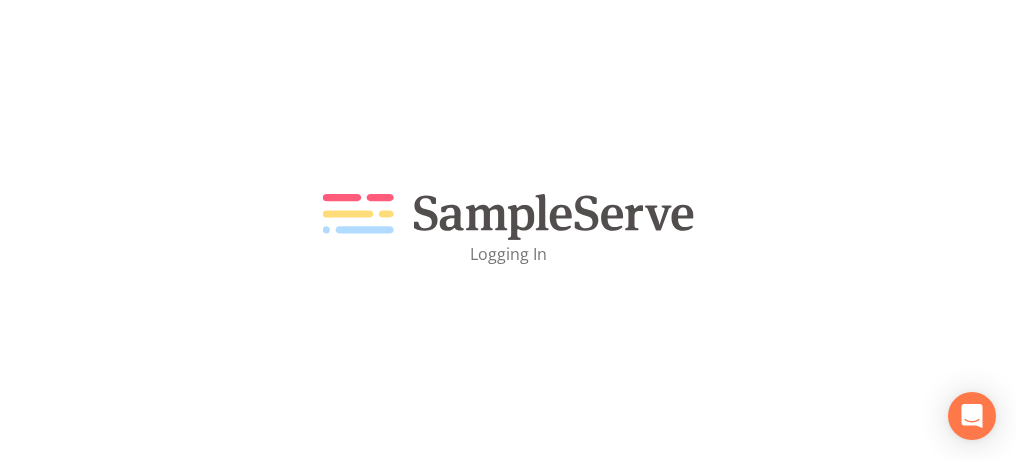 scroll, scrollTop: 0, scrollLeft: 0, axis: both 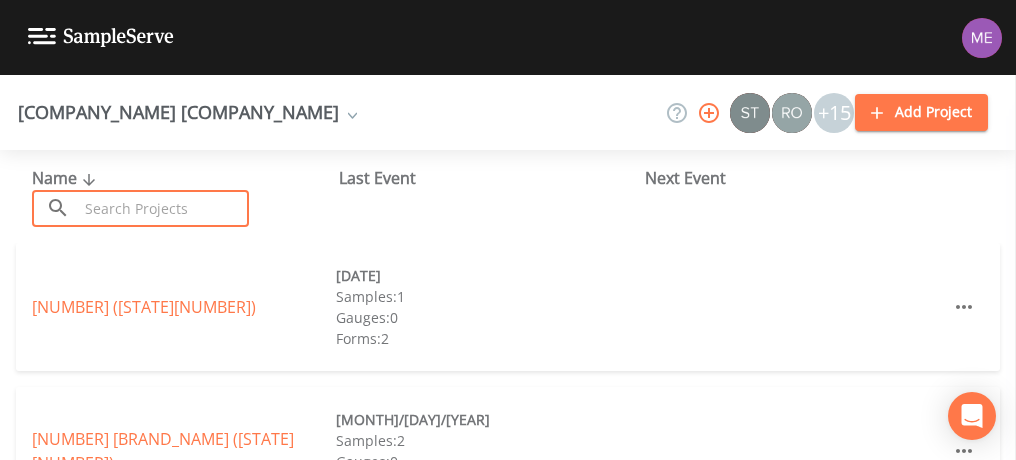 click at bounding box center (163, 208) 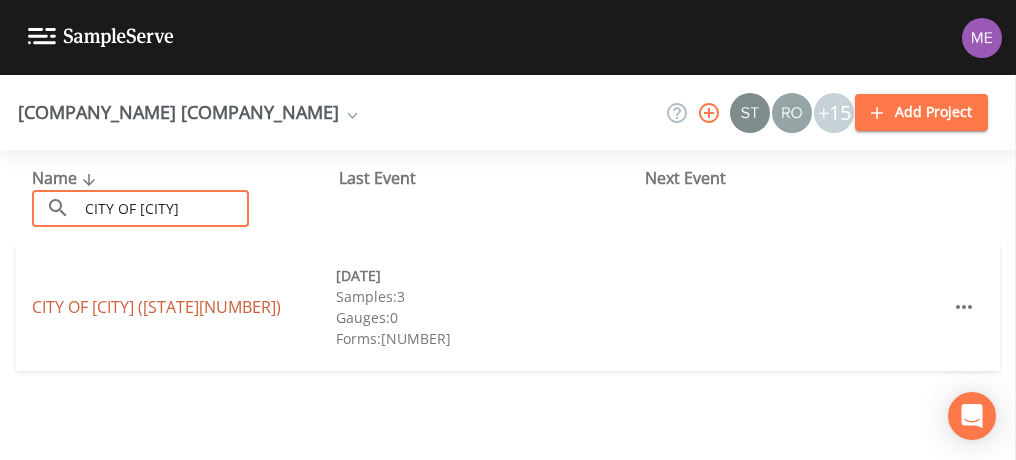 type on "CITY OF [CITY]" 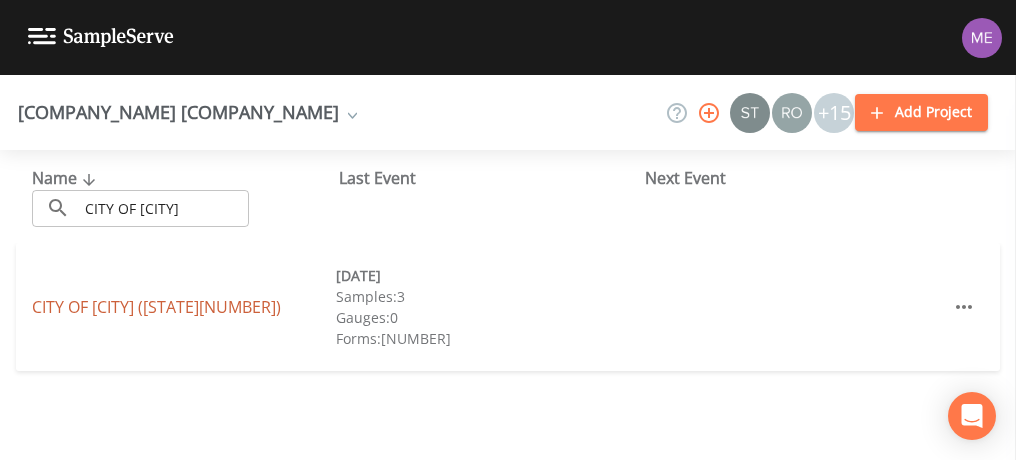 click on "CITY OF [CITY] ([STATE][NUMBER])" at bounding box center (156, 307) 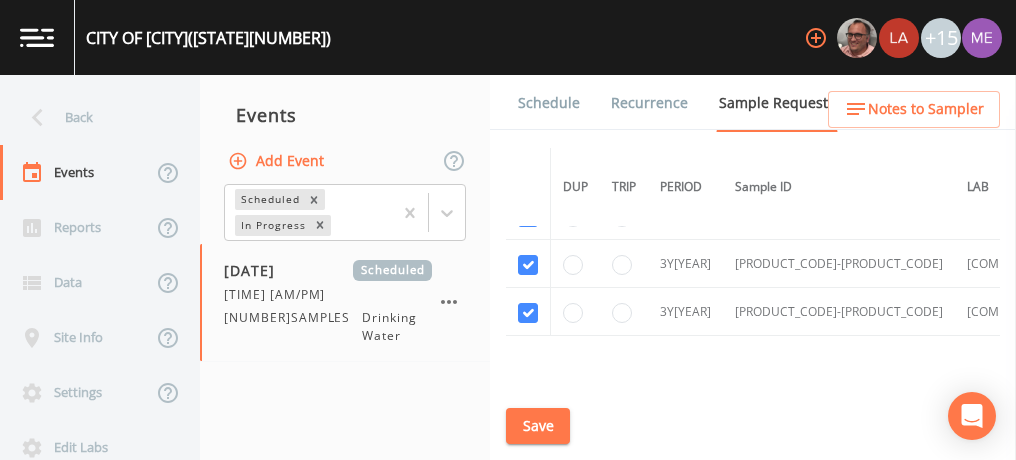 scroll, scrollTop: 1364, scrollLeft: 0, axis: vertical 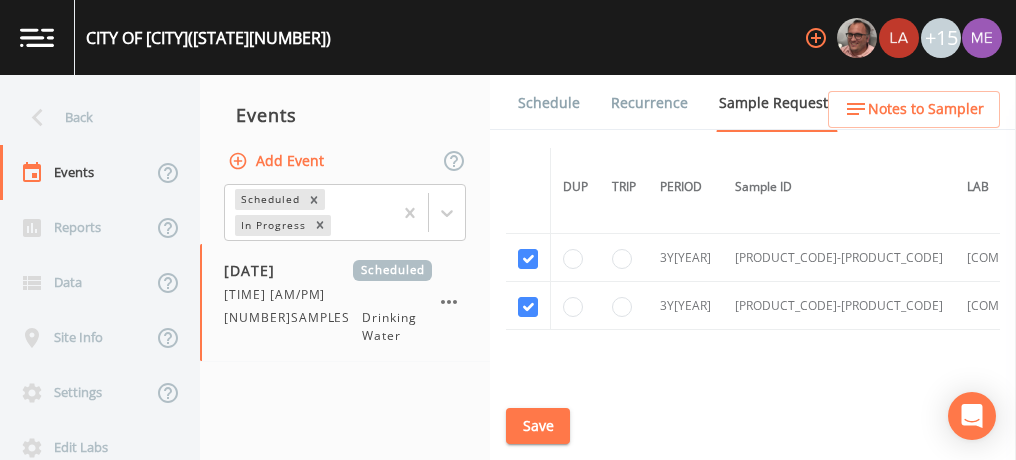 click on "Schedule" at bounding box center [549, 103] 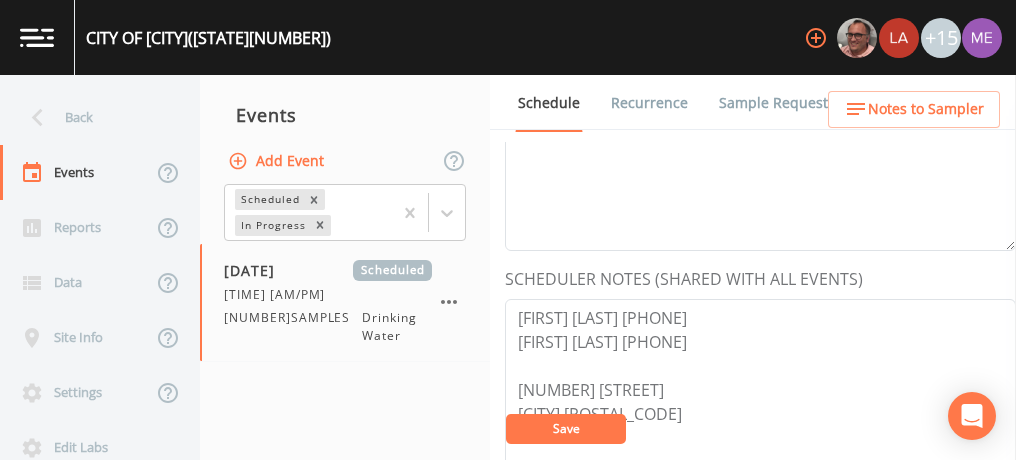 scroll, scrollTop: 488, scrollLeft: 0, axis: vertical 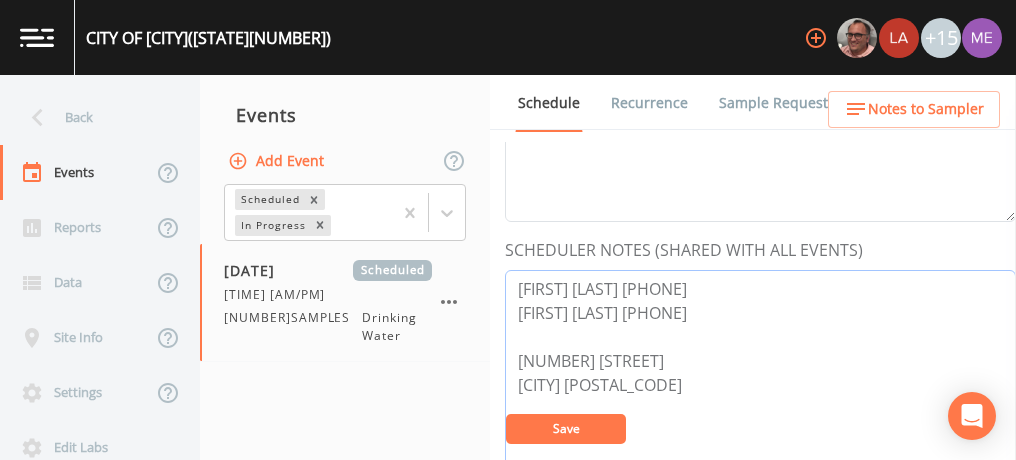 drag, startPoint x: 514, startPoint y: 256, endPoint x: 716, endPoint y: 290, distance: 204.8414 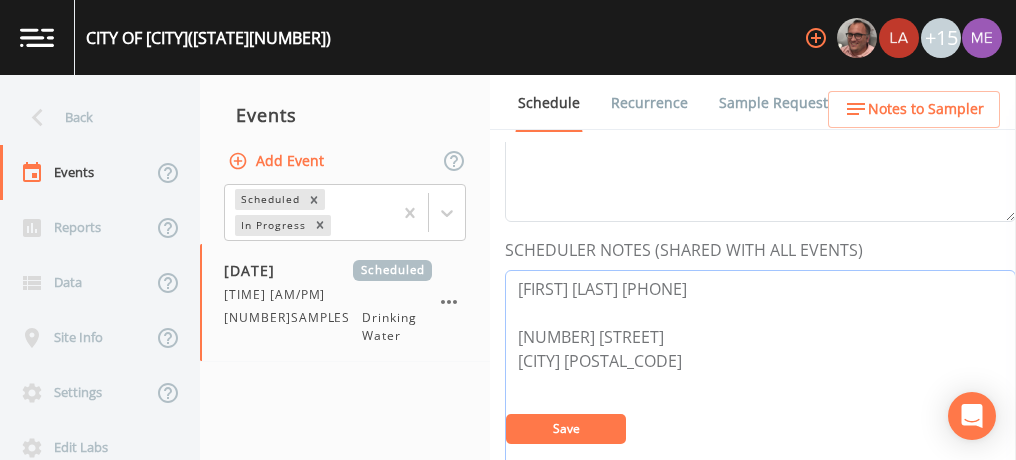 type on "[FIRST] [LAST] [PHONE]
[NUMBER] [STREET]
[CITY] [POSTAL_CODE]" 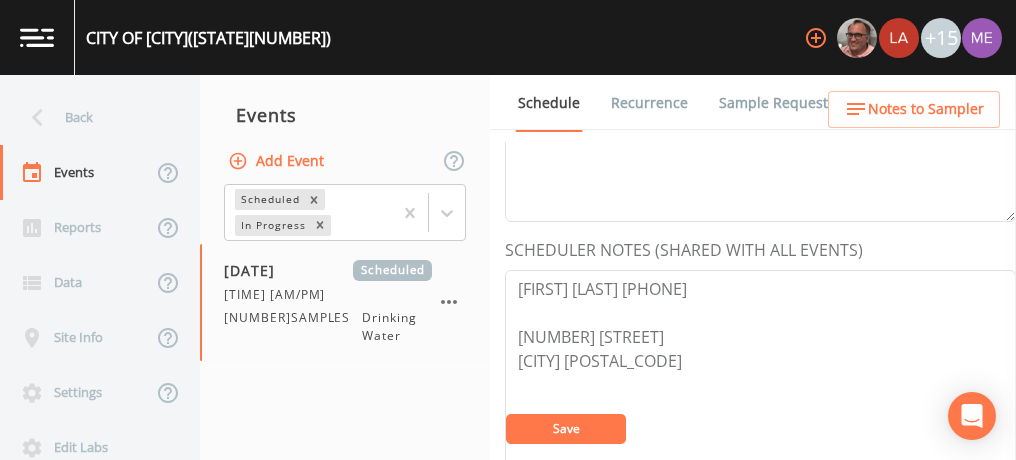 click on "Save" at bounding box center [566, 429] 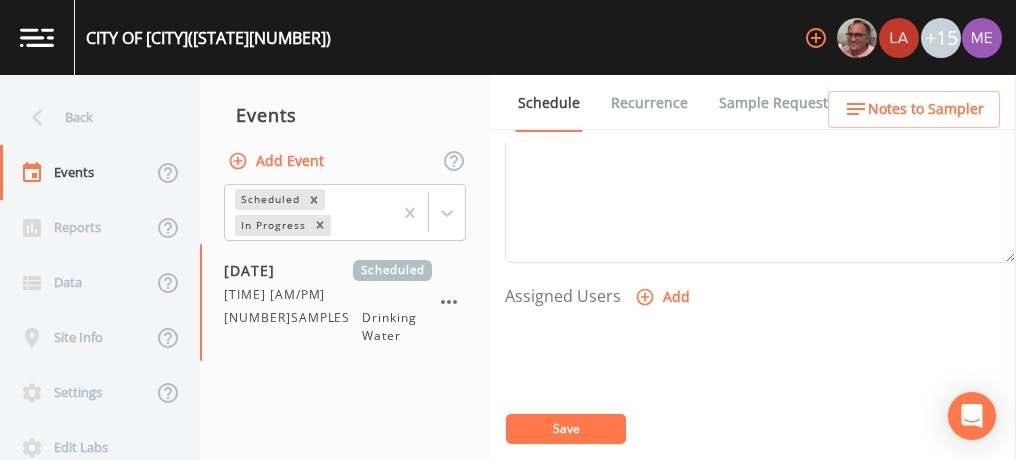 scroll, scrollTop: 750, scrollLeft: 0, axis: vertical 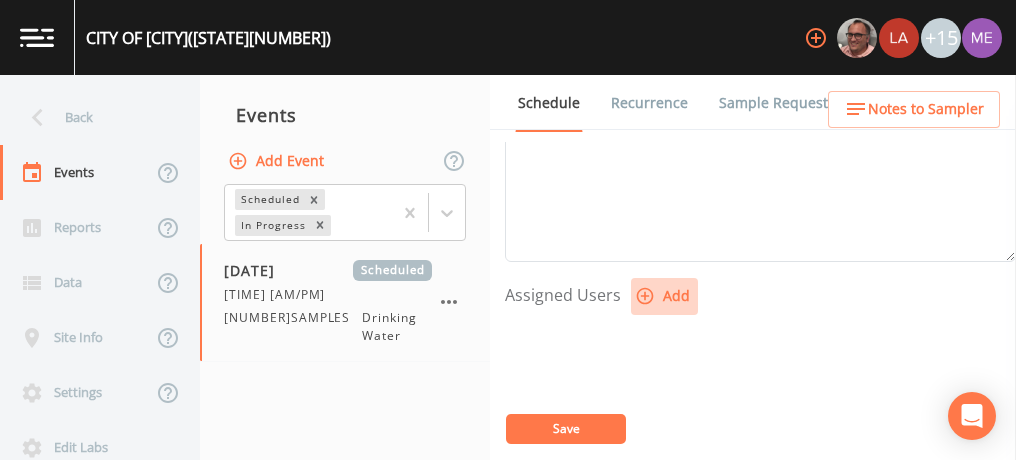 click 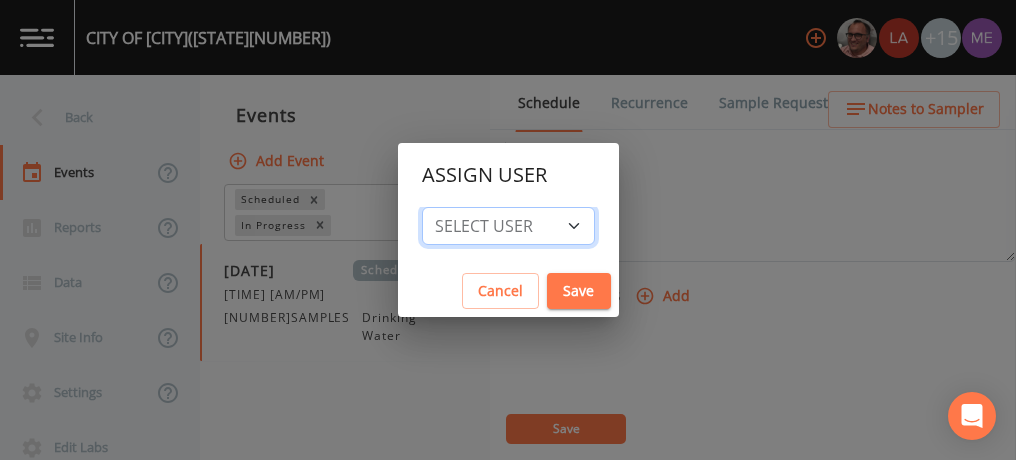 click on "Select User [FIRST] [LAST] [FIRST] [LAST] [FIRST] [LAST] [FIRST] [LAST] [FIRST] [LAST] [FIRST] [LAST] [EMAIL] [FIRST] [LAST] [FIRST] [LAST] [FIRST] [LAST] [FIRST] [LAST] [EMAIL]" at bounding box center [508, 226] 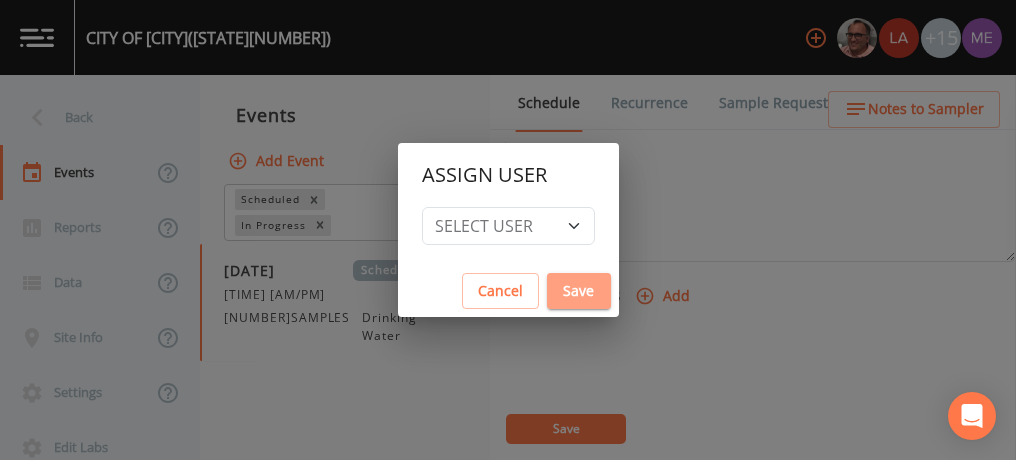 click on "Save" at bounding box center (579, 291) 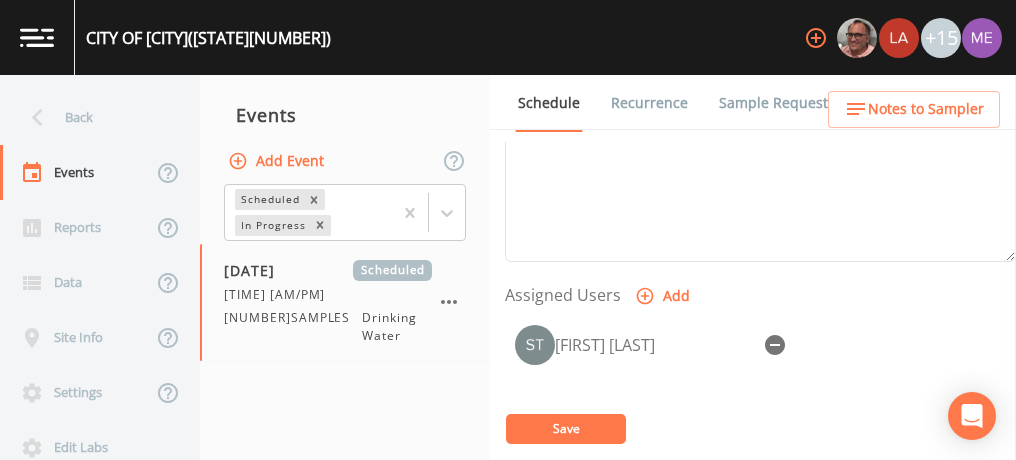 click on "Save" at bounding box center [566, 429] 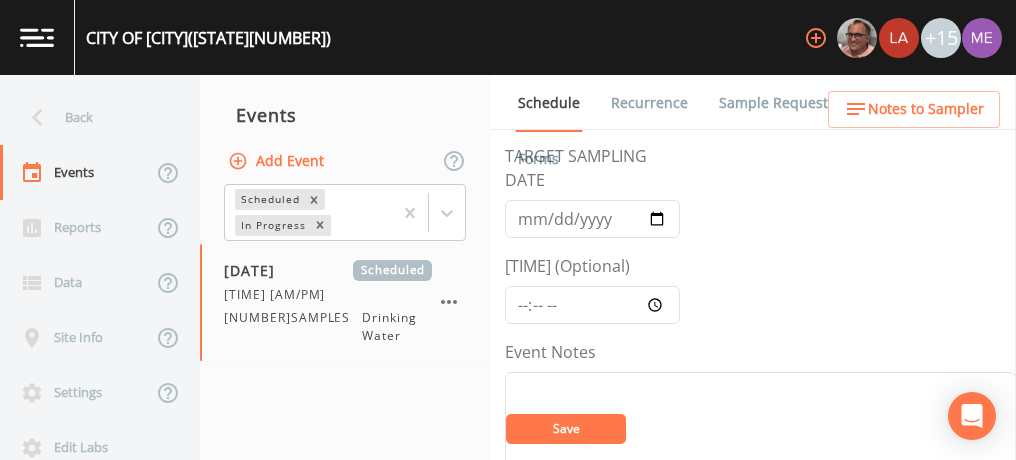 scroll, scrollTop: 84, scrollLeft: 0, axis: vertical 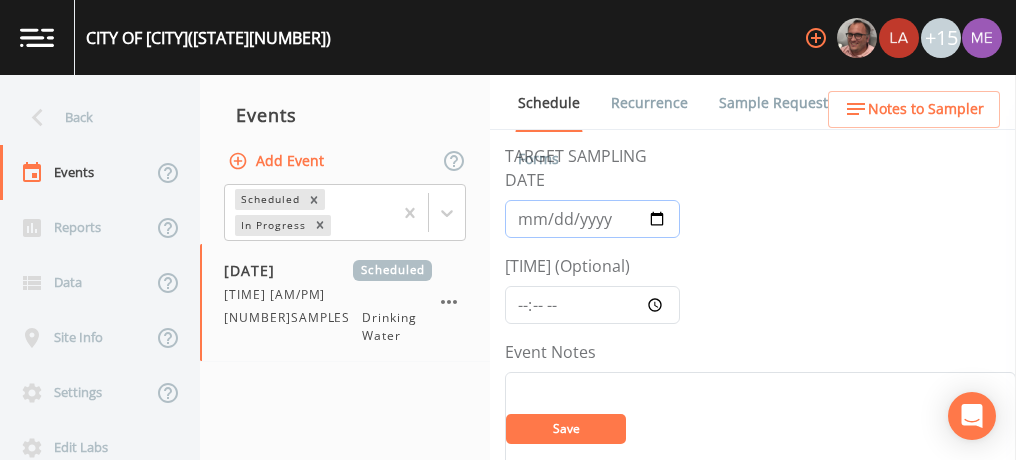 click on "[YEAR]-[MONTH]-[DAY]" at bounding box center [592, 219] 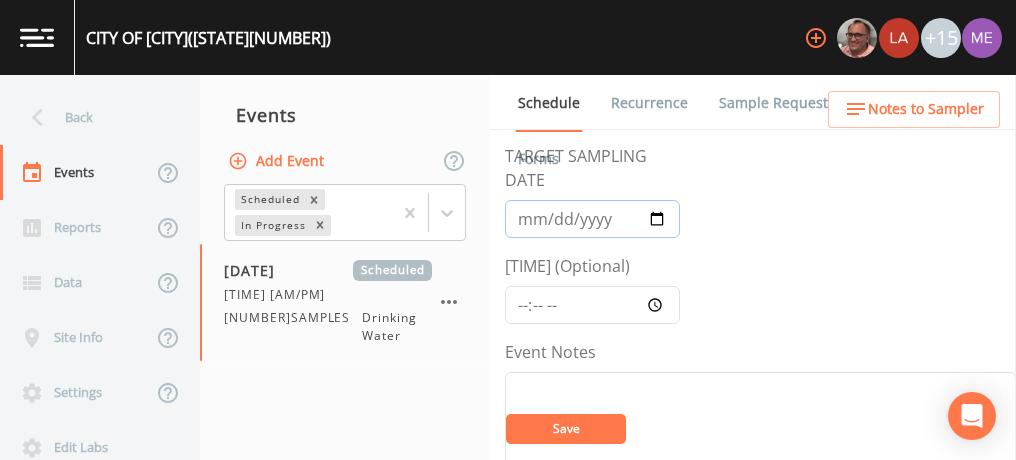 type on "[YEAR]-[MONTH]-[DAY]" 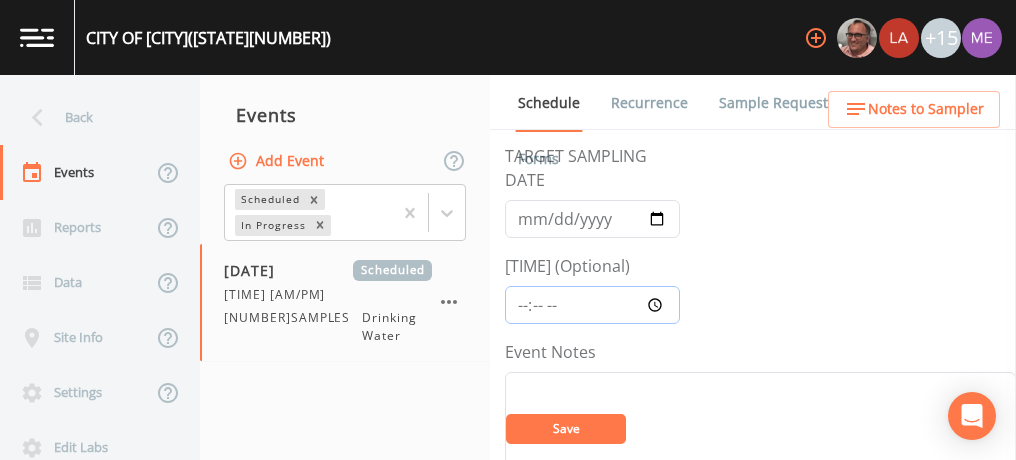 click on "[TIME]" at bounding box center [592, 305] 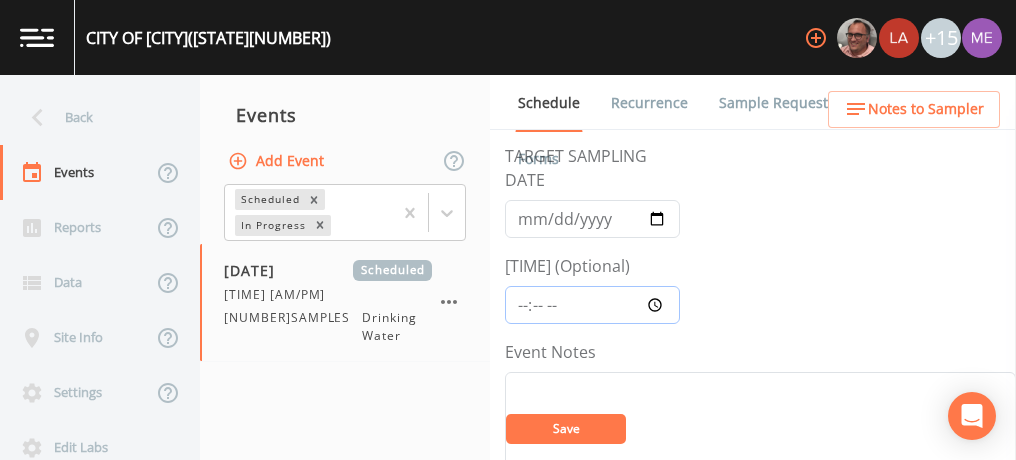 type on "[TIME]" 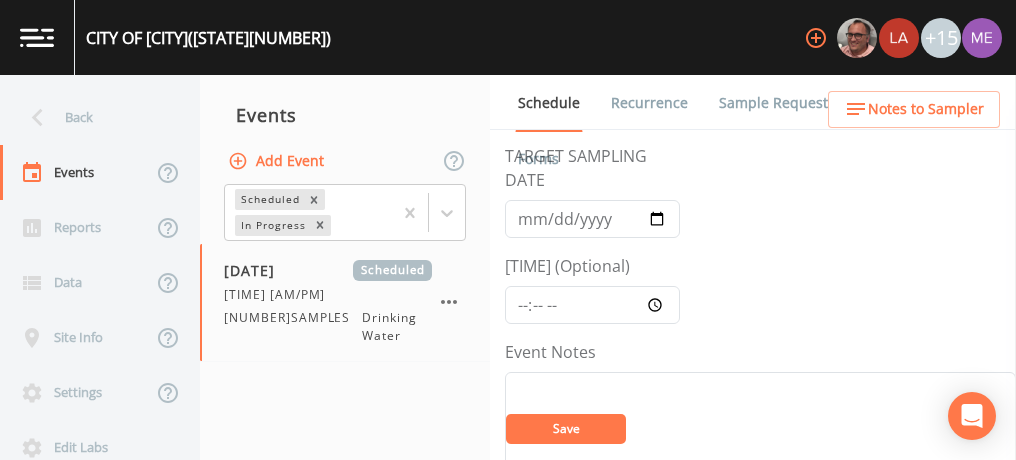 click on "Save" at bounding box center (566, 428) 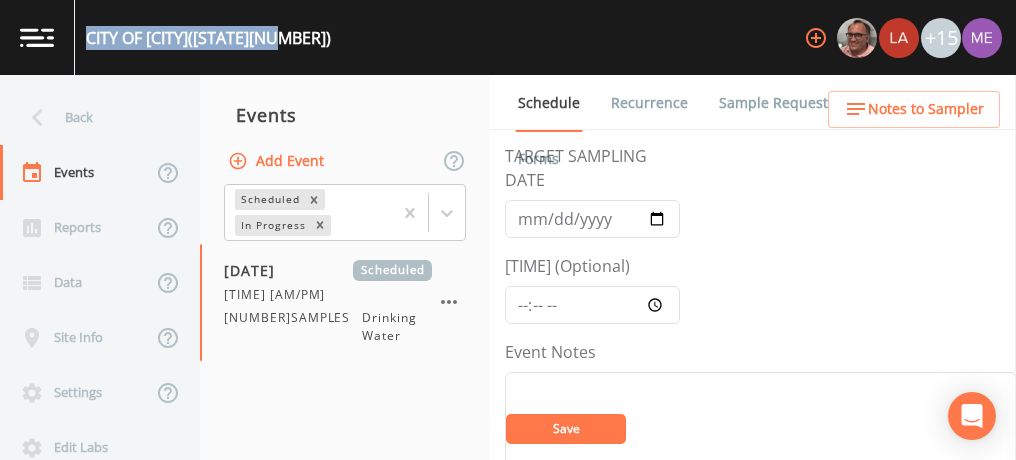 drag, startPoint x: 87, startPoint y: 34, endPoint x: 305, endPoint y: 31, distance: 218.02065 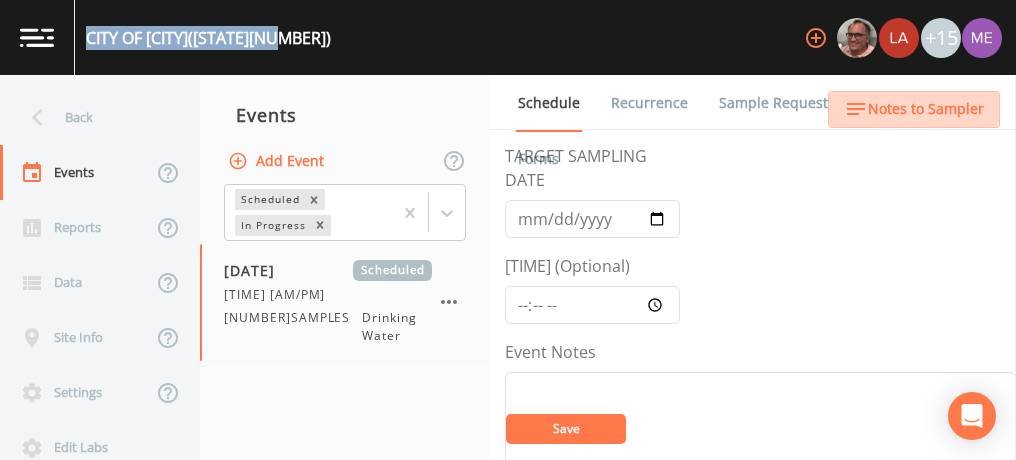 click on "Notes to Sampler" at bounding box center (926, 109) 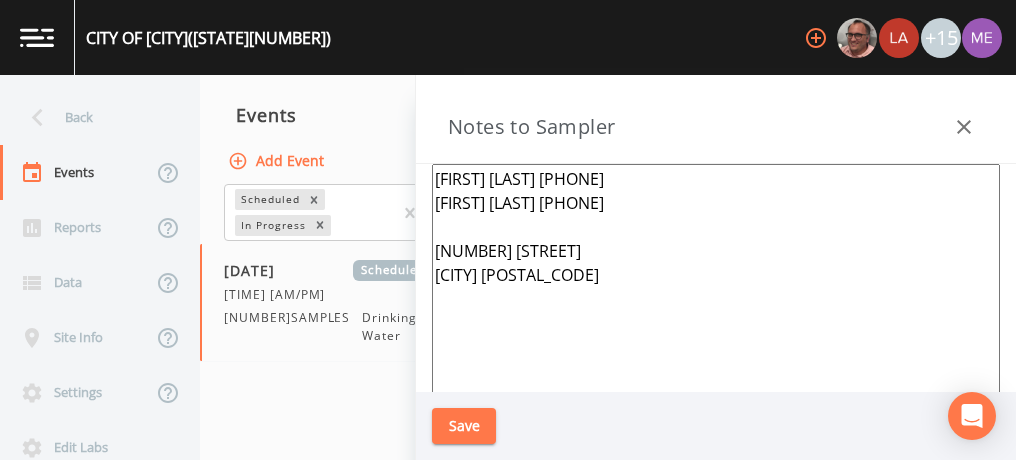 drag, startPoint x: 436, startPoint y: 174, endPoint x: 638, endPoint y: 192, distance: 202.8004 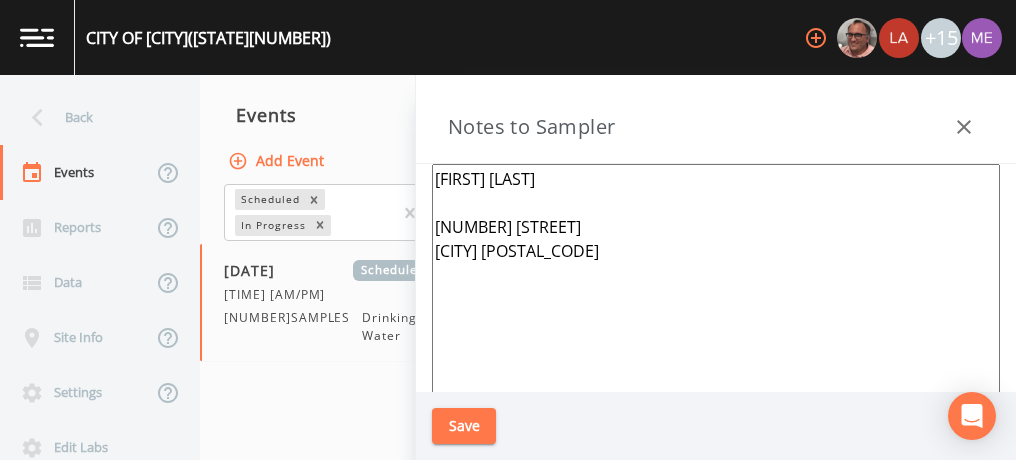 type on "[FIRST] [LAST]
[NUMBER] [STREET]
[CITY] [POSTAL_CODE]" 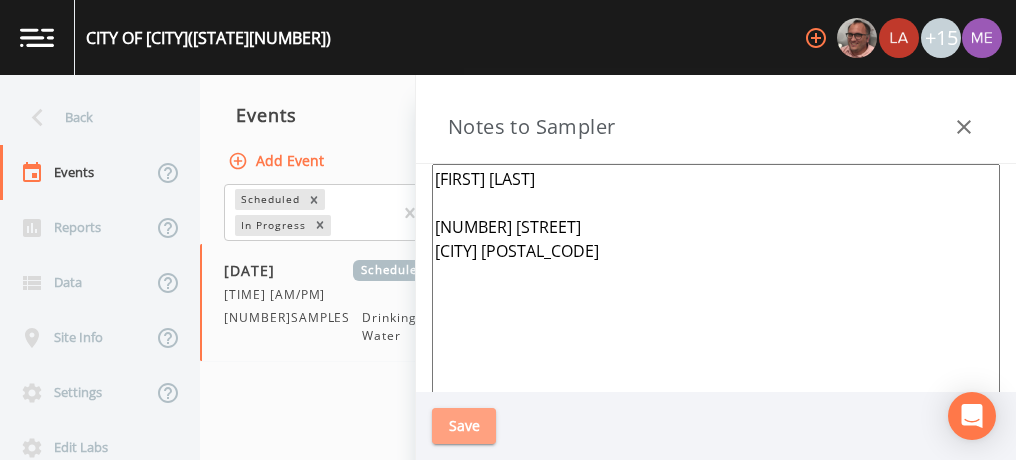 click on "Save" at bounding box center [464, 426] 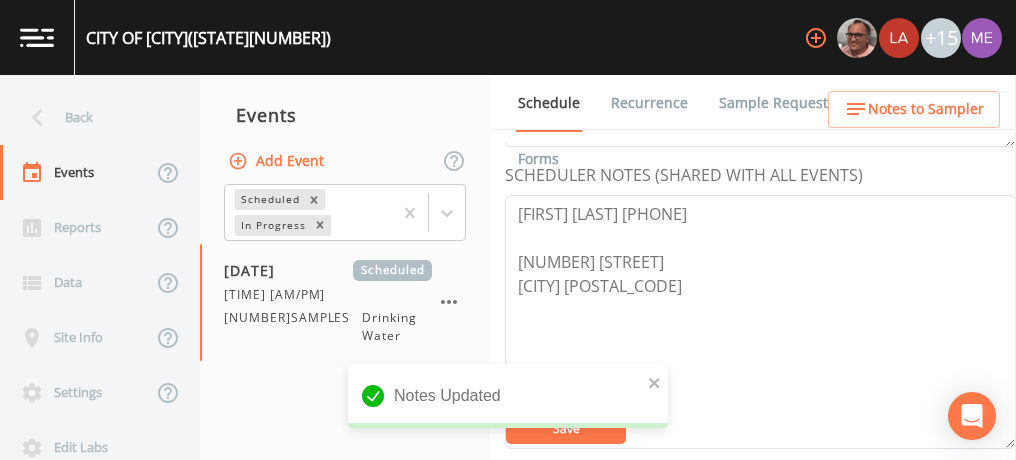 scroll, scrollTop: 564, scrollLeft: 0, axis: vertical 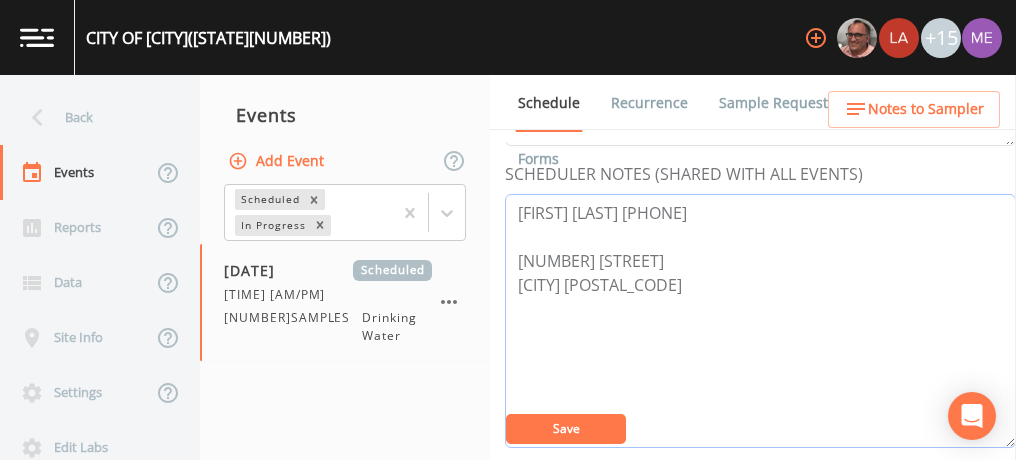 drag, startPoint x: 626, startPoint y: 185, endPoint x: 734, endPoint y: 179, distance: 108.16654 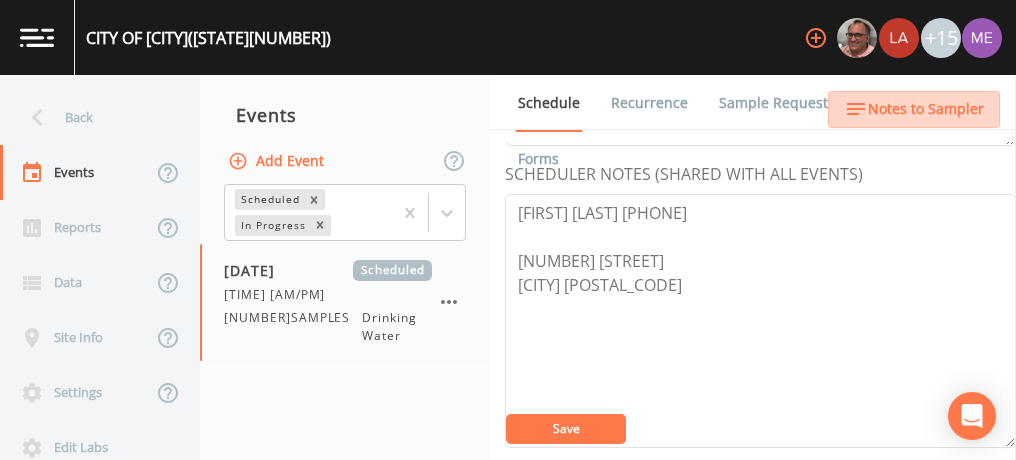 click on "Notes to Sampler" at bounding box center [926, 109] 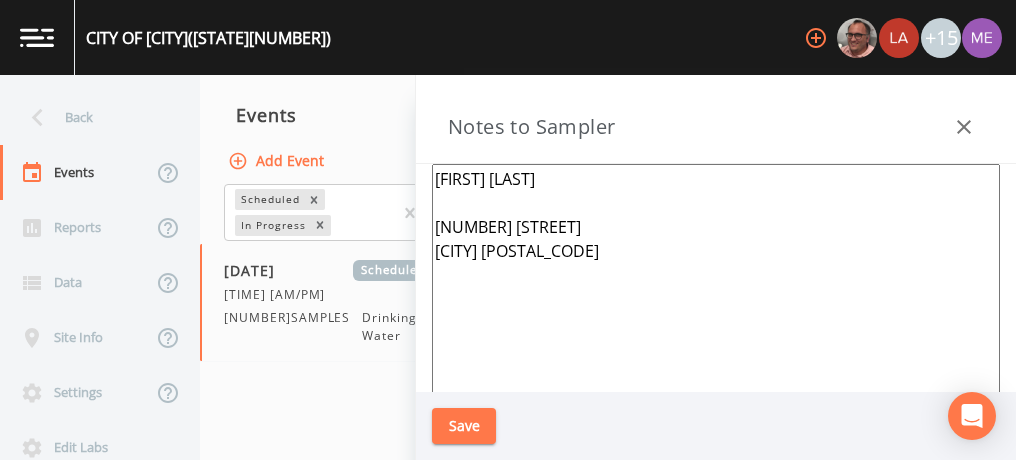 click on "[FIRST] [LAST]
[NUMBER] [STREET]
[CITY] [POSTAL_CODE]" at bounding box center (716, 407) 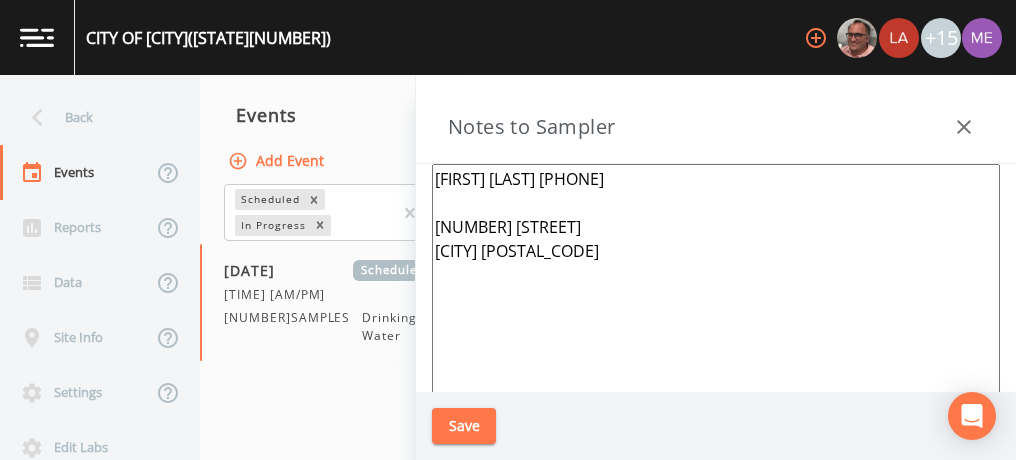 type on "[FIRST] [LAST] [PHONE]
[NUMBER] [STREET]
[CITY] [POSTAL_CODE]" 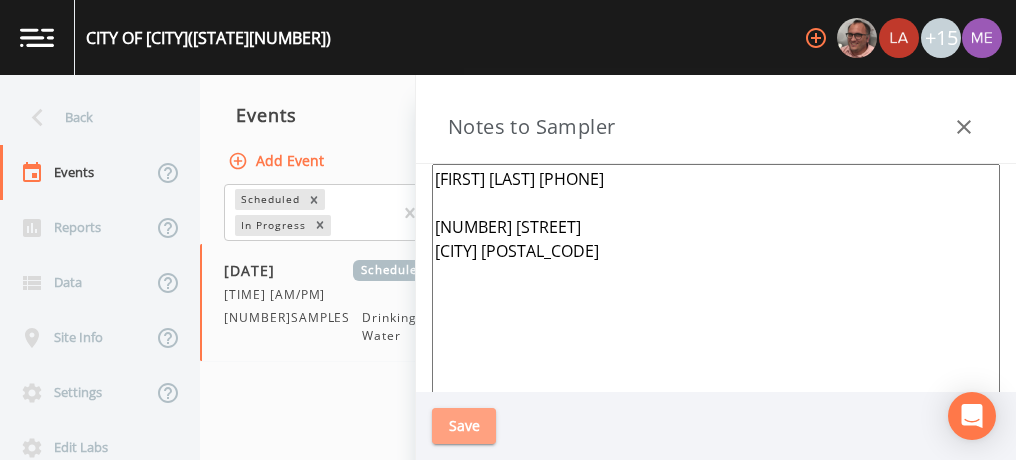 click on "Save" at bounding box center (464, 426) 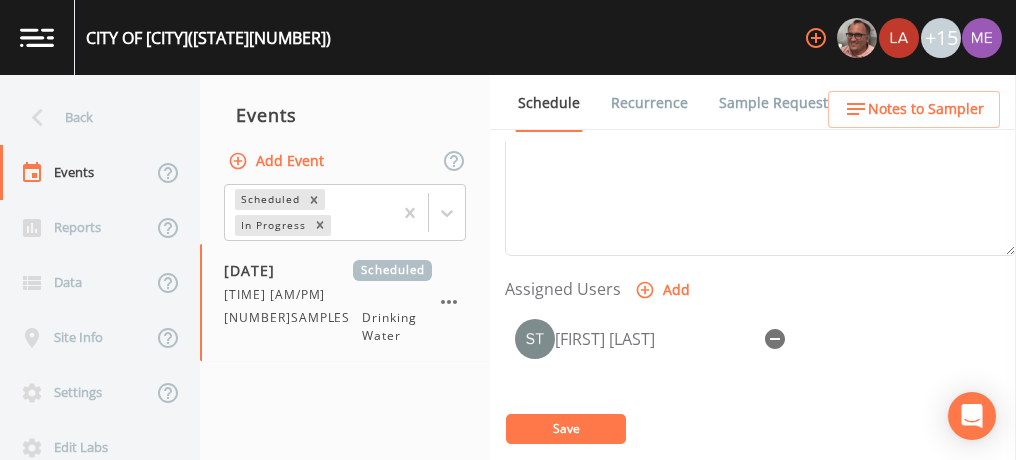 scroll, scrollTop: 768, scrollLeft: 0, axis: vertical 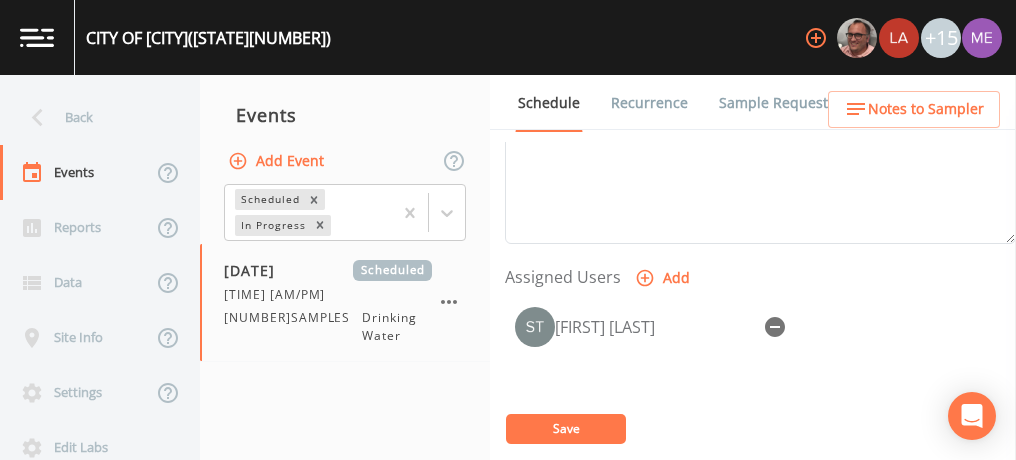 click on "Save" at bounding box center [566, 429] 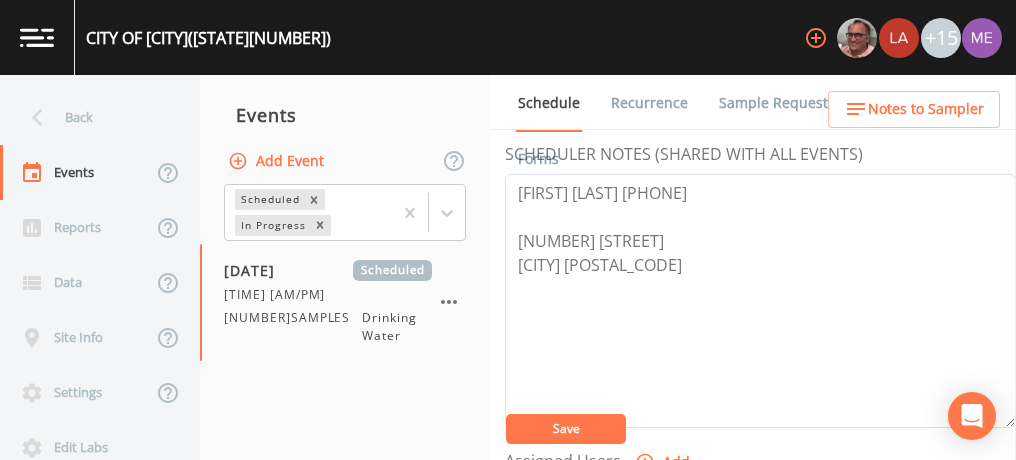 scroll, scrollTop: 585, scrollLeft: 0, axis: vertical 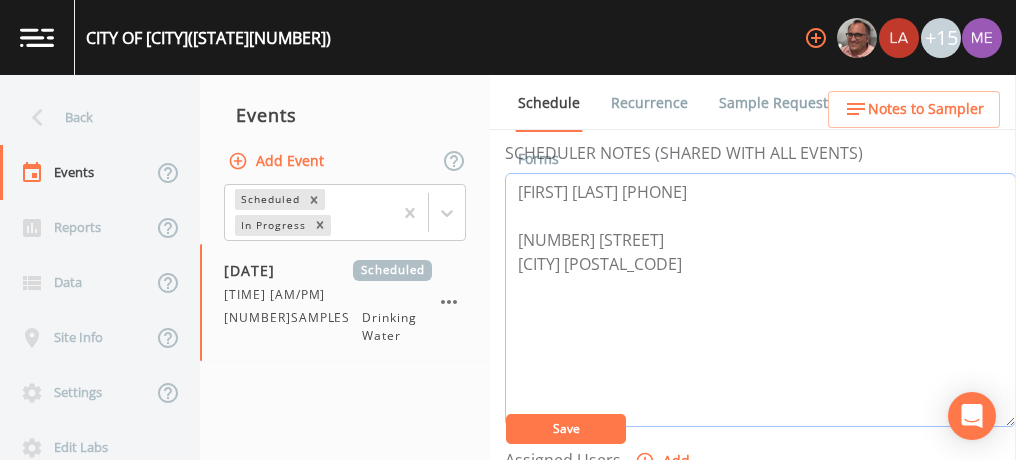 drag, startPoint x: 513, startPoint y: 161, endPoint x: 734, endPoint y: 168, distance: 221.11082 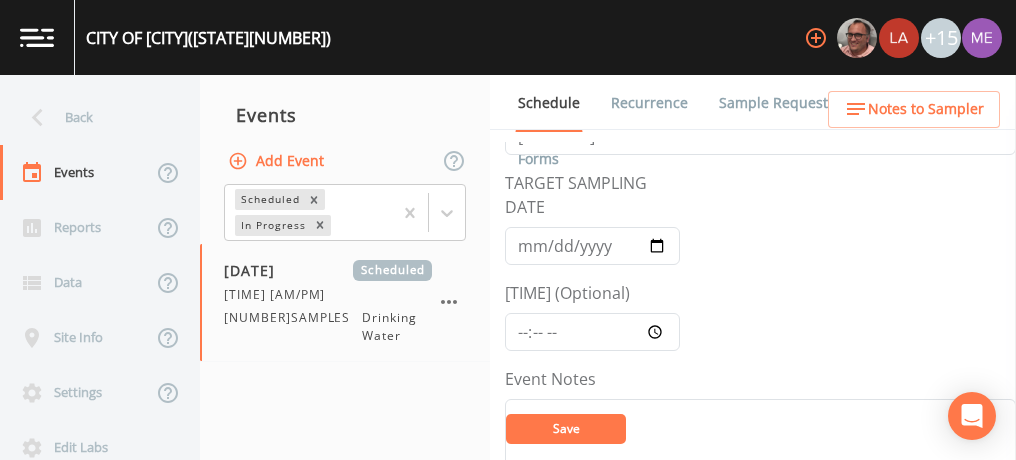 scroll, scrollTop: 52, scrollLeft: 0, axis: vertical 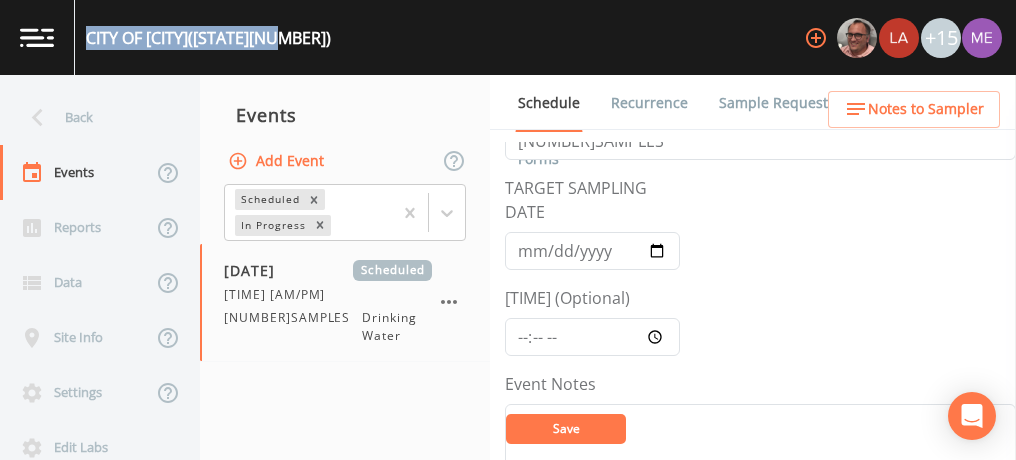 drag, startPoint x: 89, startPoint y: 33, endPoint x: 314, endPoint y: 33, distance: 225 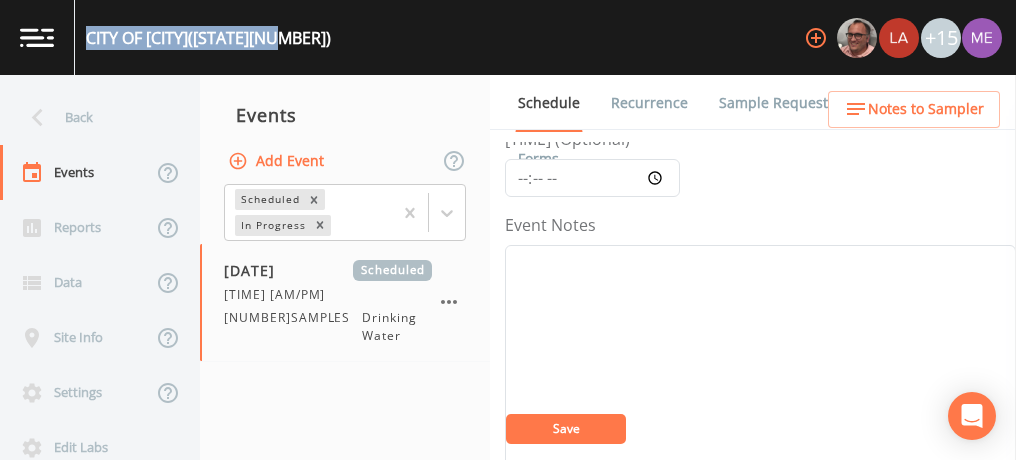 scroll, scrollTop: 0, scrollLeft: 0, axis: both 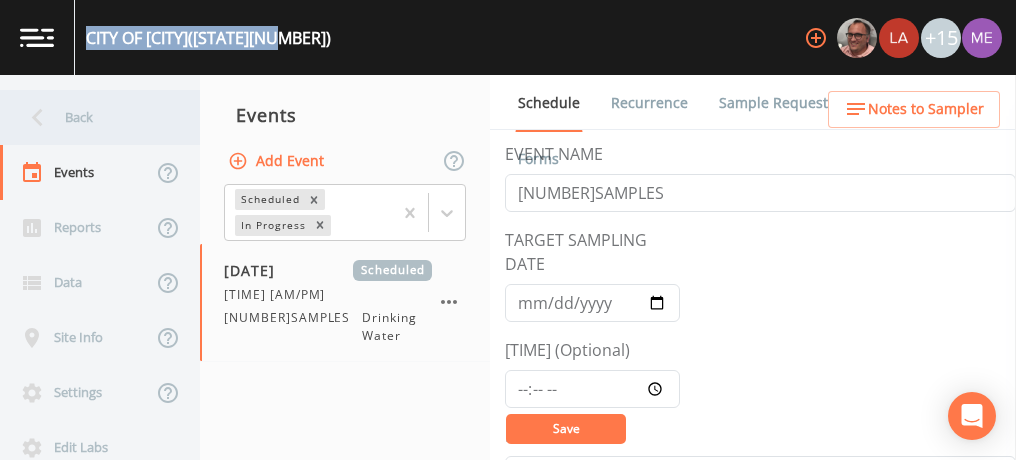 click on "Back" at bounding box center [90, 117] 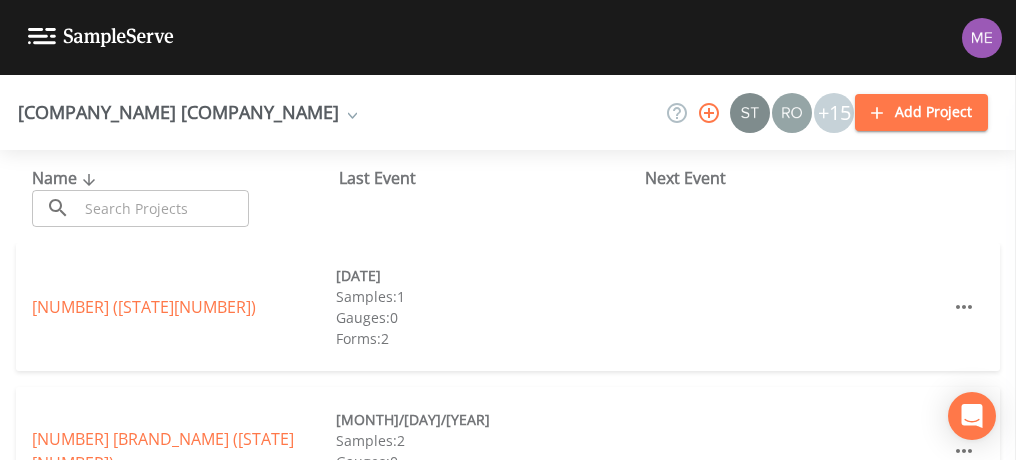 click at bounding box center (163, 208) 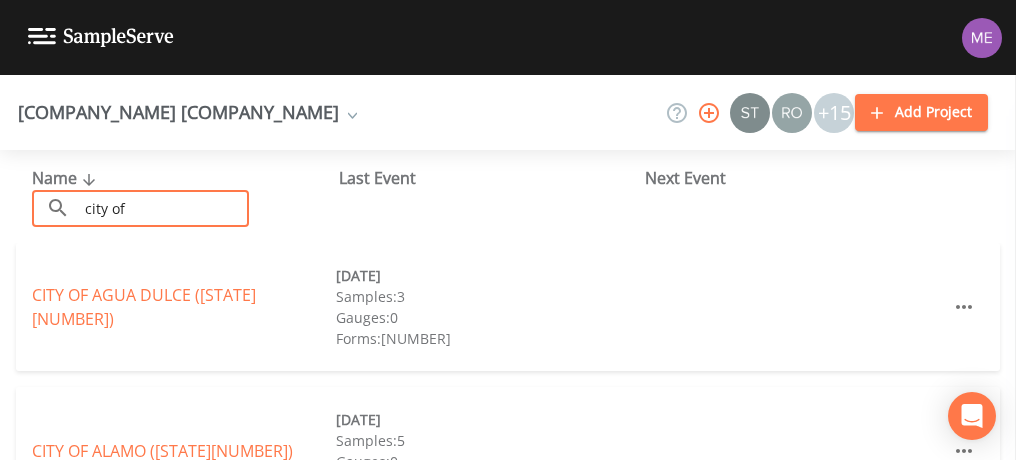 type on "CITY OF [CITY]" 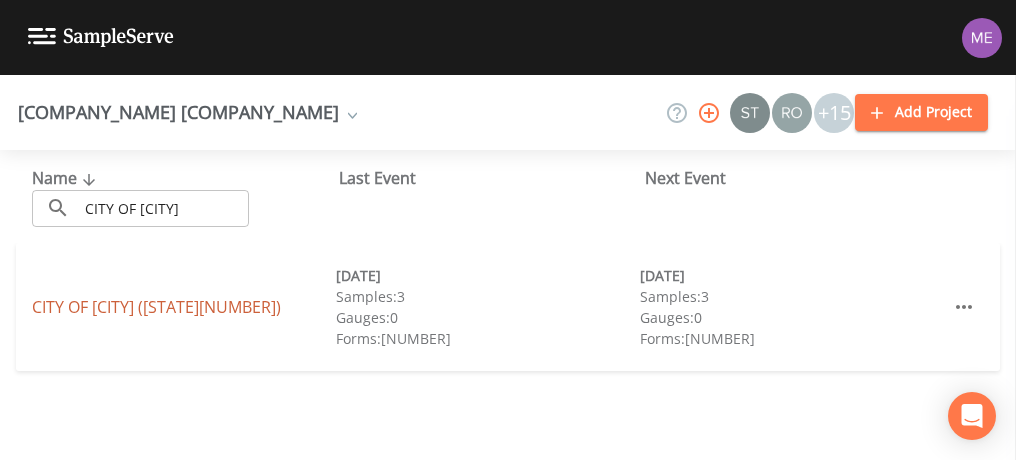 click on "CITY OF [CITY] ([STATE][NUMBER])" at bounding box center [156, 307] 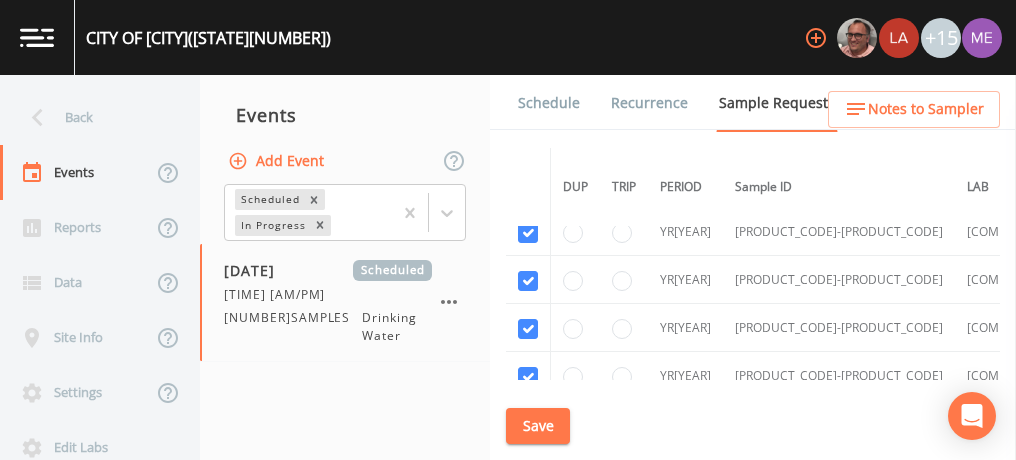 scroll, scrollTop: 1203, scrollLeft: 0, axis: vertical 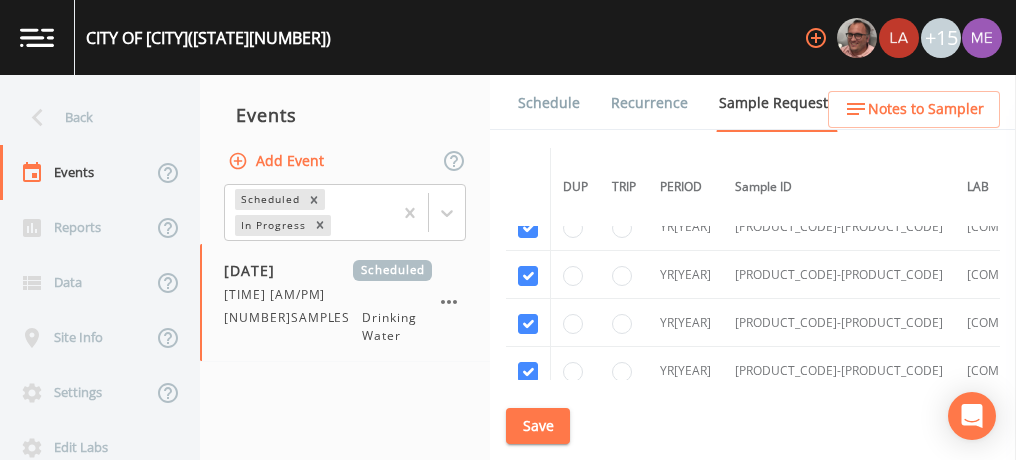 click on "Schedule" at bounding box center [549, 103] 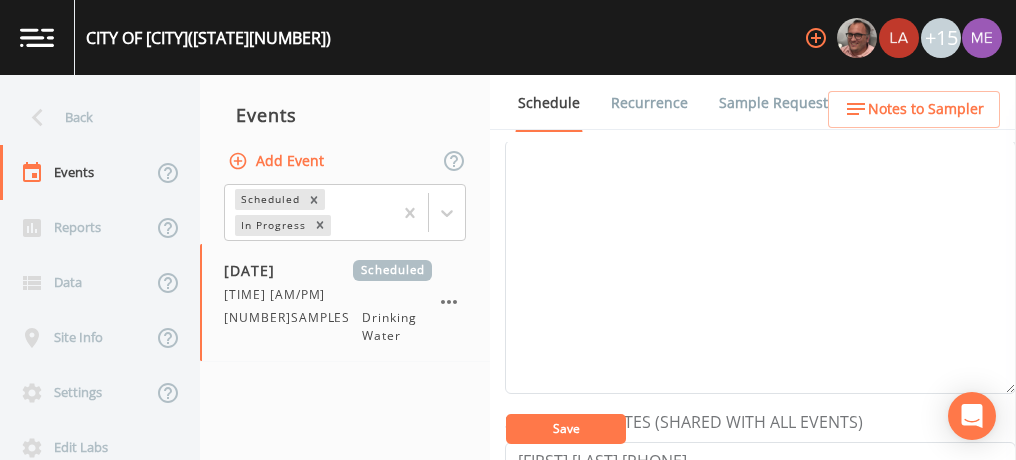 scroll, scrollTop: 312, scrollLeft: 0, axis: vertical 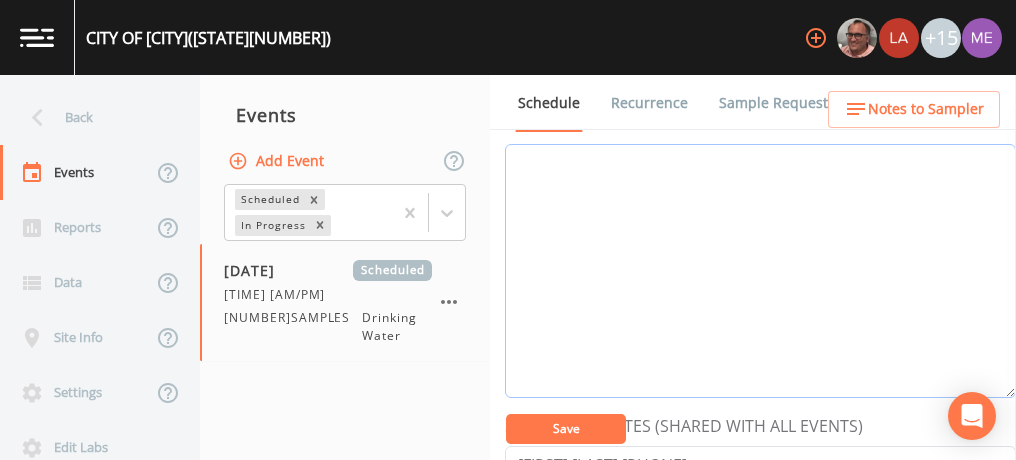 click on "Event Notes" at bounding box center (760, 271) 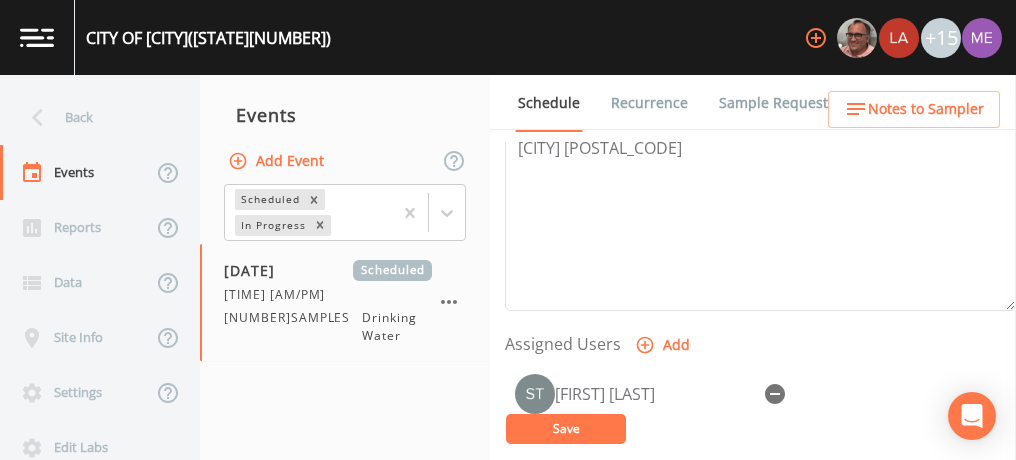 scroll, scrollTop: 706, scrollLeft: 0, axis: vertical 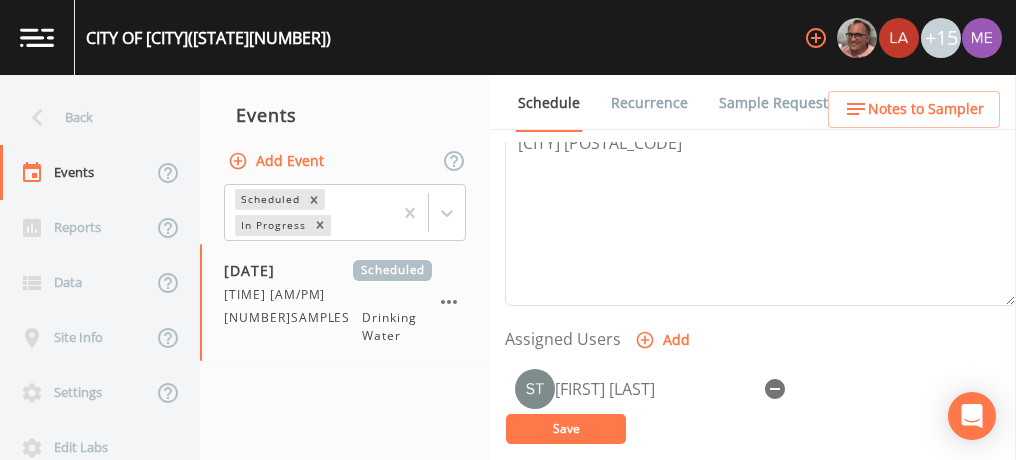 type on "confirmed with laurie 8/5" 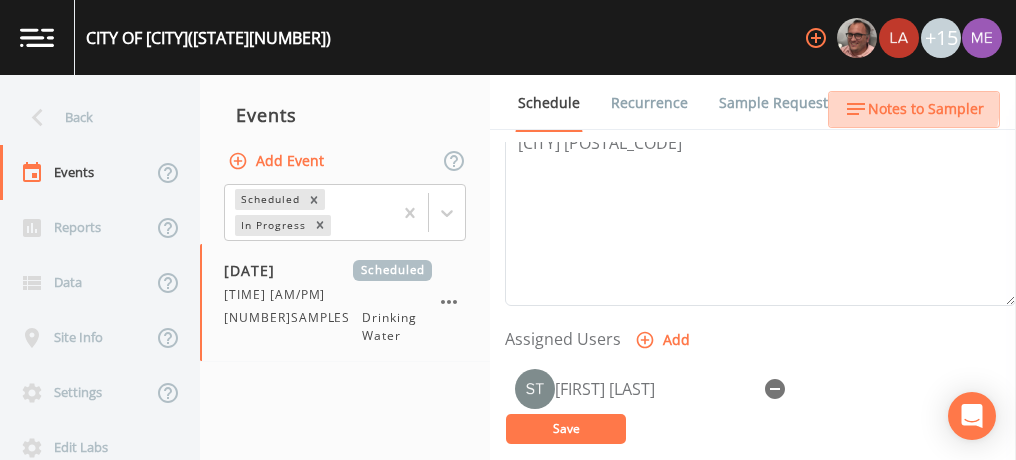 click on "Notes to Sampler" at bounding box center (926, 109) 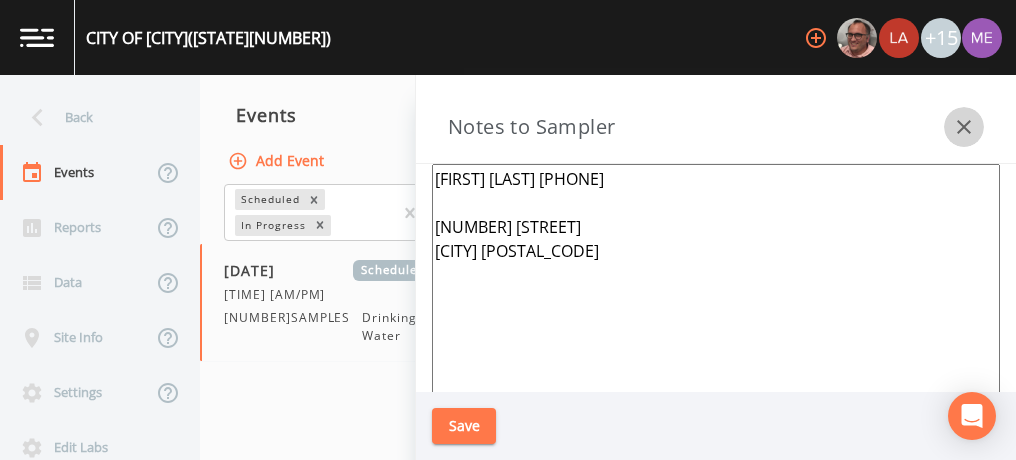 click 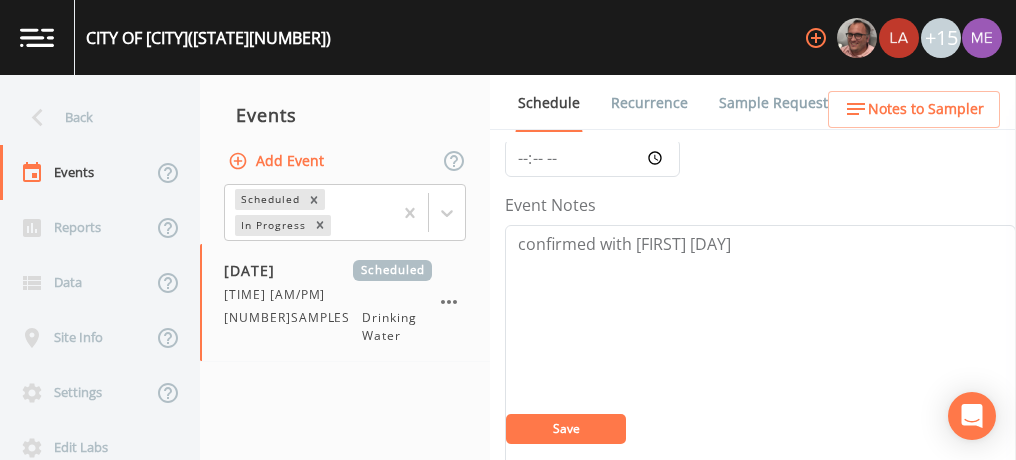 scroll, scrollTop: 0, scrollLeft: 0, axis: both 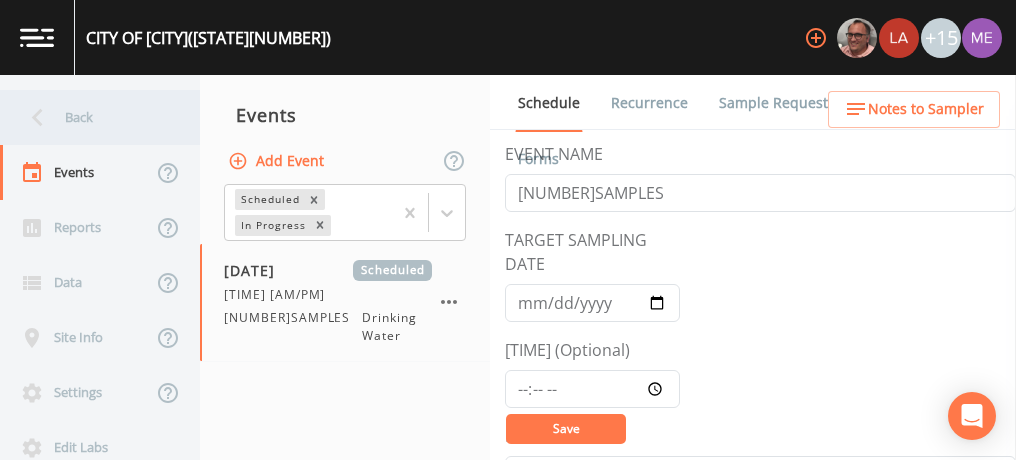 click on "Back" at bounding box center (90, 117) 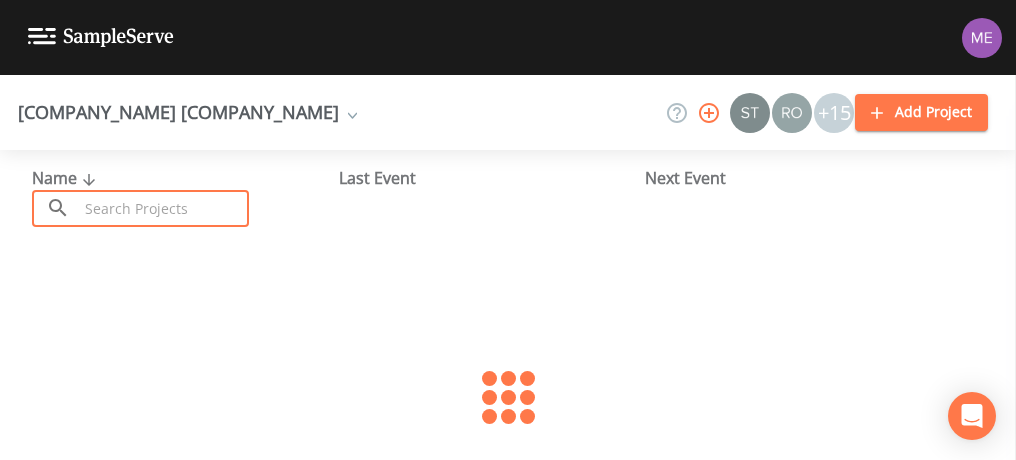 click at bounding box center [163, 208] 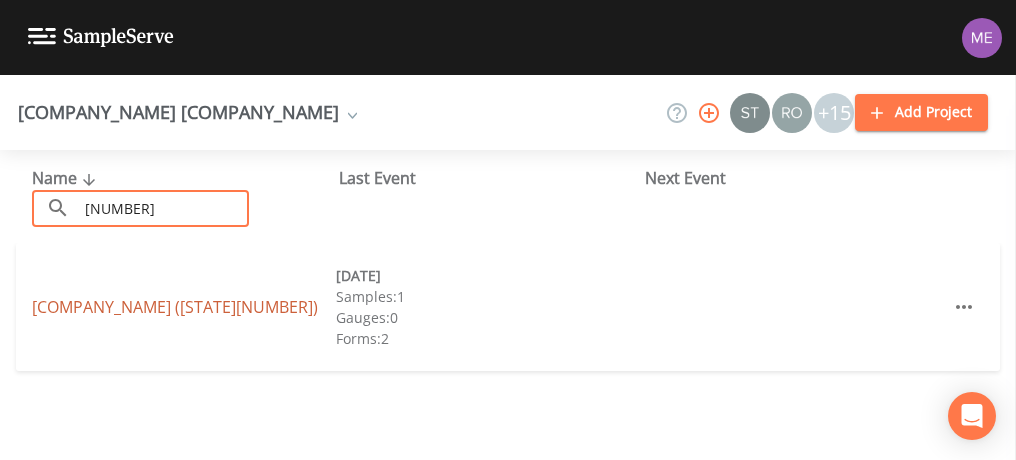 type on "1630008" 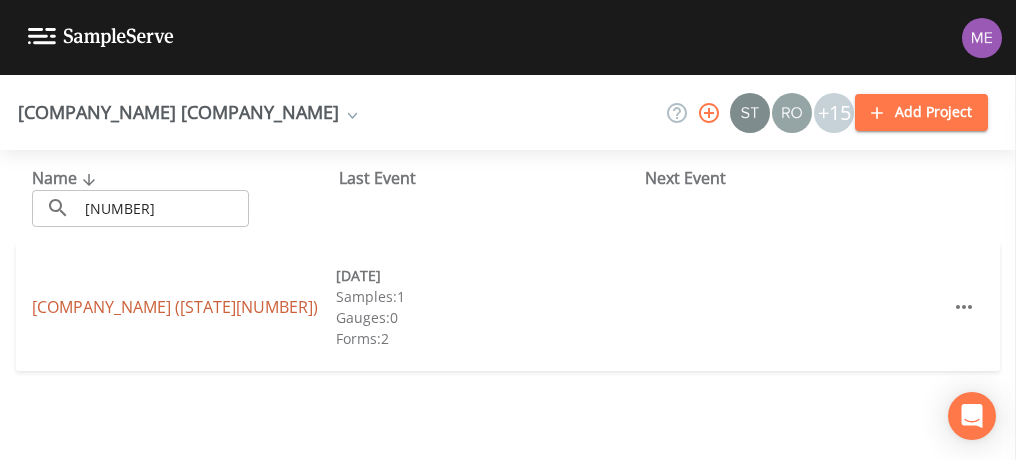 click on "MEDINA COUNTY WCID 2   (TX1630008)" at bounding box center (175, 307) 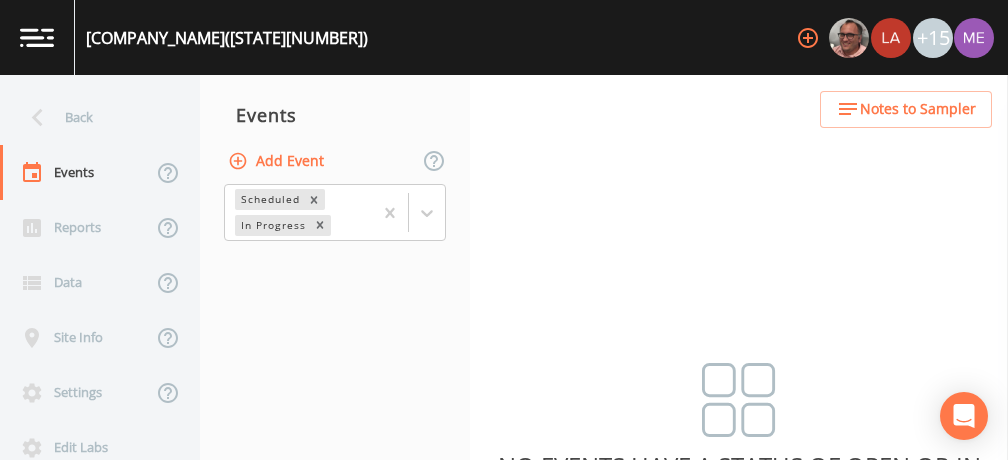 click on "Add Event" at bounding box center [278, 161] 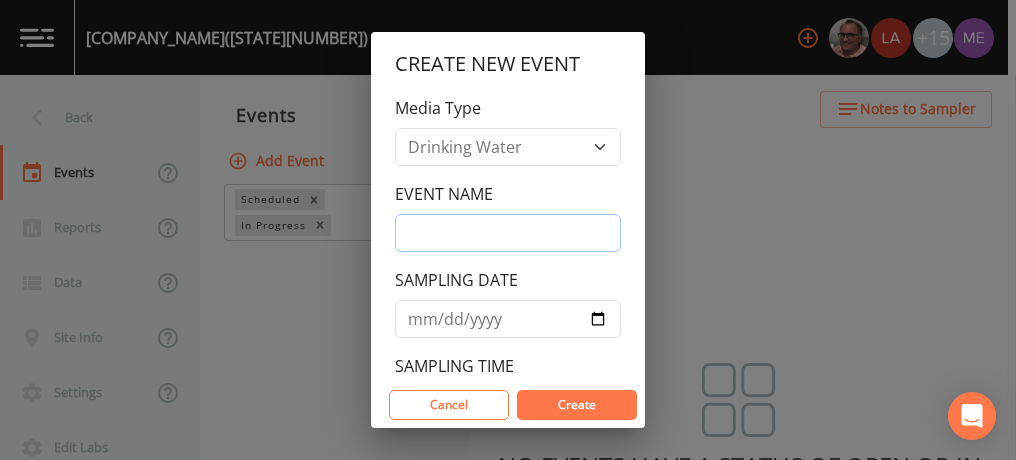 click on "Event Name" at bounding box center [508, 233] 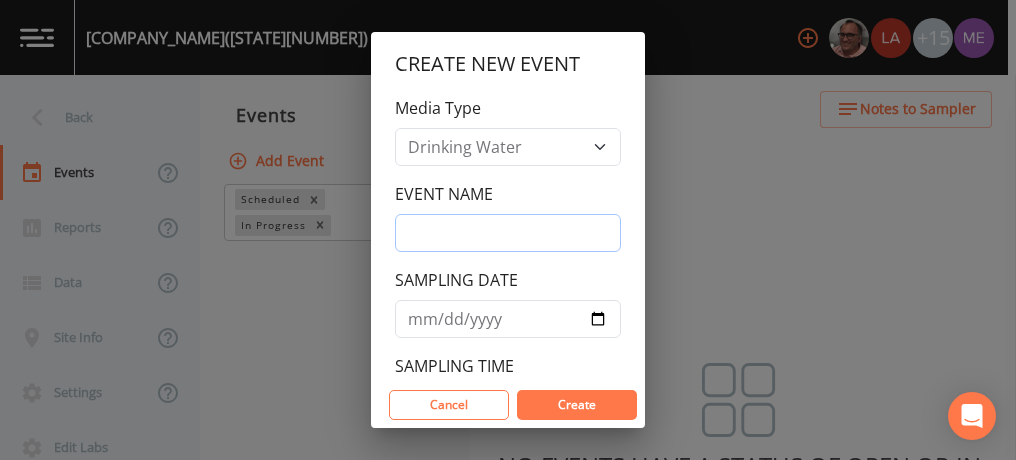 type on "3QSamples" 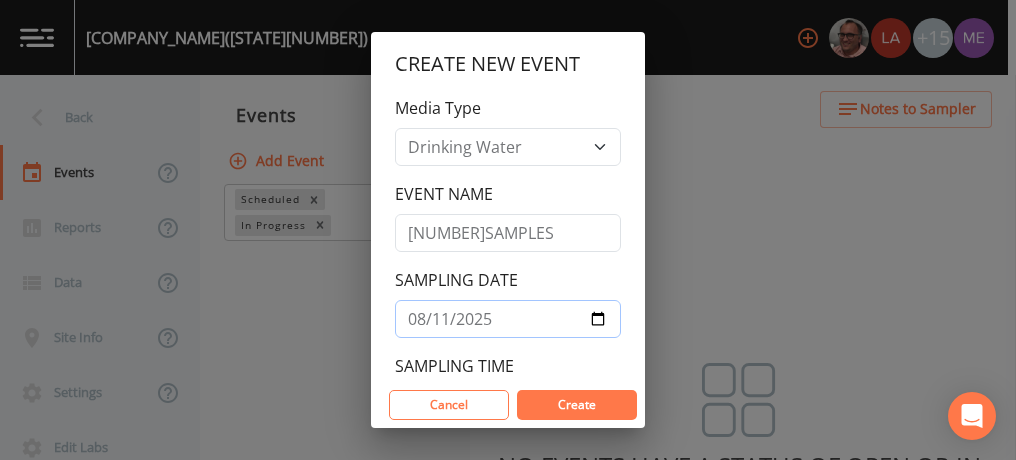 click on "2025-08-11" at bounding box center (508, 319) 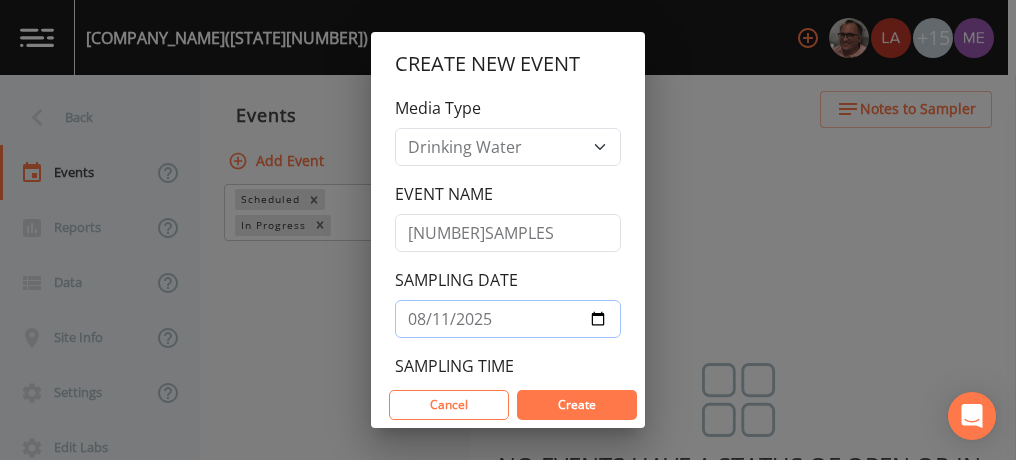 type on "2025-08-12" 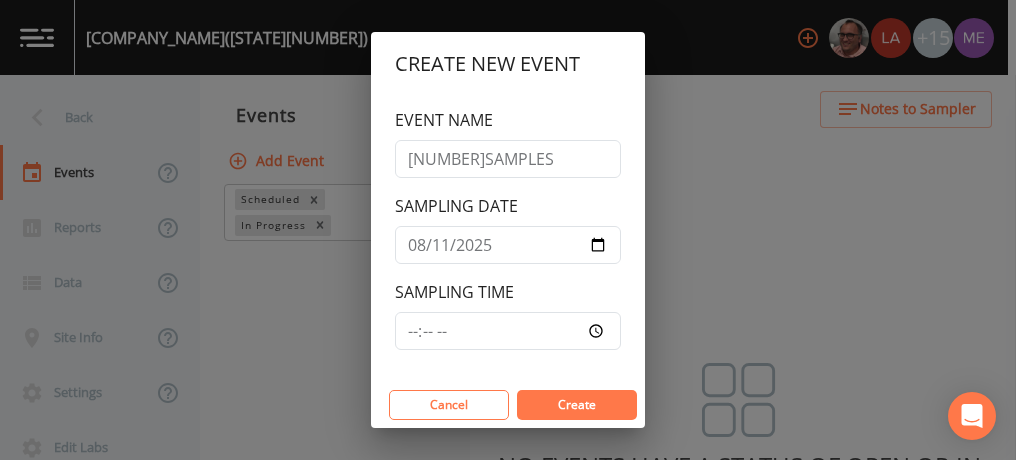 click on "Create" at bounding box center [577, 405] 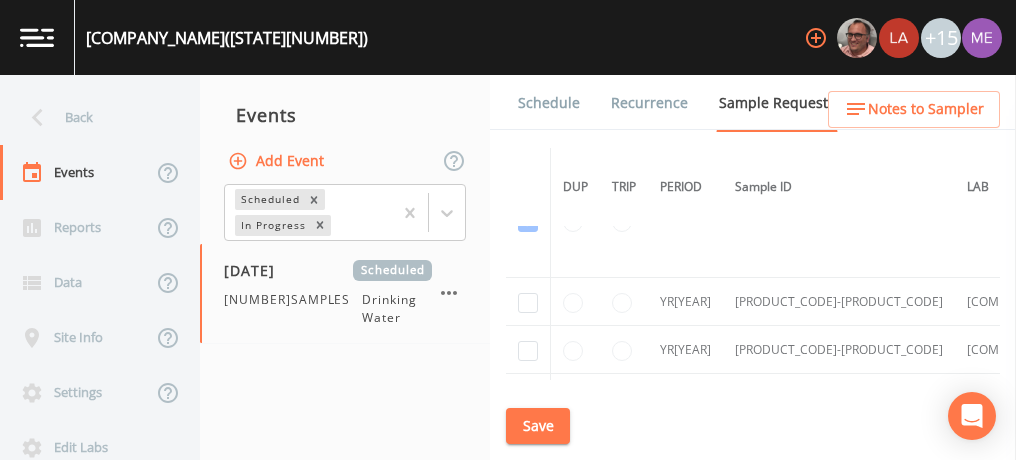 scroll, scrollTop: 2131, scrollLeft: 0, axis: vertical 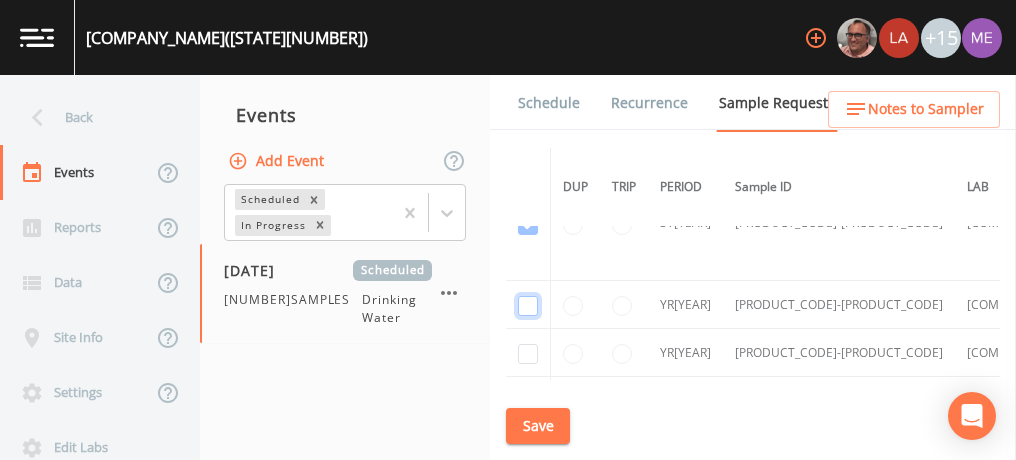 click at bounding box center [528, -1845] 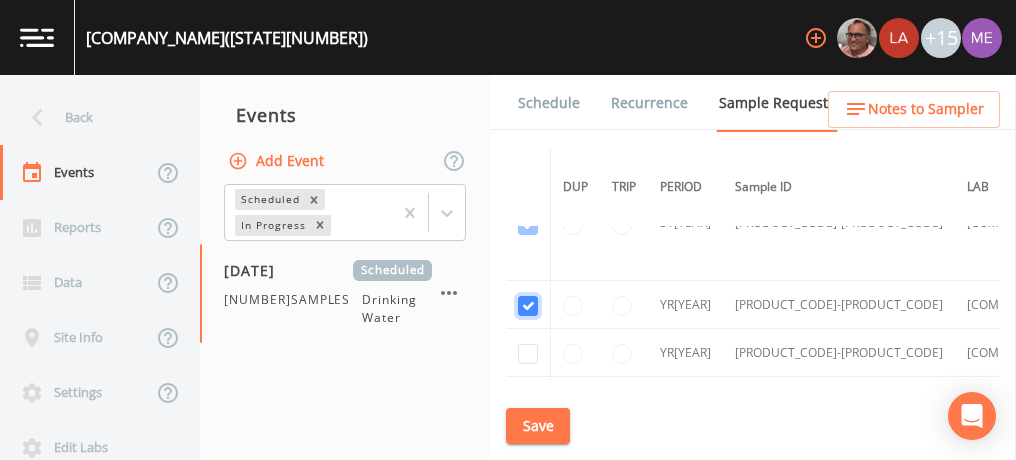 checkbox on "true" 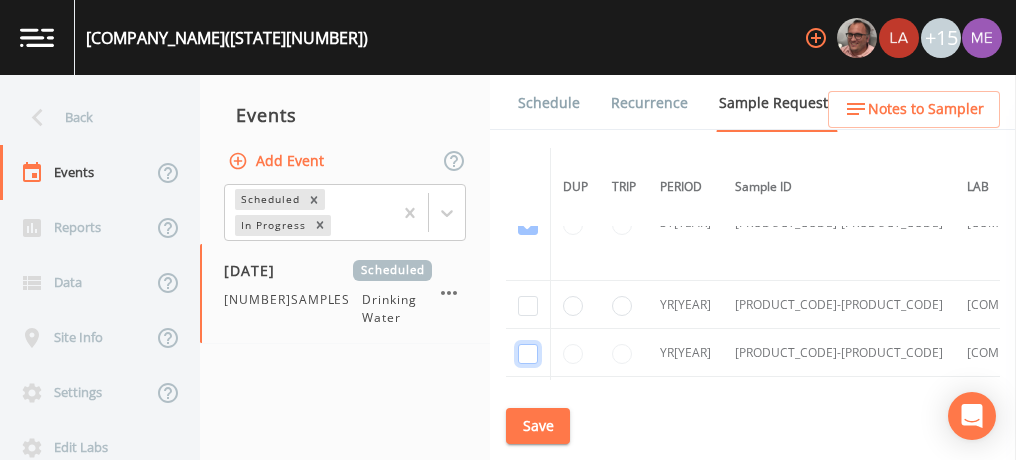 click at bounding box center (528, 354) 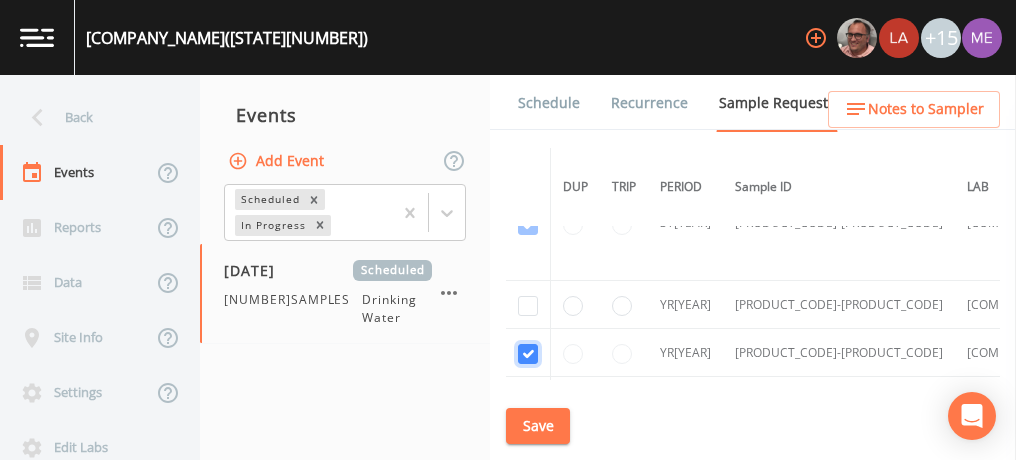 checkbox on "true" 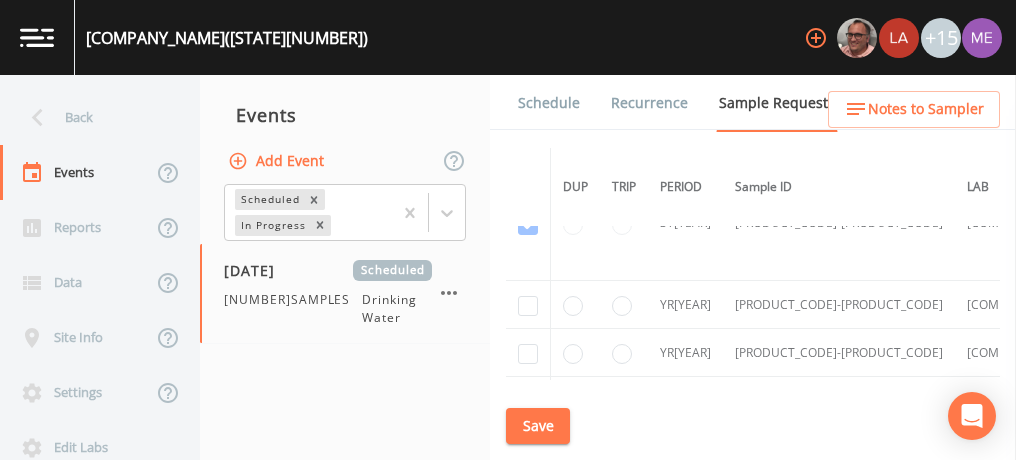 click at bounding box center [528, -1730] 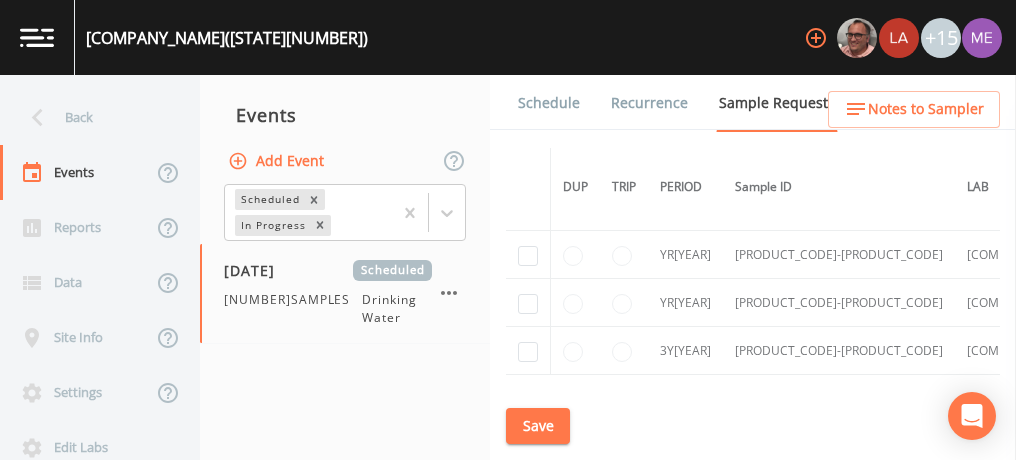 scroll, scrollTop: 2326, scrollLeft: 0, axis: vertical 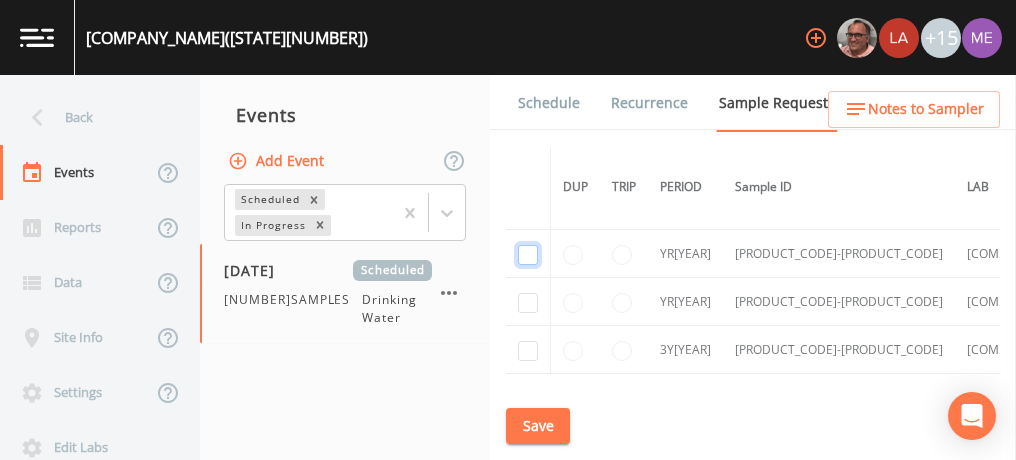 click at bounding box center (528, -1695) 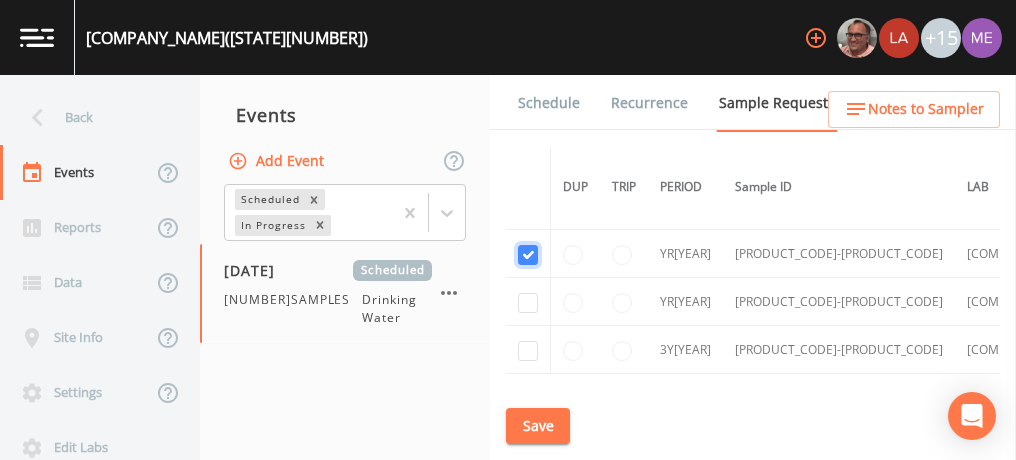checkbox on "true" 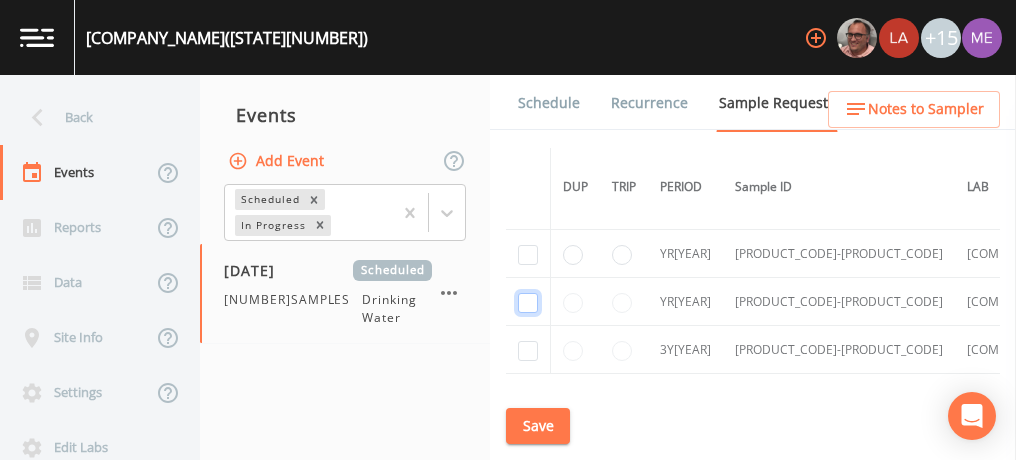 click at bounding box center [528, -1465] 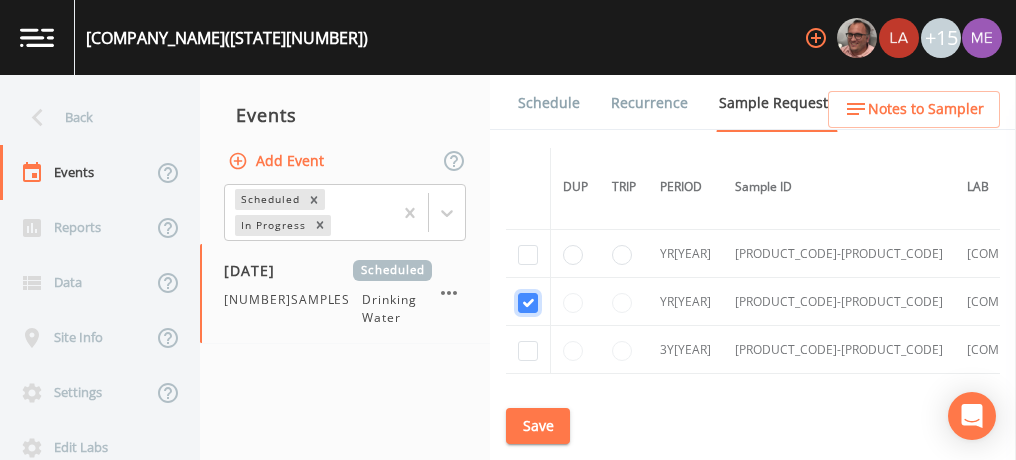 checkbox on "true" 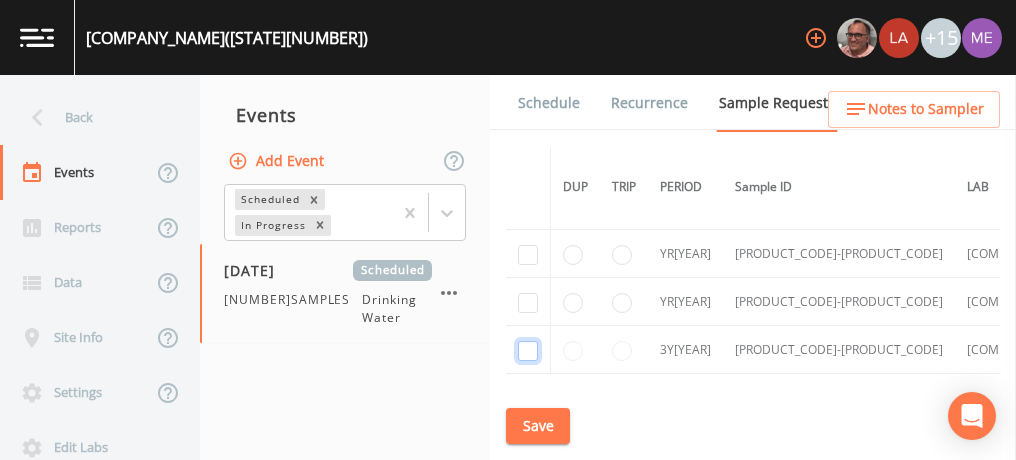 click at bounding box center (528, 351) 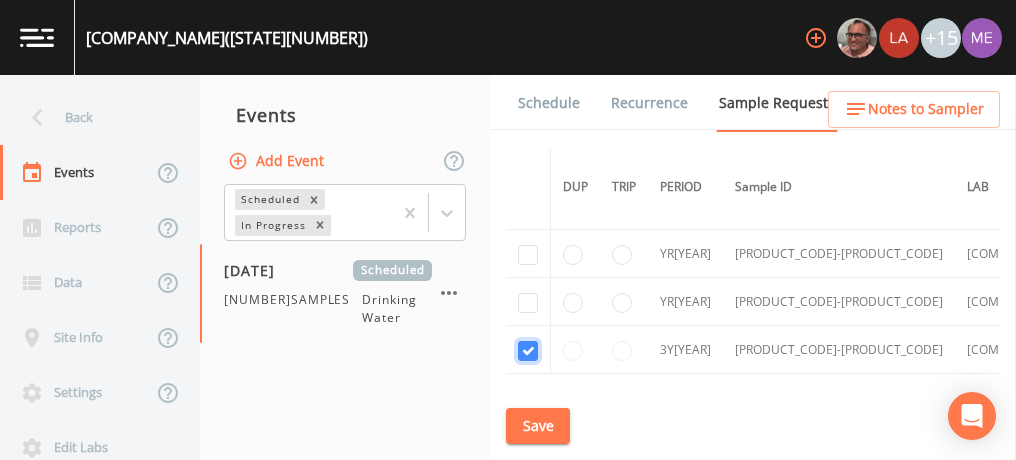 checkbox on "true" 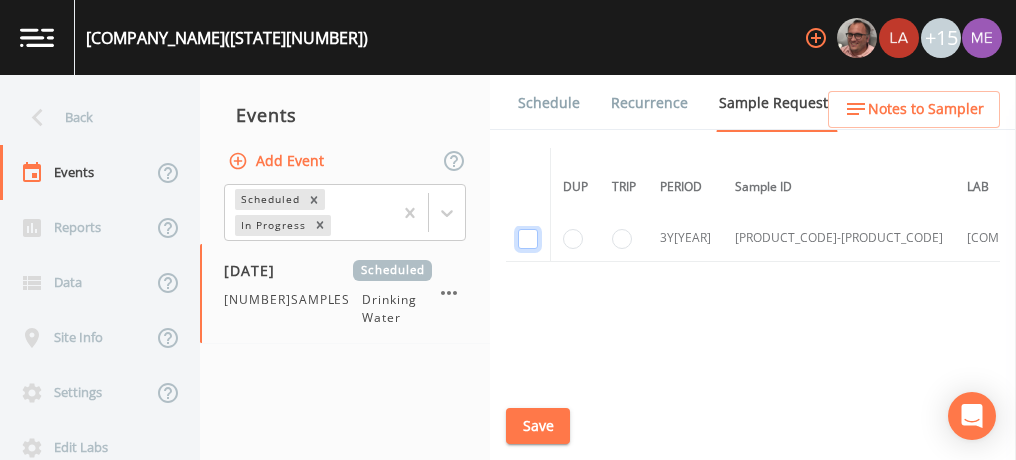 scroll, scrollTop: 2451, scrollLeft: 0, axis: vertical 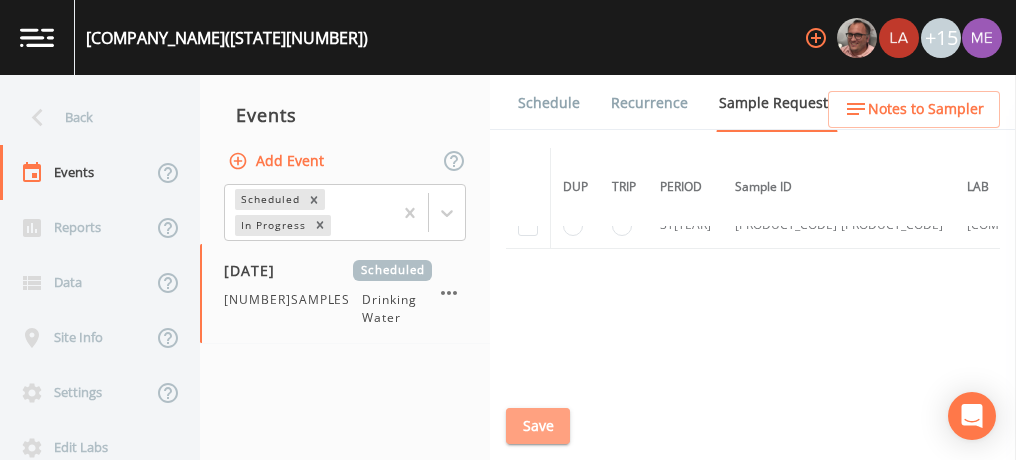 click on "Save" at bounding box center [538, 426] 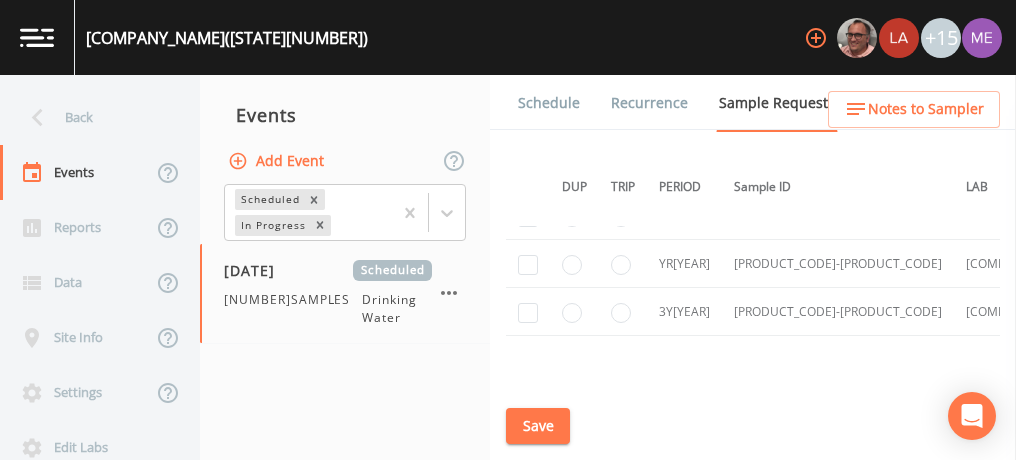 scroll, scrollTop: 2366, scrollLeft: 1, axis: both 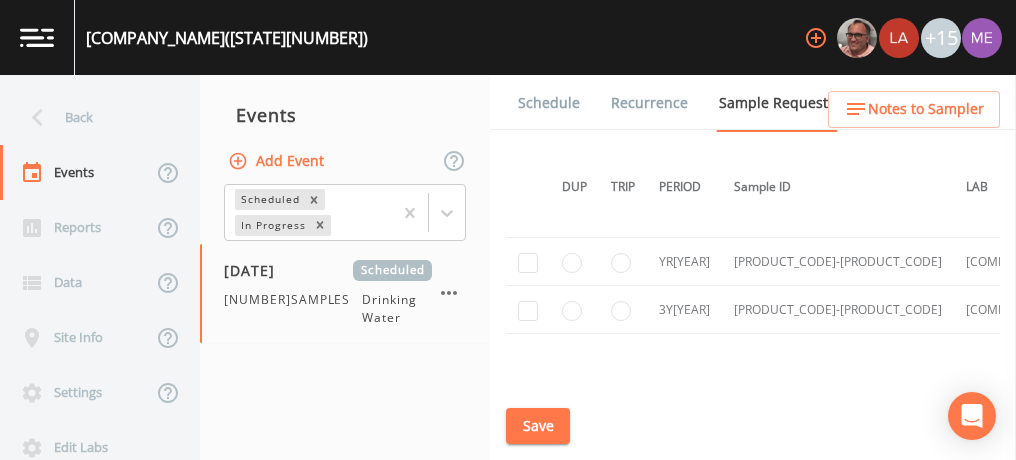 click on "Save" at bounding box center (538, 426) 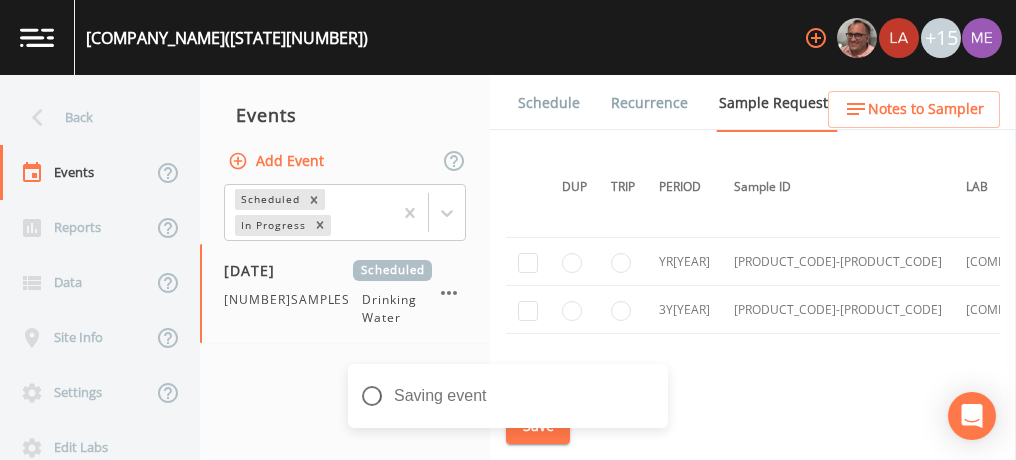 click on "Schedule" at bounding box center [549, 103] 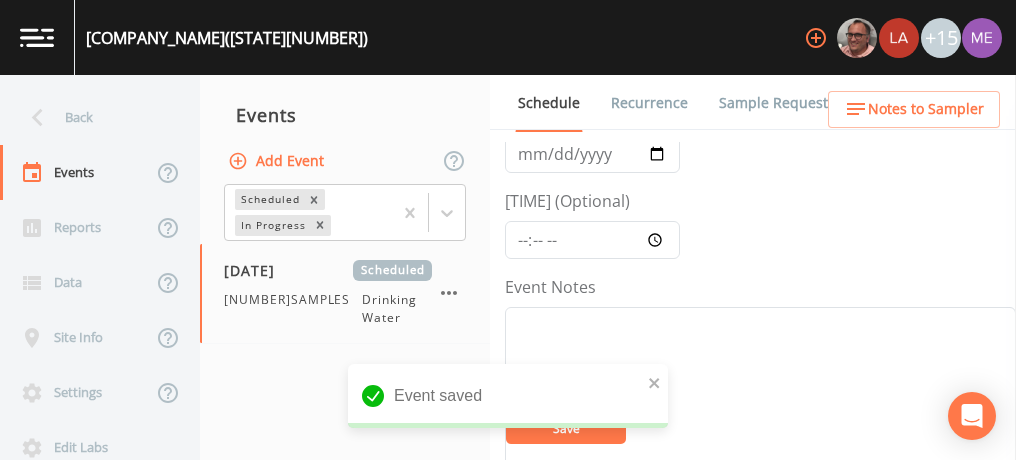 scroll, scrollTop: 154, scrollLeft: 0, axis: vertical 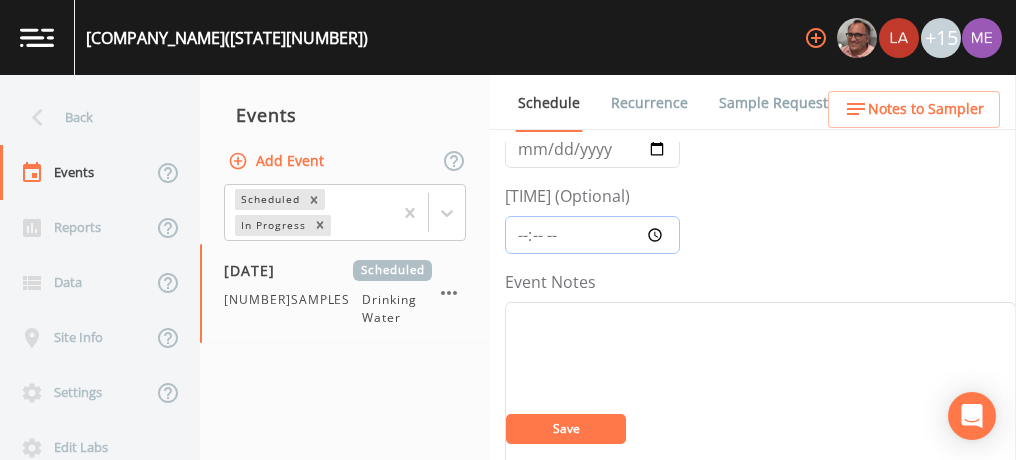 click on "Time (Optional)" at bounding box center (592, 235) 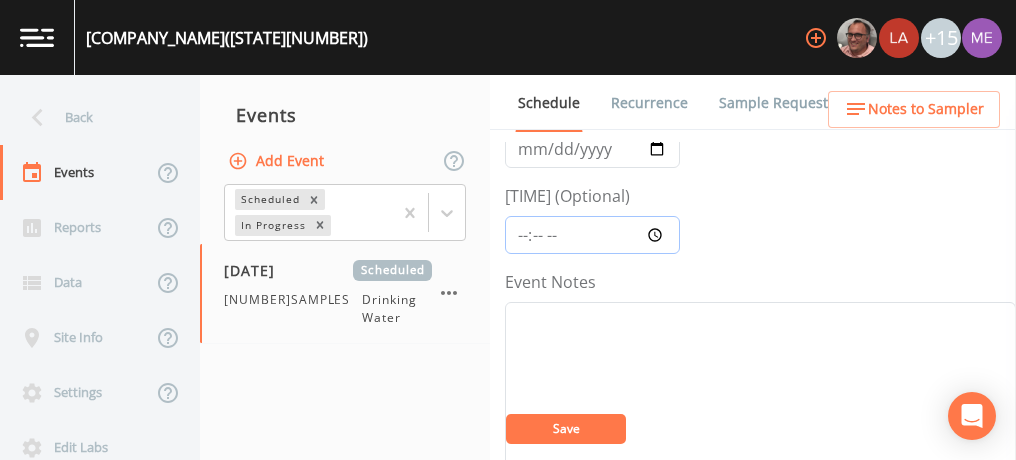 type on "11:00" 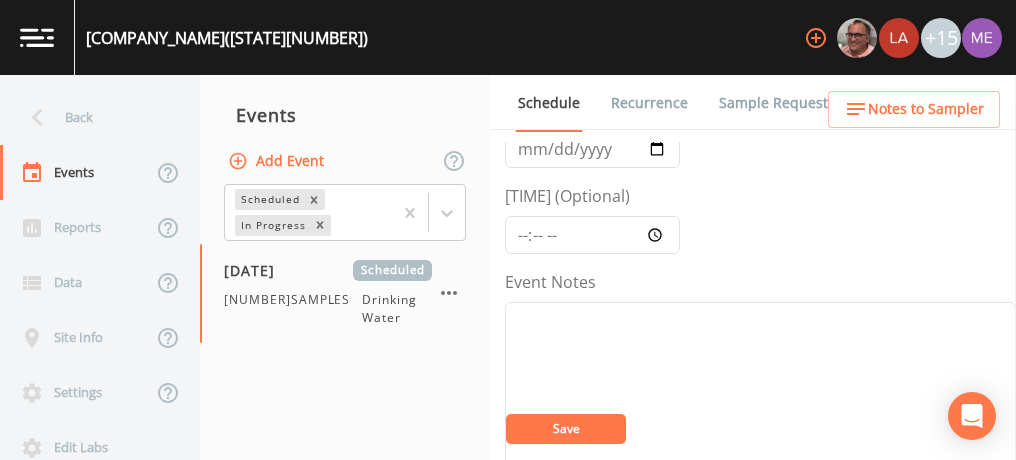click on "Save" at bounding box center [566, 428] 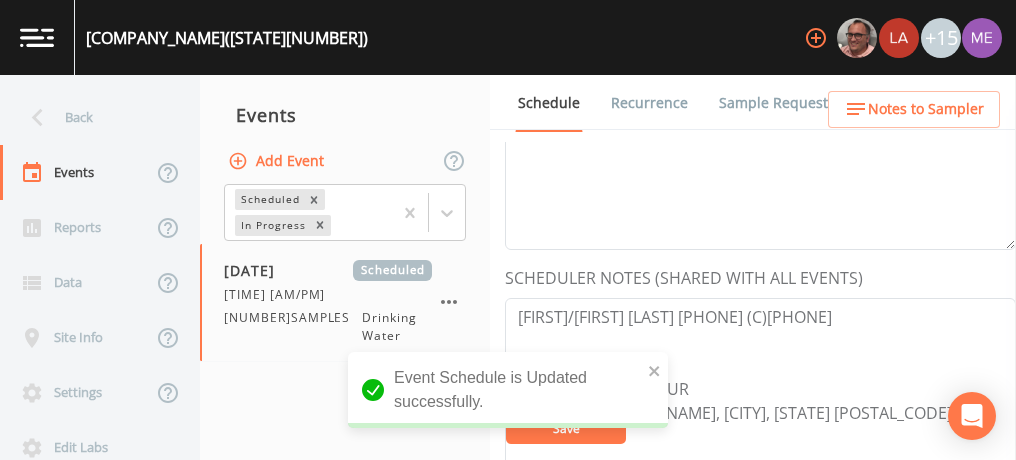scroll, scrollTop: 484, scrollLeft: 0, axis: vertical 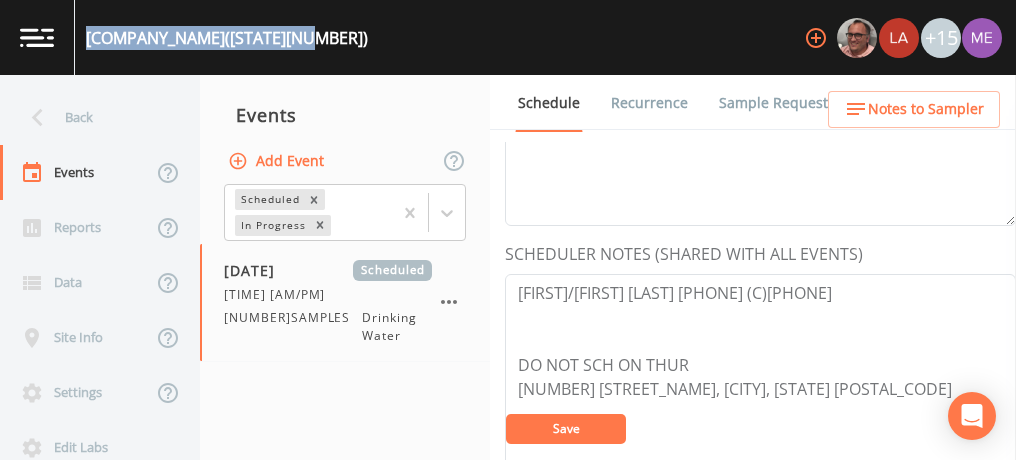 drag, startPoint x: 87, startPoint y: 35, endPoint x: 377, endPoint y: 39, distance: 290.0276 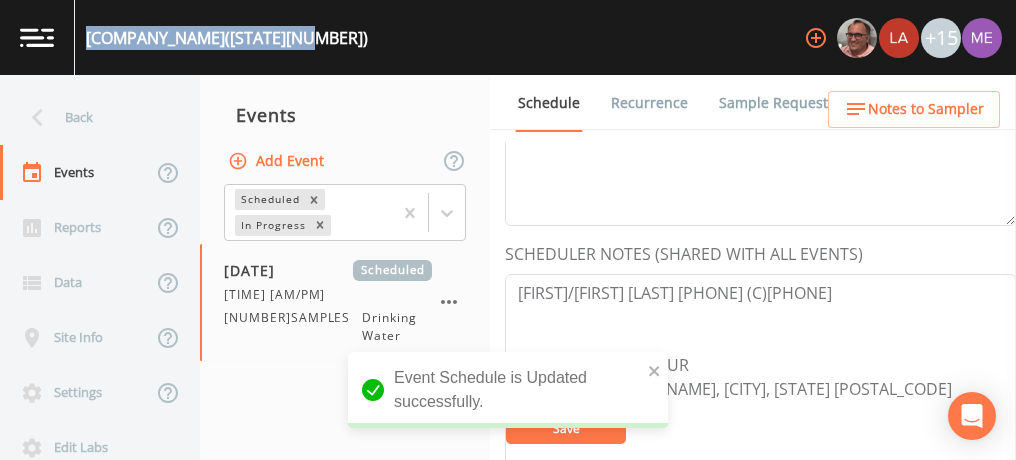click on "Sample Requests" at bounding box center [777, 103] 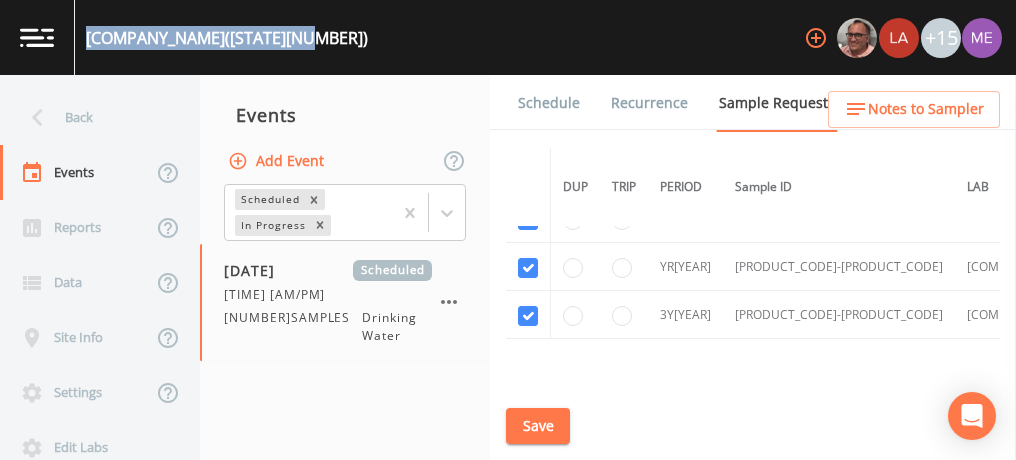scroll, scrollTop: 2388, scrollLeft: 0, axis: vertical 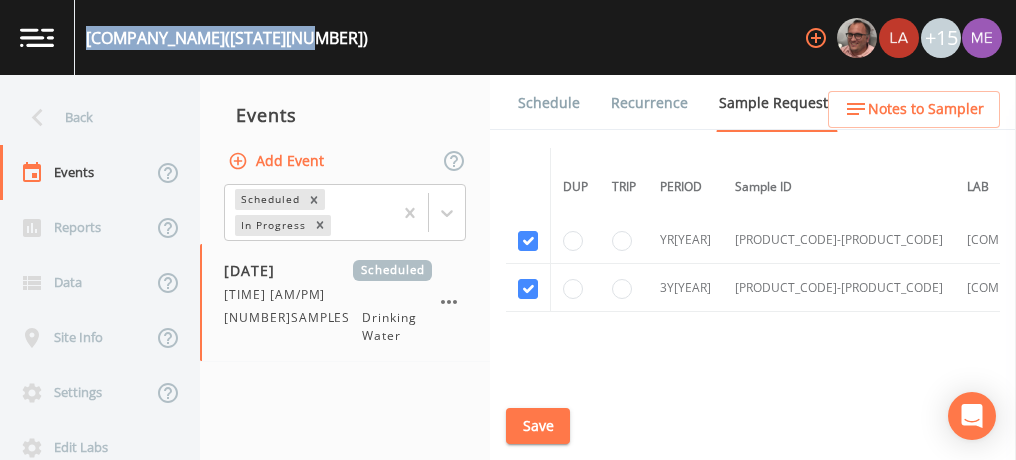 click on "Schedule" at bounding box center [549, 103] 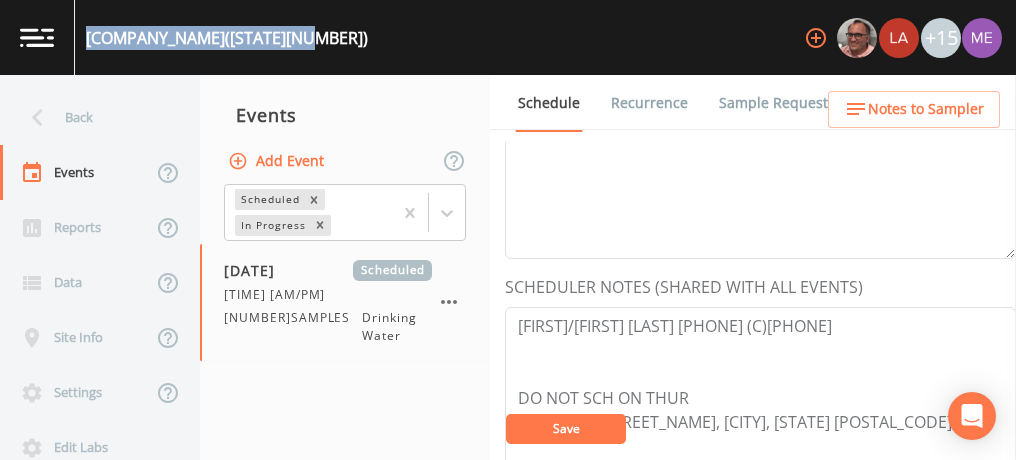 scroll, scrollTop: 452, scrollLeft: 0, axis: vertical 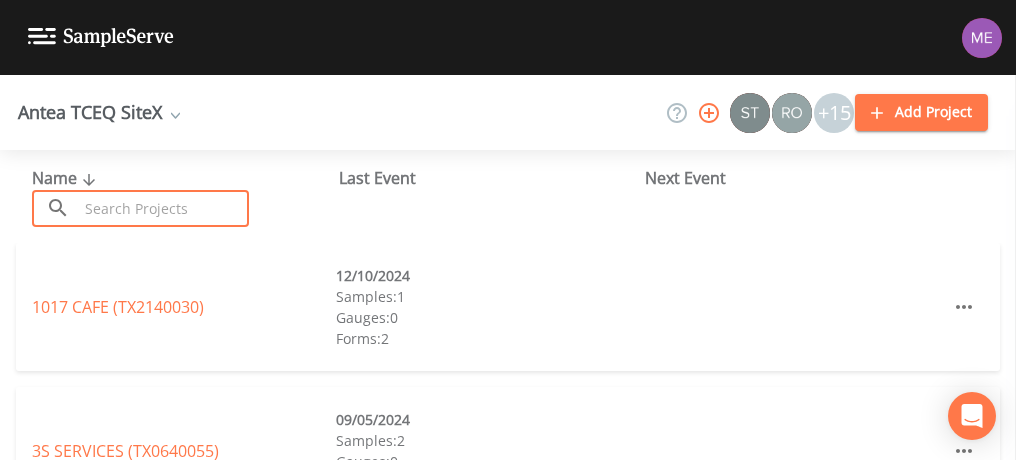 click at bounding box center (163, 208) 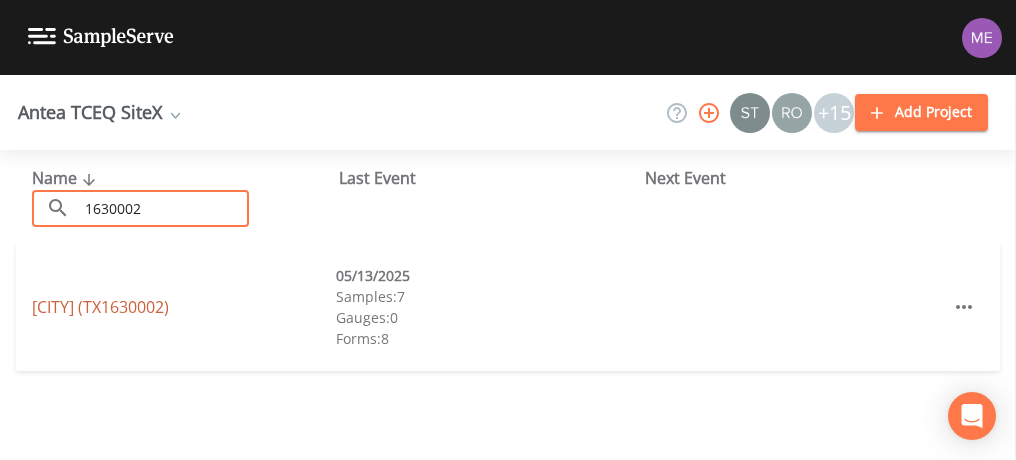 type on "1630002" 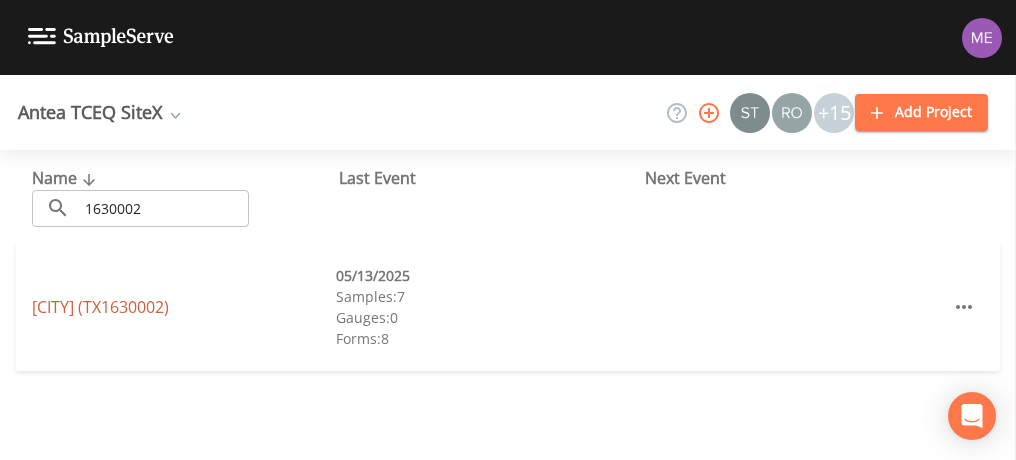 click on "[CITY]   (TX1630002)" at bounding box center (100, 307) 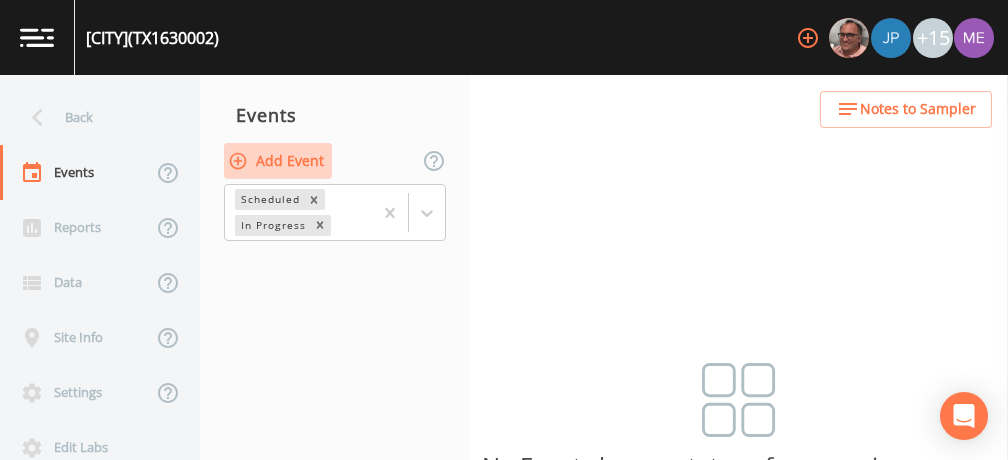 click on "Add Event" at bounding box center [278, 161] 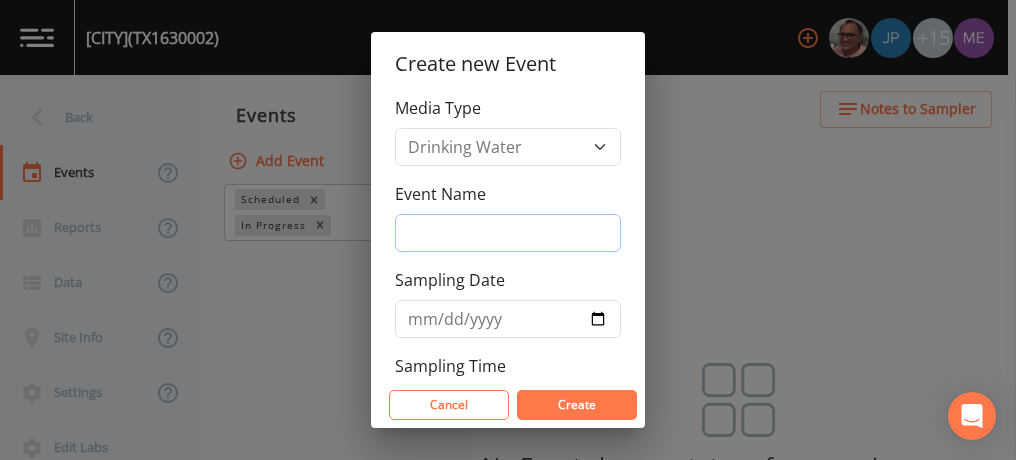 click on "Event Name" at bounding box center [508, 233] 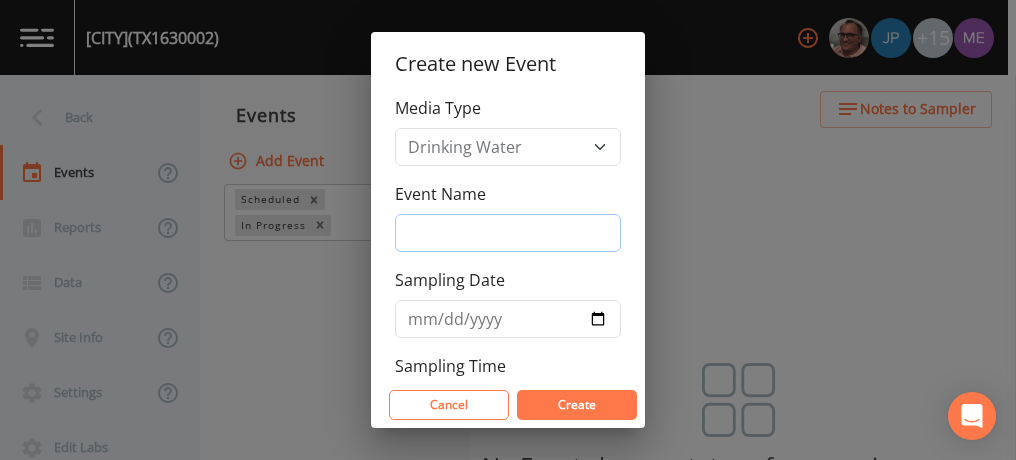type on "3QSamples" 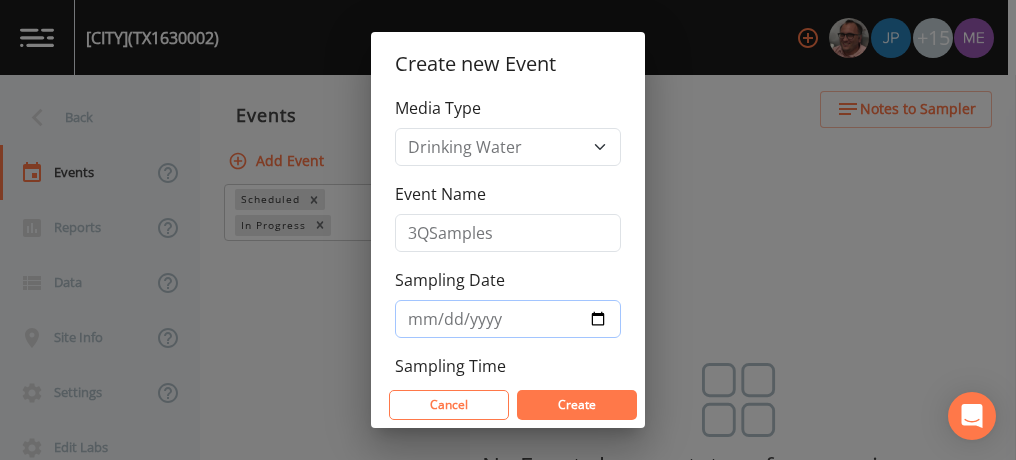 type on "2025-08-12" 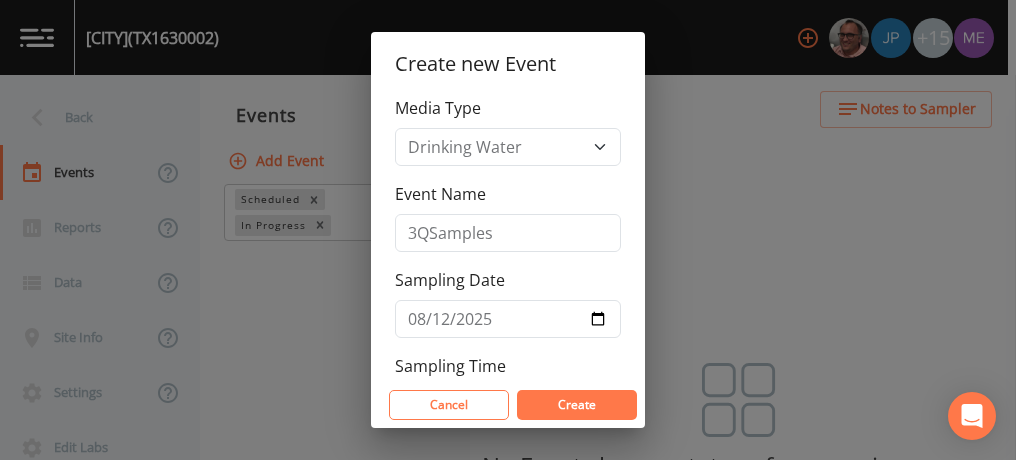 click on "Create" at bounding box center [577, 405] 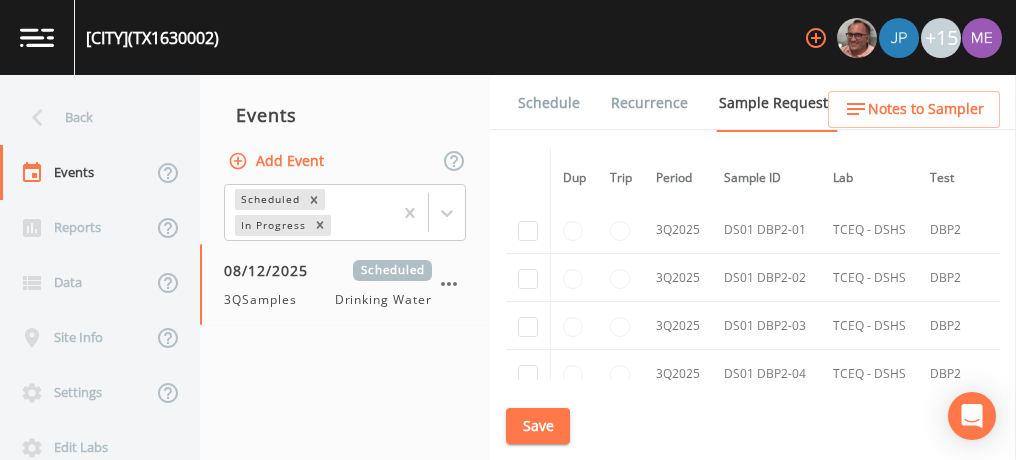 scroll, scrollTop: 5811, scrollLeft: 0, axis: vertical 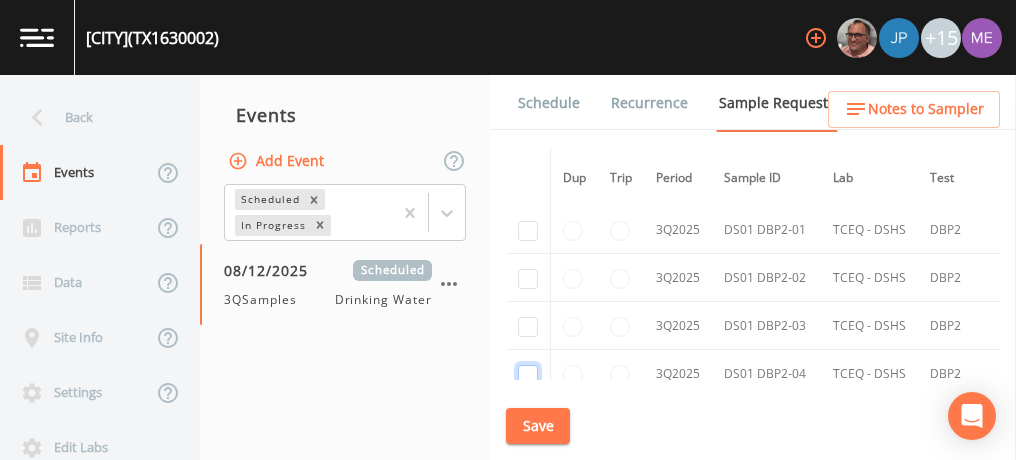 click at bounding box center (528, -4048) 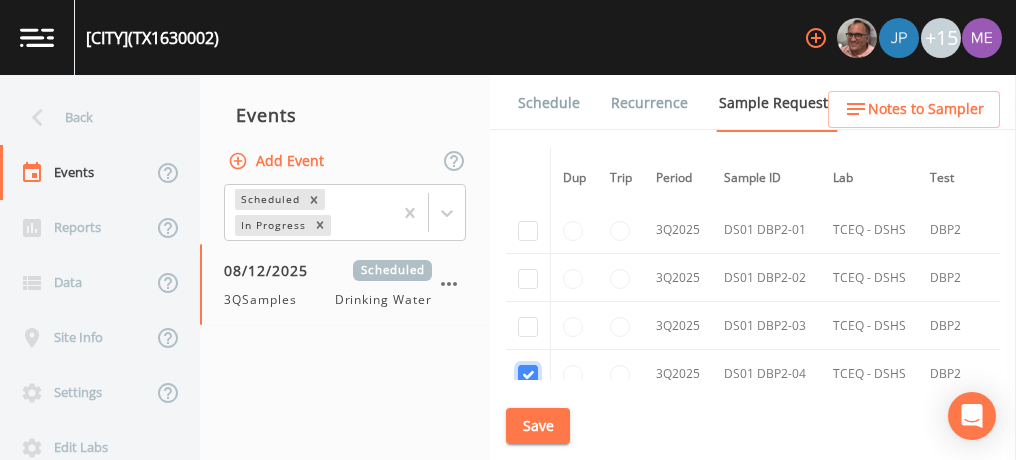 checkbox on "true" 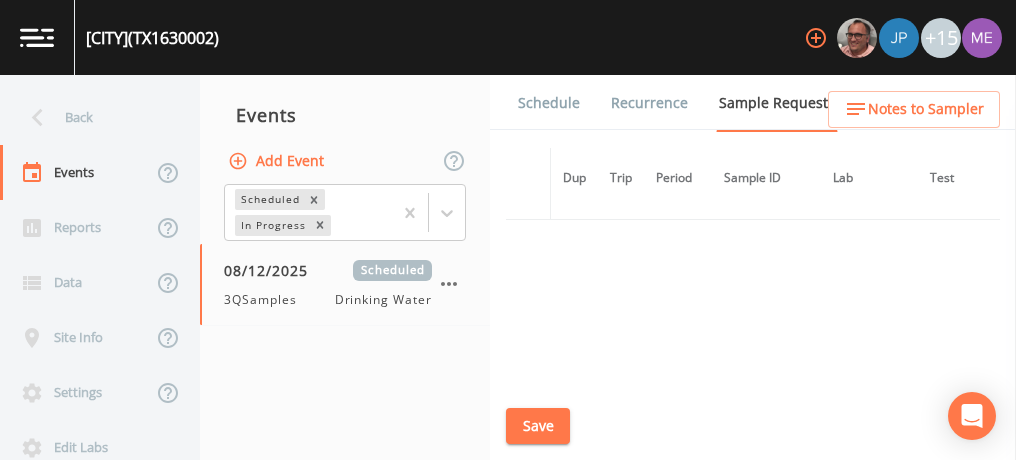 scroll, scrollTop: 4965, scrollLeft: 0, axis: vertical 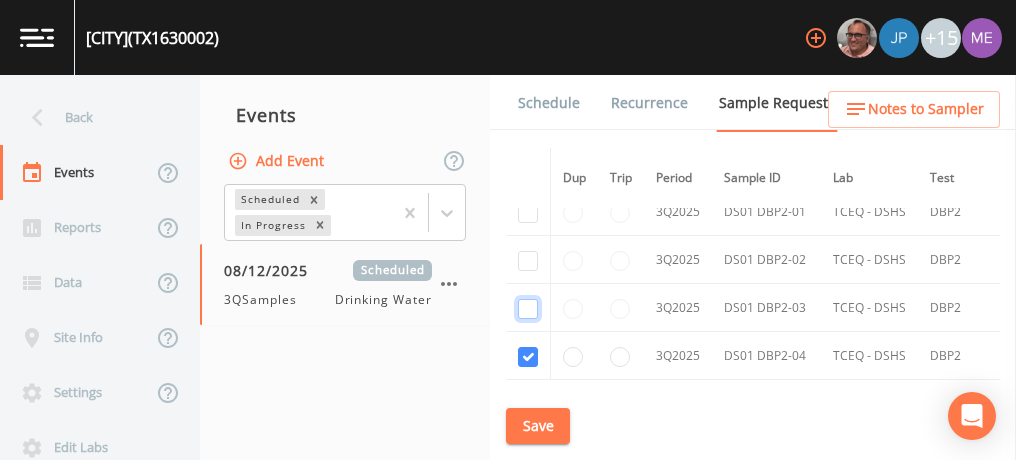 click at bounding box center (528, -3542) 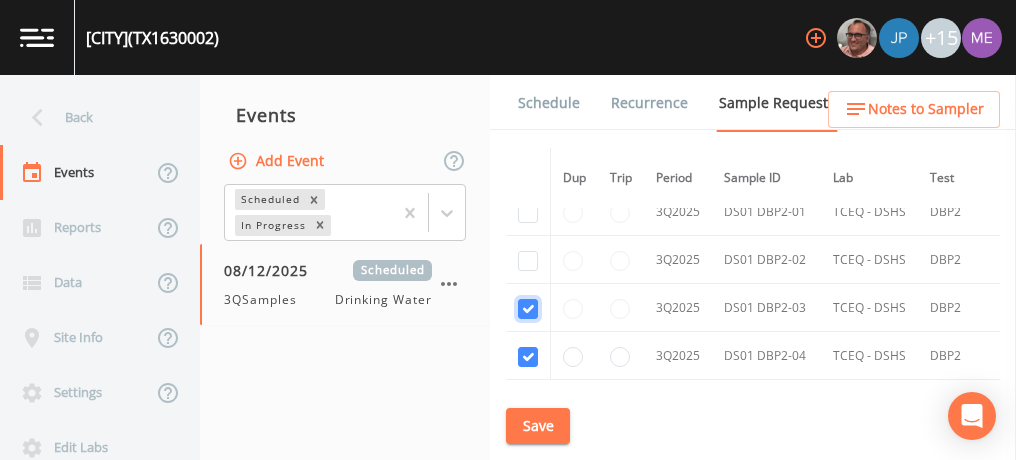 checkbox on "true" 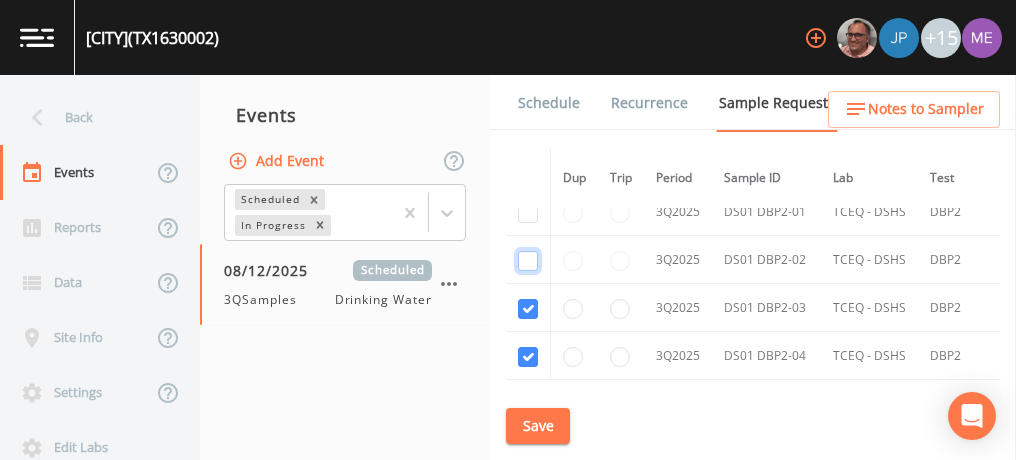 click at bounding box center [528, -3639] 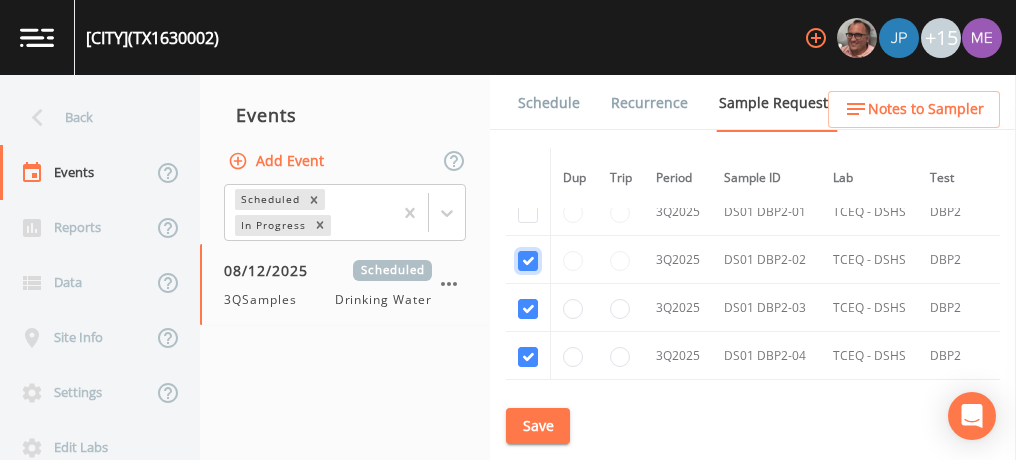 checkbox on "true" 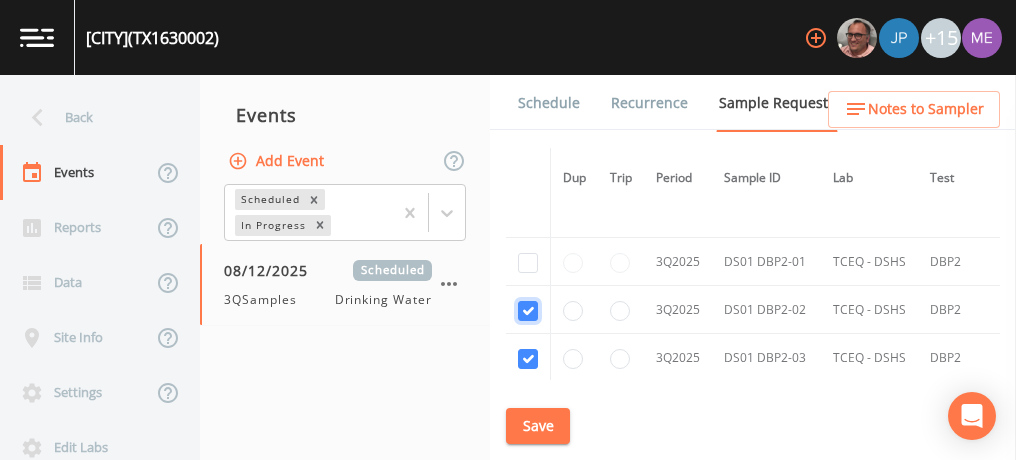 scroll, scrollTop: 4902, scrollLeft: 0, axis: vertical 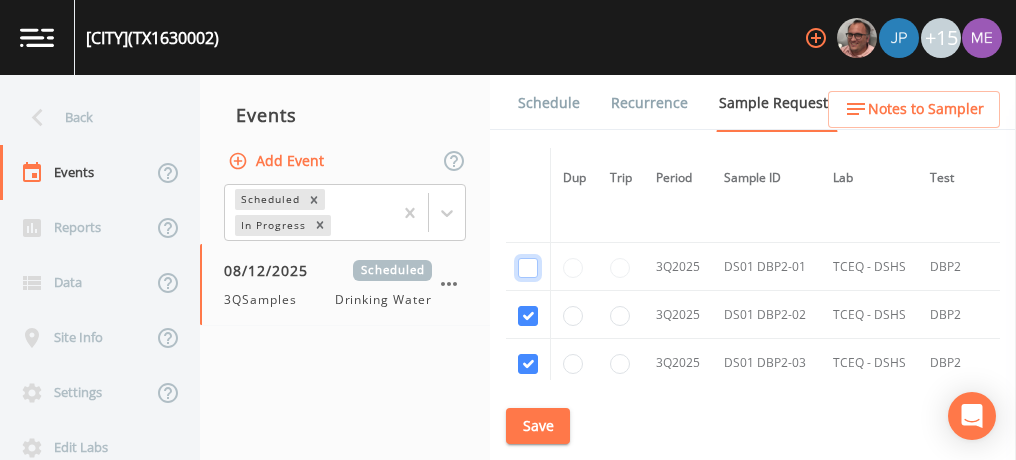 click at bounding box center [528, -3681] 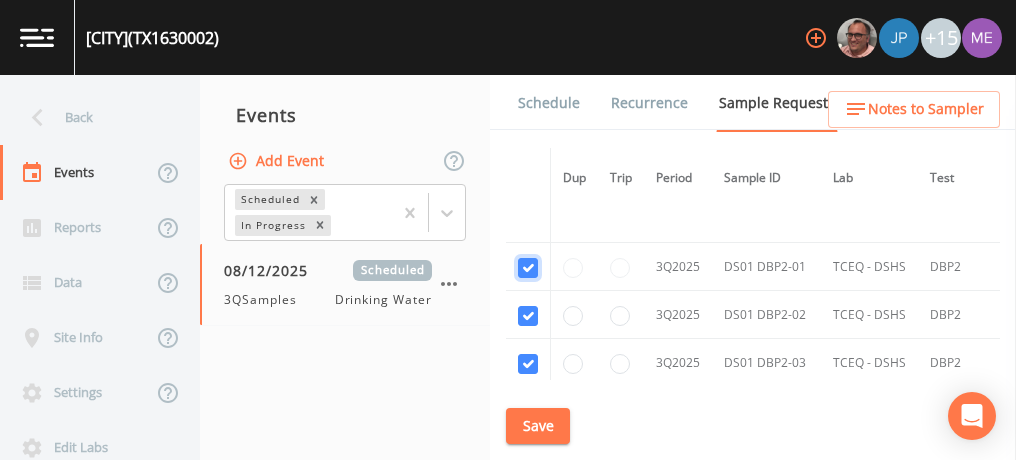 checkbox on "true" 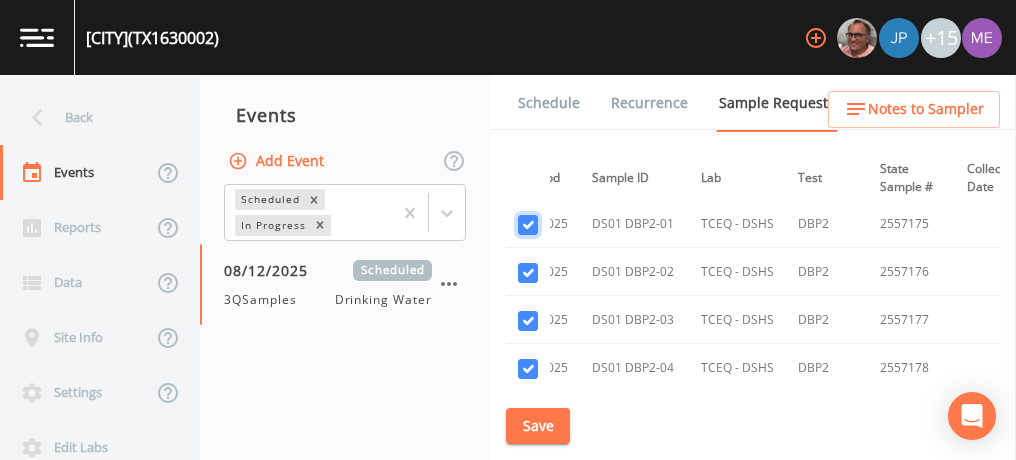 scroll, scrollTop: 4955, scrollLeft: 132, axis: both 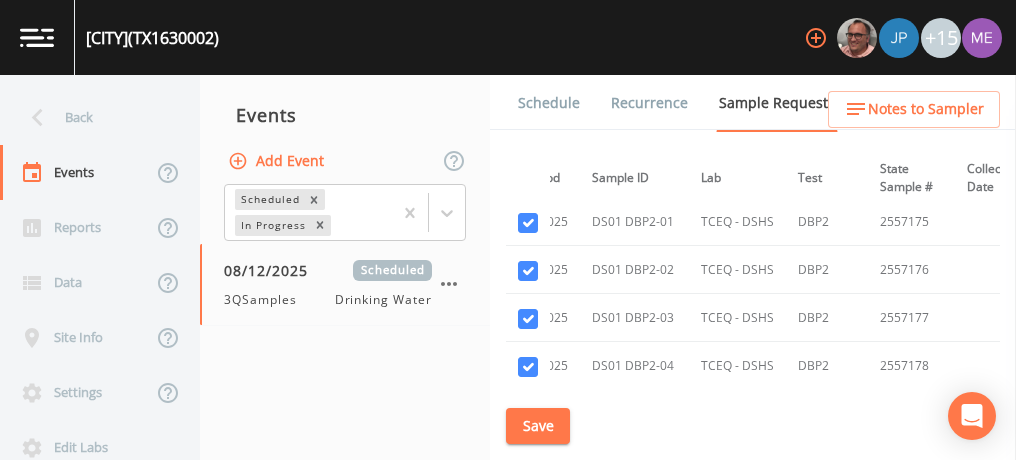 click on "Schedule" at bounding box center (549, 103) 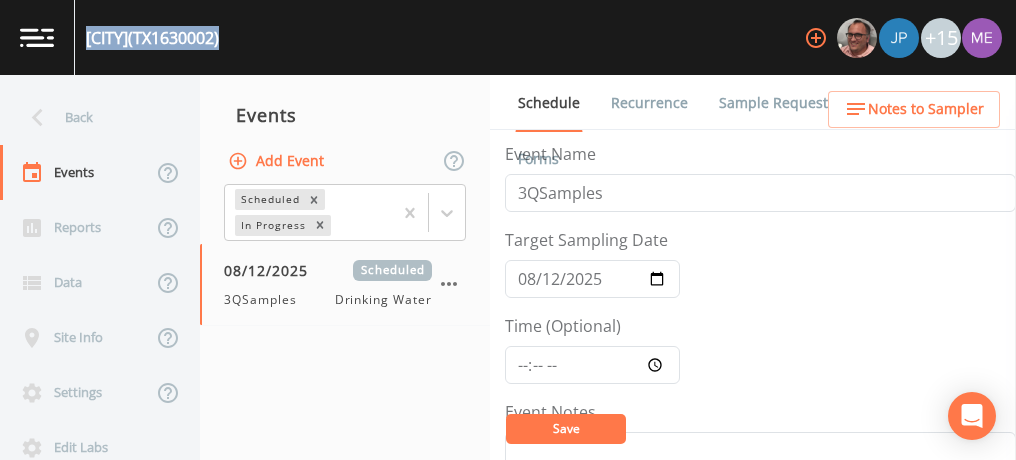 drag, startPoint x: 87, startPoint y: 35, endPoint x: 305, endPoint y: 49, distance: 218.44908 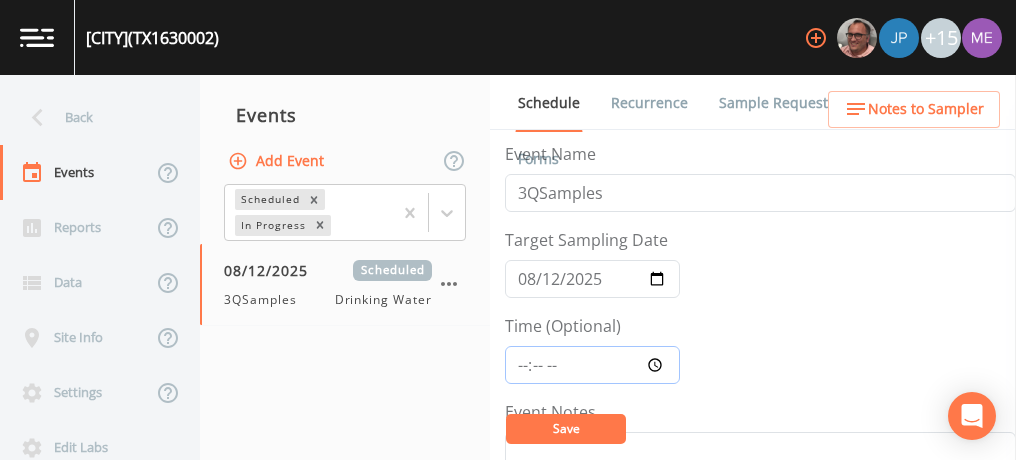 click on "Time (Optional)" at bounding box center [592, 365] 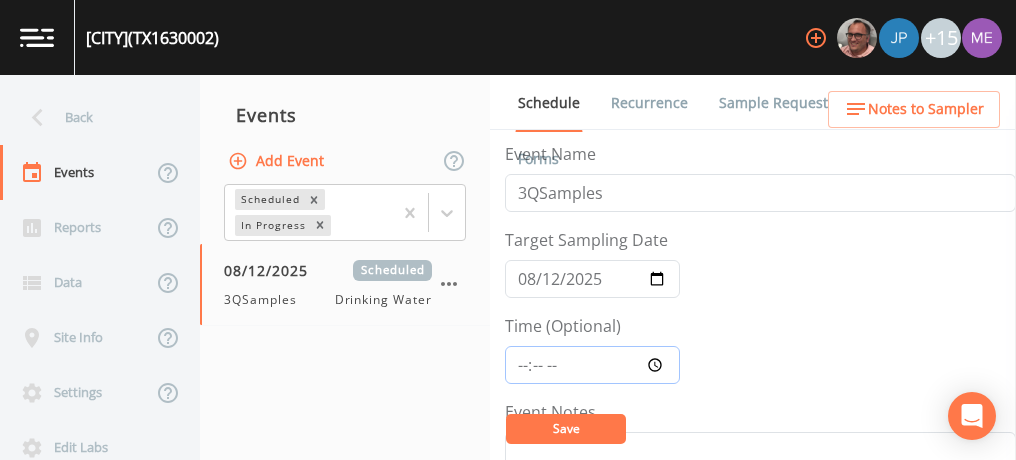 type on "11:30" 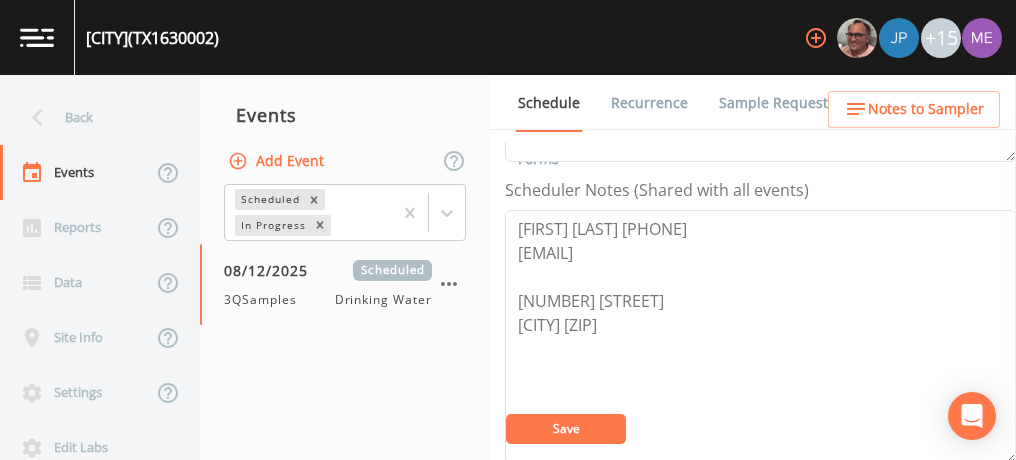 scroll, scrollTop: 538, scrollLeft: 0, axis: vertical 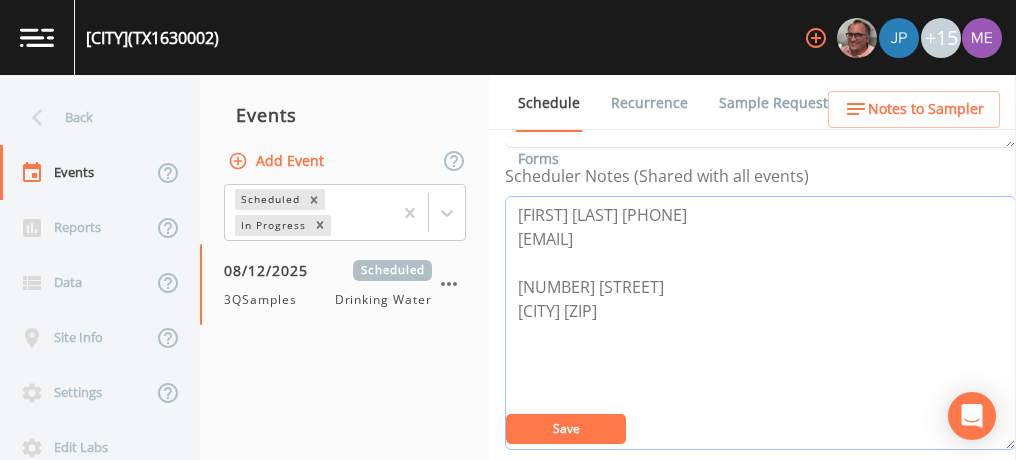drag, startPoint x: 519, startPoint y: 211, endPoint x: 576, endPoint y: 199, distance: 58.249462 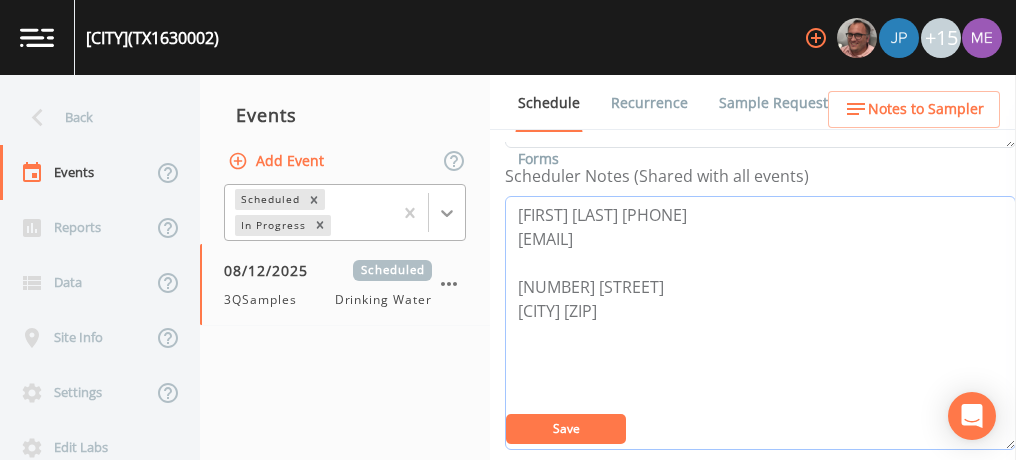 drag, startPoint x: 757, startPoint y: 207, endPoint x: 451, endPoint y: 217, distance: 306.16336 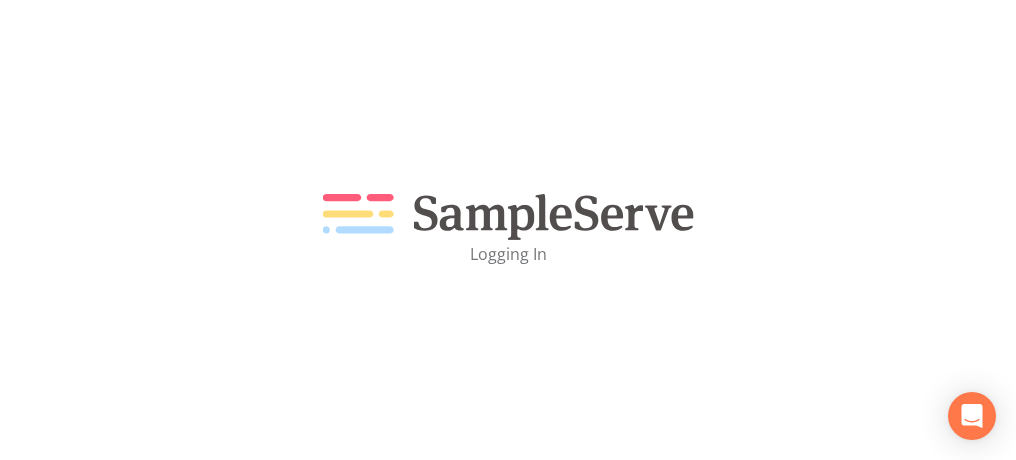 scroll, scrollTop: 0, scrollLeft: 0, axis: both 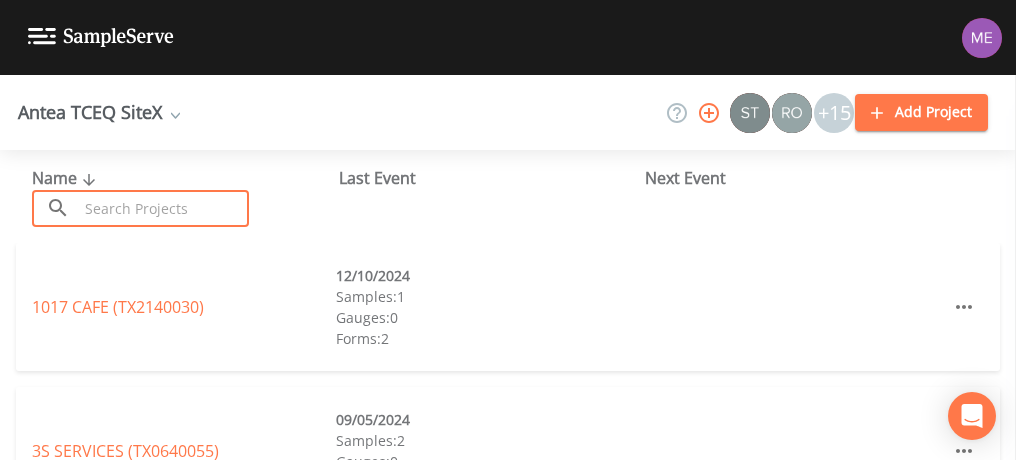 click at bounding box center (163, 208) 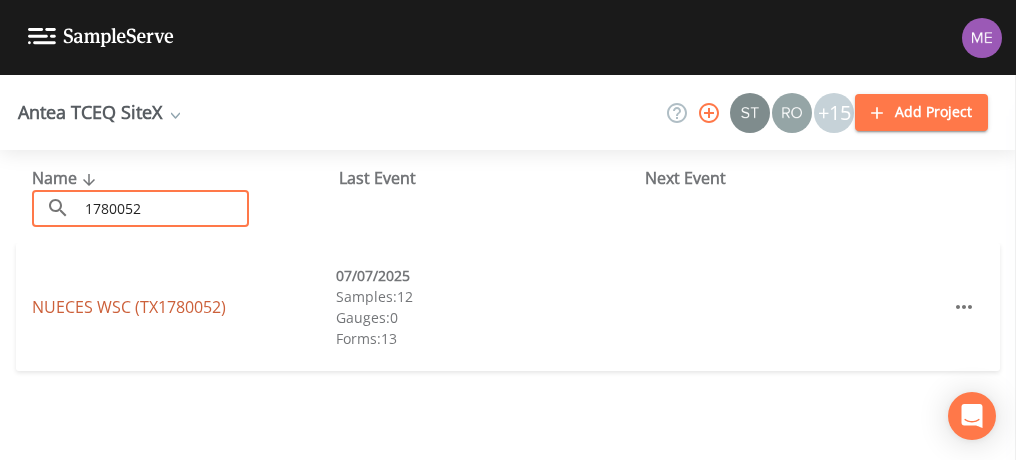 type on "1780052" 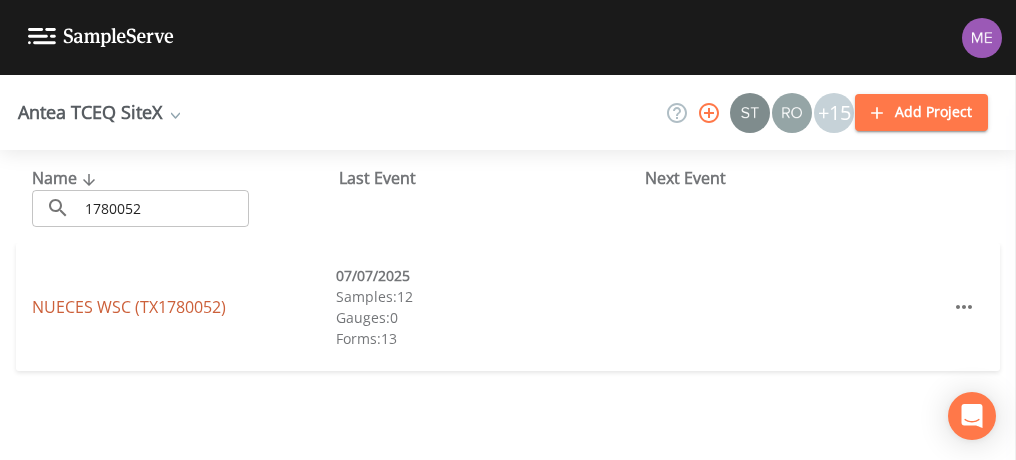 click on "[NAME] WSC   (TX[NUMBER])" at bounding box center [129, 307] 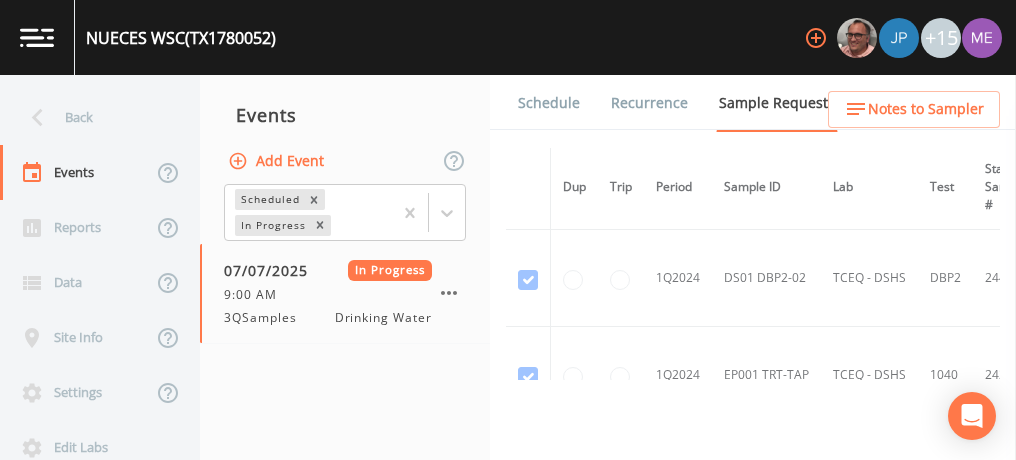 scroll, scrollTop: 0, scrollLeft: 0, axis: both 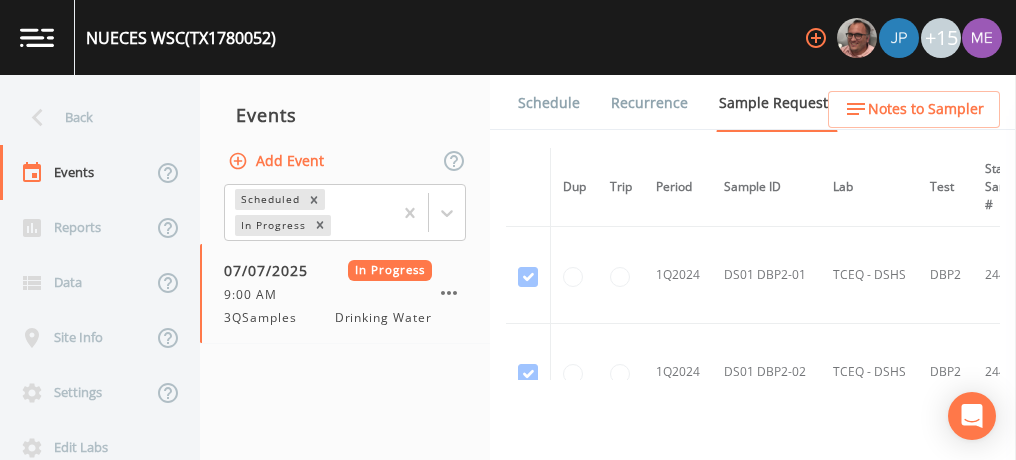 click on "Schedule" at bounding box center (549, 103) 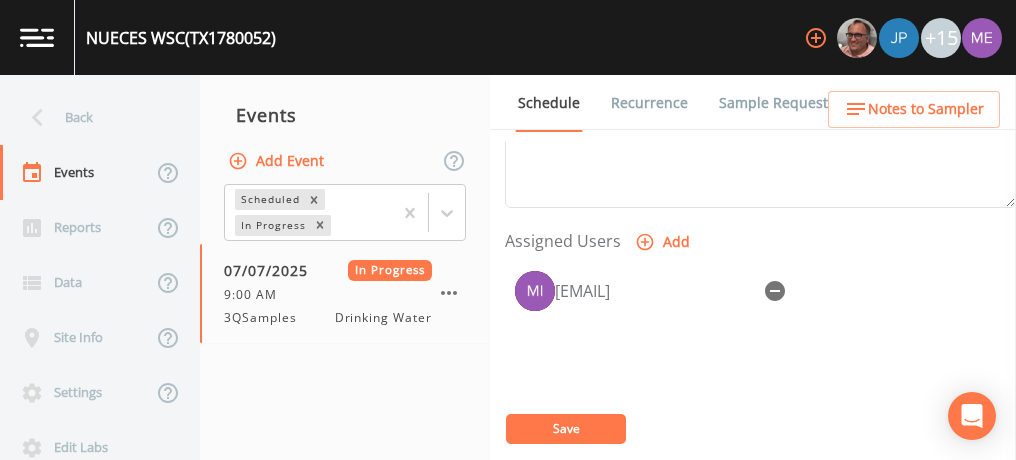 scroll, scrollTop: 784, scrollLeft: 0, axis: vertical 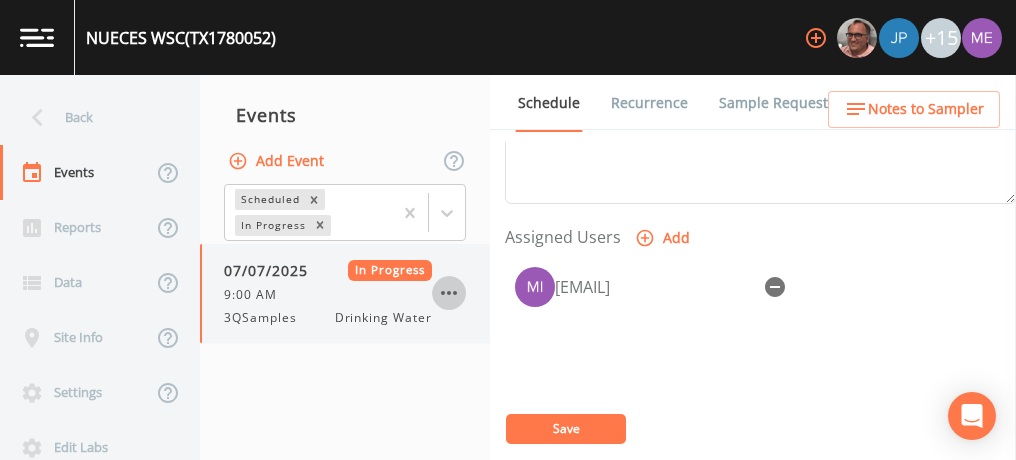 click 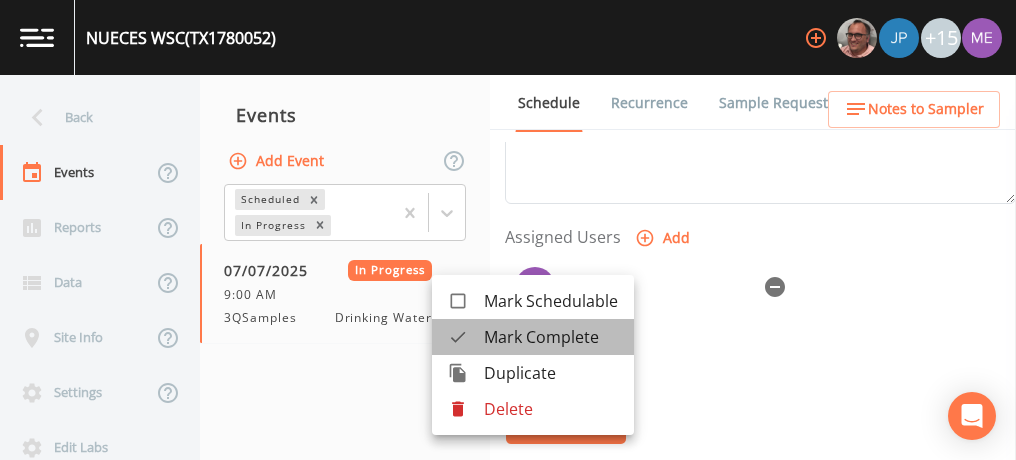 click on "Mark Complete" at bounding box center (551, 337) 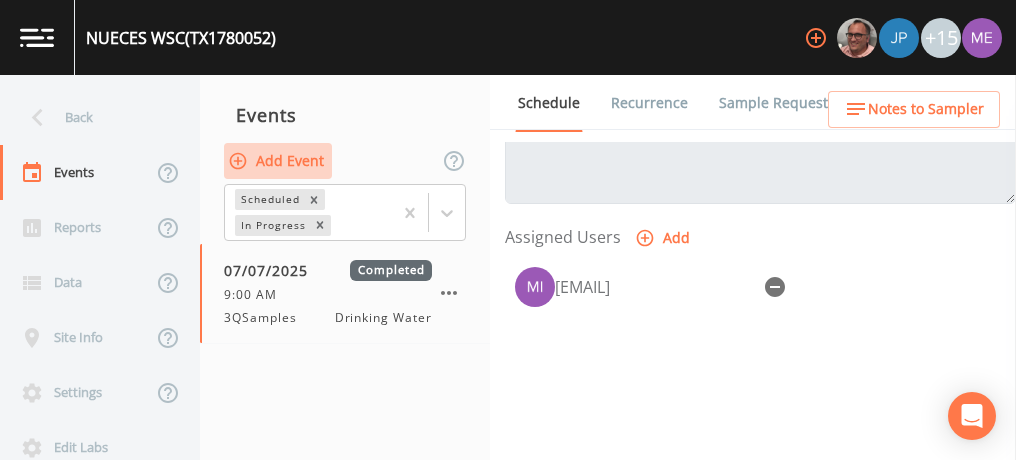 click on "Add Event" at bounding box center [278, 161] 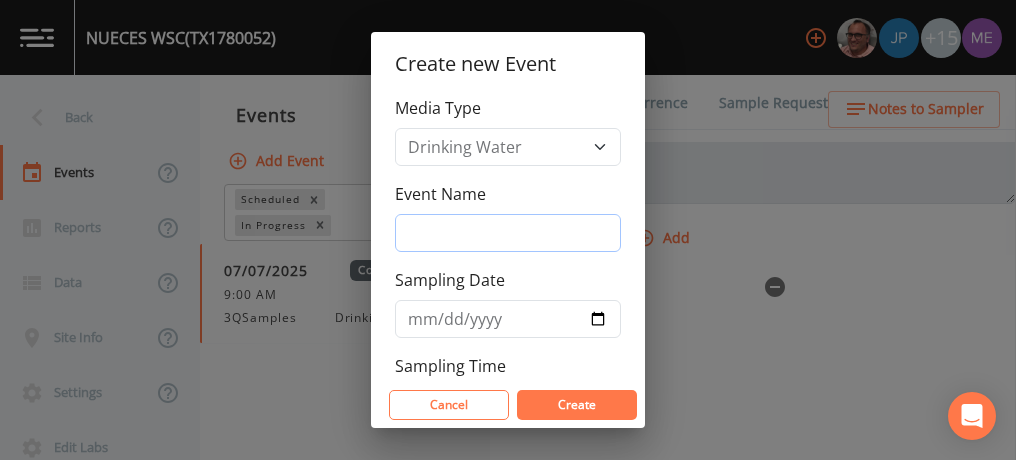 click on "Event Name" at bounding box center [508, 233] 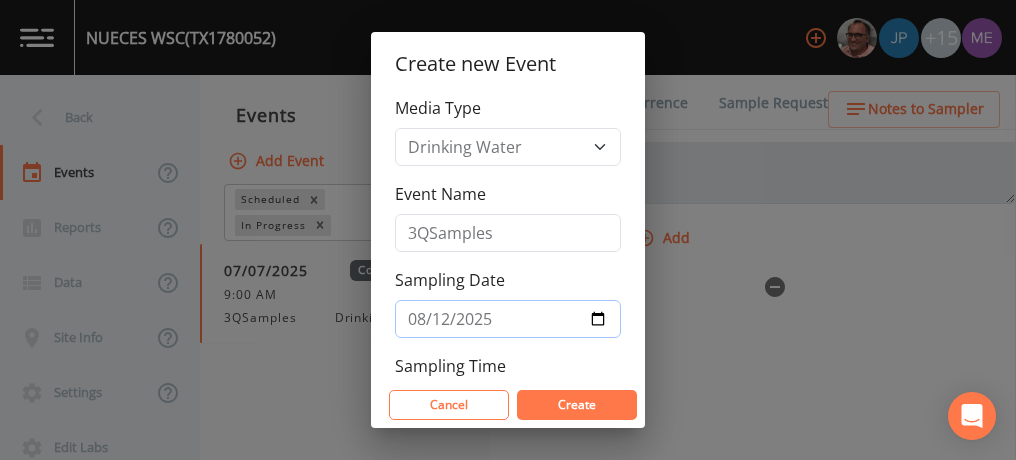 click on "2025-08-12" at bounding box center [508, 319] 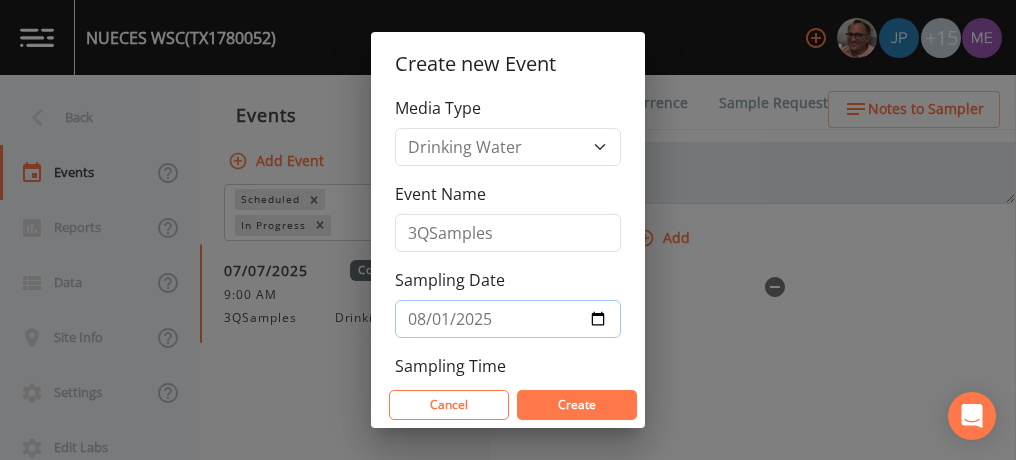 type on "2025-08-11" 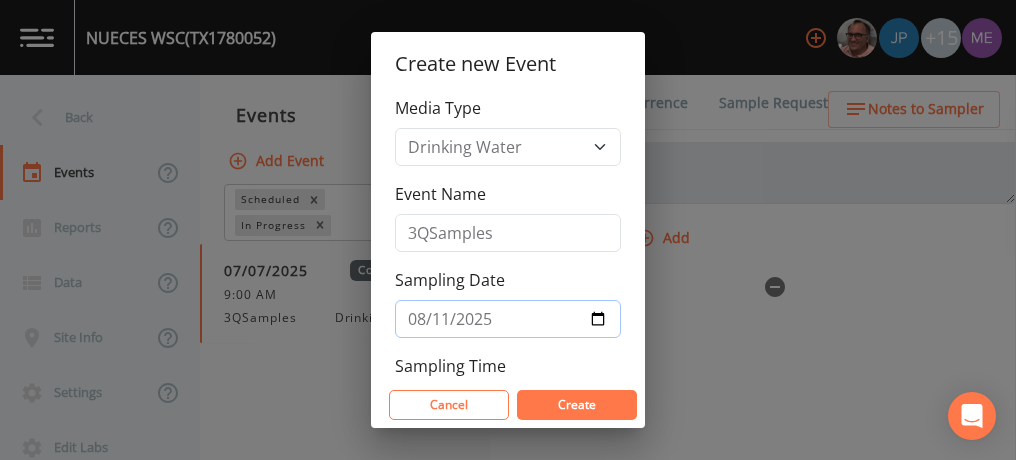 scroll, scrollTop: 74, scrollLeft: 0, axis: vertical 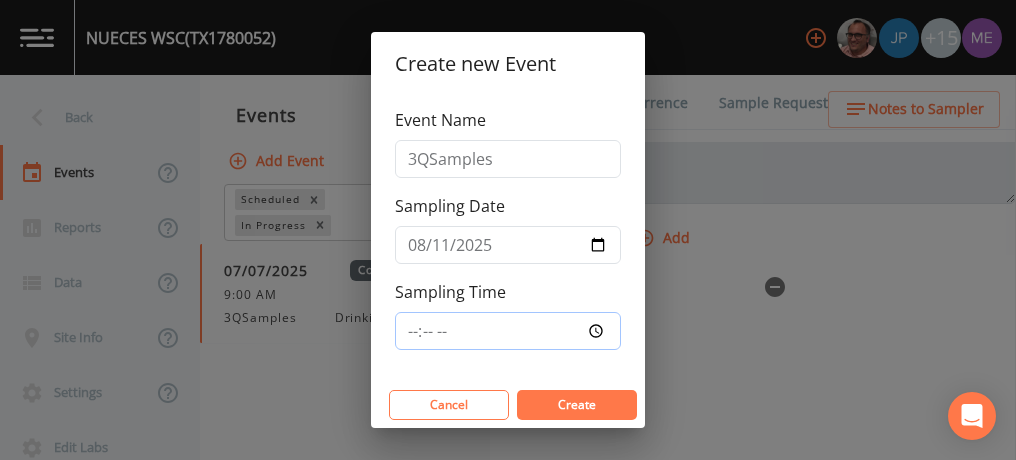 click on "Sampling Time" at bounding box center [508, 331] 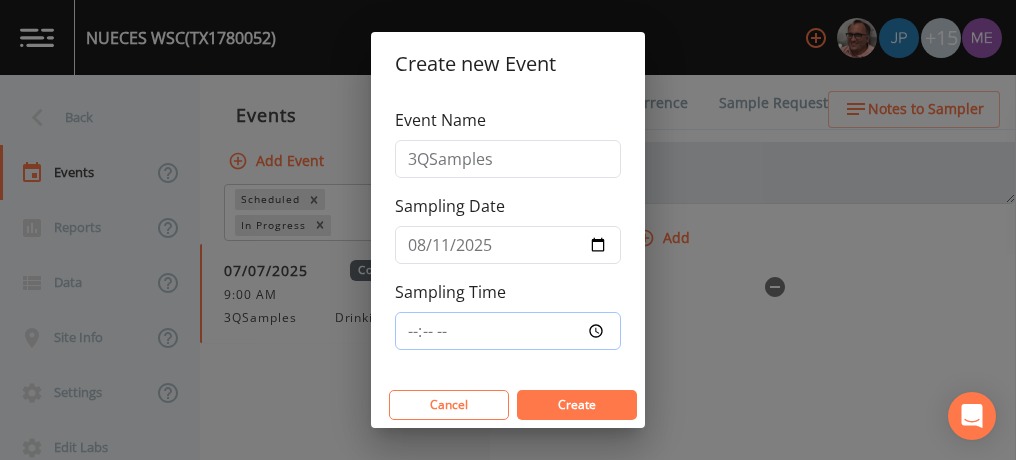 type on "09:00" 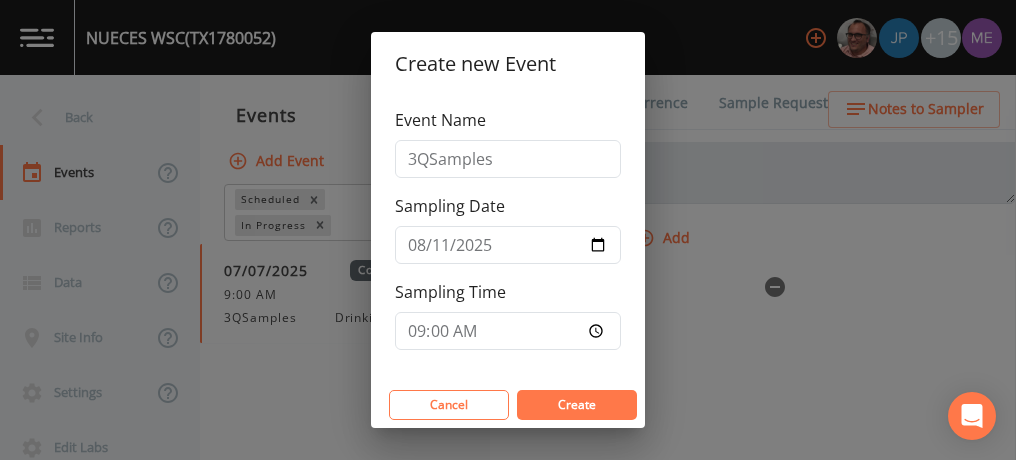 click on "Create" at bounding box center [577, 405] 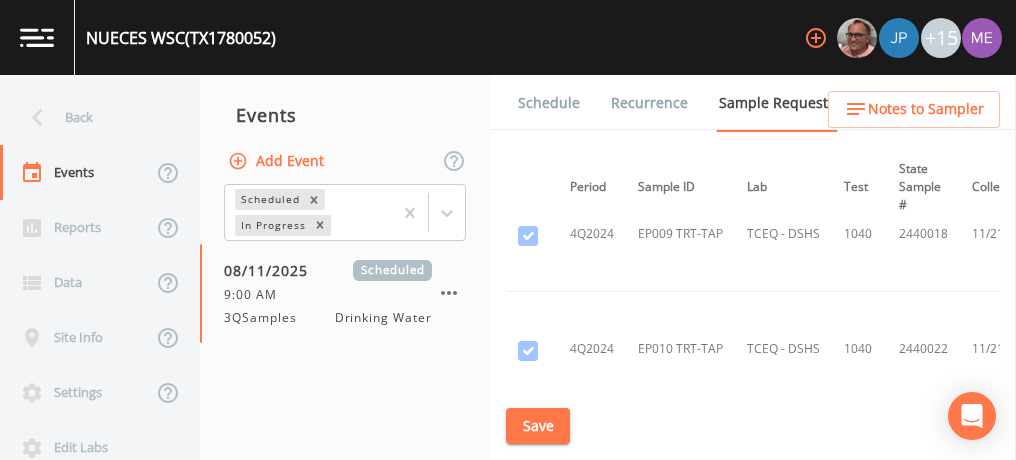 scroll, scrollTop: 5340, scrollLeft: 86, axis: both 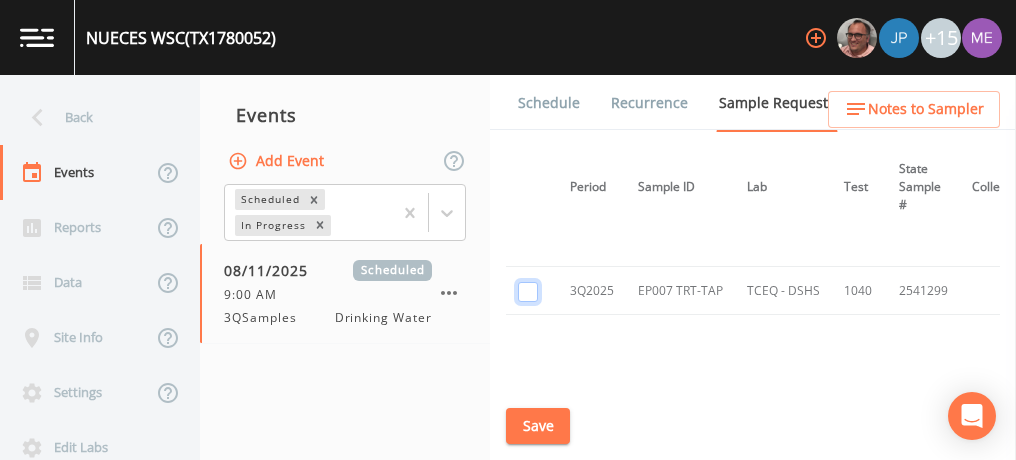 click at bounding box center (528, -8242) 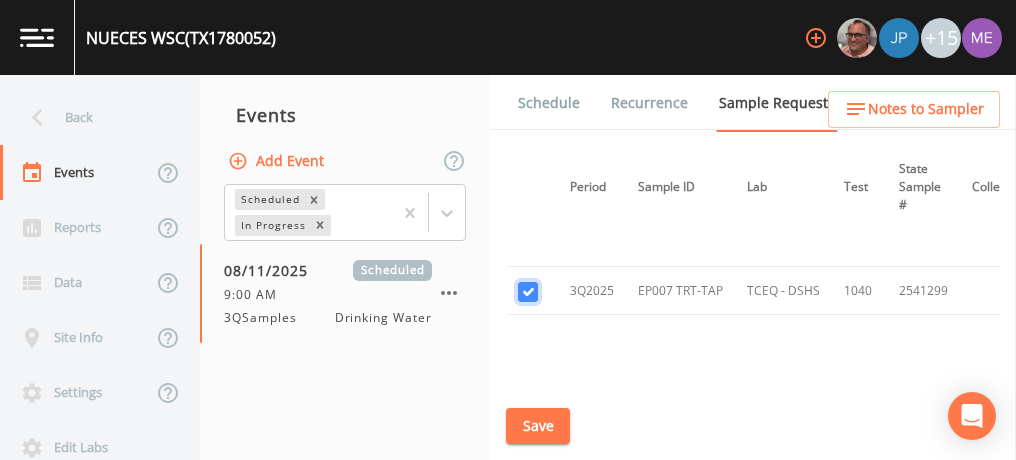checkbox on "true" 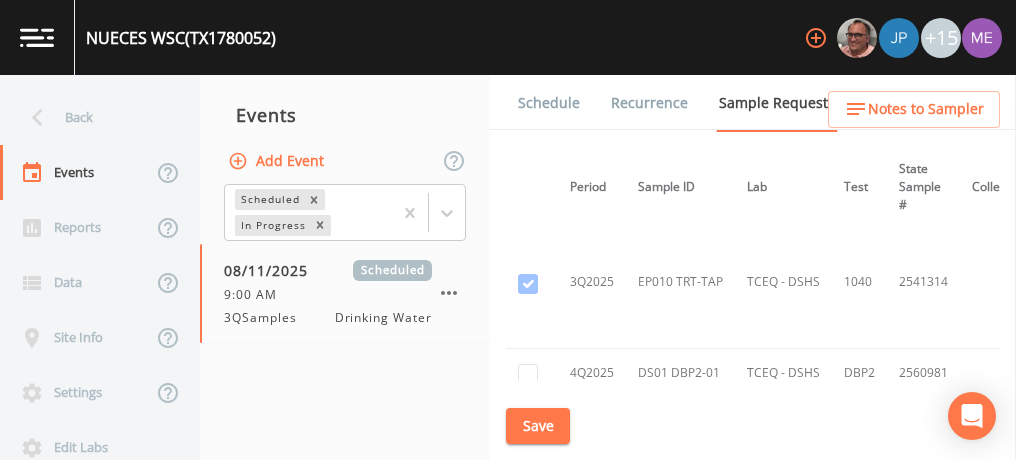 scroll, scrollTop: 8362, scrollLeft: 86, axis: both 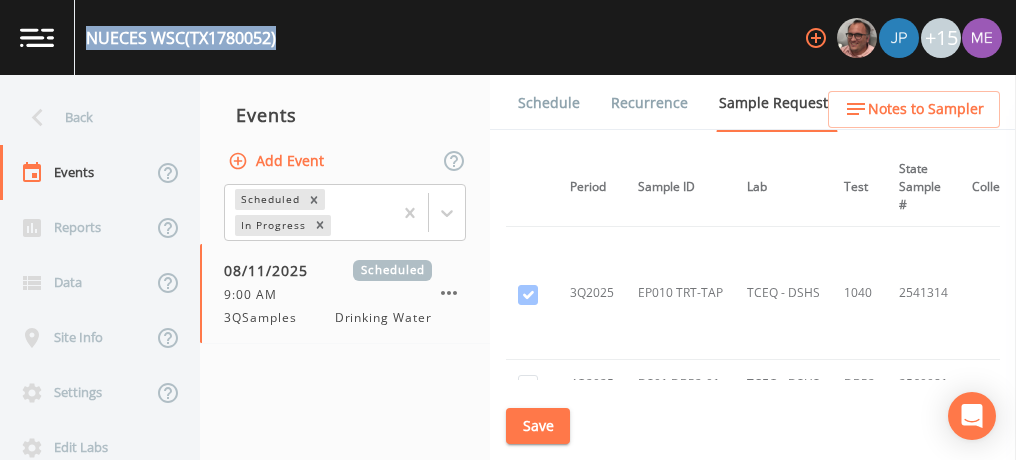 drag, startPoint x: 89, startPoint y: 38, endPoint x: 277, endPoint y: 44, distance: 188.09572 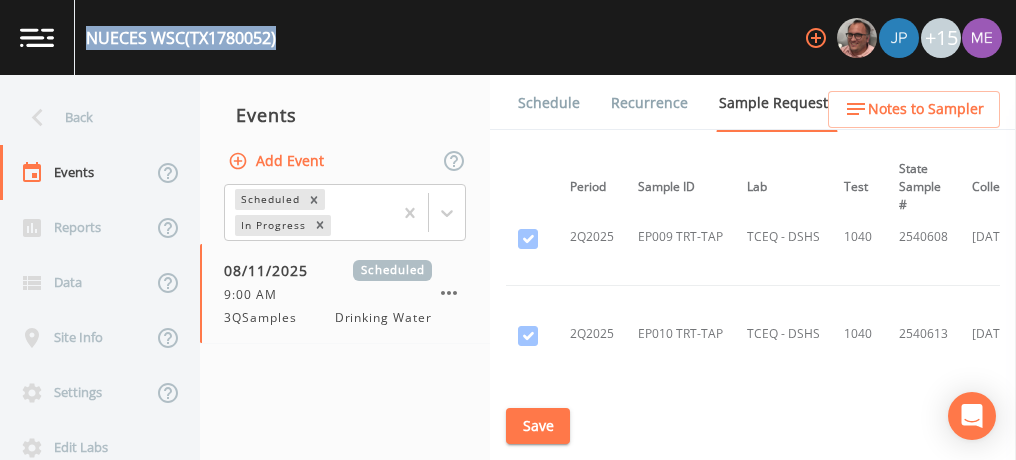 scroll, scrollTop: 6816, scrollLeft: 86, axis: both 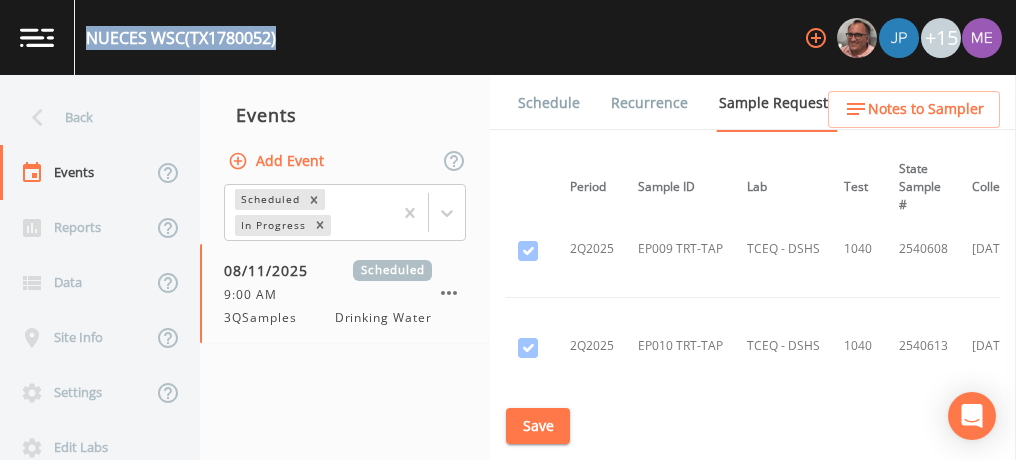 click on "Schedule" at bounding box center [549, 103] 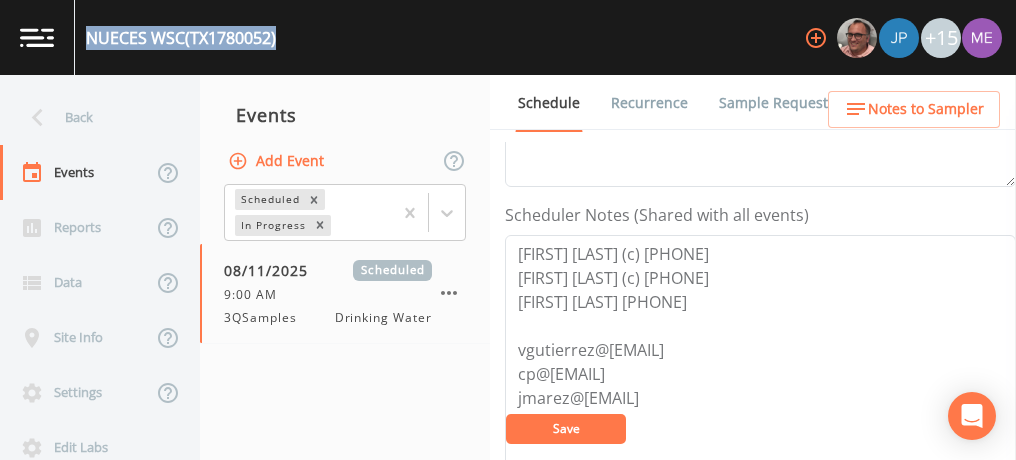 scroll, scrollTop: 517, scrollLeft: 0, axis: vertical 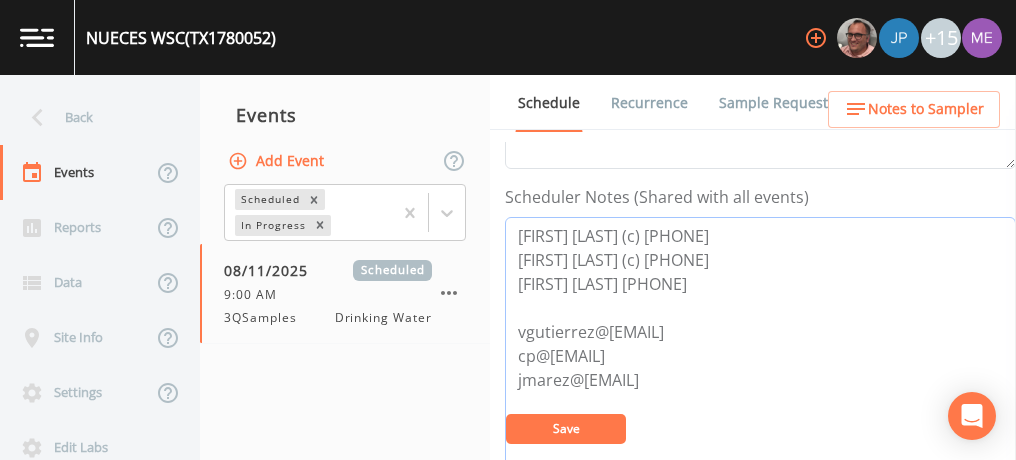 drag, startPoint x: 516, startPoint y: 354, endPoint x: 546, endPoint y: 354, distance: 30 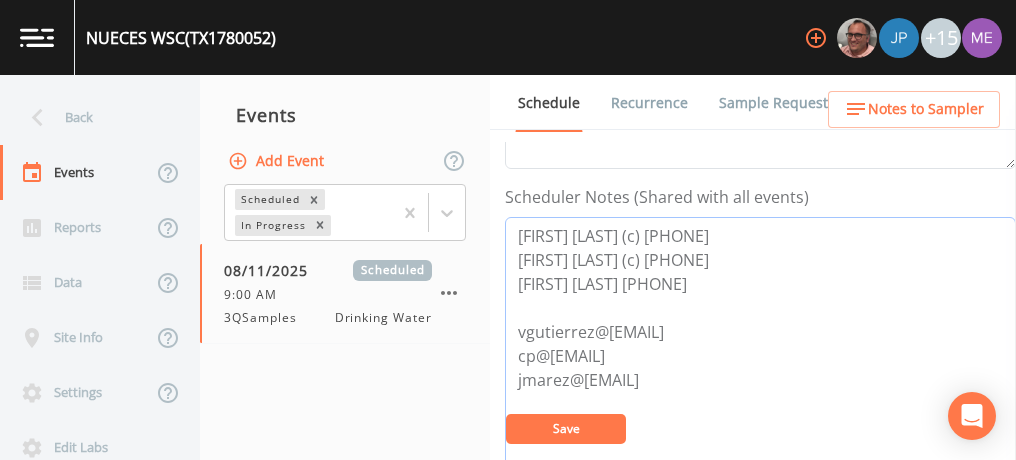 drag, startPoint x: 517, startPoint y: 231, endPoint x: 763, endPoint y: 226, distance: 246.05081 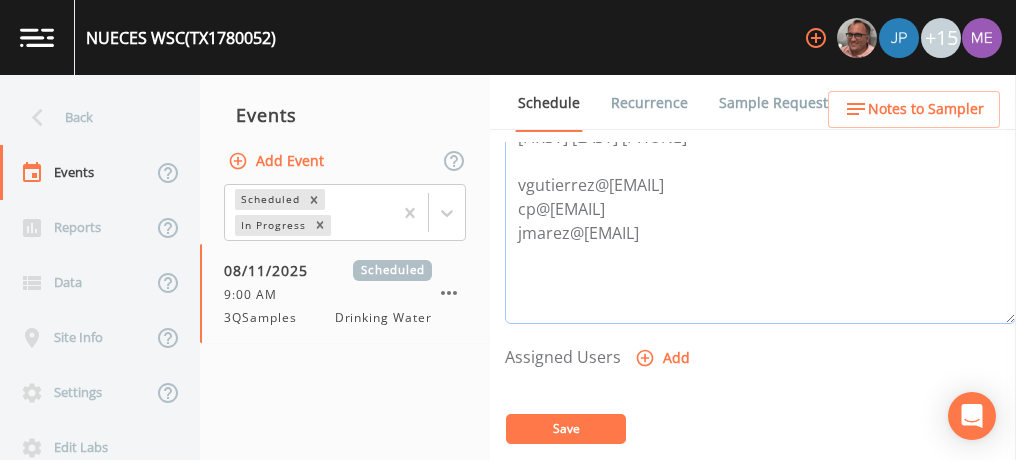 scroll, scrollTop: 681, scrollLeft: 0, axis: vertical 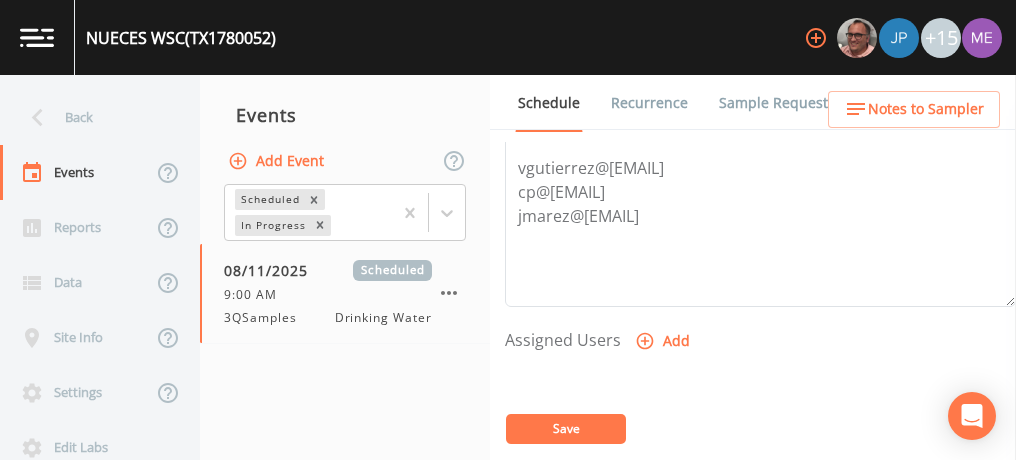 click 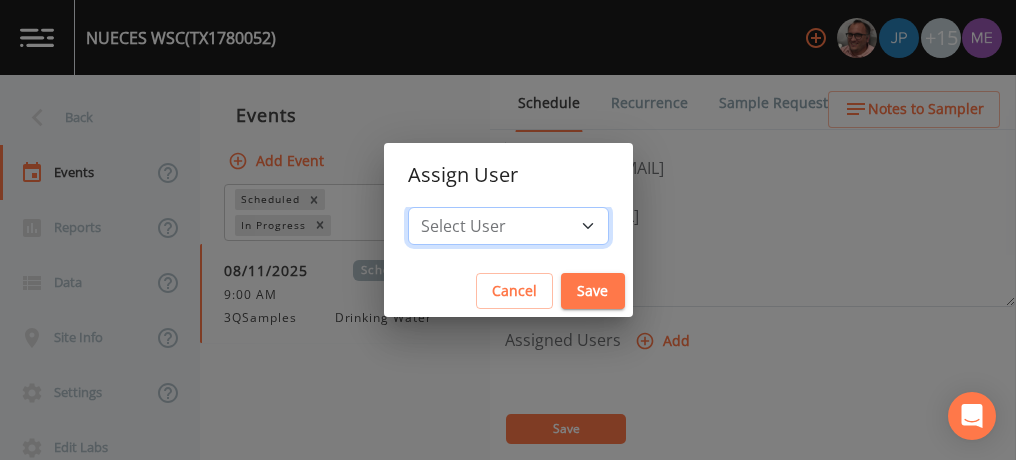 click on "Select User Mike  Franklin Joshua gere  Paul Lauren  Saenz Russell   Schindler  David  Weber Zachary  Evans Stafford  Johnson Sloan  Rigamonti chrisb@sitexsolutions.com Annie  Huebner Miriaha  Caddie Brandon  Fox Stan  Porter Melissa  Coleman Rodolfo  Ramirez Charles  Medina Mikeh@sitexsolutions.com" at bounding box center (508, 226) 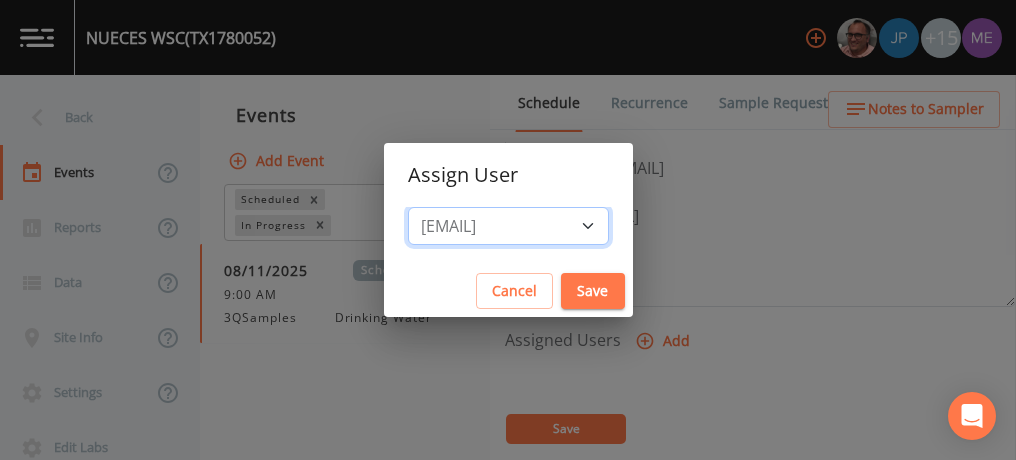 click on "Select User Mike  Franklin Joshua gere  Paul Lauren  Saenz Russell   Schindler  David  Weber Zachary  Evans Stafford  Johnson Sloan  Rigamonti chrisb@sitexsolutions.com Annie  Huebner Miriaha  Caddie Brandon  Fox Stan  Porter Melissa  Coleman Rodolfo  Ramirez Charles  Medina Mikeh@sitexsolutions.com" at bounding box center (508, 226) 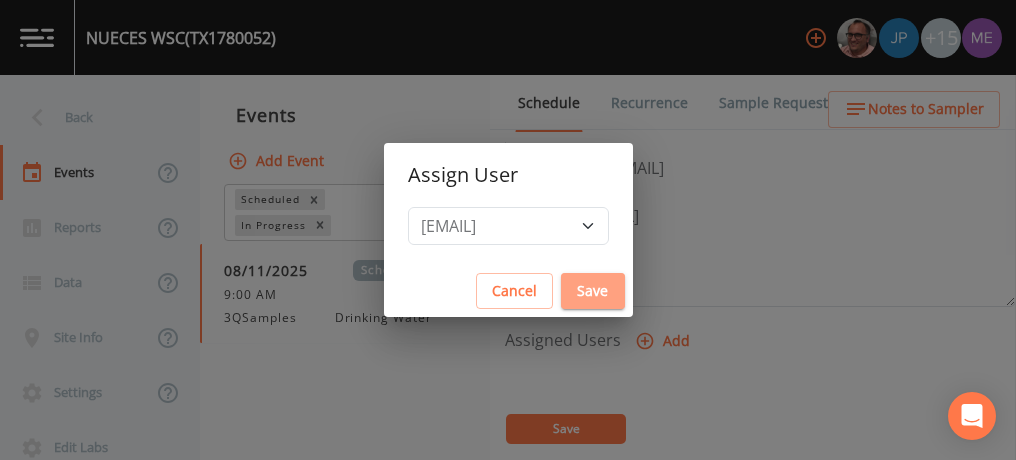 click on "Save" at bounding box center (593, 291) 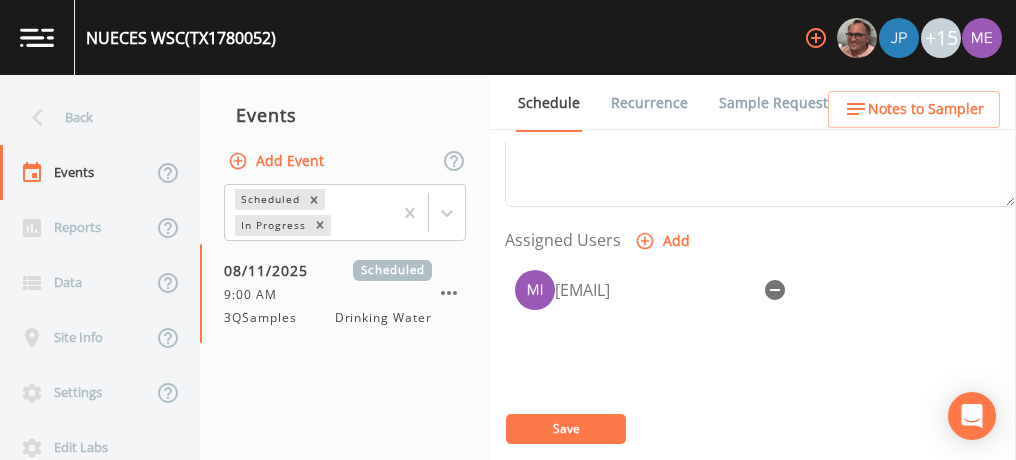 scroll, scrollTop: 789, scrollLeft: 0, axis: vertical 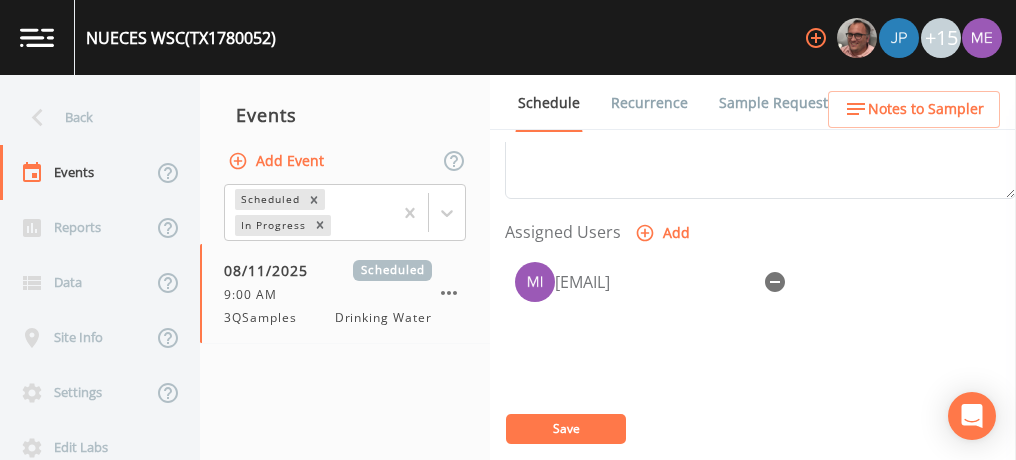 click on "Save" at bounding box center [566, 429] 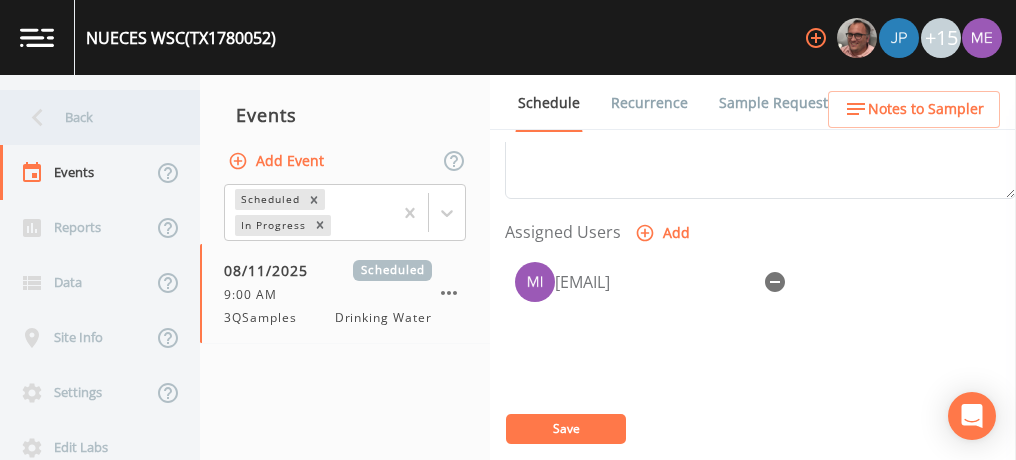 click on "Back" at bounding box center (90, 117) 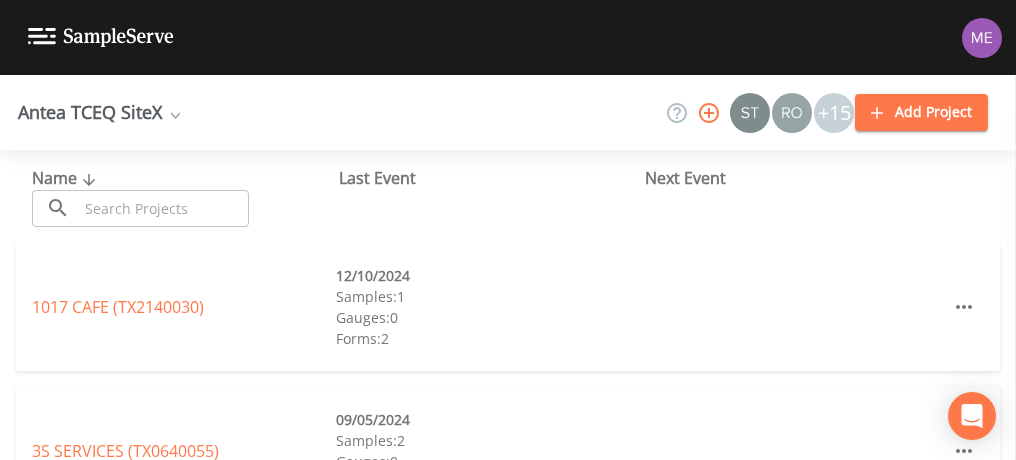 click at bounding box center (163, 208) 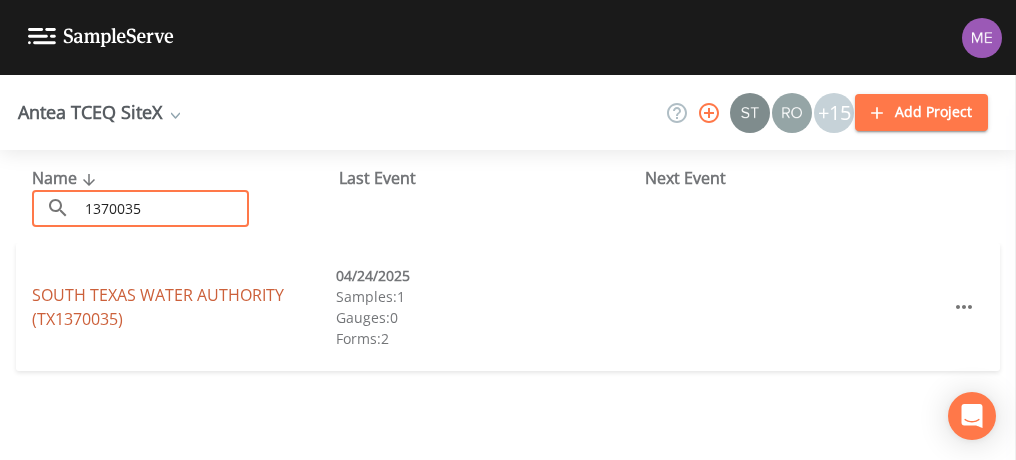type on "1370035" 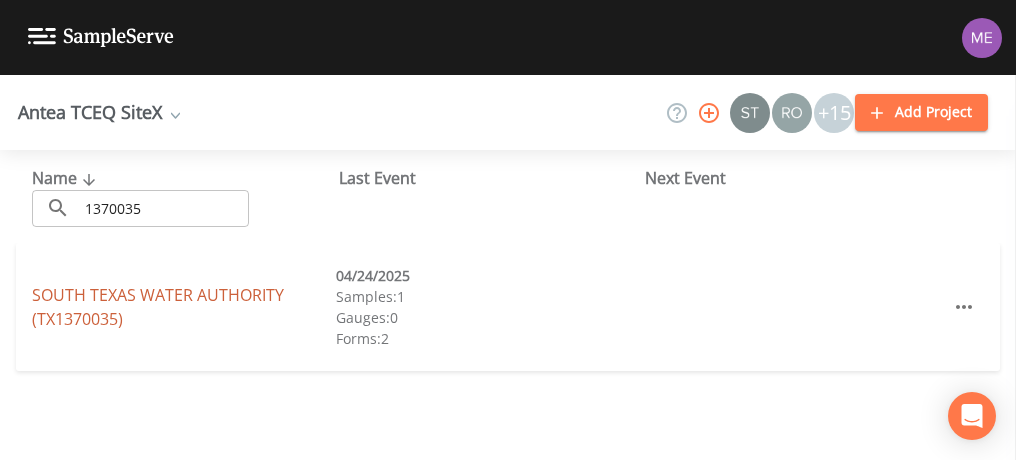 click on "SOUTH TEXAS WATER AUTHORITY   (TX1370035)" at bounding box center (158, 307) 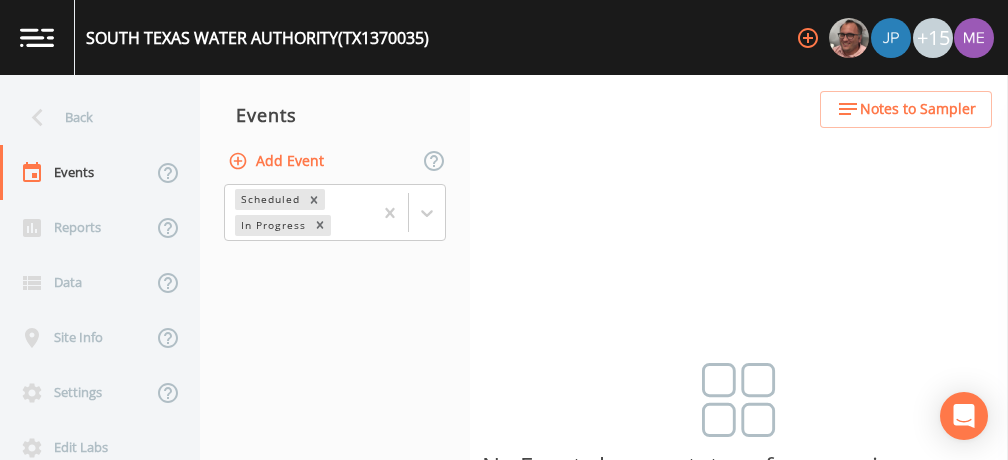 click on "Add Event" at bounding box center (278, 161) 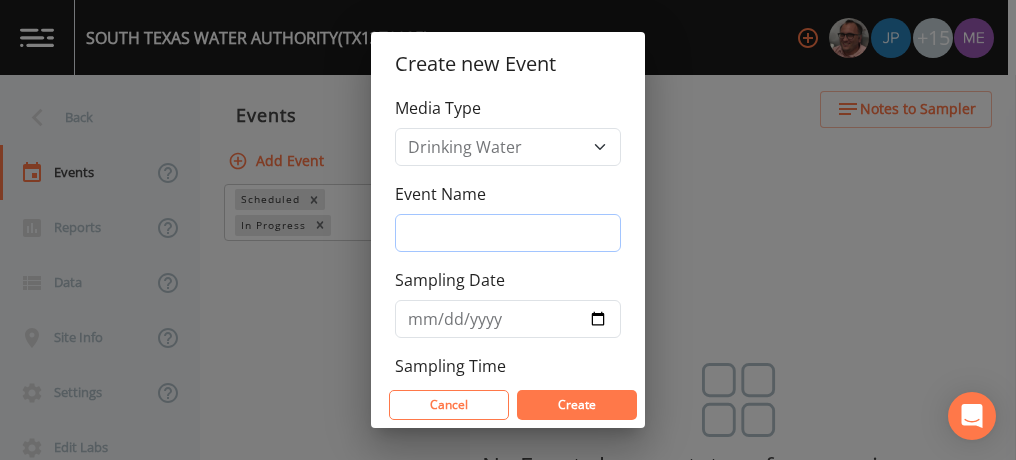 click on "Event Name" at bounding box center (508, 233) 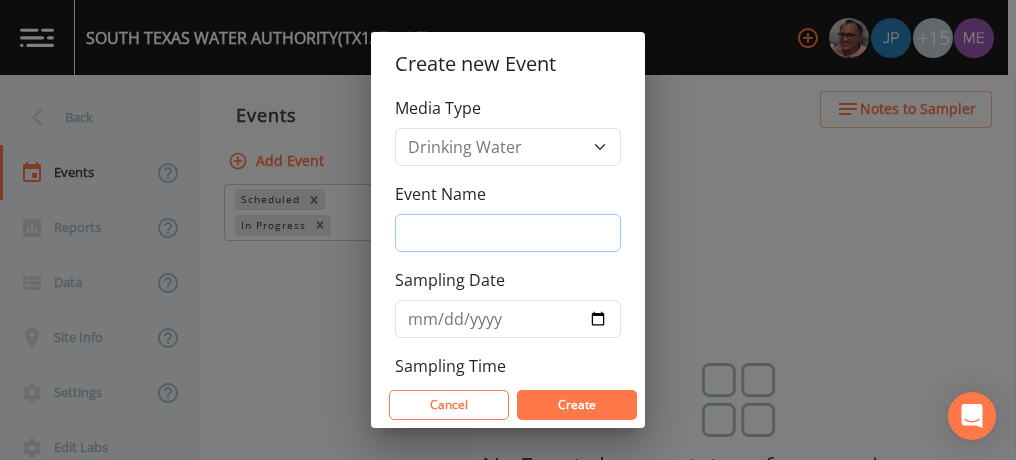 type on "3QSamples" 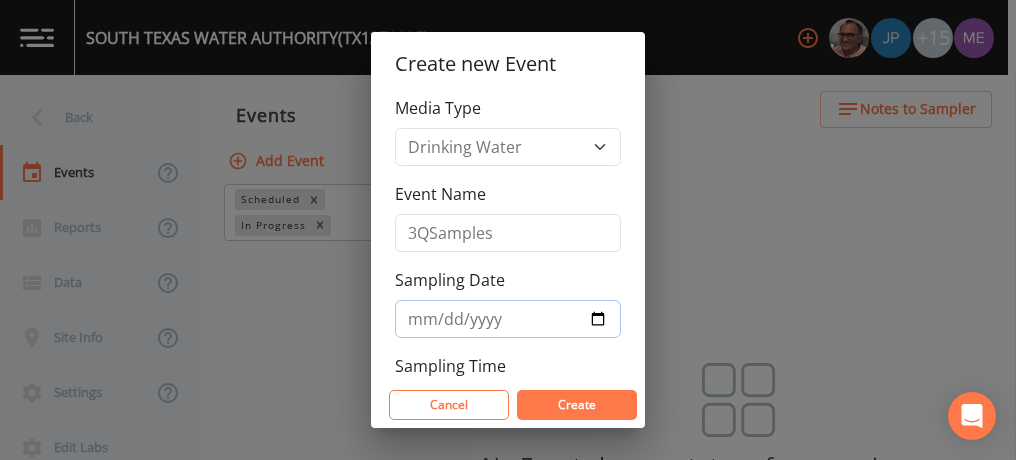 type on "2025-08-11" 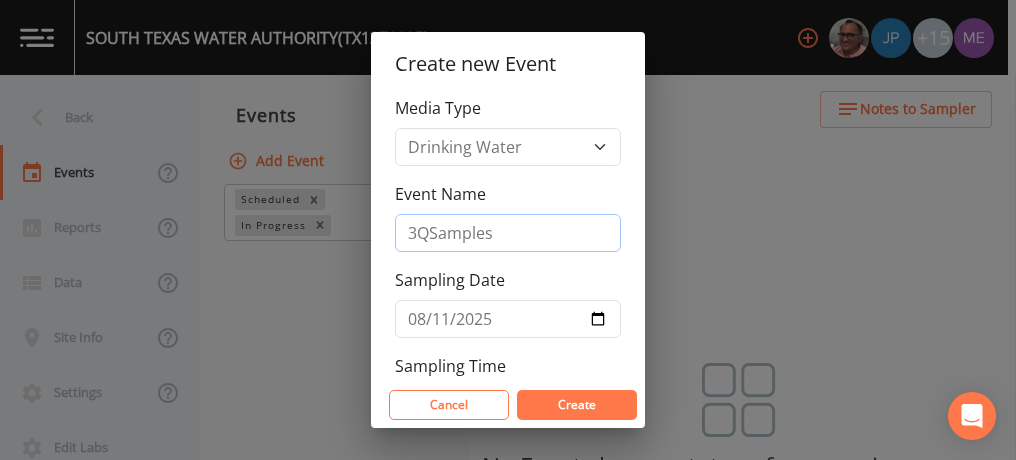 scroll, scrollTop: 74, scrollLeft: 0, axis: vertical 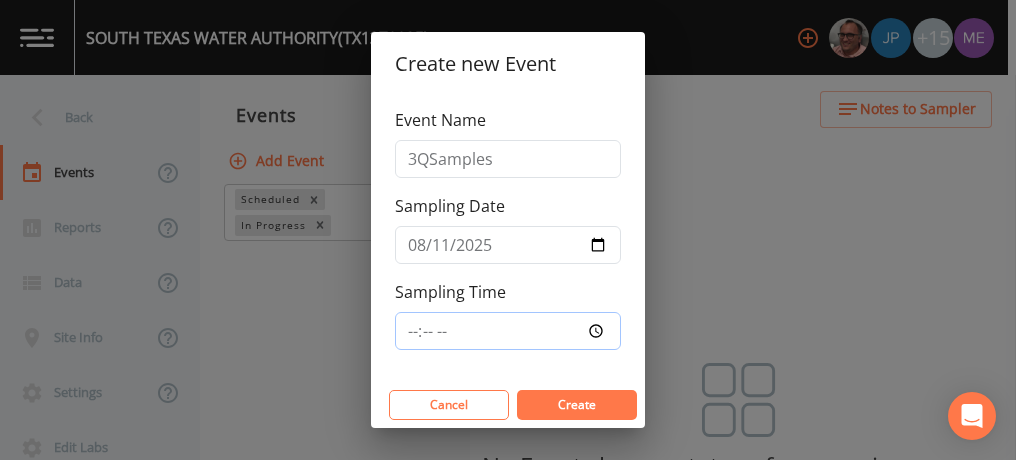 click on "Sampling Time" at bounding box center (508, 331) 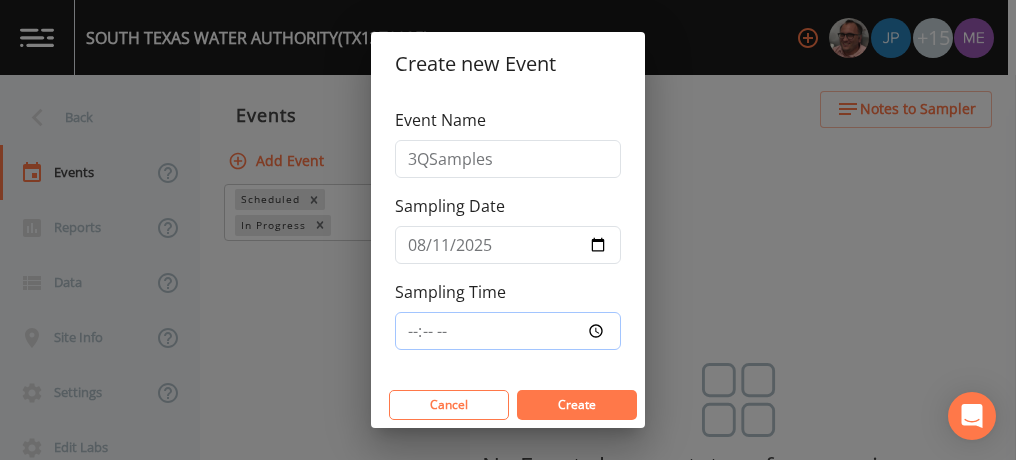type on "09:00" 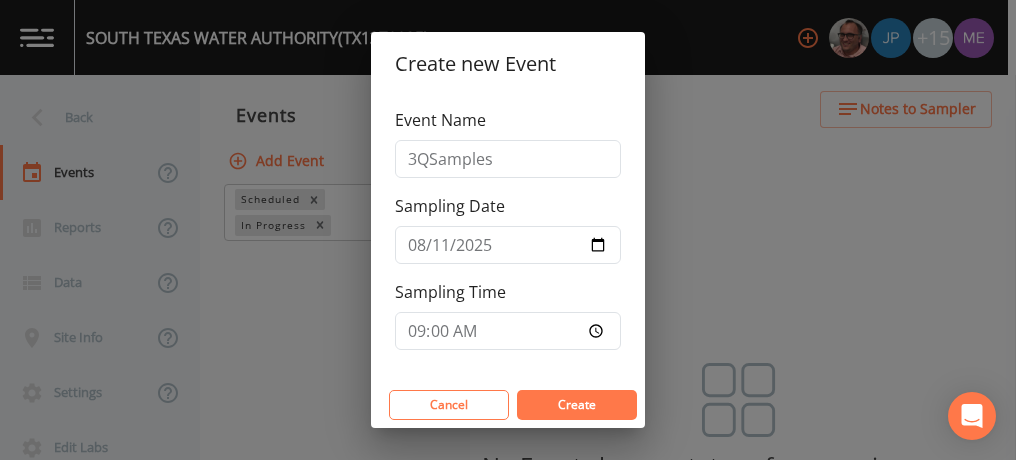 click on "Create" at bounding box center (577, 404) 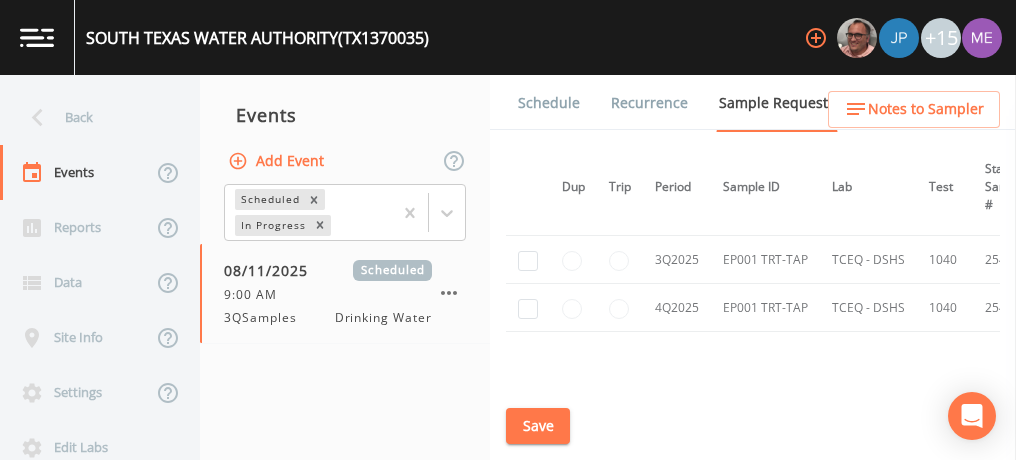 scroll, scrollTop: 844, scrollLeft: 1, axis: both 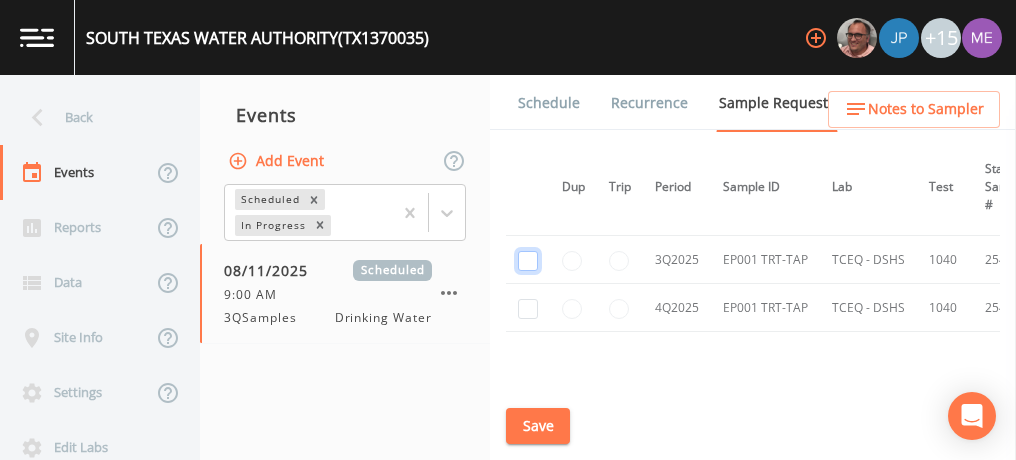 click at bounding box center (528, -328) 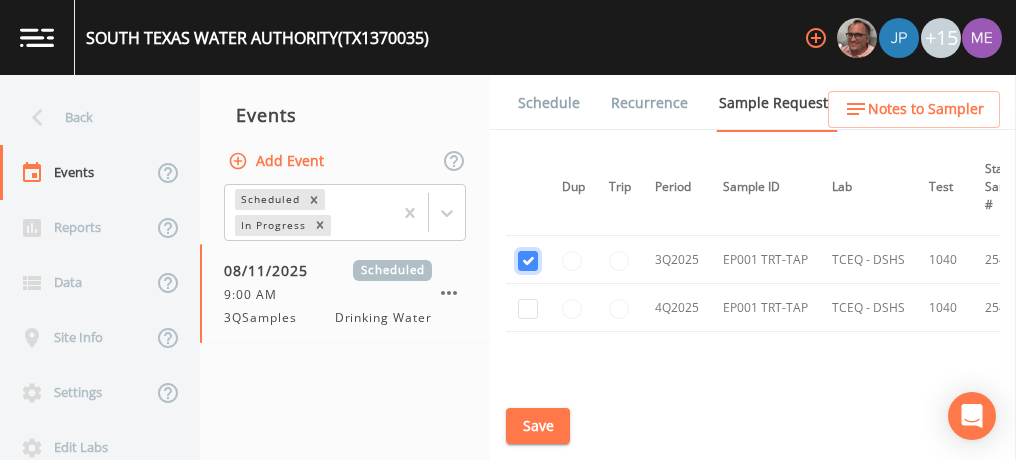 checkbox on "true" 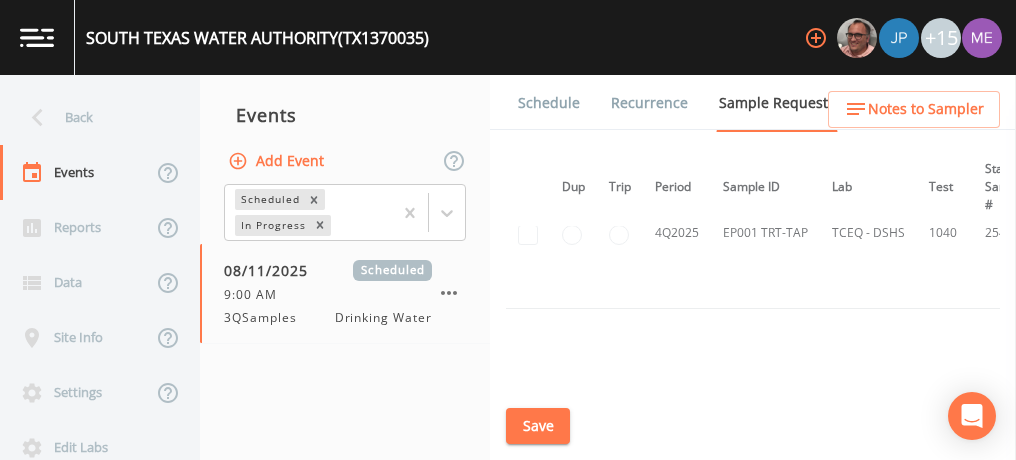 scroll, scrollTop: 727, scrollLeft: 1, axis: both 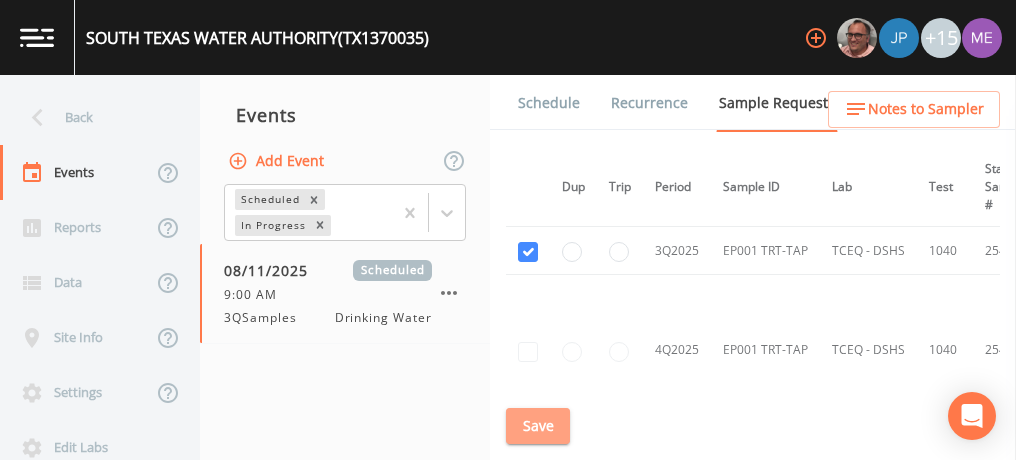 click on "Save" at bounding box center [538, 426] 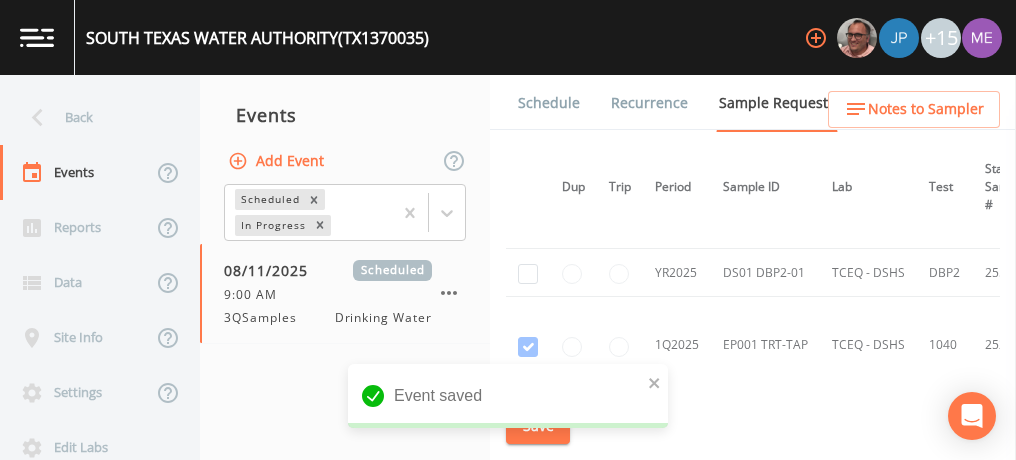 scroll, scrollTop: 462, scrollLeft: 1, axis: both 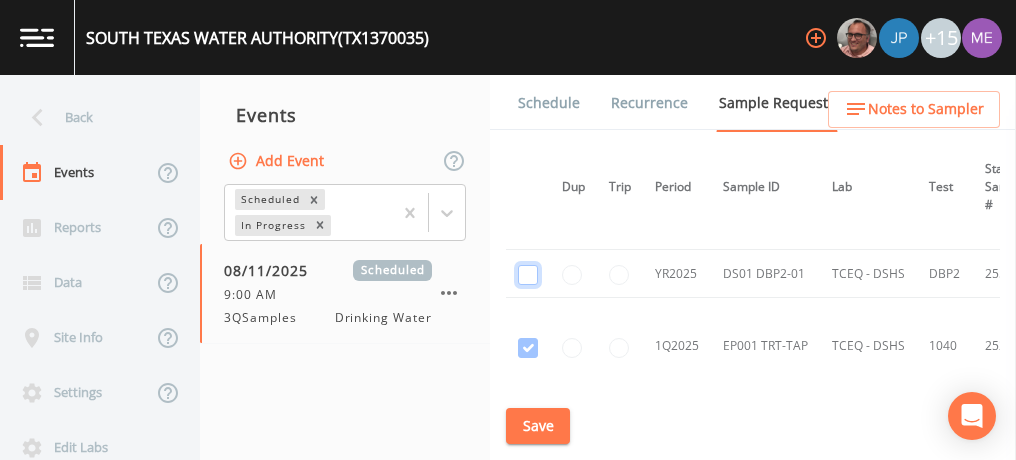 click at bounding box center [528, -185] 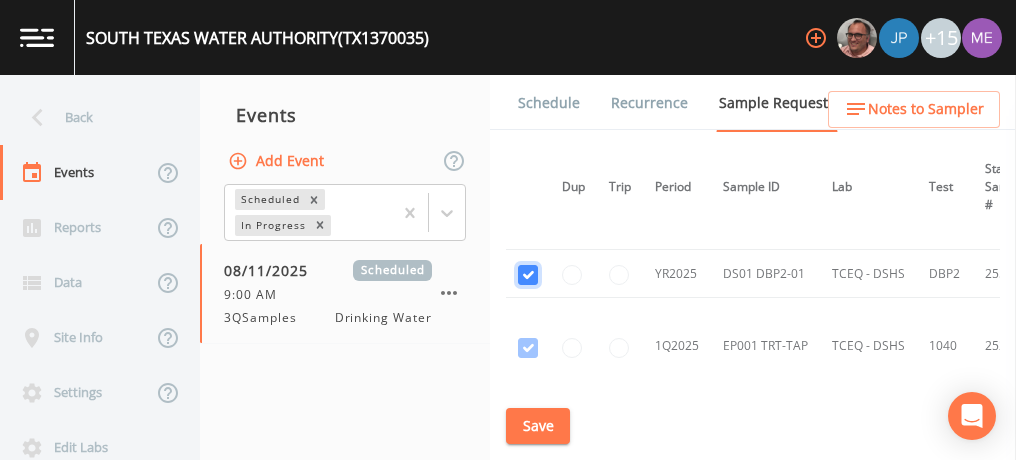 checkbox on "true" 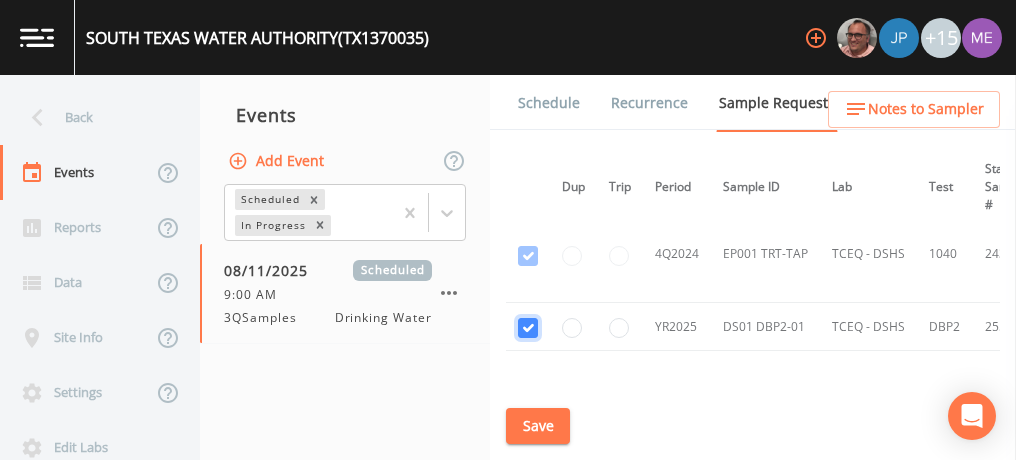 scroll, scrollTop: 398, scrollLeft: 1, axis: both 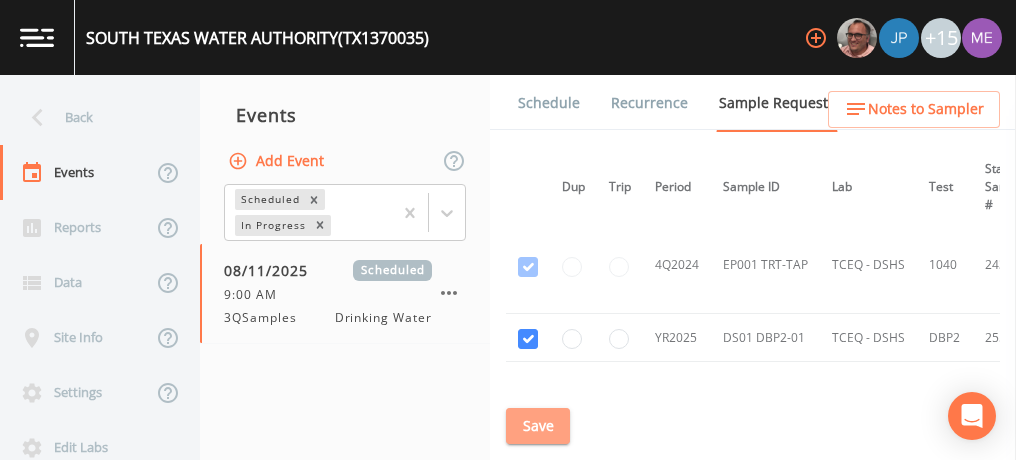 click on "Save" at bounding box center [538, 426] 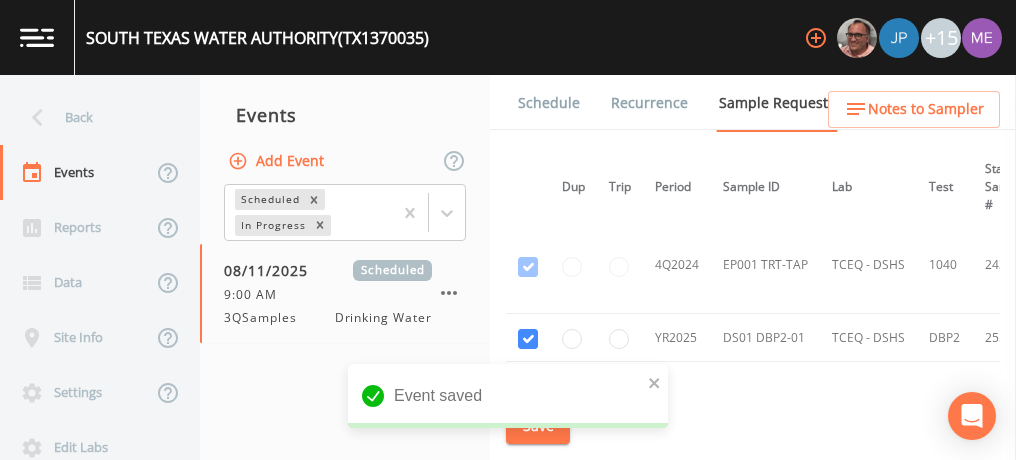 click on "Add Event" at bounding box center [345, 161] 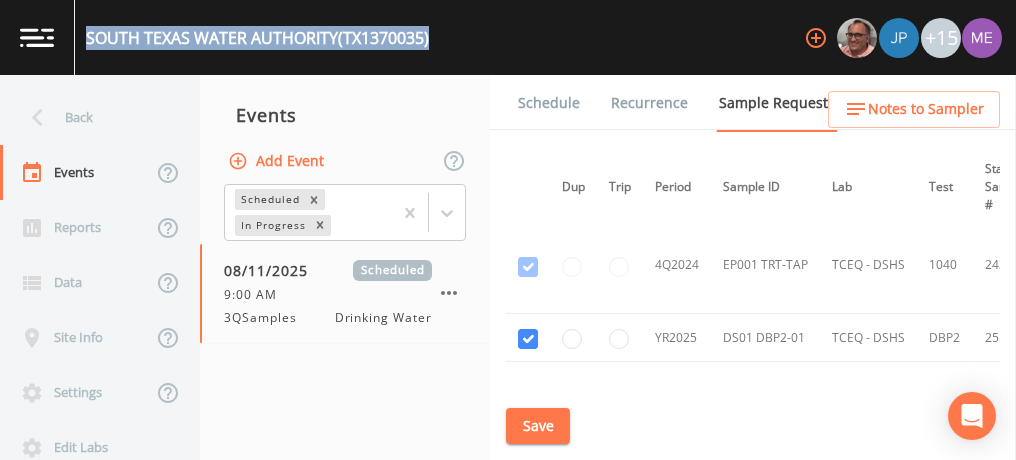 drag, startPoint x: 89, startPoint y: 33, endPoint x: 437, endPoint y: 47, distance: 348.2815 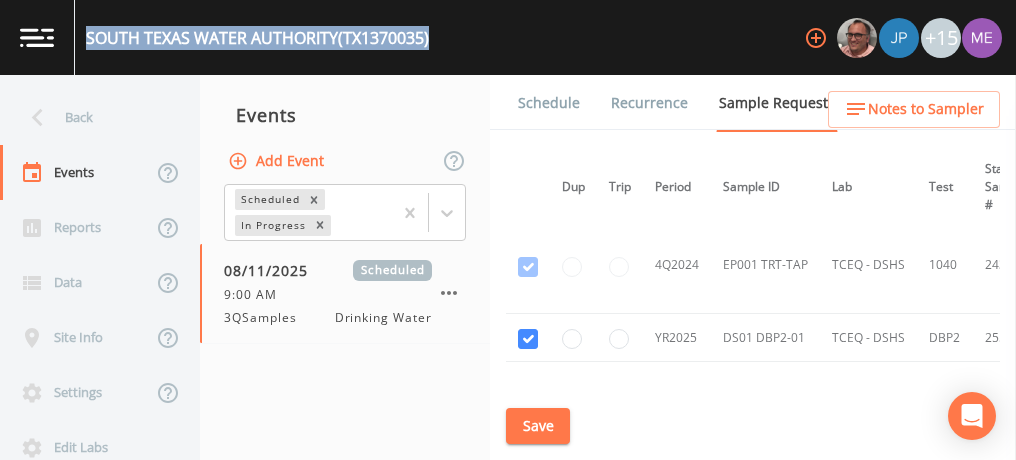 click on "SOUTH TEXAS WATER AUTHORITY  (TX1370035) +15" at bounding box center [508, 37] 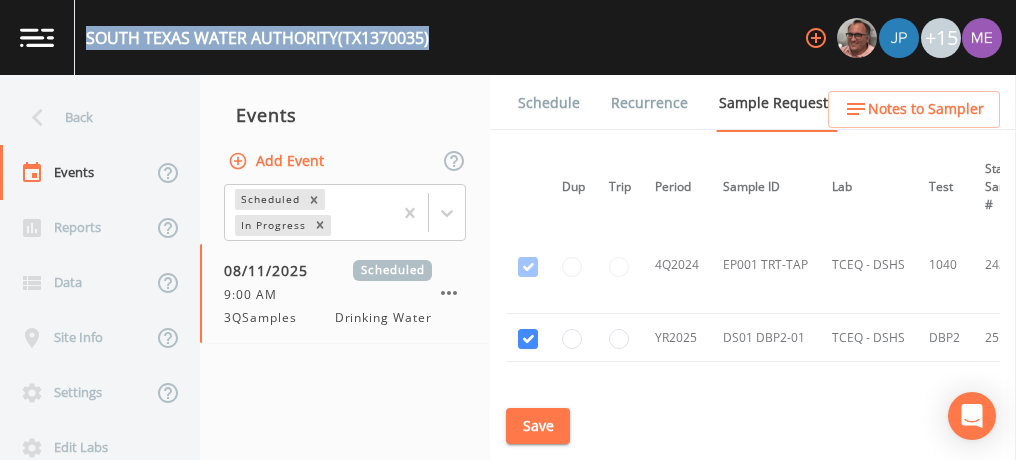 copy on "SOUTH TEXAS WATER AUTHORITY  (TX1370035)" 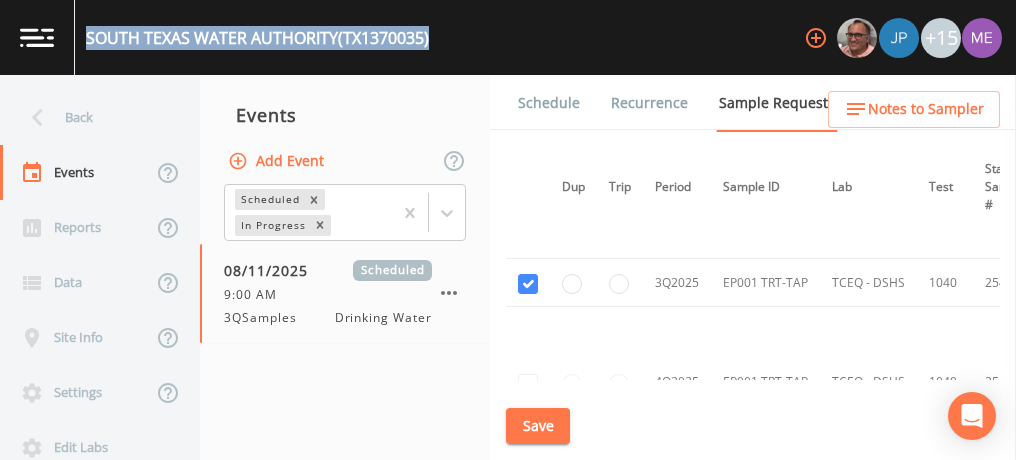 scroll, scrollTop: 661, scrollLeft: 1, axis: both 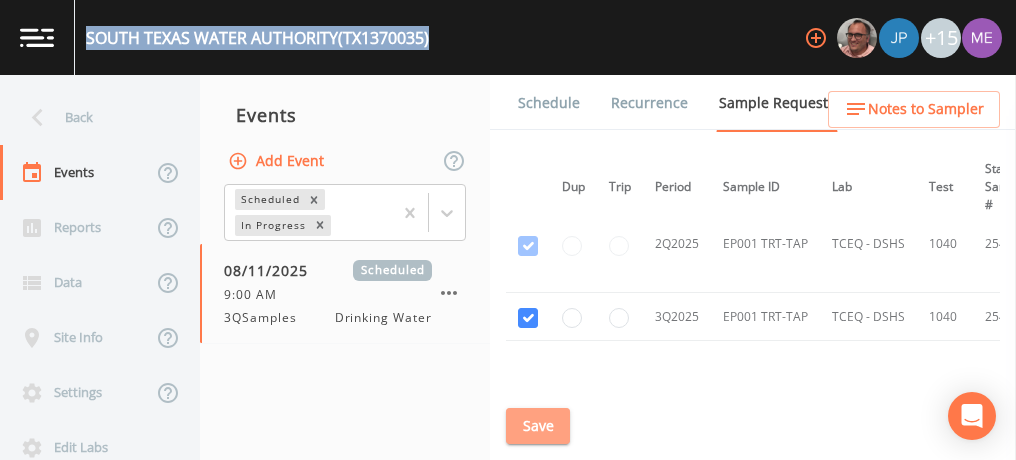 click on "Save" at bounding box center [538, 426] 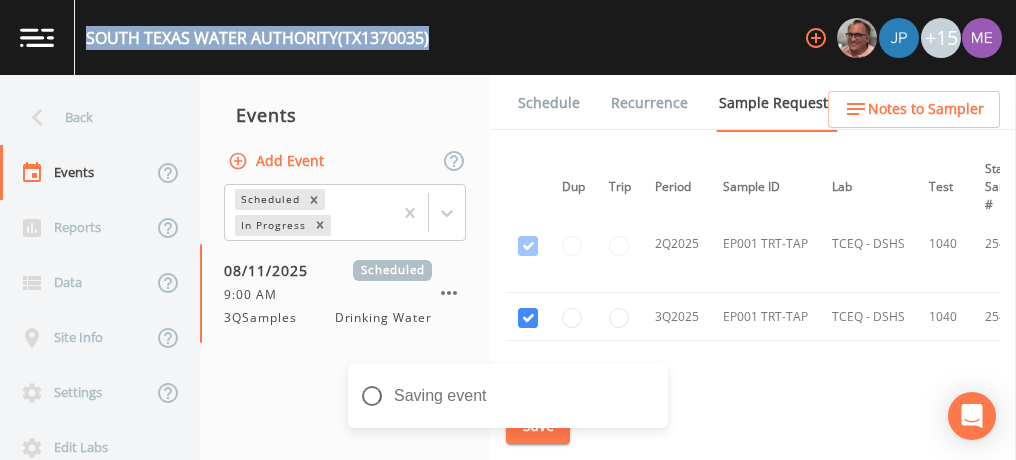 click on "Schedule" at bounding box center (549, 103) 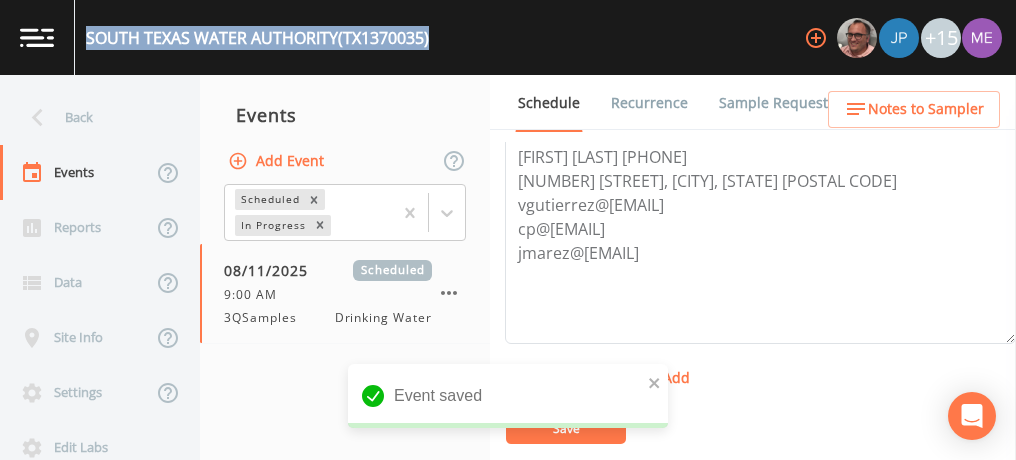 scroll, scrollTop: 732, scrollLeft: 0, axis: vertical 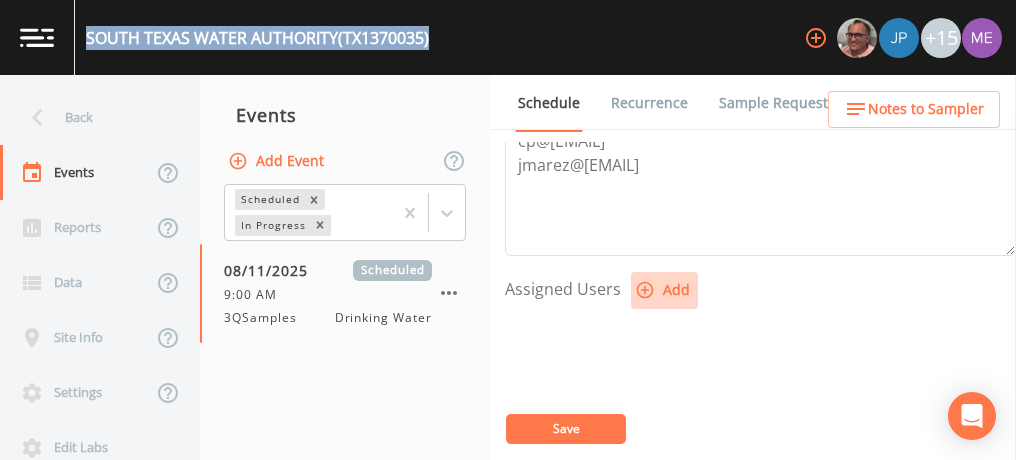 click 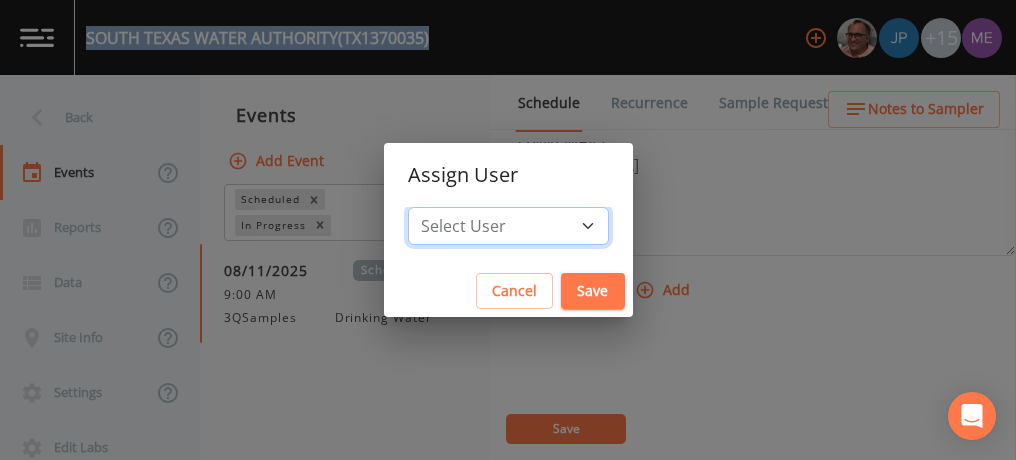 click on "Select User Mike  Franklin Joshua gere  Paul Lauren  Saenz Russell   Schindler  David  Weber Zachary  Evans Stafford  Johnson Sloan  Rigamonti Annie  Huebner chrisb@sitexsolutions.com Miriaha  Caddie Brandon  Fox Stan  Porter Melissa  Coleman Rodolfo  Ramirez Charles  Medina Mikeh@sitexsolutions.com" at bounding box center (508, 226) 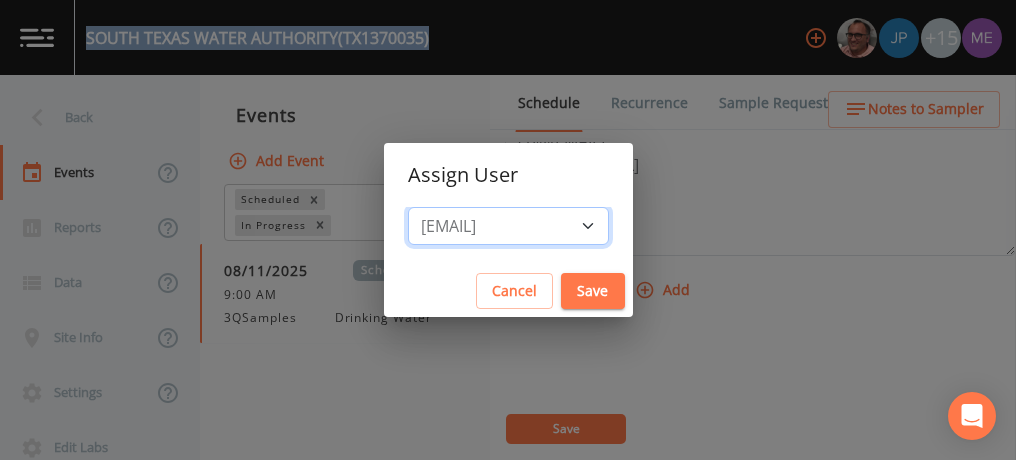click on "Select User Mike  Franklin Joshua gere  Paul Lauren  Saenz Russell   Schindler  David  Weber Zachary  Evans Stafford  Johnson Sloan  Rigamonti Annie  Huebner chrisb@sitexsolutions.com Miriaha  Caddie Brandon  Fox Stan  Porter Melissa  Coleman Rodolfo  Ramirez Charles  Medina Mikeh@sitexsolutions.com" at bounding box center (508, 226) 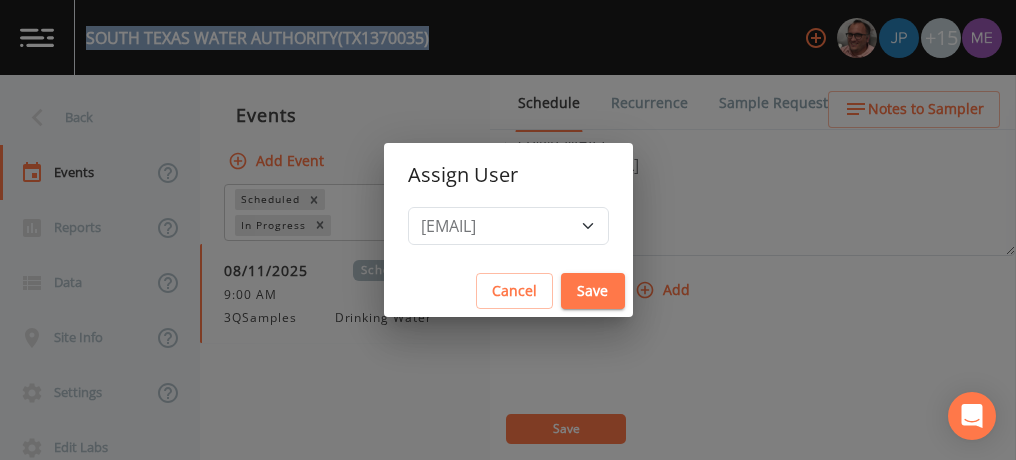 click on "Save" at bounding box center (593, 291) 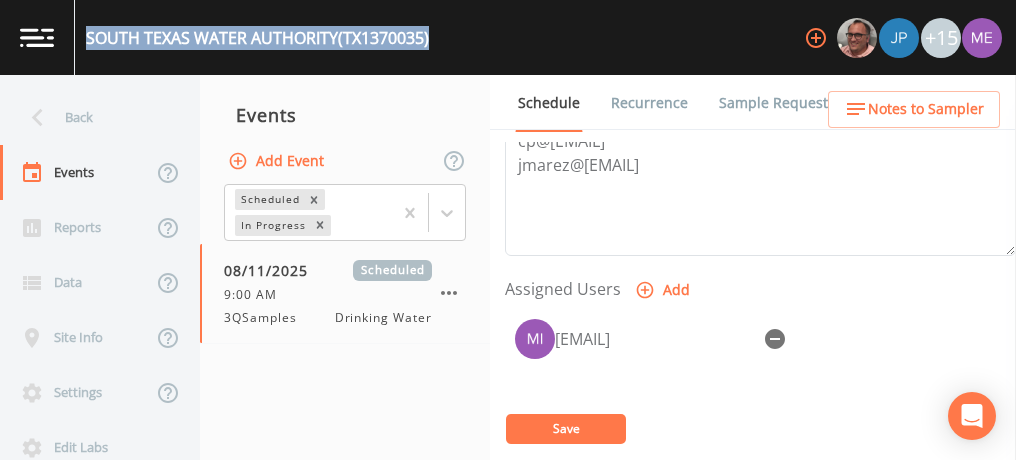 click on "Save" at bounding box center (566, 429) 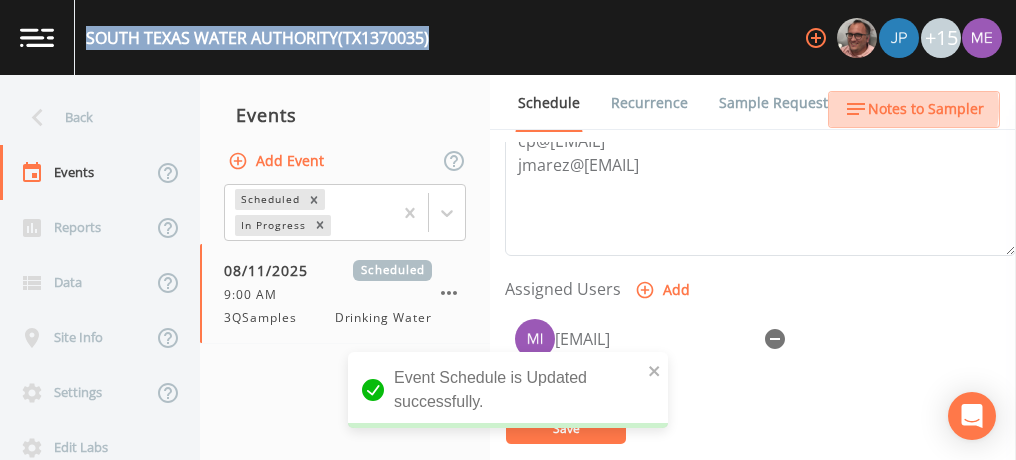 click on "Notes to Sampler" at bounding box center [926, 109] 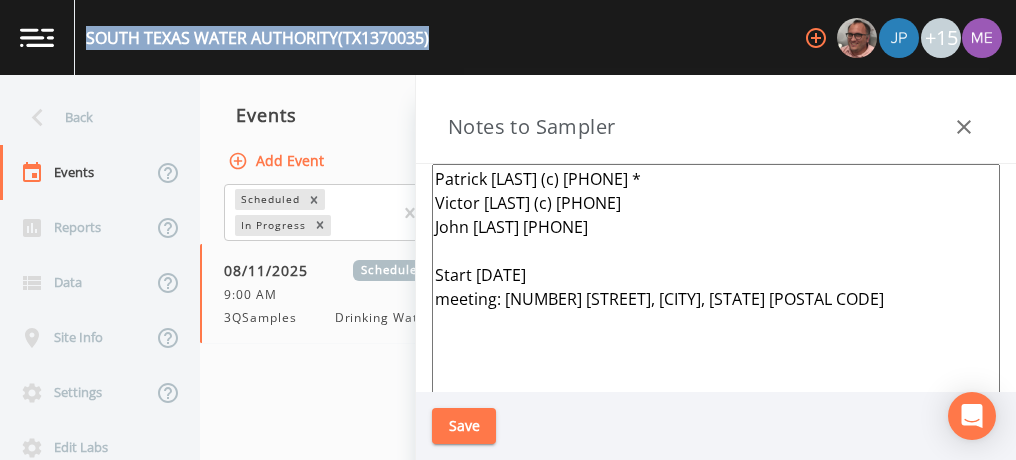 click on "Save" at bounding box center (464, 426) 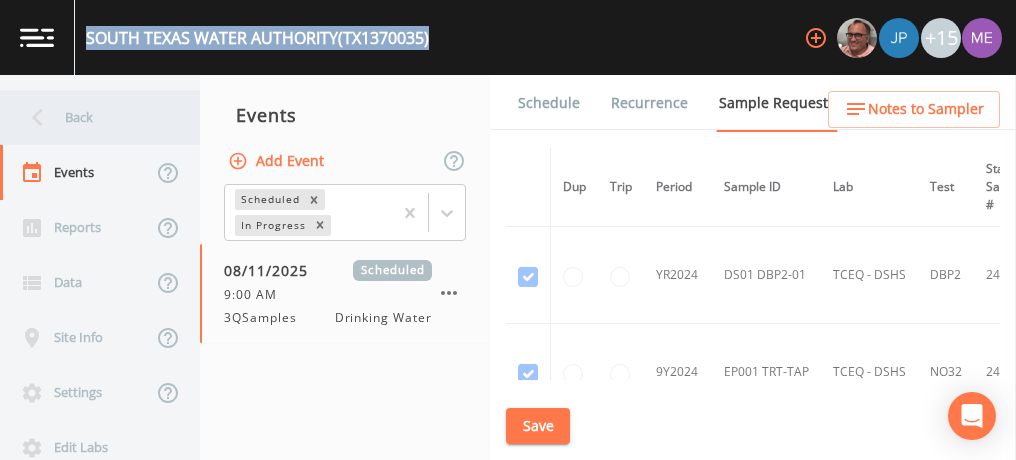 click on "Back" at bounding box center (90, 117) 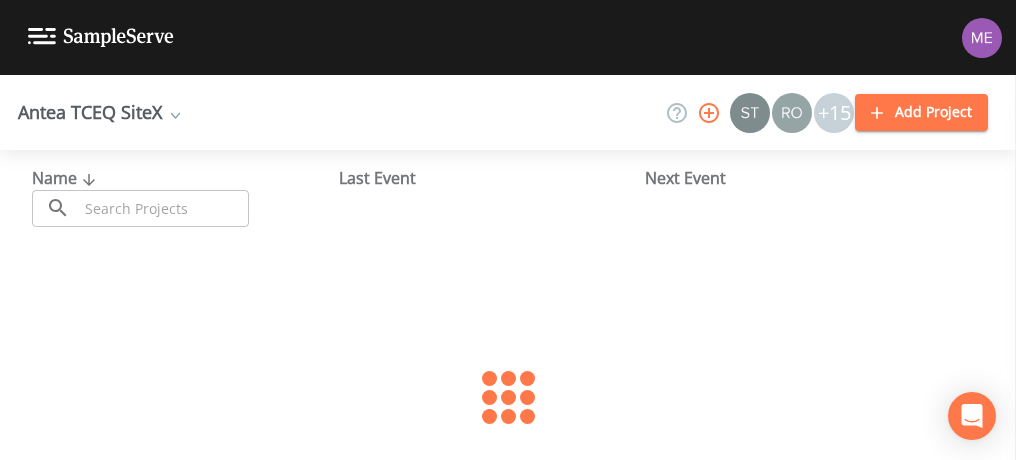 click at bounding box center [163, 208] 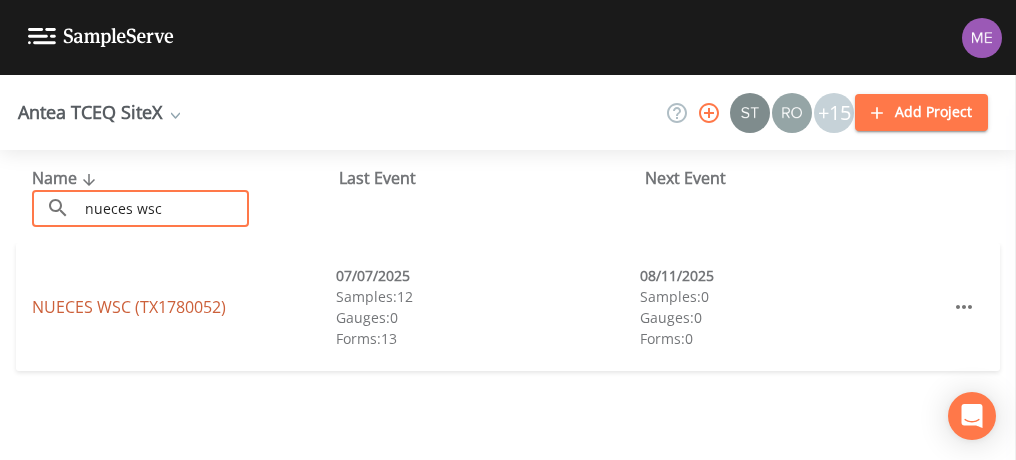 type on "nueces wsc" 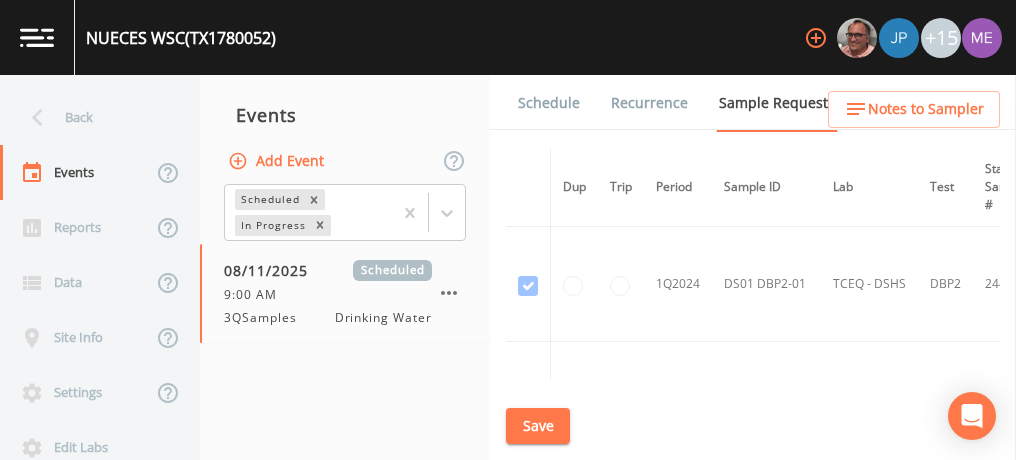 click on "Schedule" at bounding box center [549, 103] 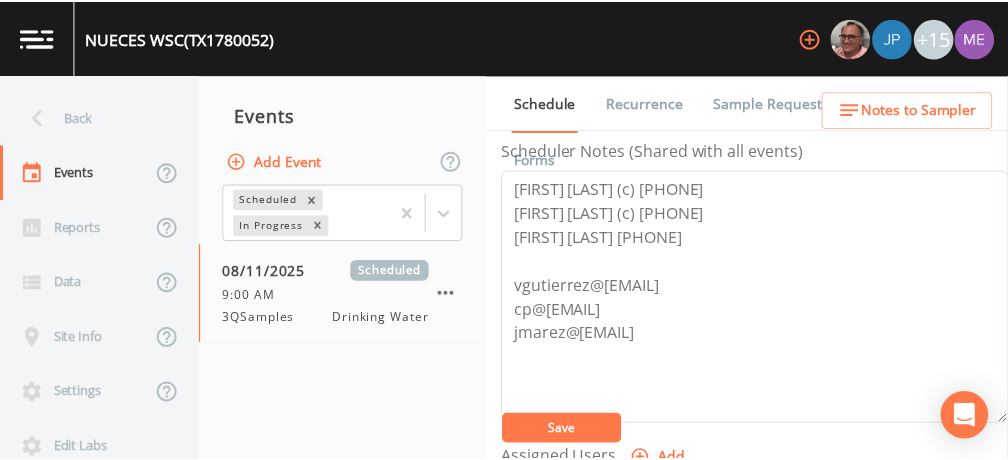 scroll, scrollTop: 565, scrollLeft: 0, axis: vertical 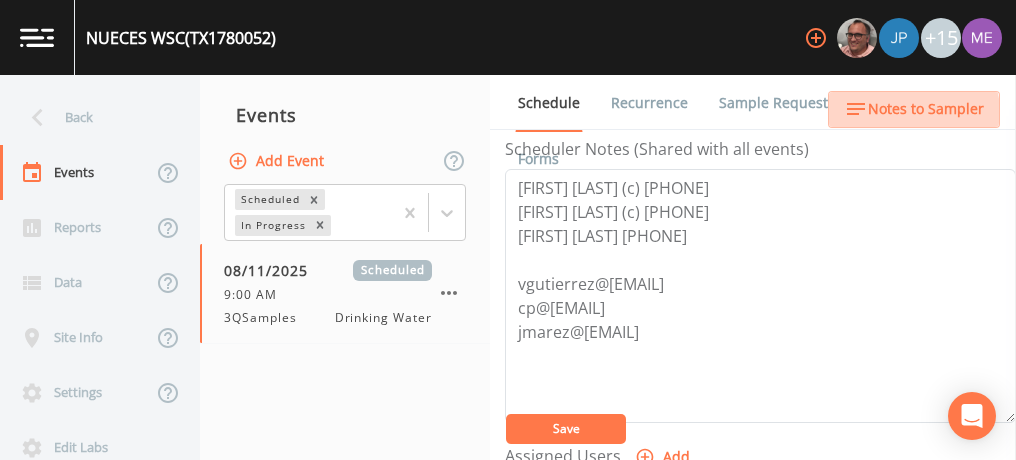 click on "Notes to Sampler" at bounding box center [926, 109] 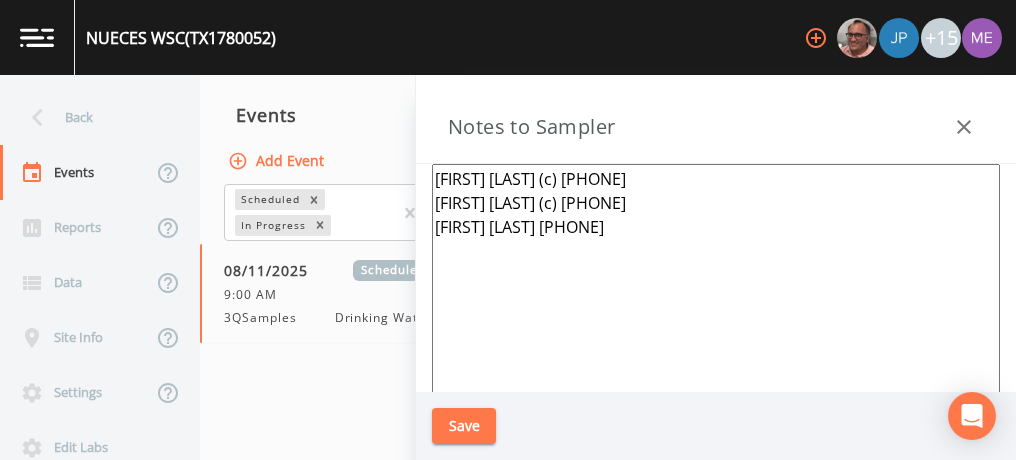 click on "Patrick Sendejo (c) 361-445-5041
Victor Gutierrez (c) 361-675-0632
John Marez 361-813-2105" at bounding box center [716, 407] 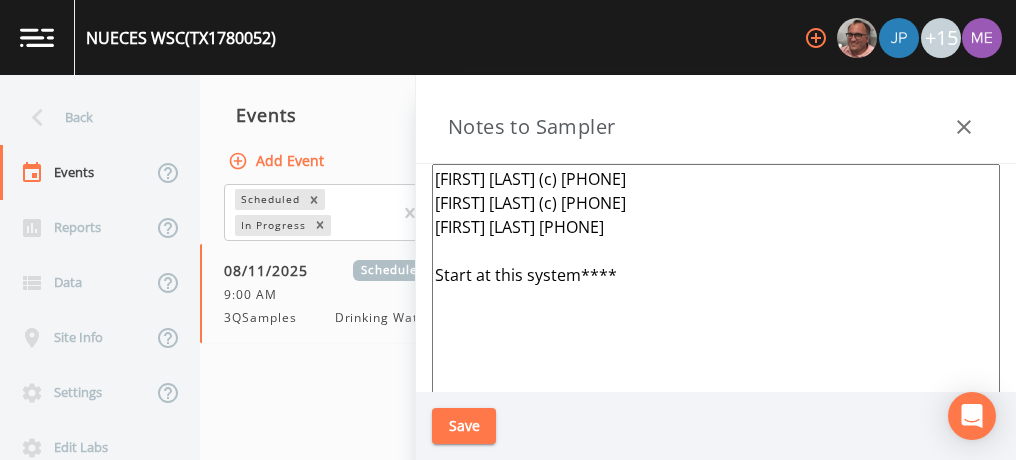click on "Patrick Sendejo (c) 361-445-5041
Victor Gutierrez (c) 361-675-0632
John Marez 361-813-2105
Start at this system****" at bounding box center [716, 407] 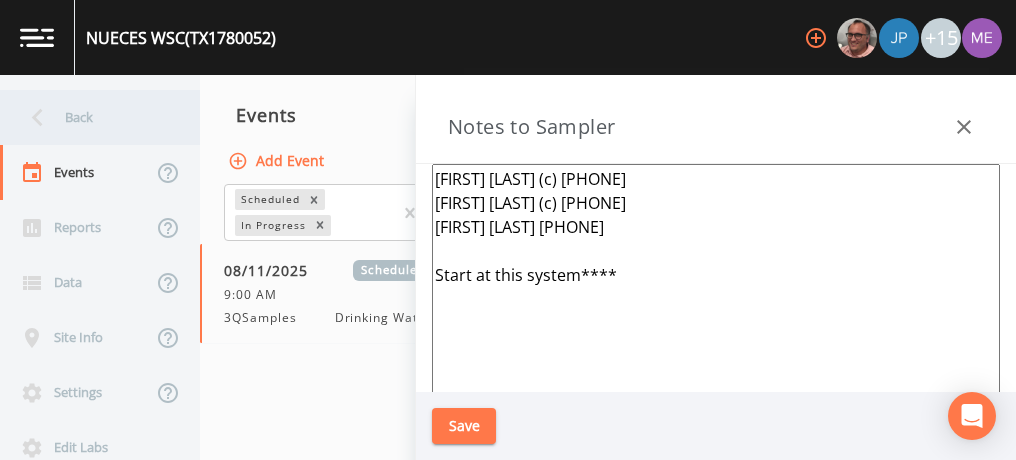 type on "Patrick Sendejo (c) 361-445-5041
Victor Gutierrez (c) 361-675-0632
John Marez 361-813-2105
Start at this system****" 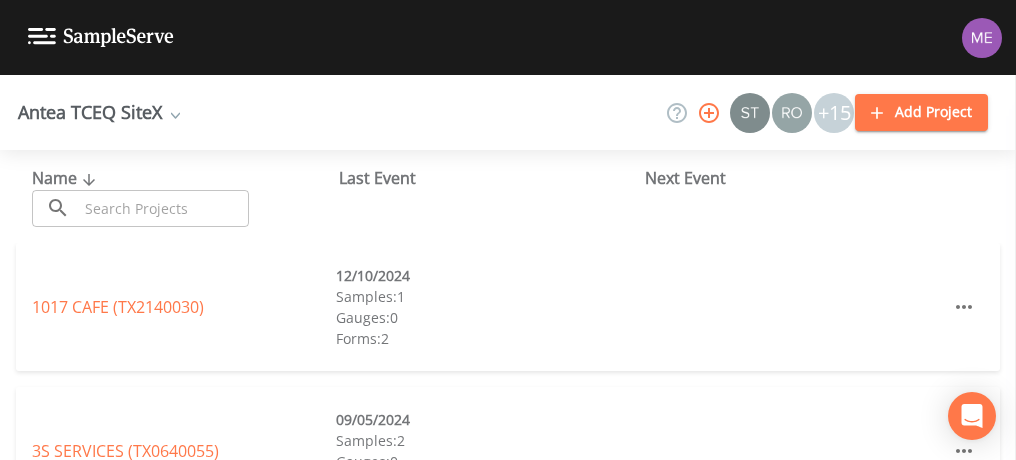 click at bounding box center (163, 208) 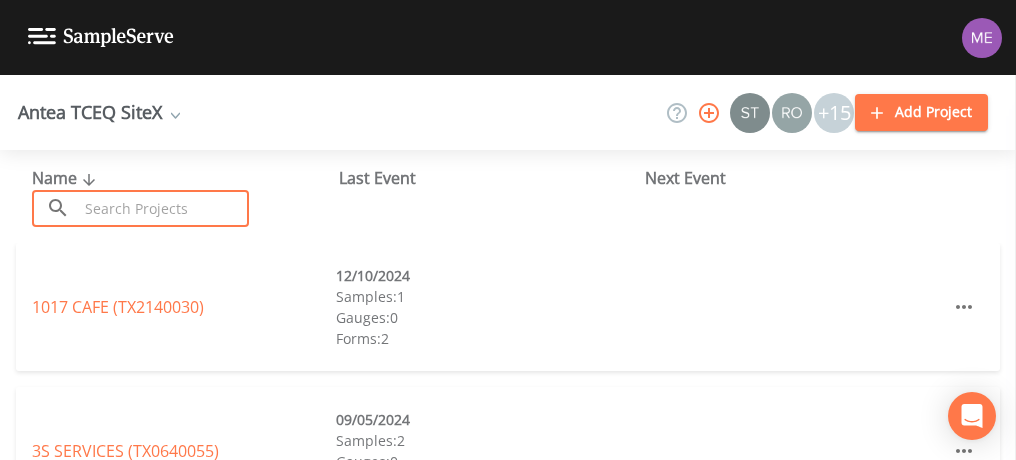 click at bounding box center (163, 208) 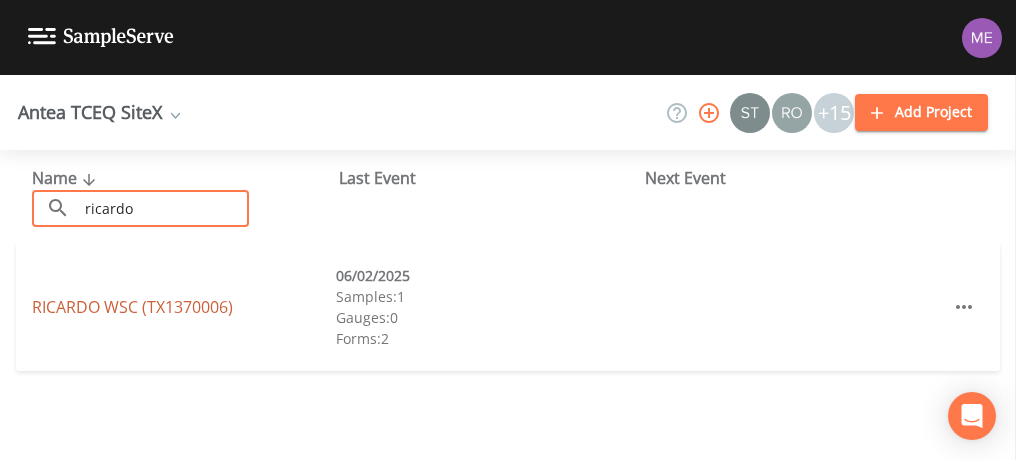 type on "ricardo" 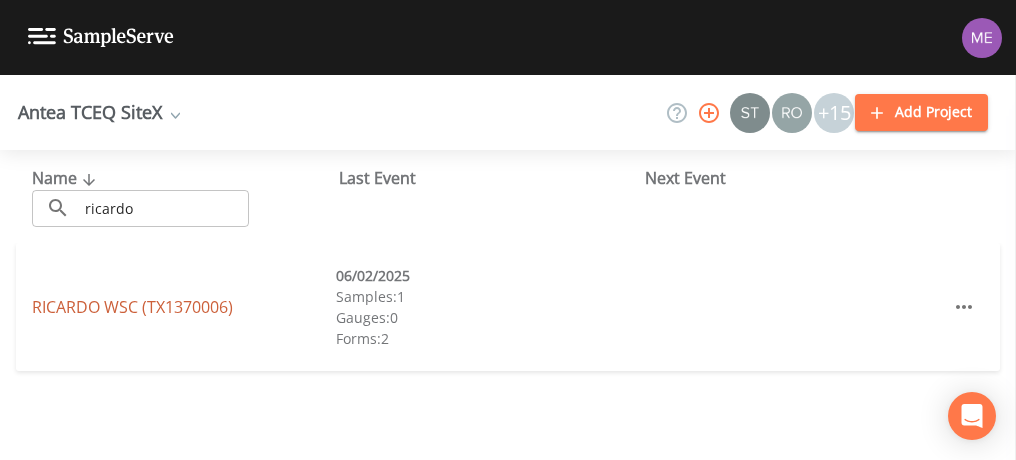 click on "RICARDO WSC   (TX1370006)" at bounding box center [132, 307] 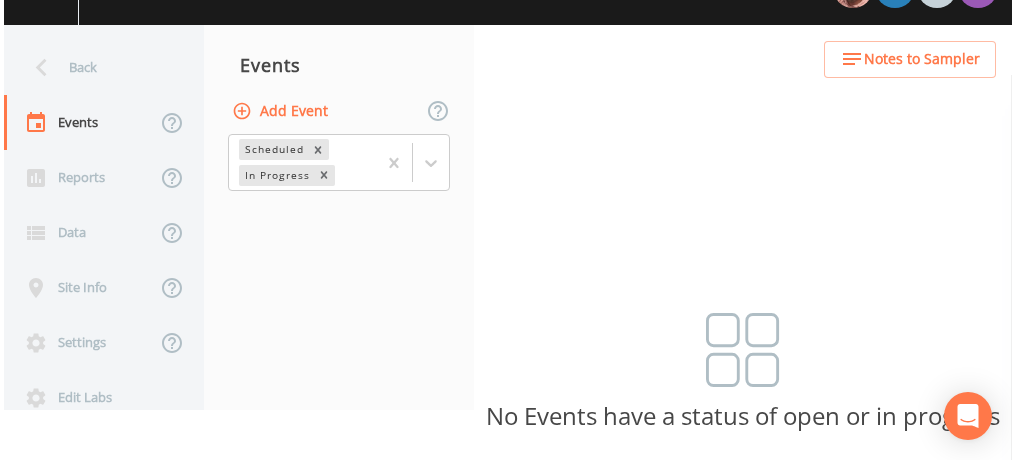 scroll, scrollTop: 0, scrollLeft: 0, axis: both 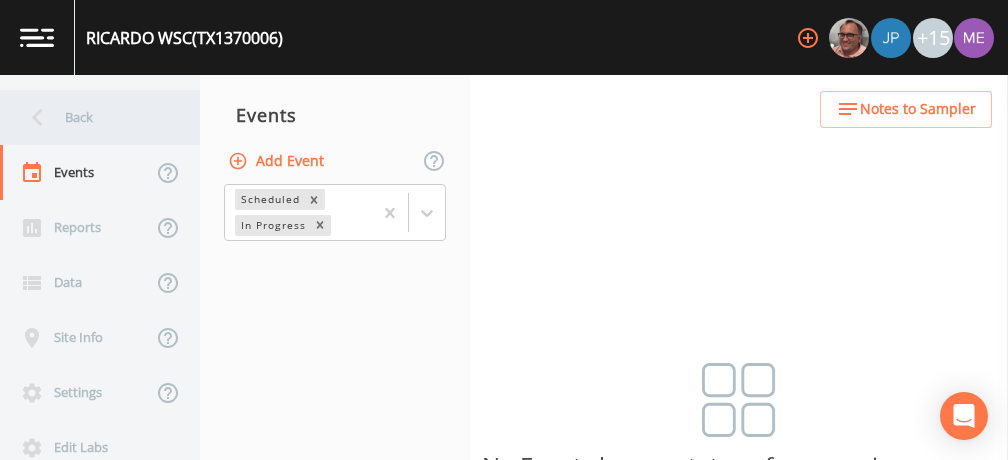 click on "Back" at bounding box center (90, 117) 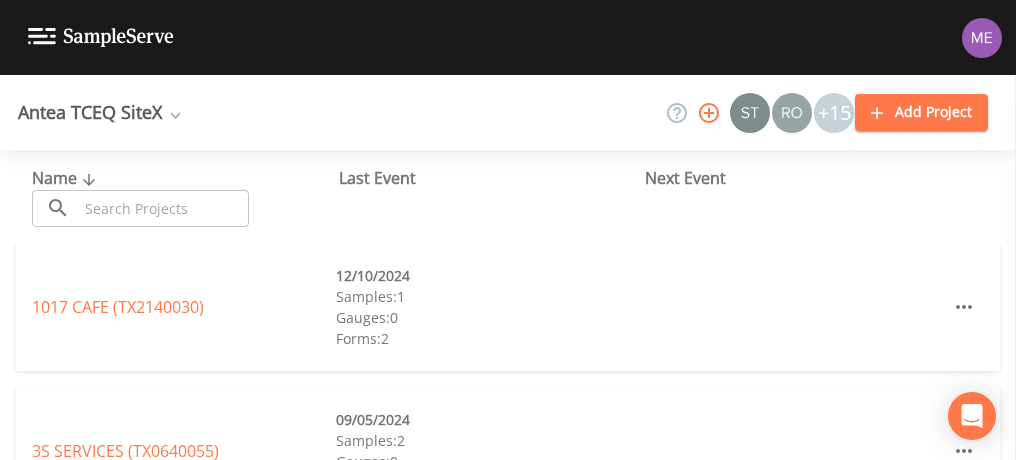 click at bounding box center (163, 208) 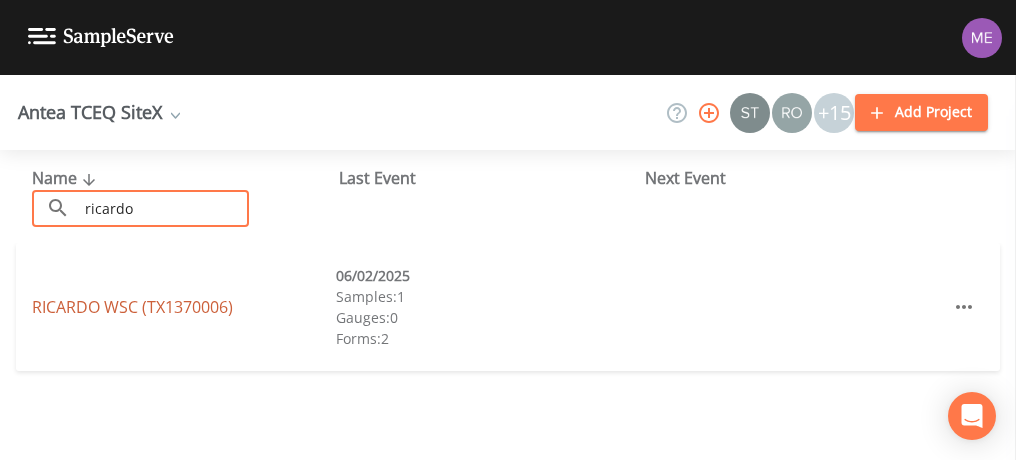 type on "ricardo" 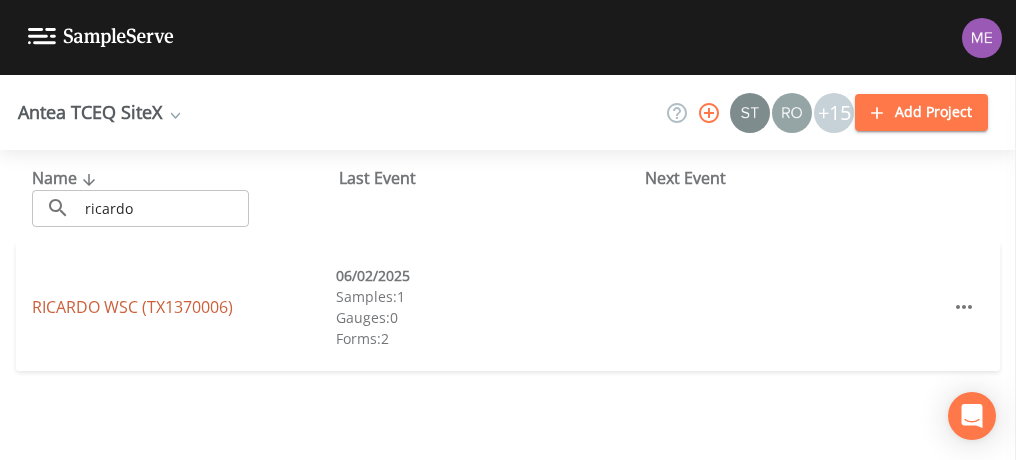click on "RICARDO WSC   (TX1370006)" at bounding box center [132, 307] 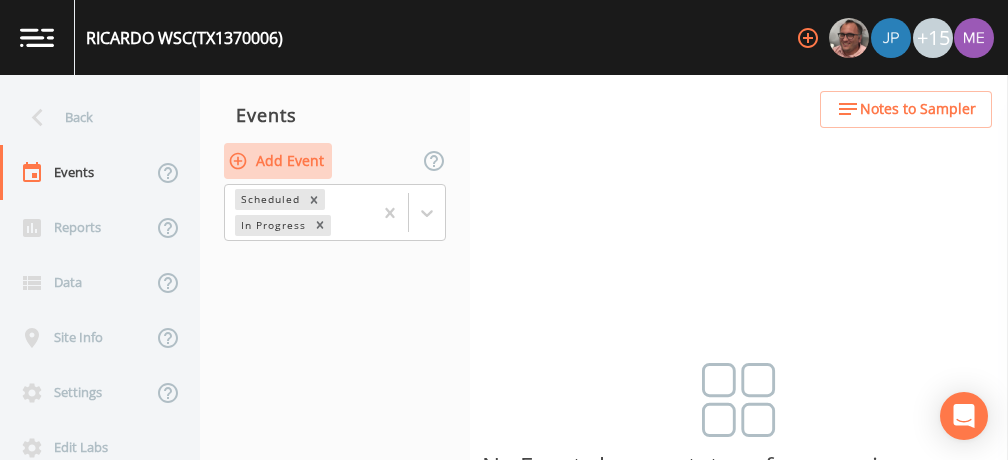 click on "Add Event" at bounding box center [278, 161] 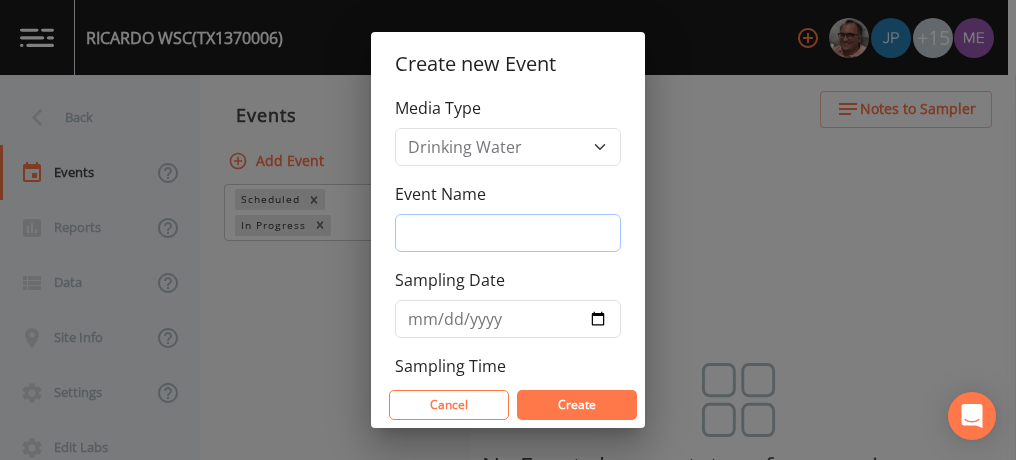 click on "Event Name" at bounding box center (508, 233) 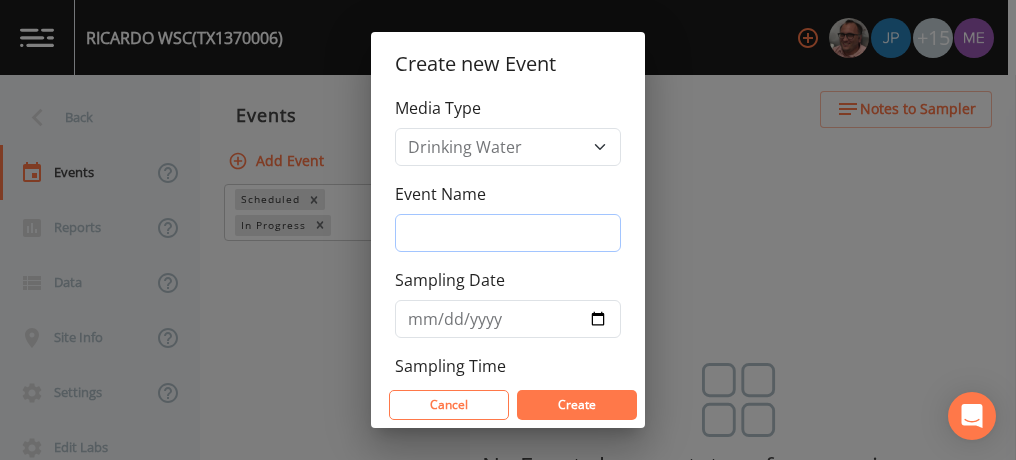 type on "3QSamples" 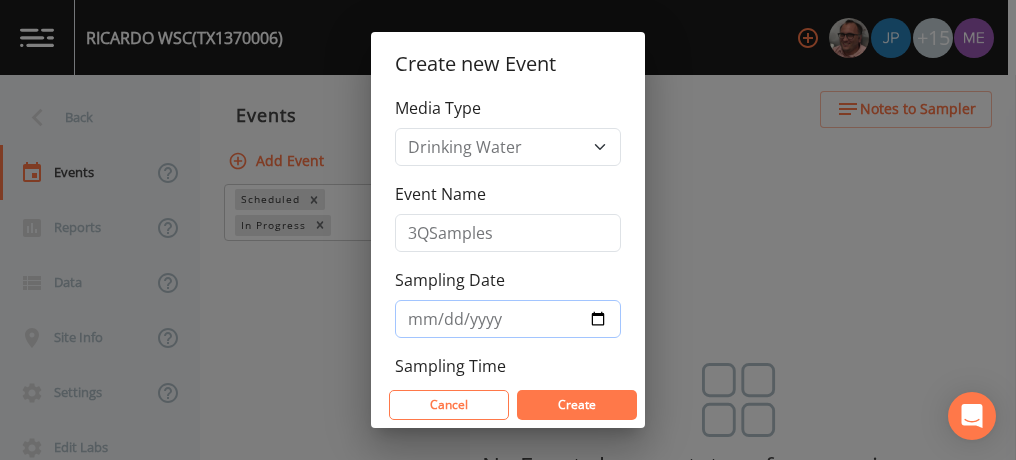 type on "2025-08-11" 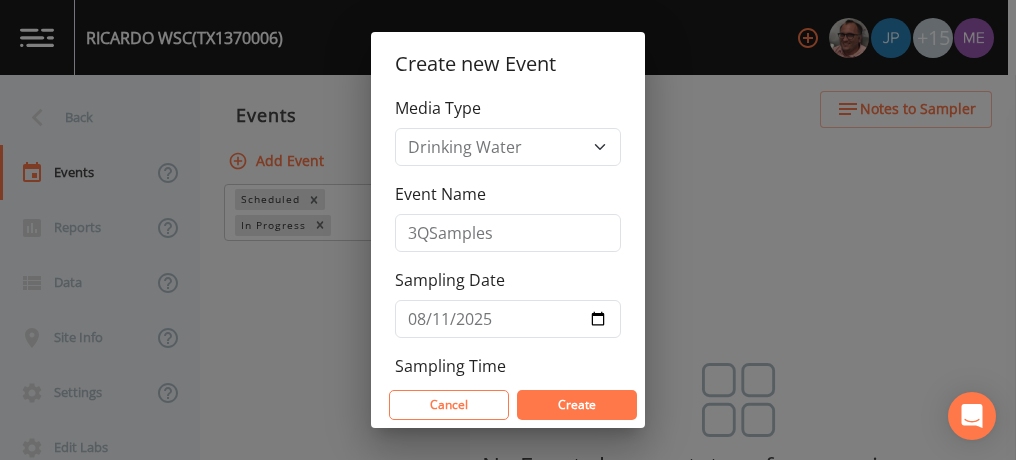 click on "Create" at bounding box center (577, 404) 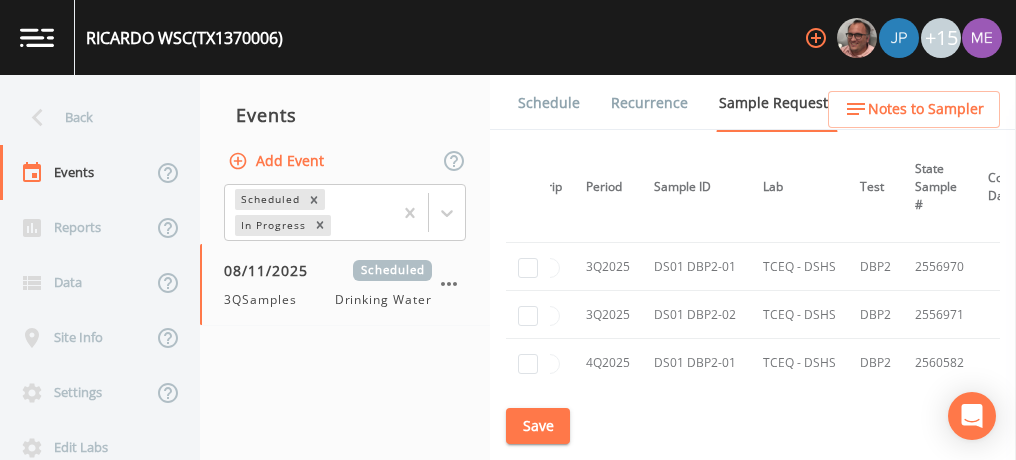 scroll, scrollTop: 2205, scrollLeft: 77, axis: both 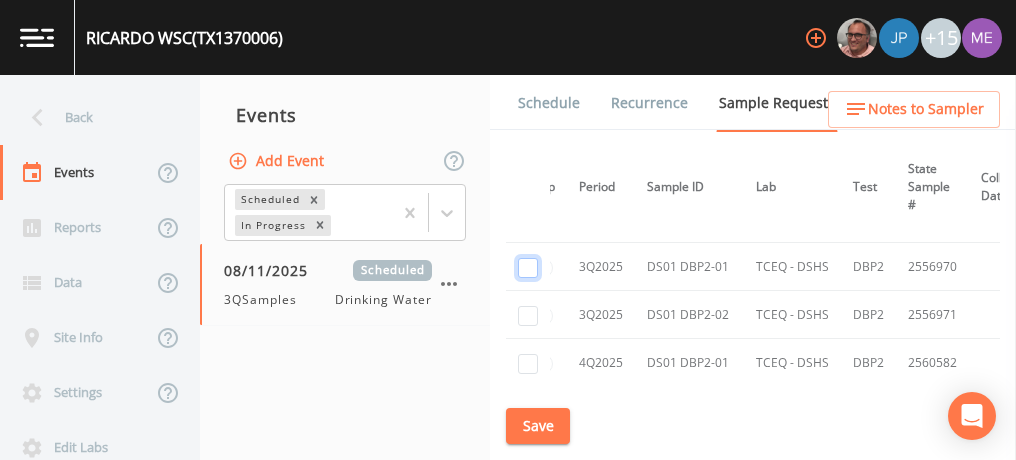 click at bounding box center (528, -1574) 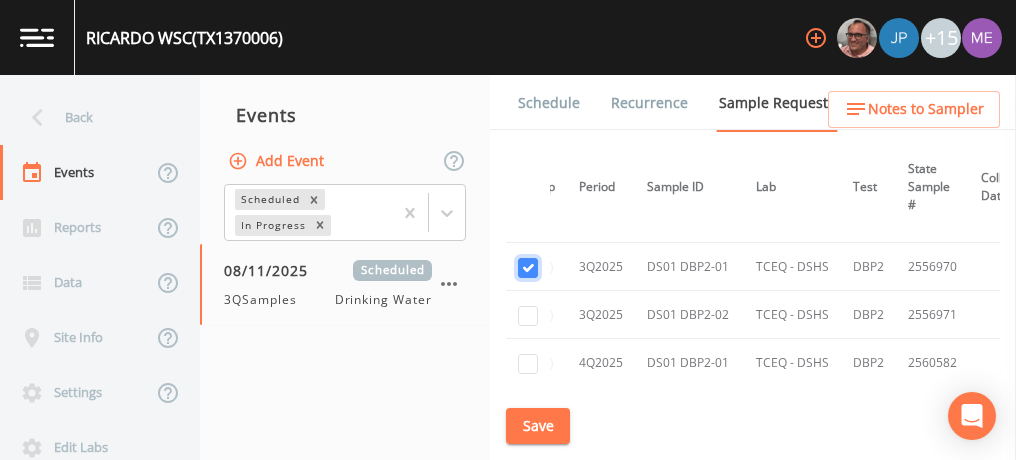 checkbox on "true" 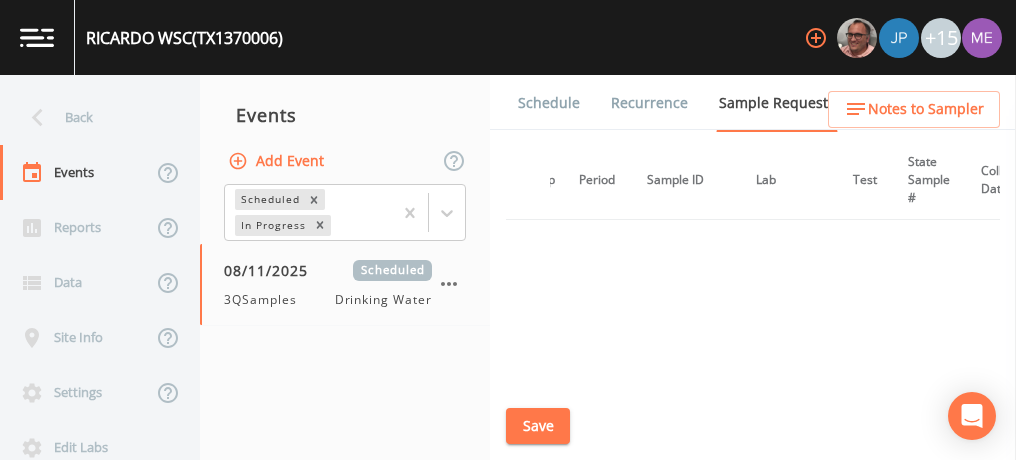 scroll, scrollTop: 1881, scrollLeft: 77, axis: both 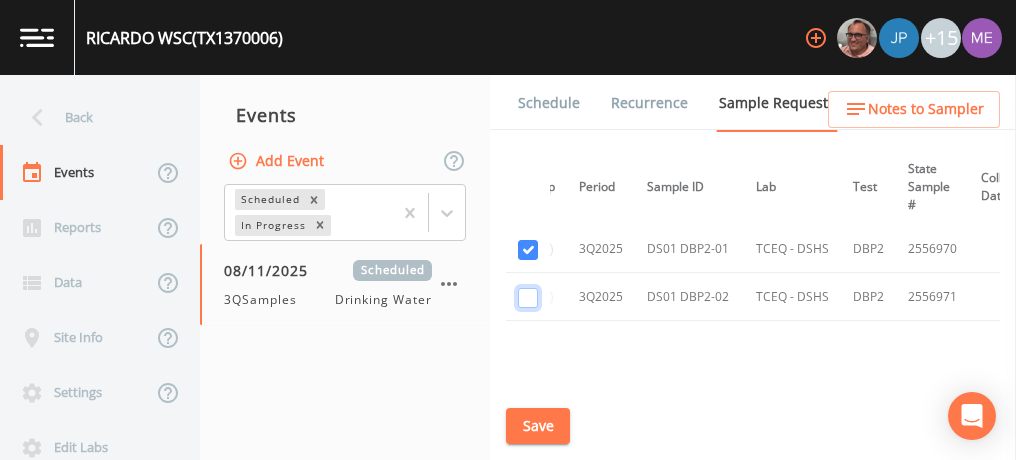 click at bounding box center [528, -1216] 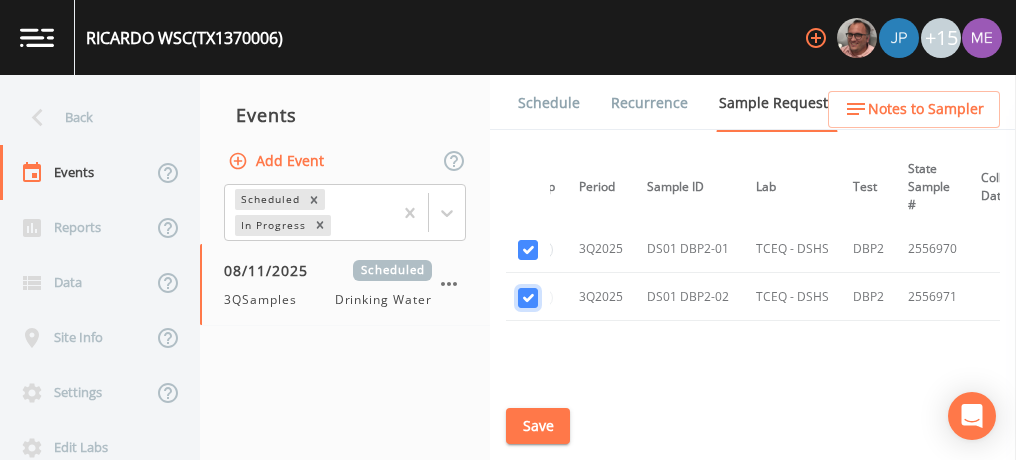 checkbox on "true" 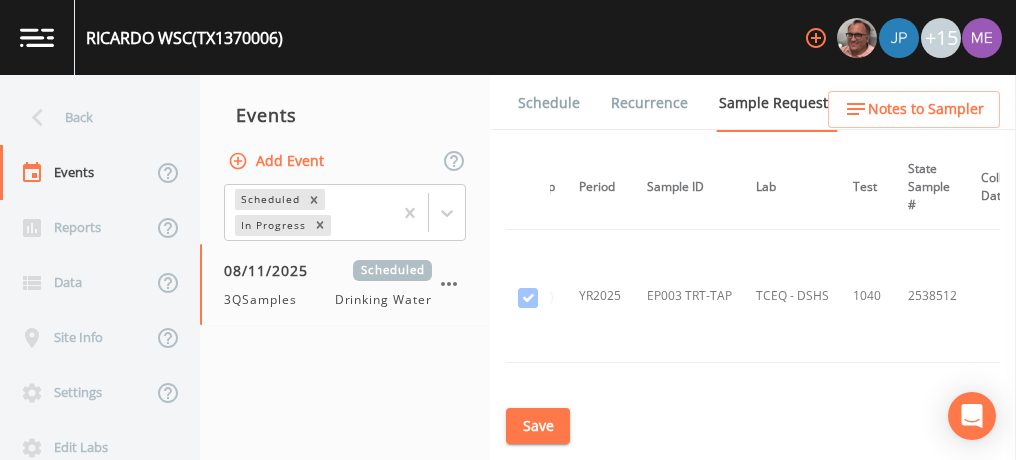 scroll, scrollTop: 1254, scrollLeft: 77, axis: both 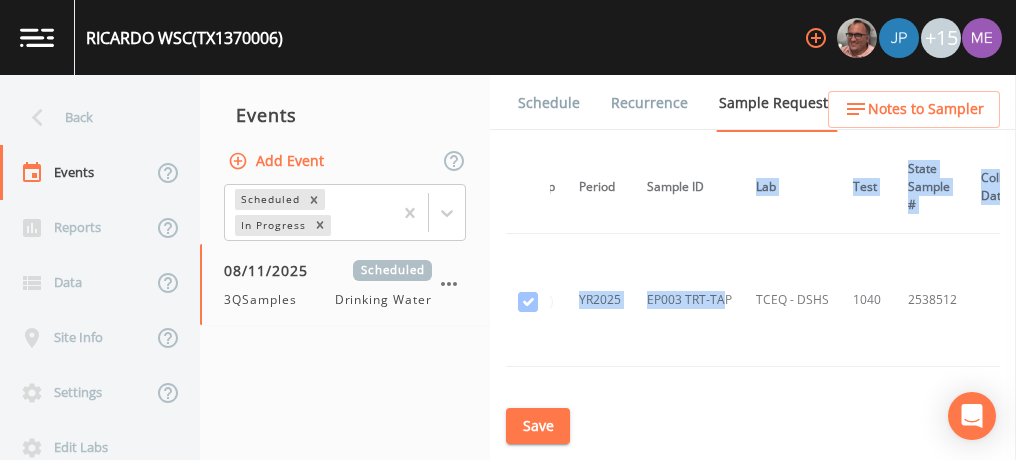 drag, startPoint x: 730, startPoint y: 217, endPoint x: 725, endPoint y: 268, distance: 51.24451 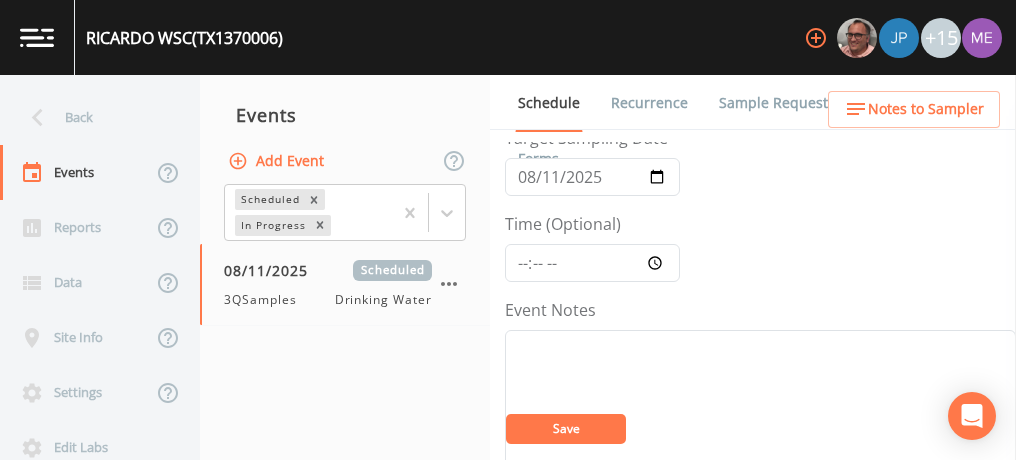 scroll, scrollTop: 104, scrollLeft: 0, axis: vertical 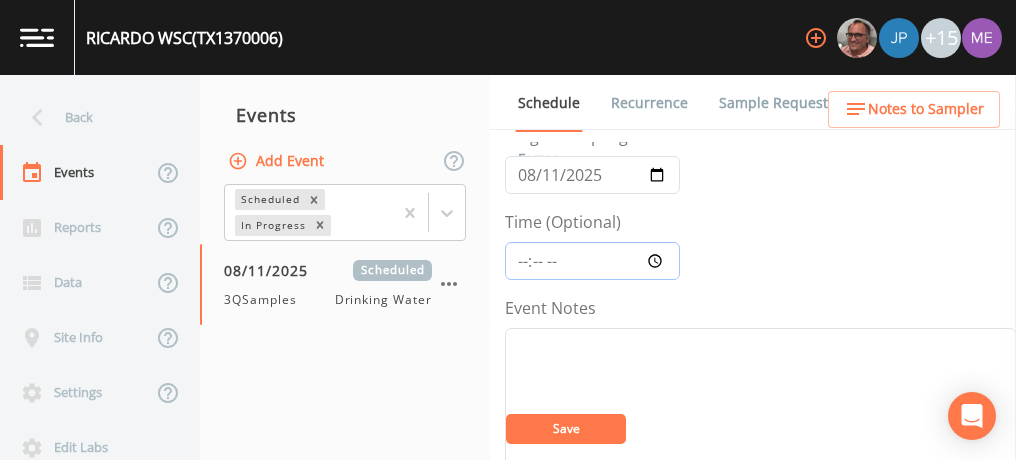 click on "Time (Optional)" at bounding box center (592, 261) 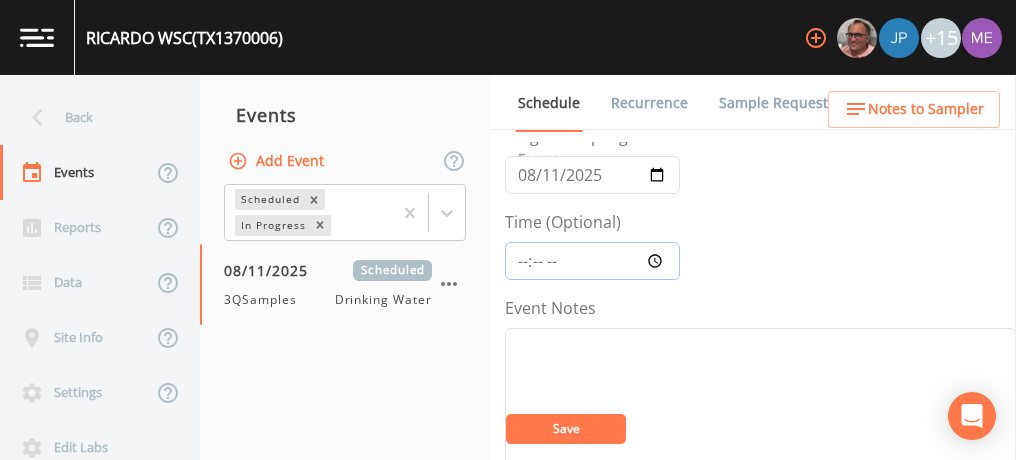 type on "09:00" 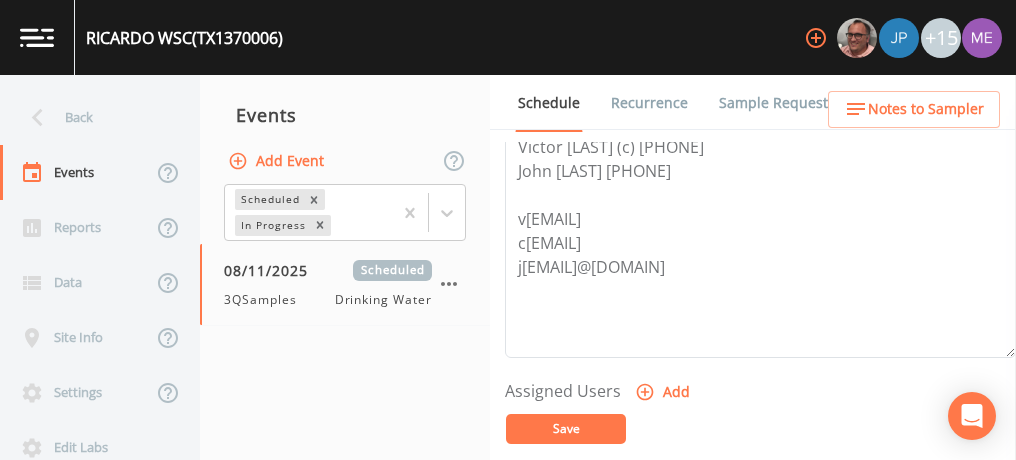 scroll, scrollTop: 676, scrollLeft: 0, axis: vertical 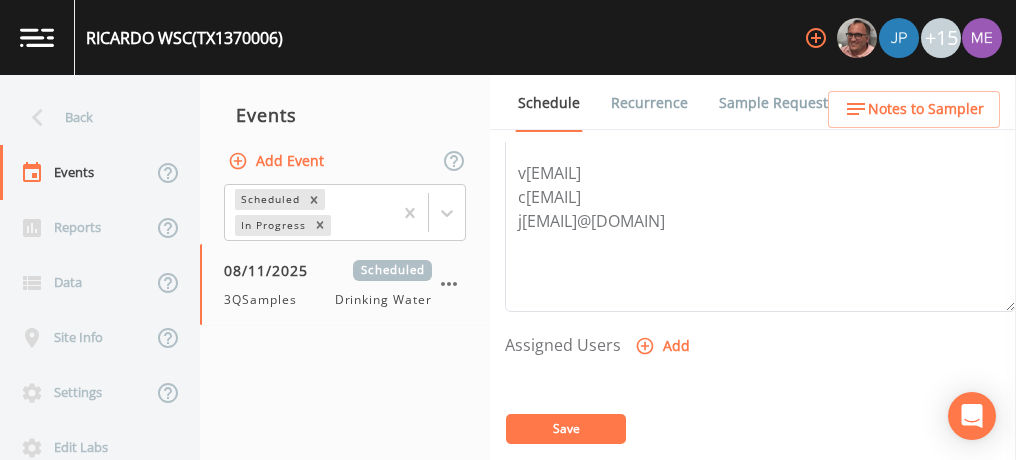 click 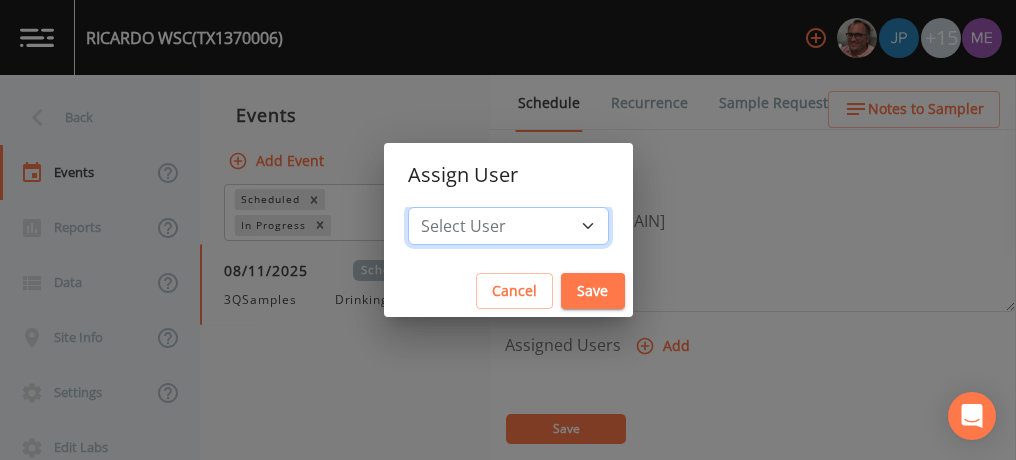 click on "Select User Mike  Franklin Joshua gere  Paul Lauren  Saenz Russell   Schindler  David  Weber Zachary  Evans Stafford  Johnson Sloan  Rigamonti chrisb@sitexsolutions.com Annie  Huebner Miriaha  Caddie Brandon  Fox Stan  Porter Melissa  Coleman Rodolfo  Ramirez Charles  Medina Mikeh@sitexsolutions.com" at bounding box center [508, 226] 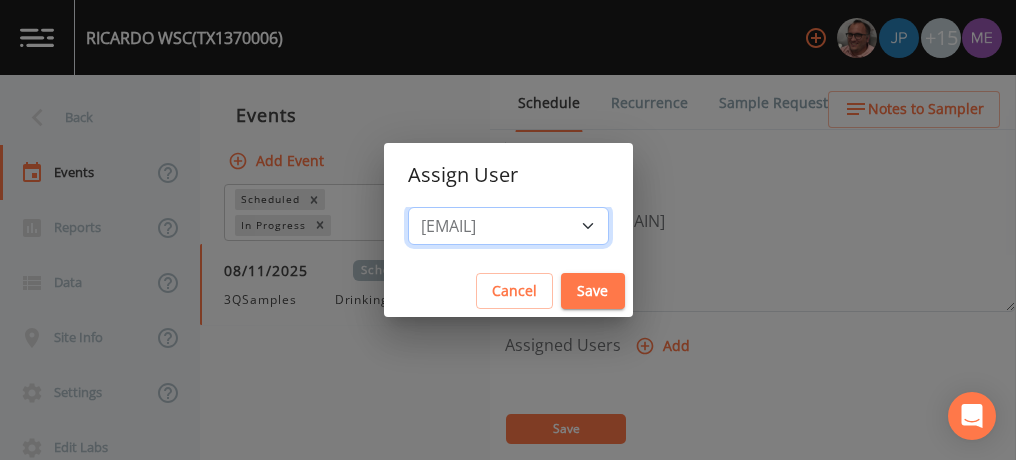 click on "Select User Mike  Franklin Joshua gere  Paul Lauren  Saenz Russell   Schindler  David  Weber Zachary  Evans Stafford  Johnson Sloan  Rigamonti chrisb@sitexsolutions.com Annie  Huebner Miriaha  Caddie Brandon  Fox Stan  Porter Melissa  Coleman Rodolfo  Ramirez Charles  Medina Mikeh@sitexsolutions.com" at bounding box center (508, 226) 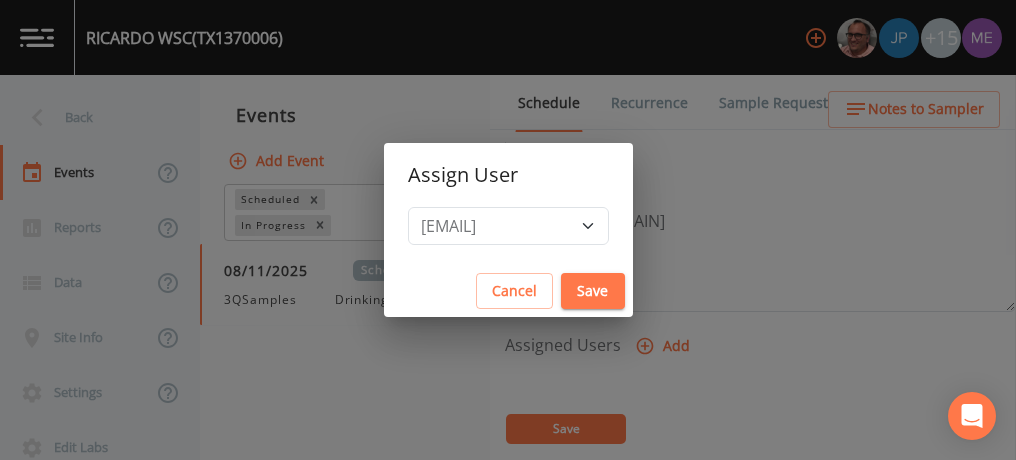 click on "Save" at bounding box center [593, 291] 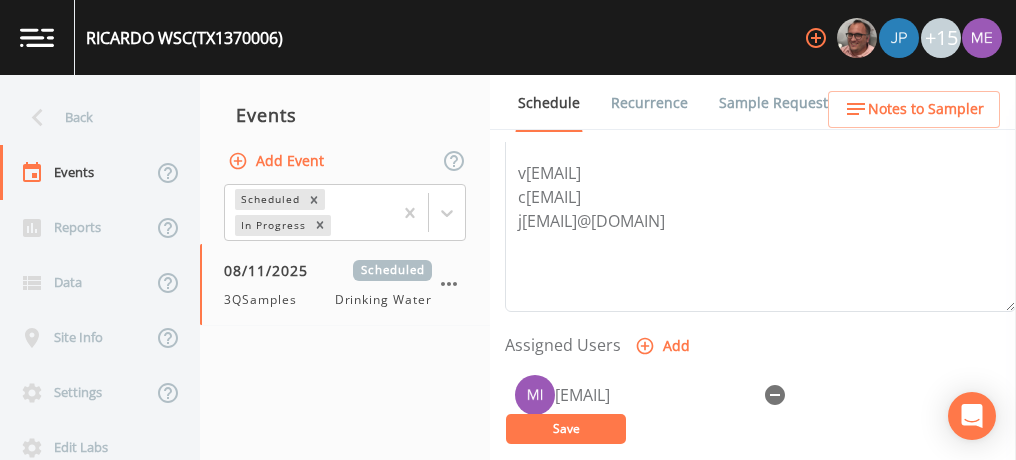 click on "Save" at bounding box center [566, 429] 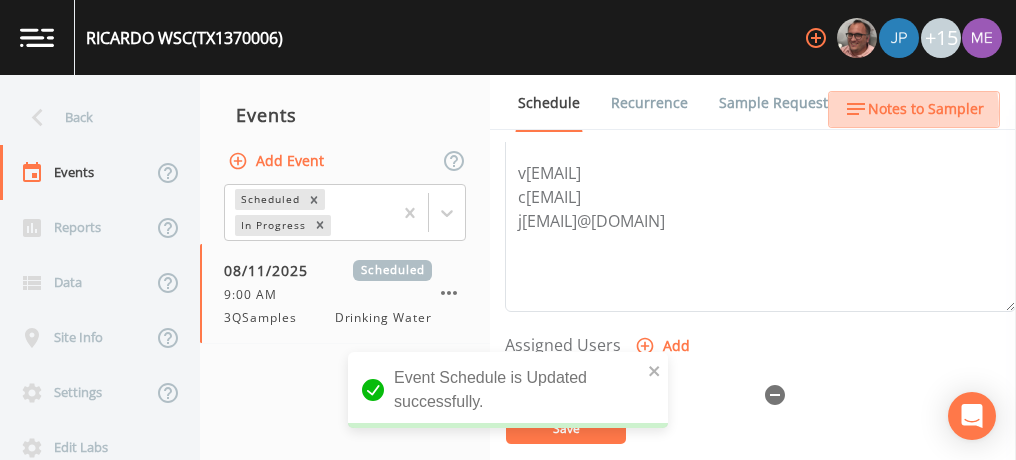 click on "Notes to Sampler" at bounding box center [926, 109] 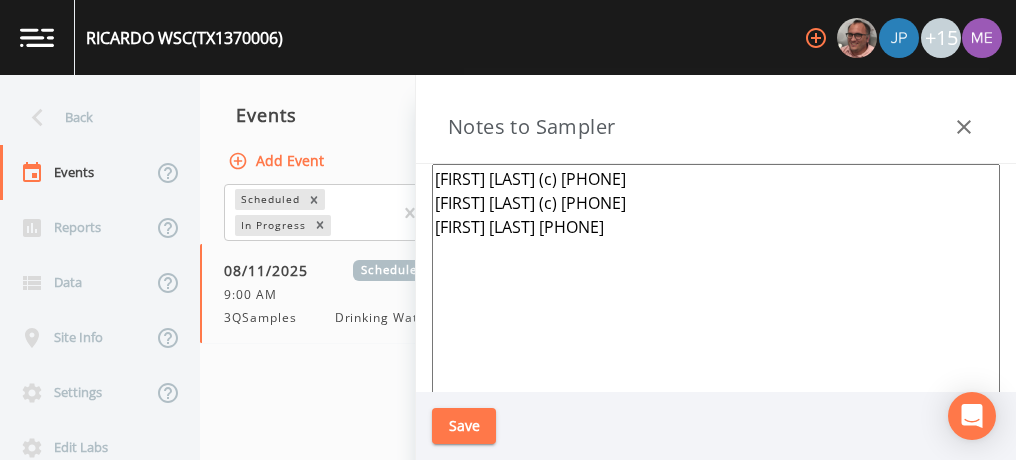 click on "RICARDO WSC  (TX1370006)" at bounding box center [184, 38] 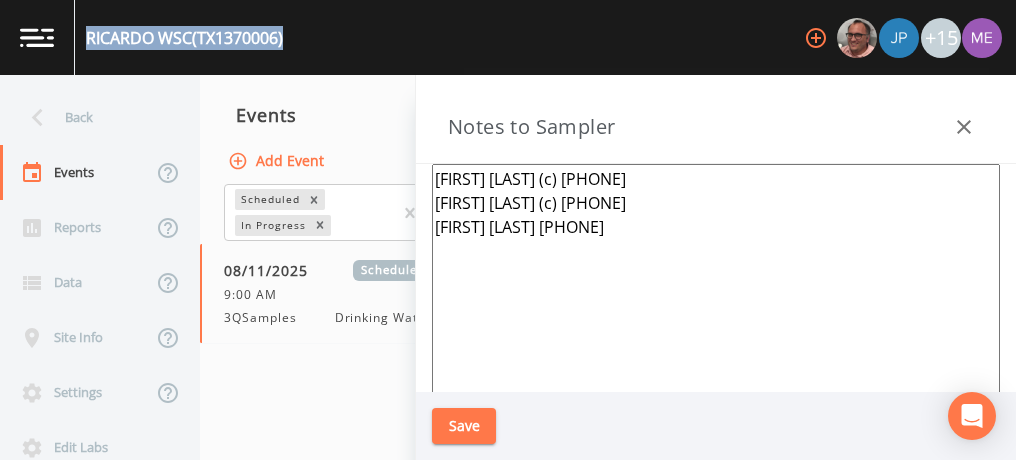 drag, startPoint x: 86, startPoint y: 36, endPoint x: 300, endPoint y: 45, distance: 214.18916 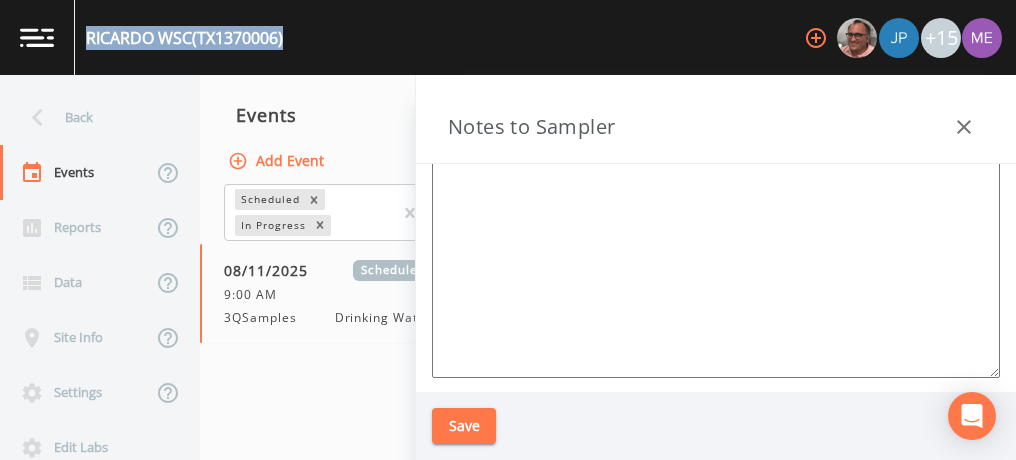 scroll, scrollTop: 0, scrollLeft: 0, axis: both 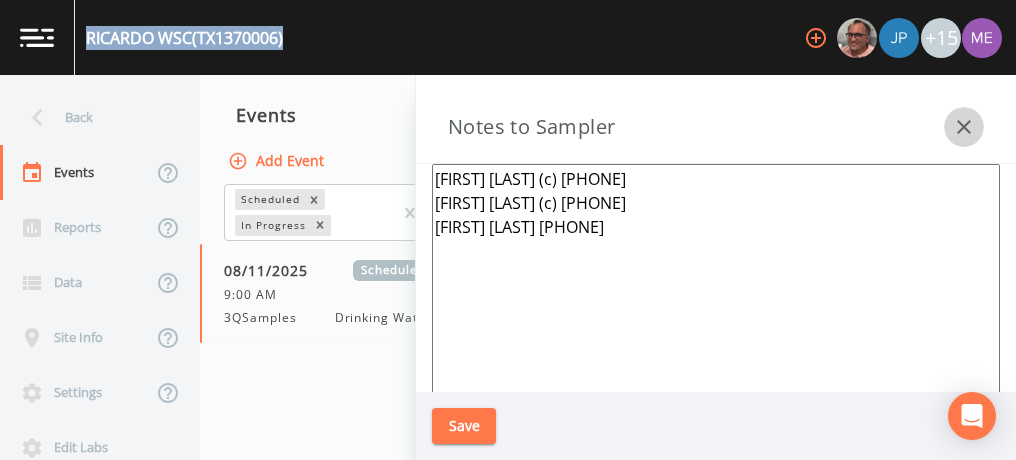 click 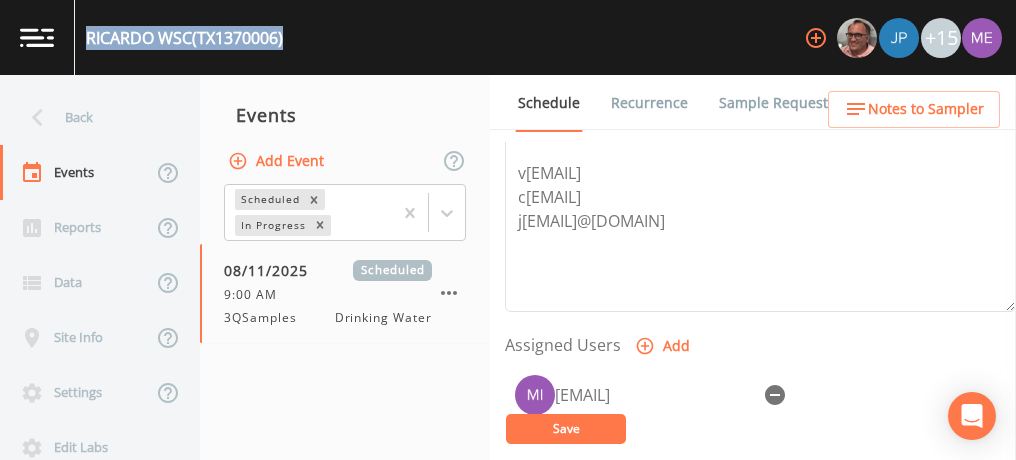 click on "Sample Requests" at bounding box center (777, 103) 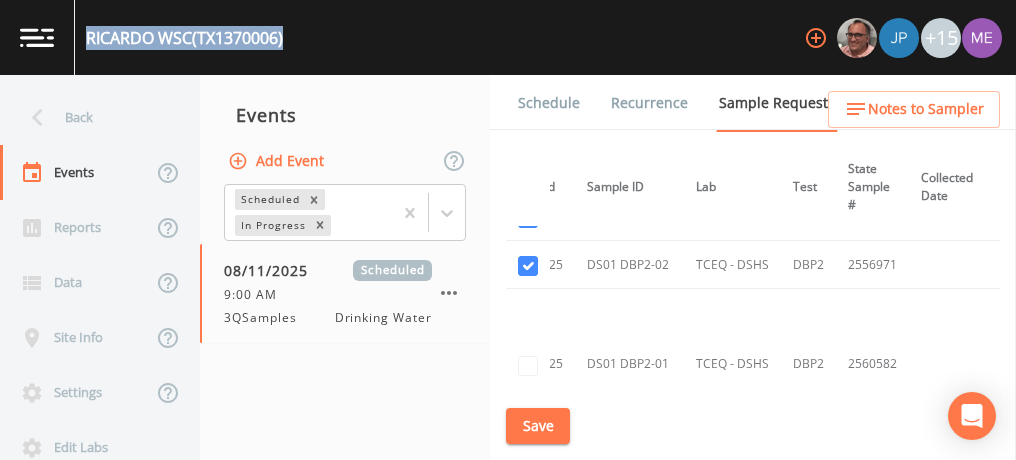scroll, scrollTop: 1912, scrollLeft: 137, axis: both 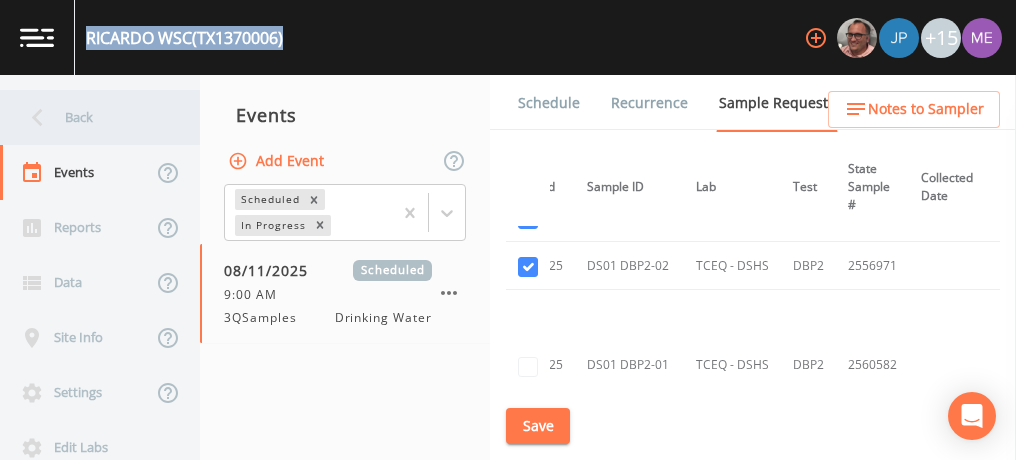 click on "Back" at bounding box center (90, 117) 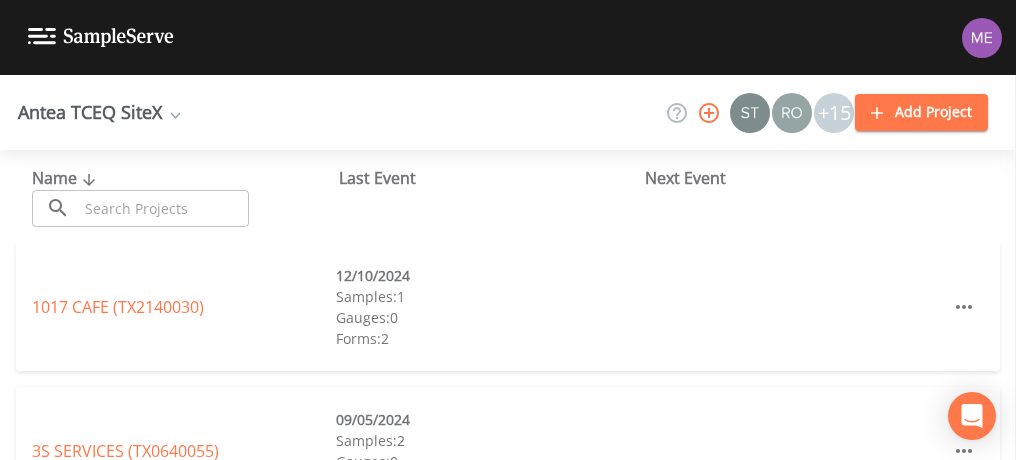 click at bounding box center [163, 208] 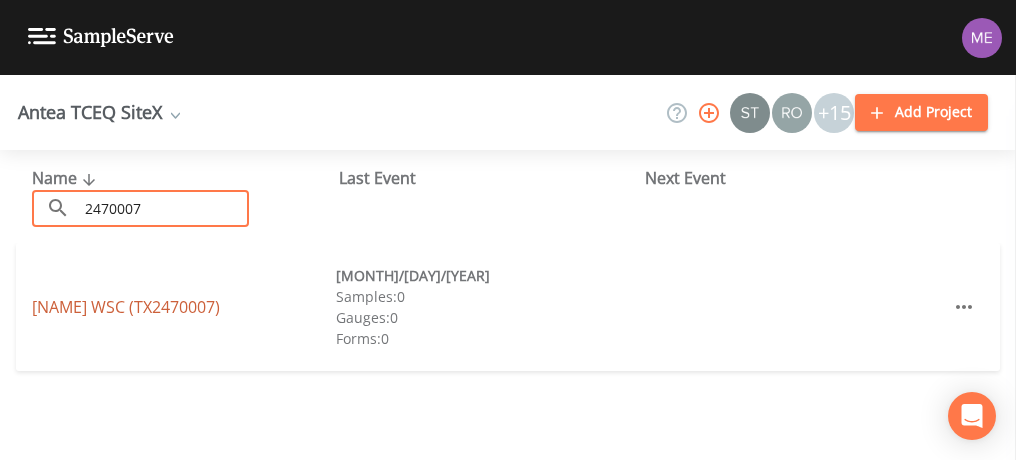 type on "2470007" 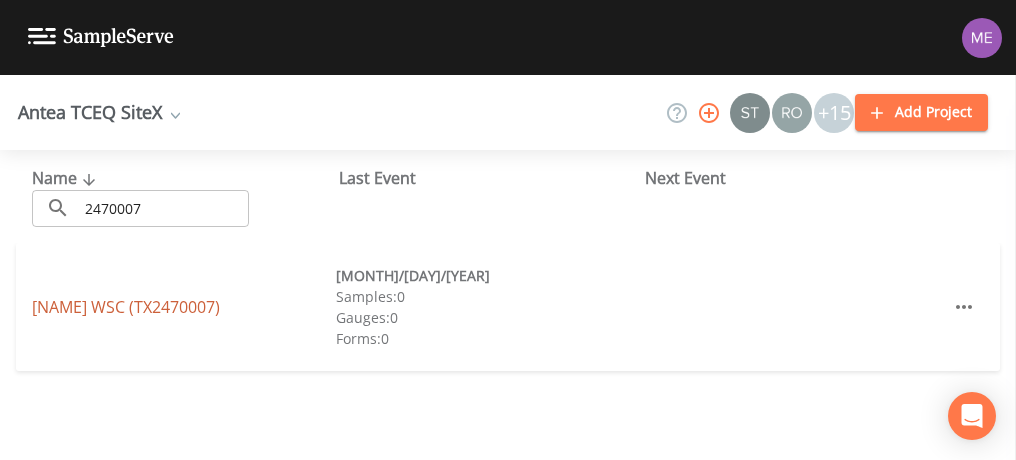 click on "THREE OAKS WSC   (TX2470007)" at bounding box center (126, 307) 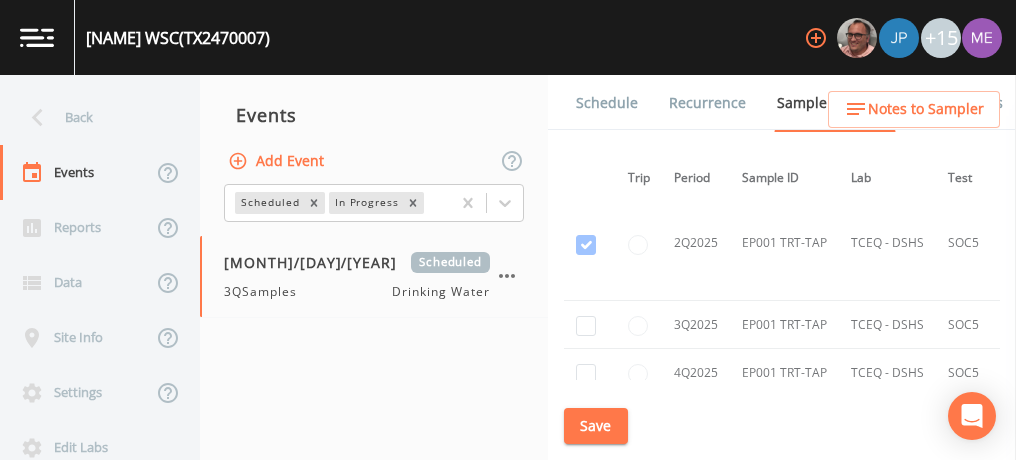 scroll, scrollTop: 4356, scrollLeft: 38, axis: both 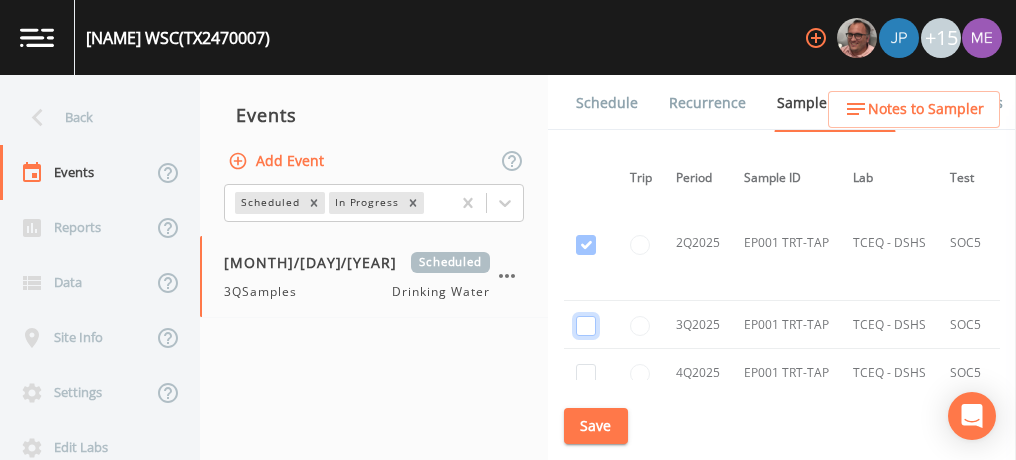 click at bounding box center [586, -1365] 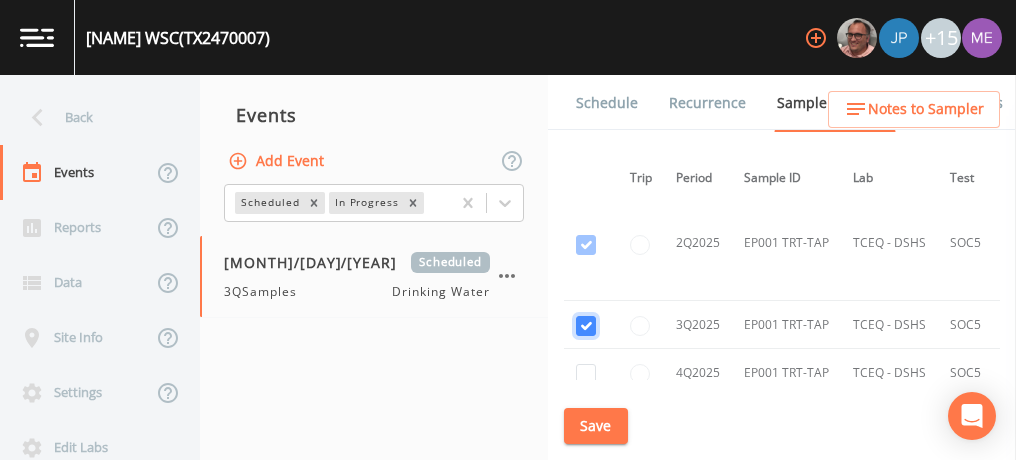checkbox on "true" 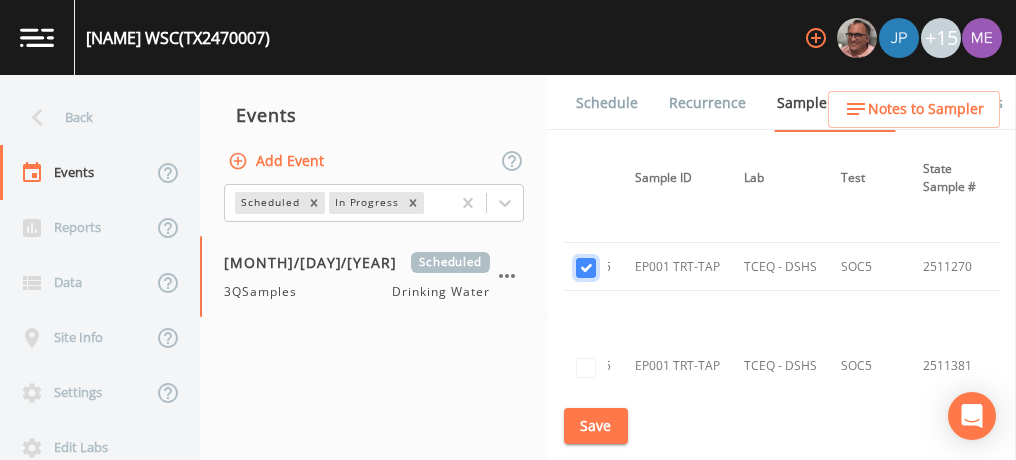 scroll, scrollTop: 3838, scrollLeft: 146, axis: both 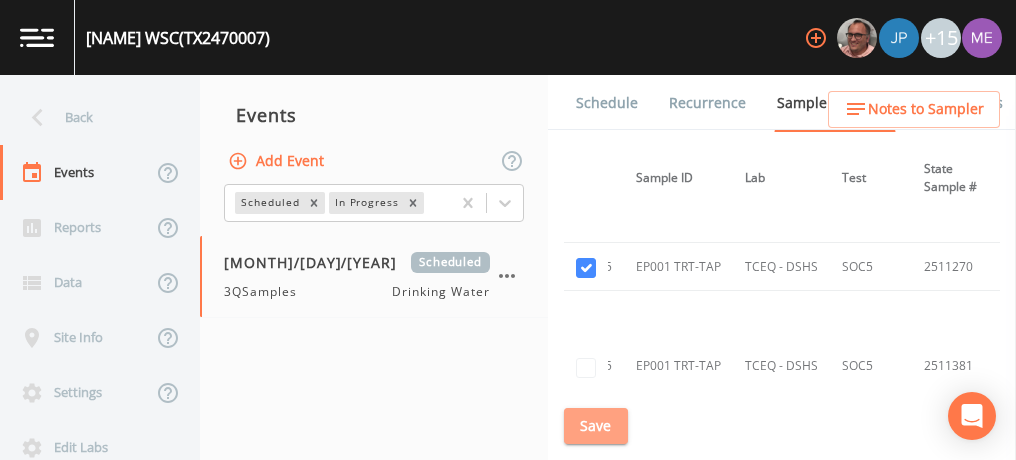 click on "Save" at bounding box center [596, 426] 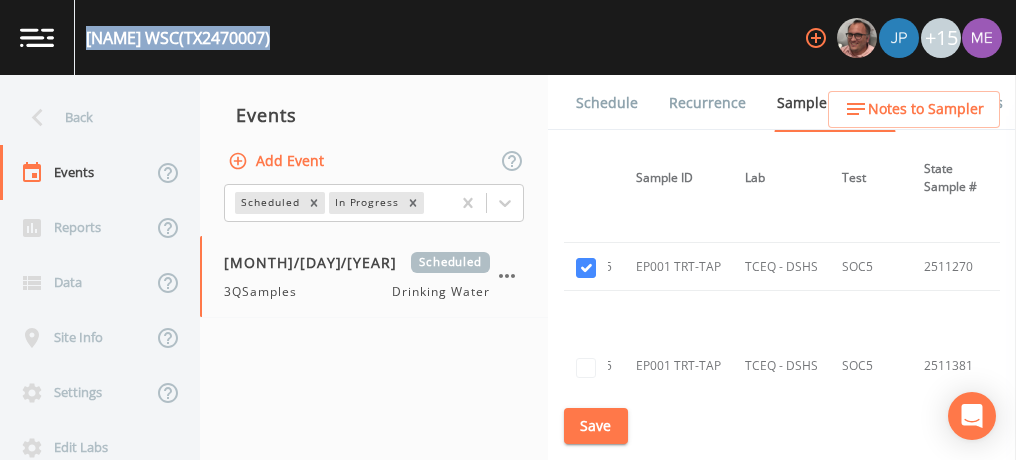 drag, startPoint x: 88, startPoint y: 35, endPoint x: 334, endPoint y: 46, distance: 246.24582 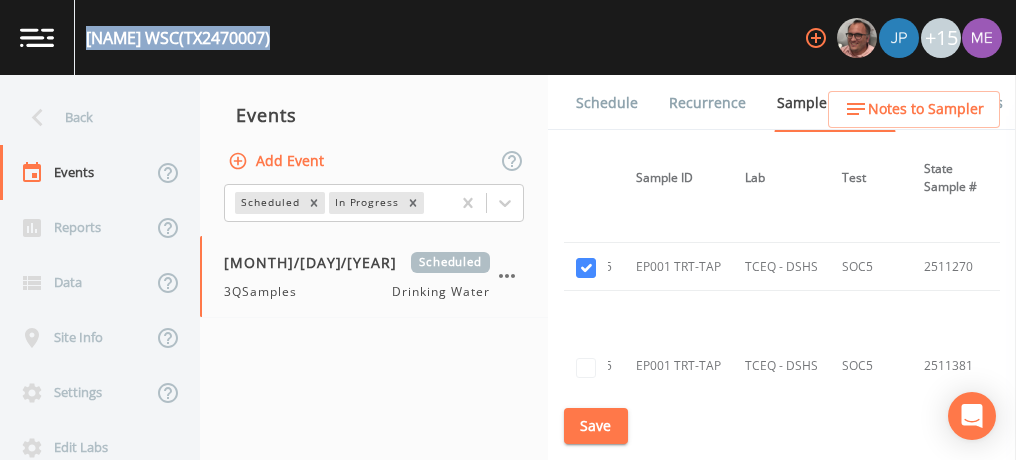 click on "THREE OAKS WSC  (TX2470007) +15" at bounding box center [508, 37] 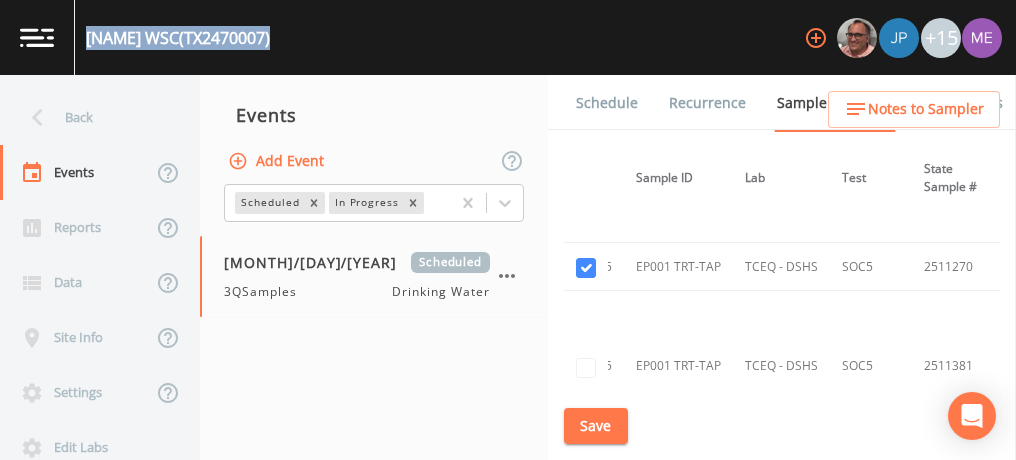 copy on "THREE OAKS WSC  (TX2470007)" 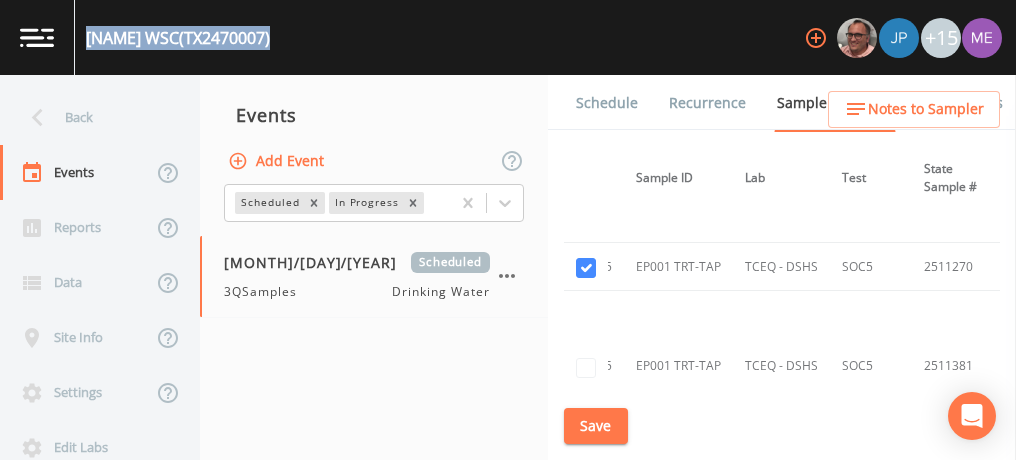 click on "Schedule" at bounding box center (607, 103) 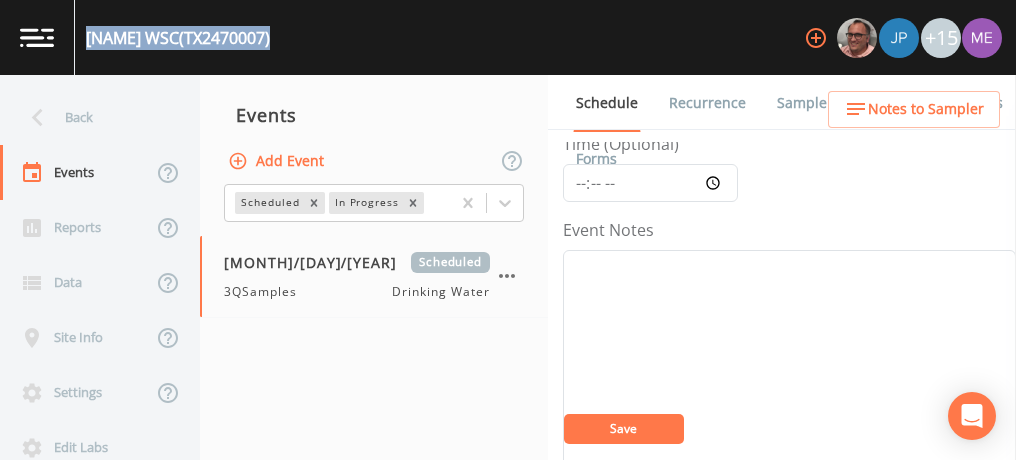 scroll, scrollTop: 184, scrollLeft: 0, axis: vertical 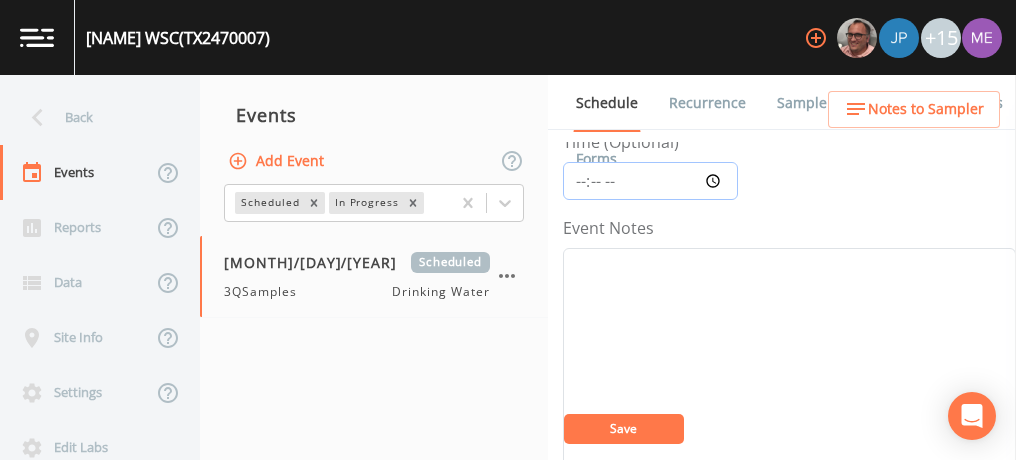 click on "Time (Optional)" at bounding box center [650, 181] 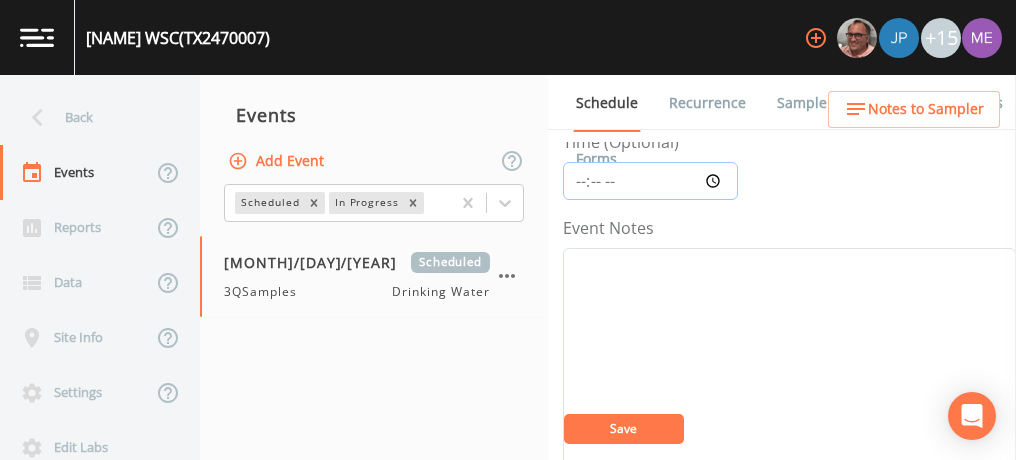 type on "09:00" 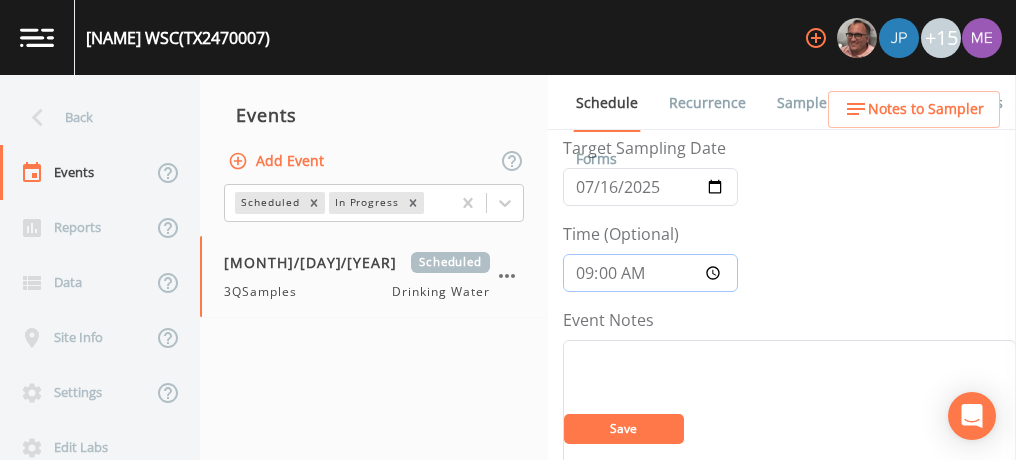 scroll, scrollTop: 84, scrollLeft: 0, axis: vertical 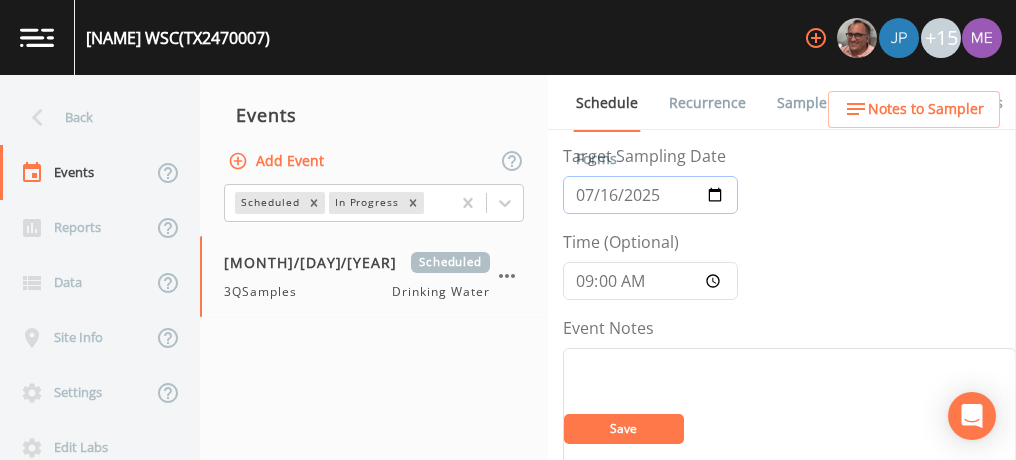 click on "2025-07-16" at bounding box center [650, 195] 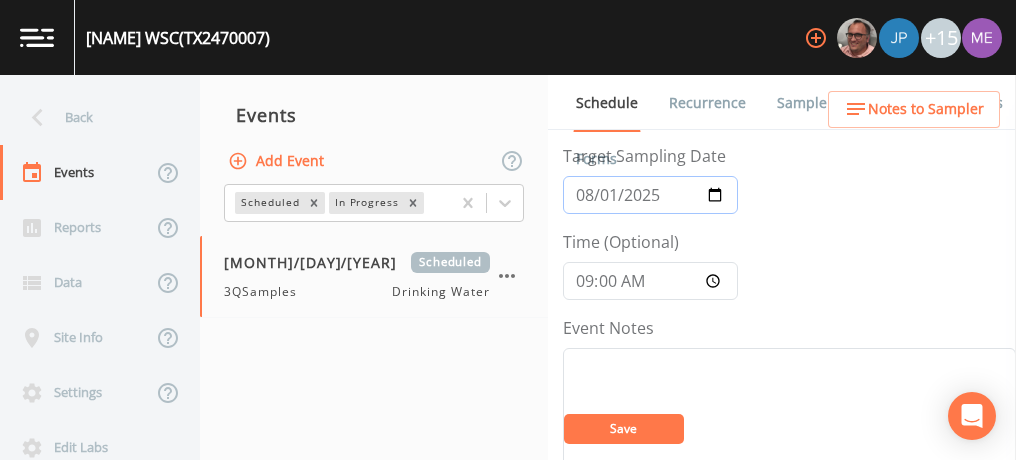 type on "2025-08-11" 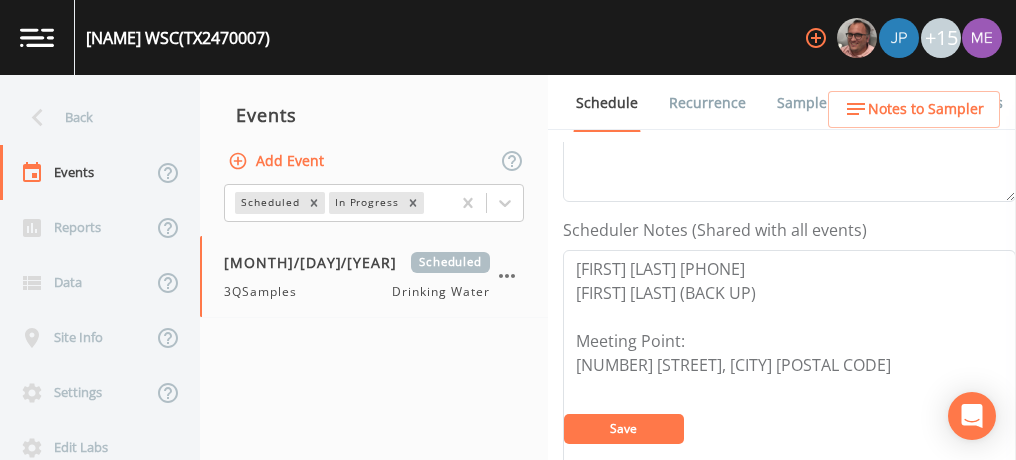 scroll, scrollTop: 484, scrollLeft: 0, axis: vertical 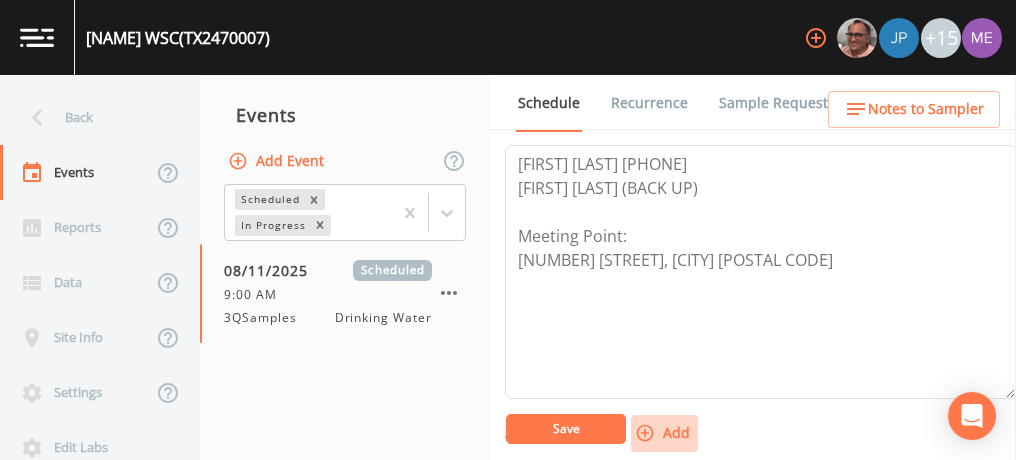 click 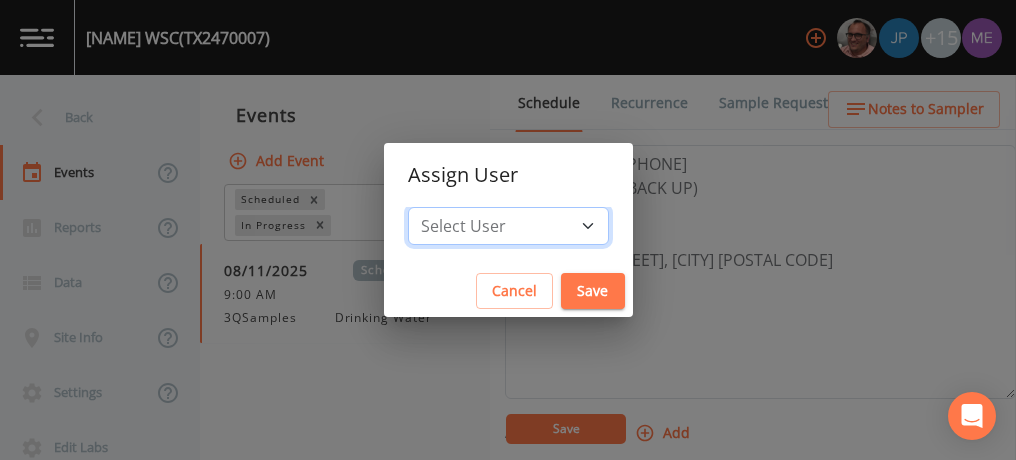 click on "Select User Mike  Franklin Joshua gere  Paul Lauren  Saenz Russell   Schindler  David  Weber Zachary  Evans Stafford  Johnson Sloan  Rigamonti chrisb@sitexsolutions.com Annie  Huebner Miriaha  Caddie Brandon  Fox Stan  Porter Melissa  Coleman Rodolfo  Ramirez Charles  Medina Mikeh@sitexsolutions.com" at bounding box center (508, 226) 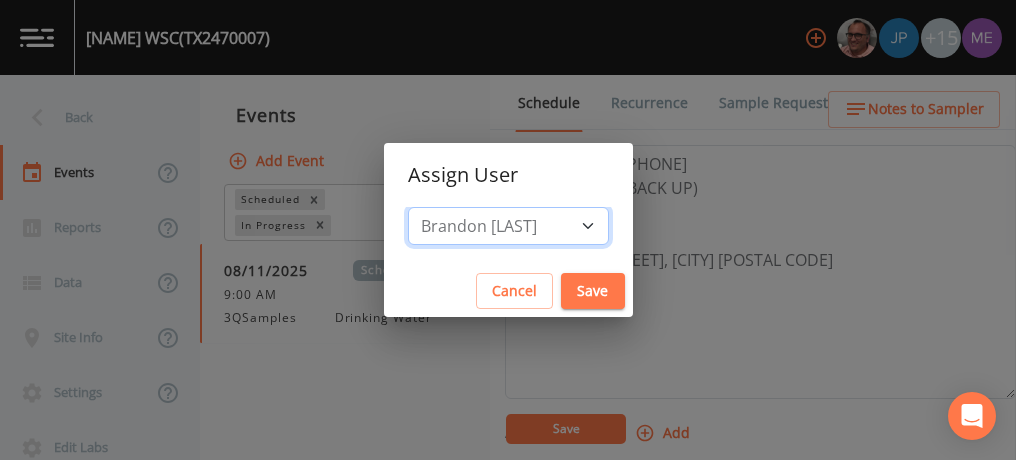 click on "Select User Mike  Franklin Joshua gere  Paul Lauren  Saenz Russell   Schindler  David  Weber Zachary  Evans Stafford  Johnson Sloan  Rigamonti chrisb@sitexsolutions.com Annie  Huebner Miriaha  Caddie Brandon  Fox Stan  Porter Melissa  Coleman Rodolfo  Ramirez Charles  Medina Mikeh@sitexsolutions.com" at bounding box center [508, 226] 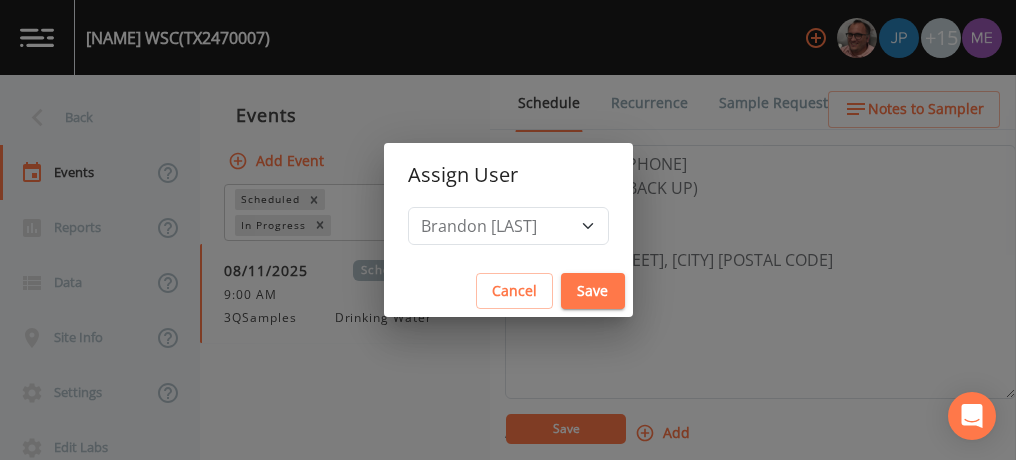 click on "Save" at bounding box center (593, 291) 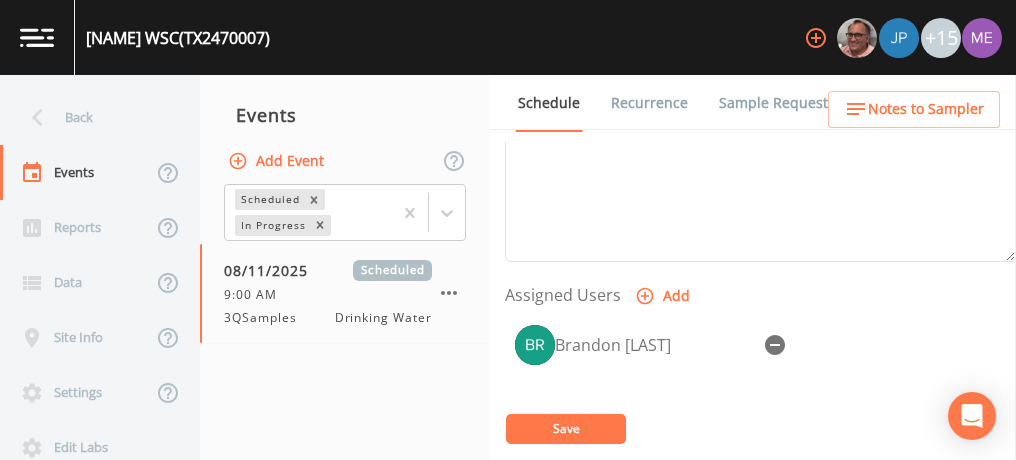 scroll, scrollTop: 730, scrollLeft: 0, axis: vertical 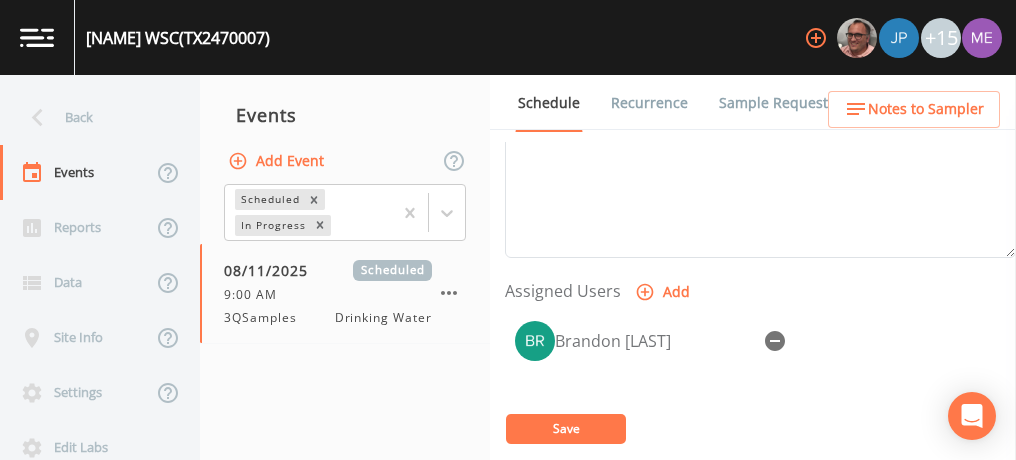 click on "Save" at bounding box center [566, 428] 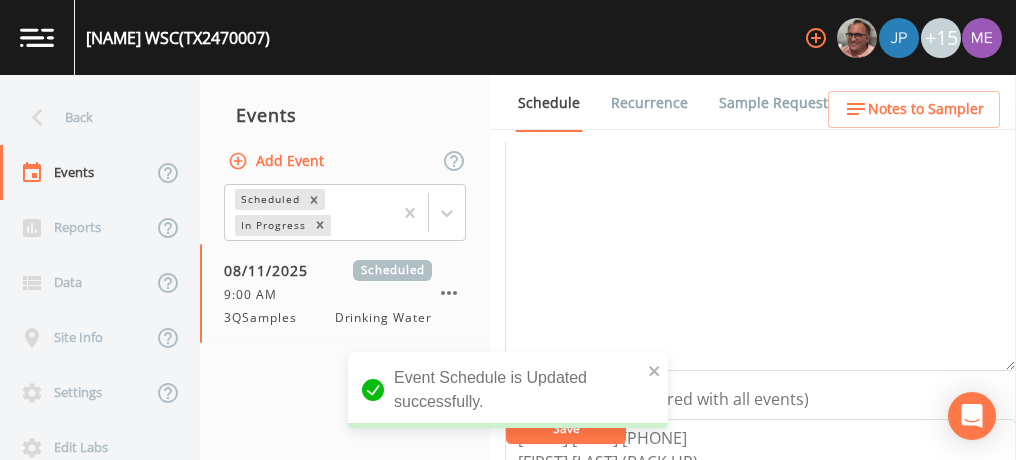 scroll, scrollTop: 314, scrollLeft: 0, axis: vertical 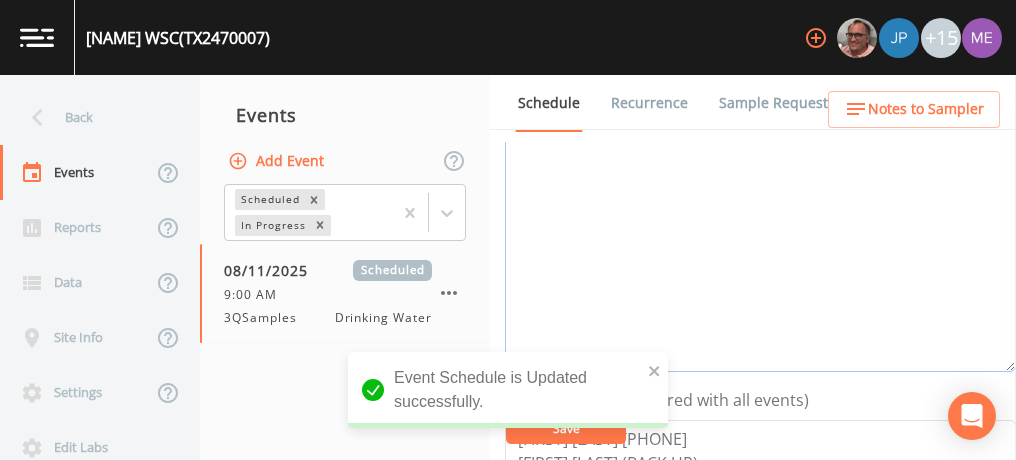 click on "Event Notes" at bounding box center (760, 245) 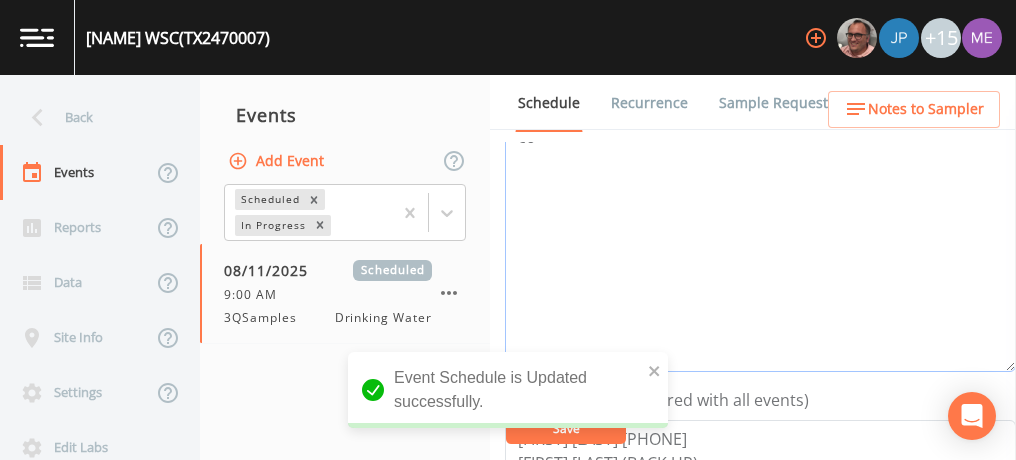 scroll, scrollTop: 294, scrollLeft: 0, axis: vertical 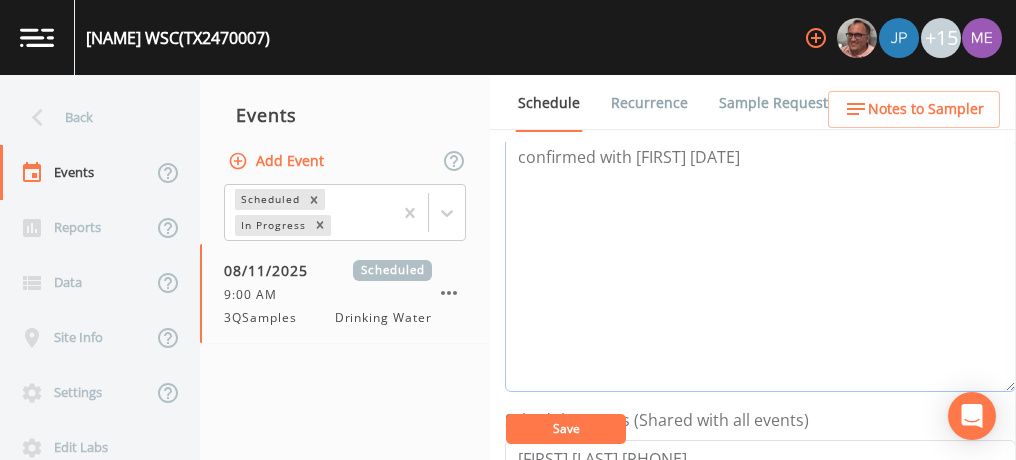 type on "confirmed with Tyler 8/5" 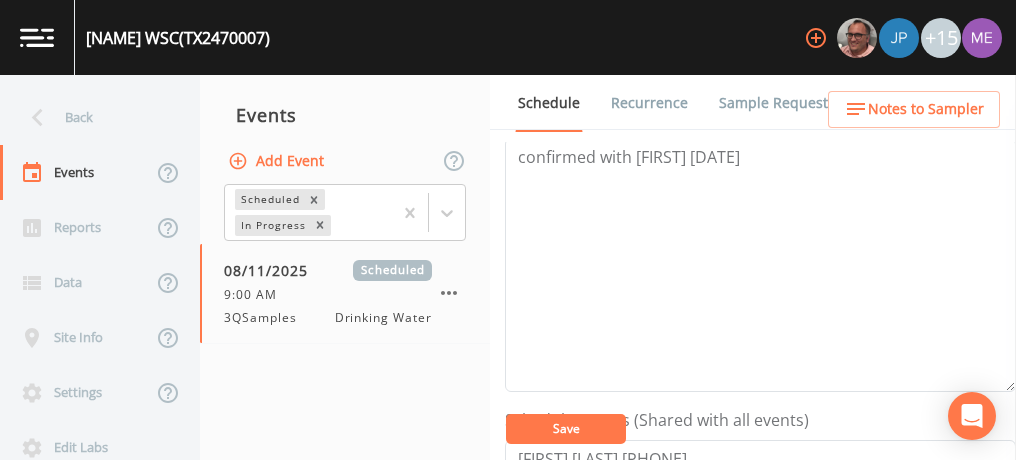 click on "Save" at bounding box center [566, 428] 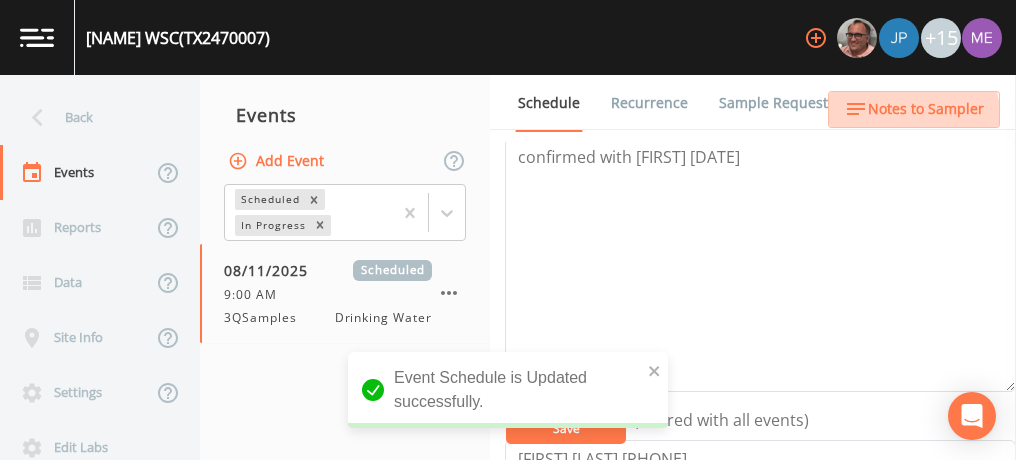 click on "Notes to Sampler" at bounding box center (926, 109) 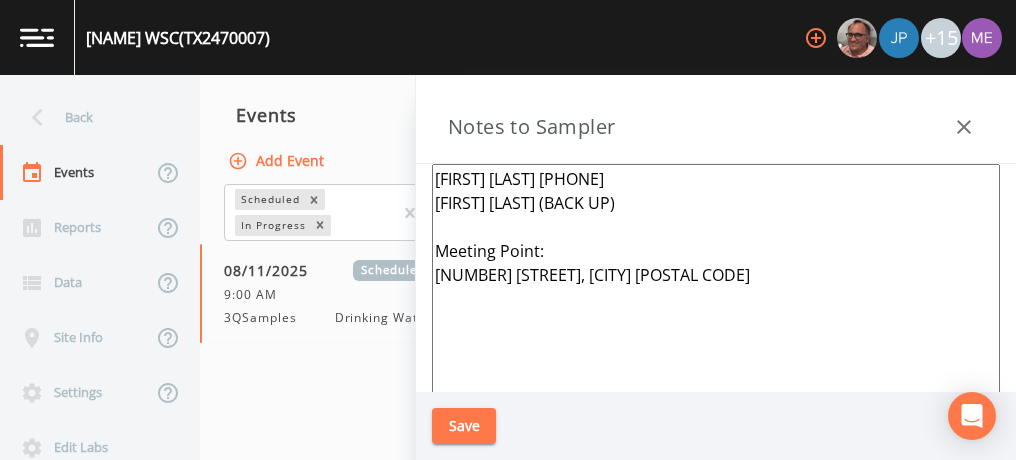 click on "Save" at bounding box center (464, 426) 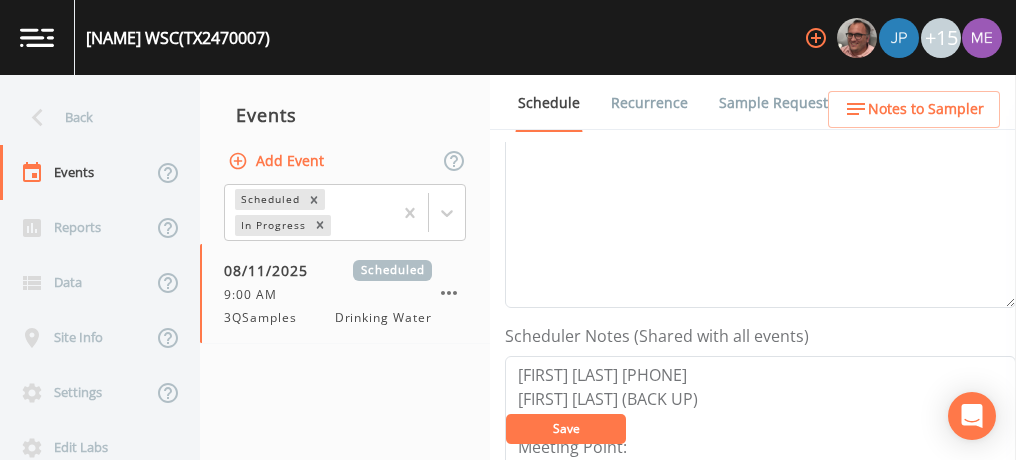 scroll, scrollTop: 450, scrollLeft: 0, axis: vertical 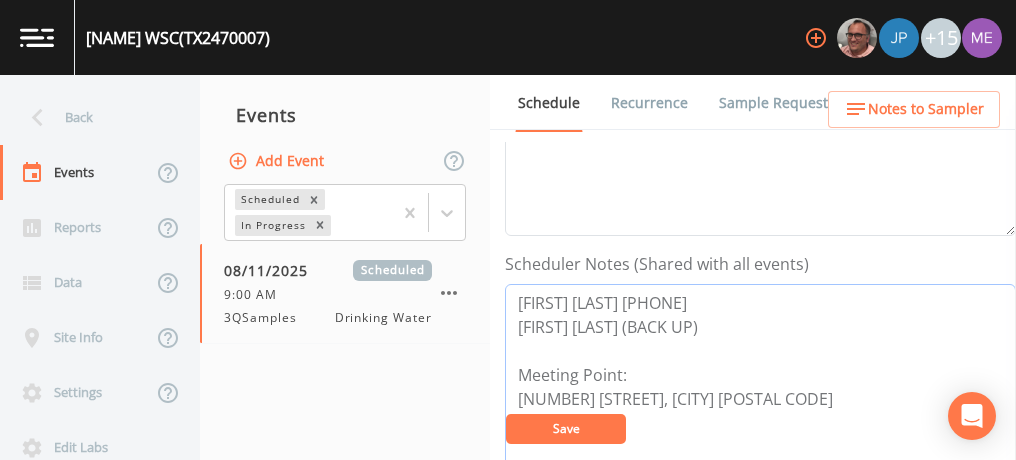 drag, startPoint x: 515, startPoint y: 299, endPoint x: 734, endPoint y: 299, distance: 219 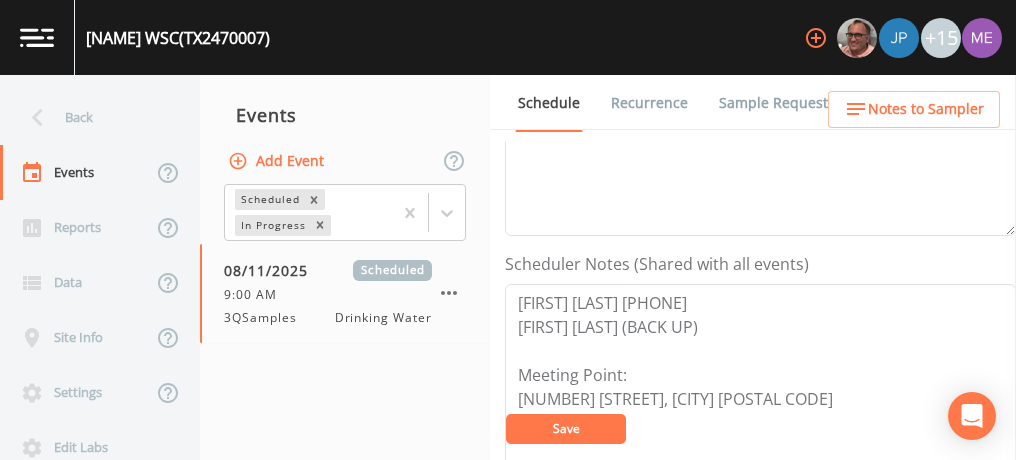 click on "Save" at bounding box center (566, 428) 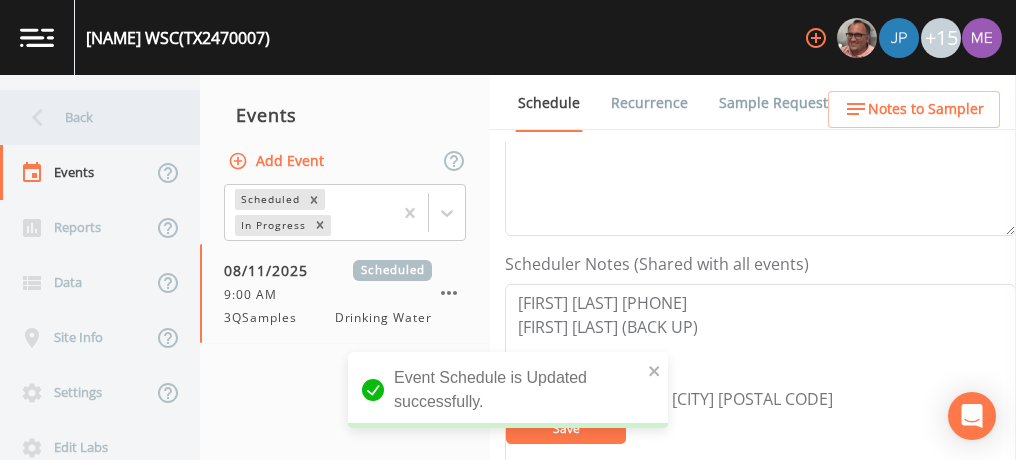 click on "Back" at bounding box center (90, 117) 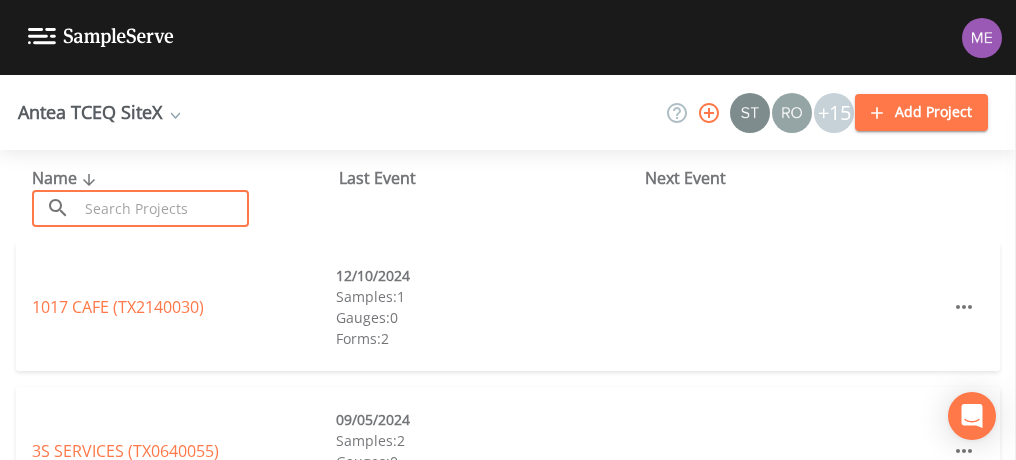 click at bounding box center (163, 208) 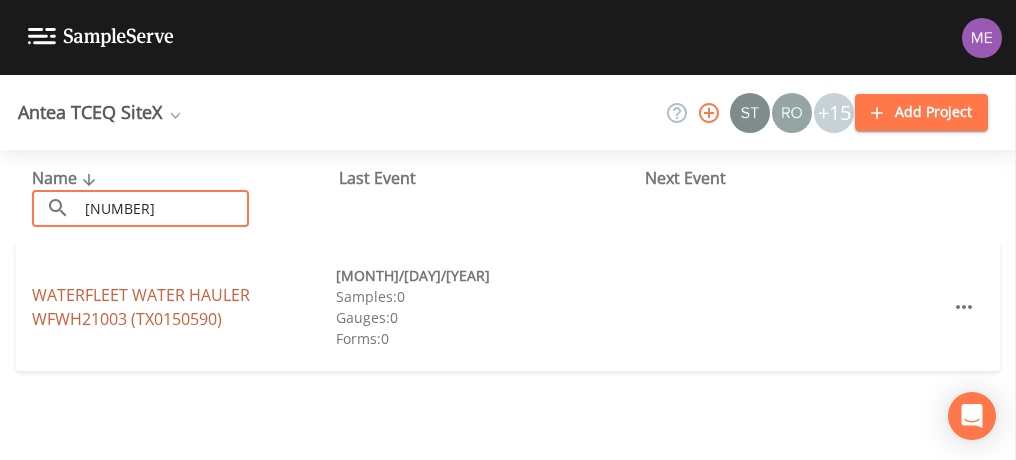 type on "0150590" 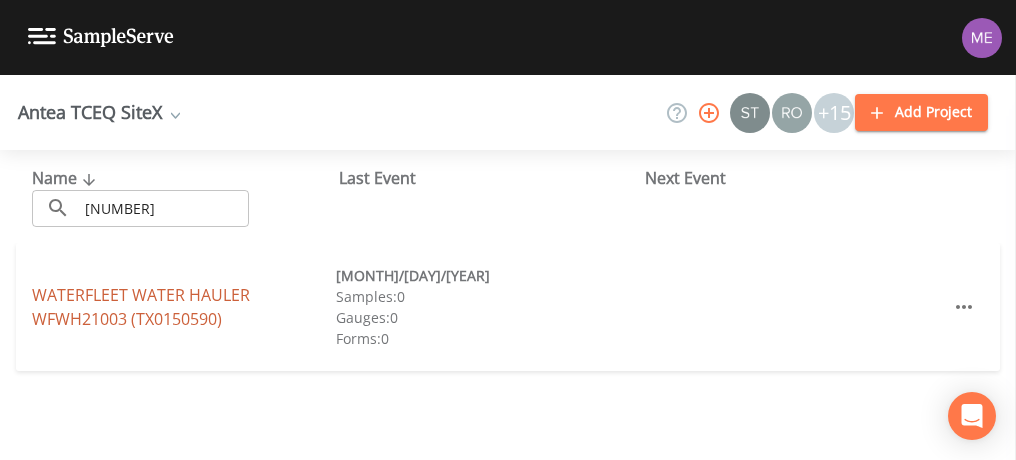 click on "WATERFLEET WATER HAULER WFWH21003   (TX0150590)" at bounding box center (141, 307) 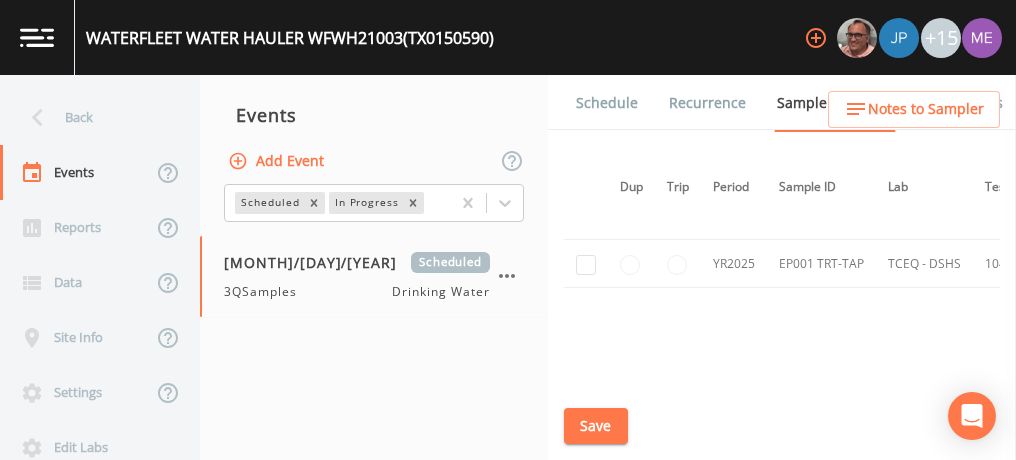 scroll, scrollTop: 104, scrollLeft: 0, axis: vertical 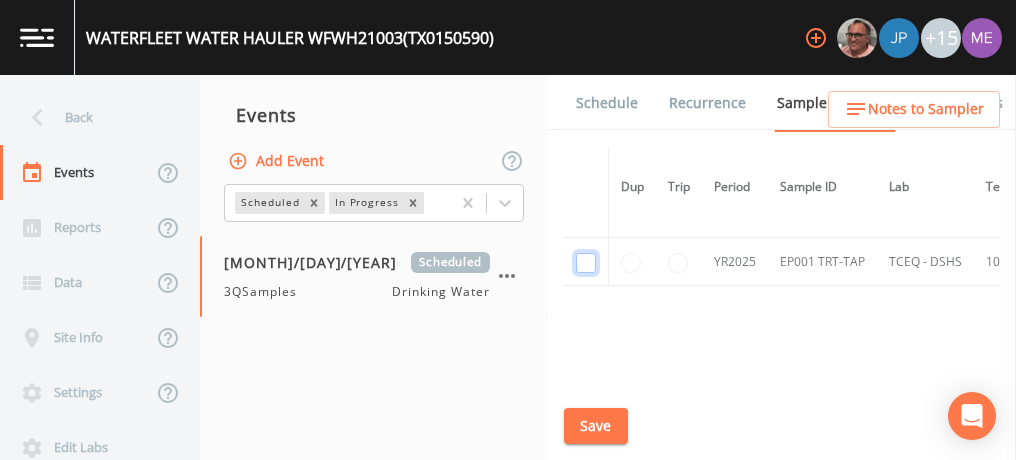 click at bounding box center (586, 182) 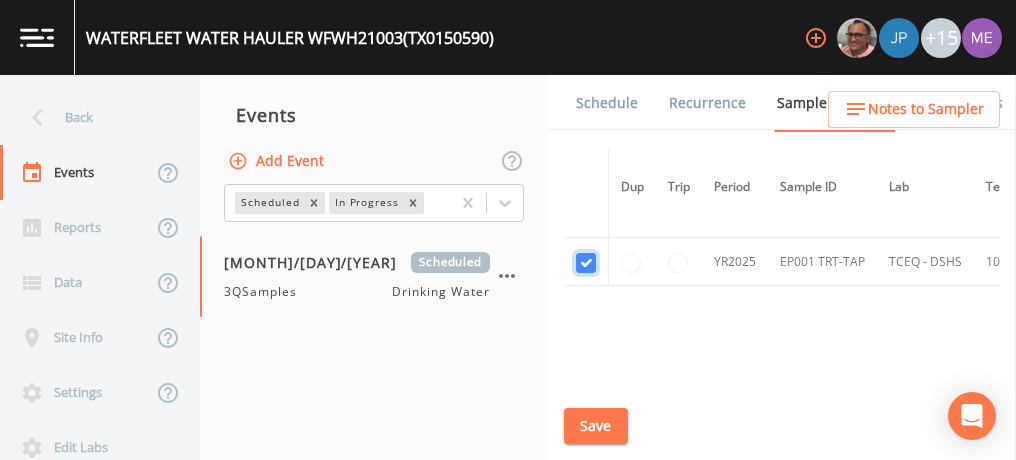 checkbox on "true" 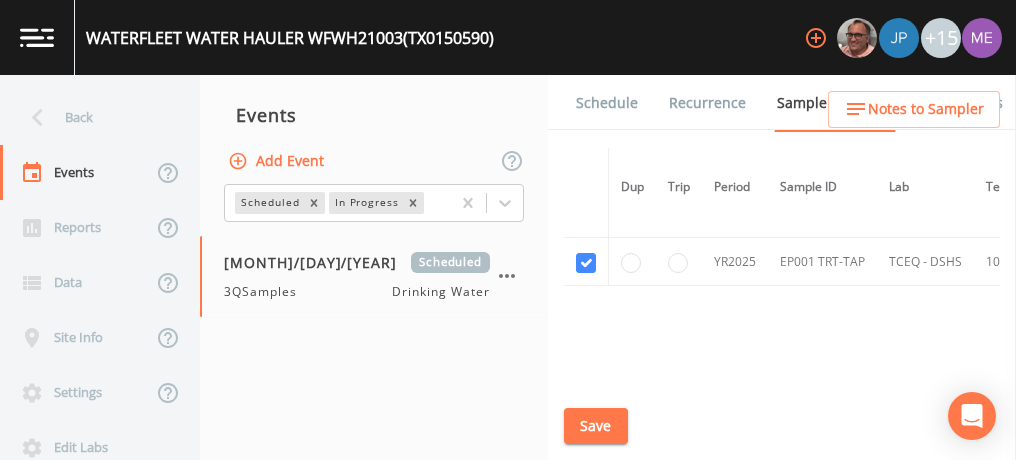 click on "Save" at bounding box center [596, 426] 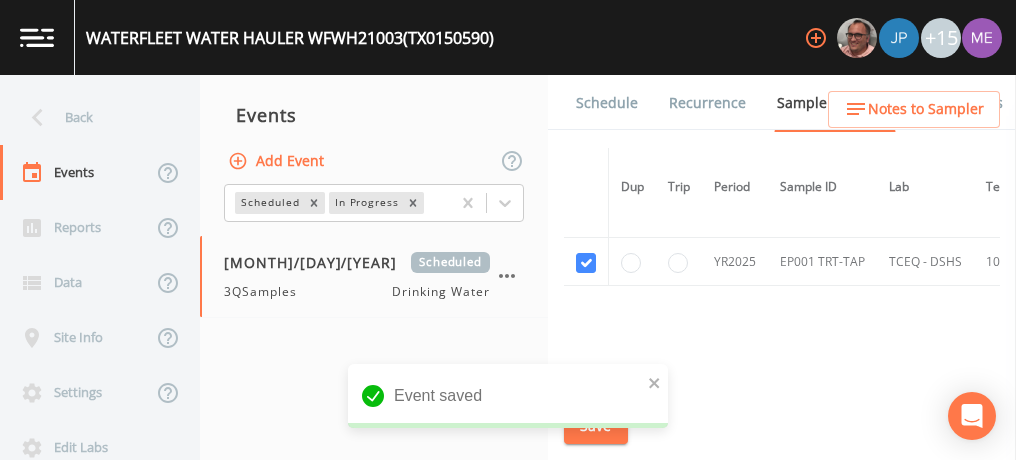 click on "Schedule" at bounding box center [607, 103] 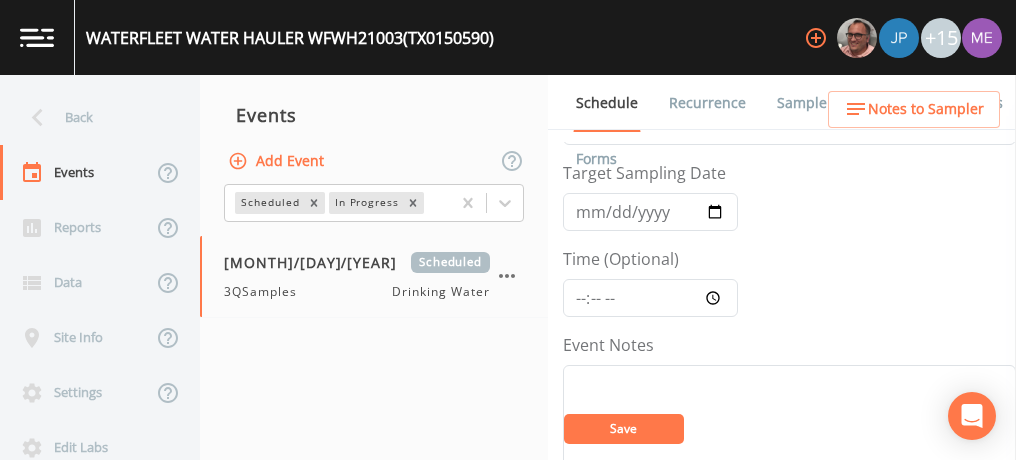 scroll, scrollTop: 68, scrollLeft: 0, axis: vertical 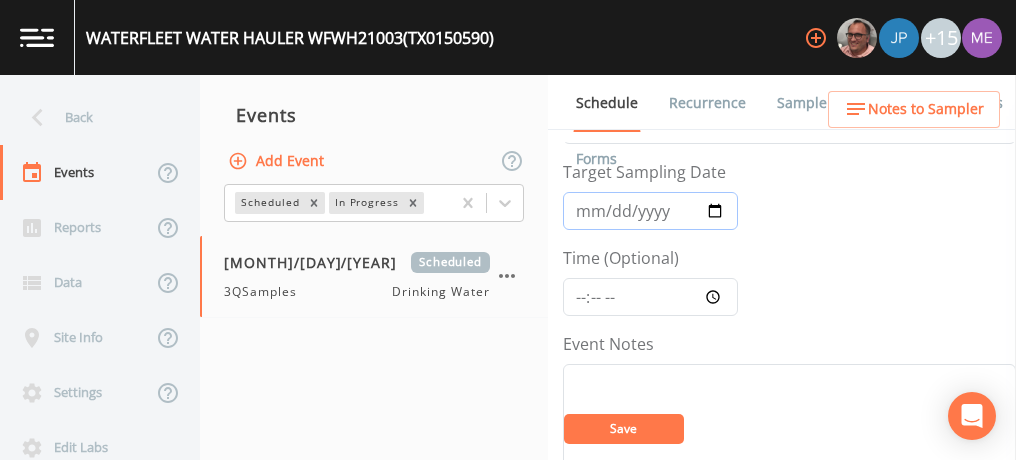 click on "2025-07-02" at bounding box center (650, 211) 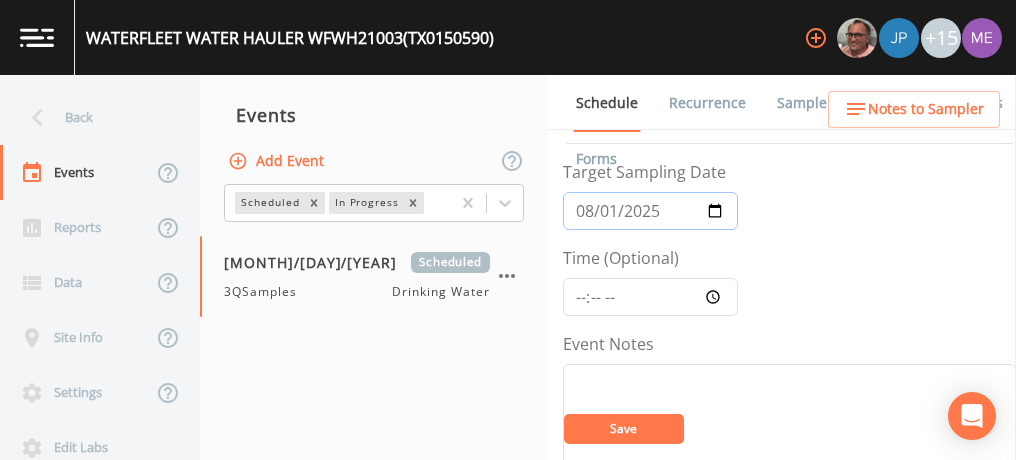 type on "2025-08-11" 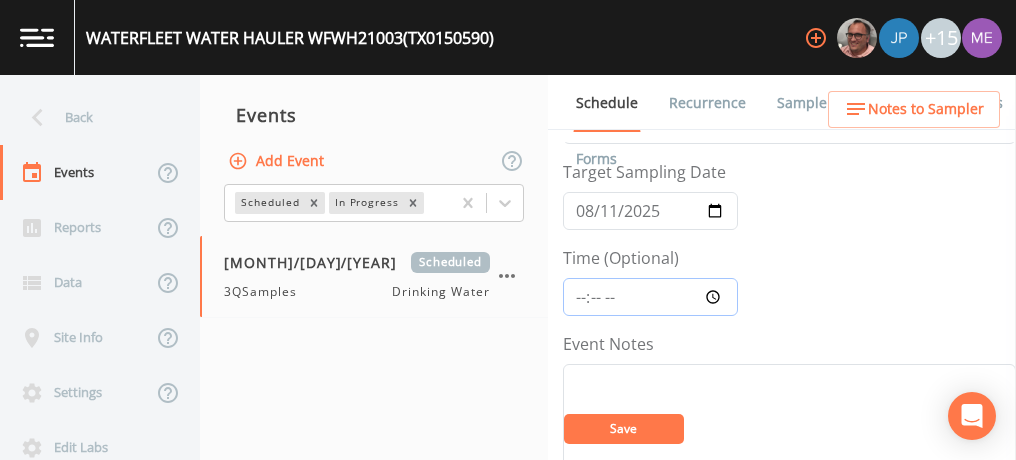 click on "Time (Optional)" at bounding box center [650, 297] 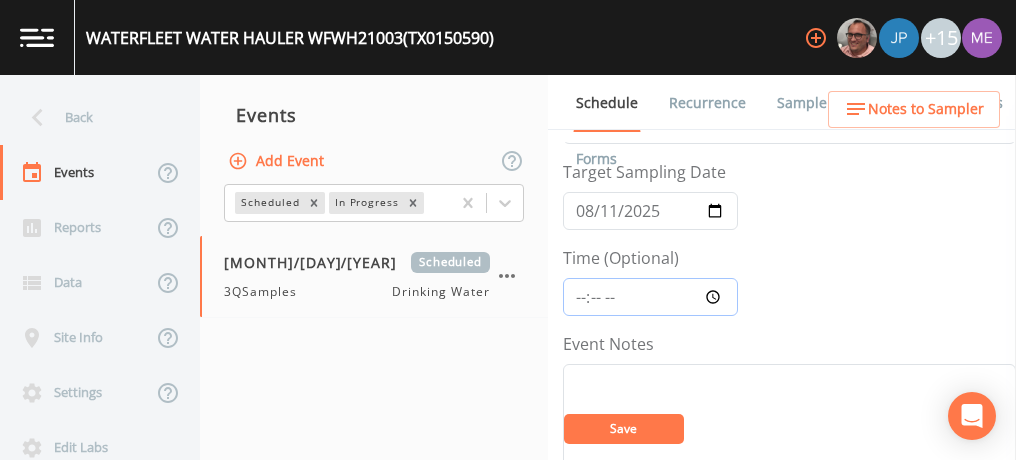 type on "08:00" 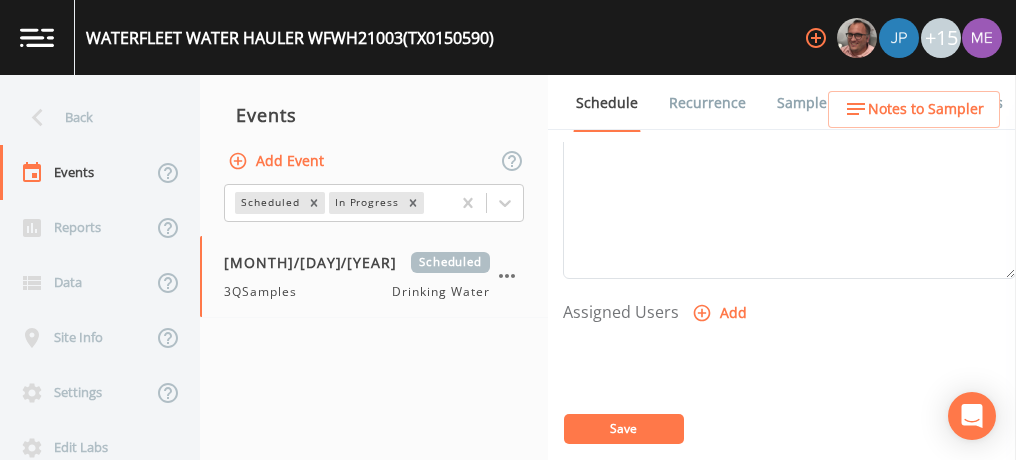 scroll, scrollTop: 710, scrollLeft: 0, axis: vertical 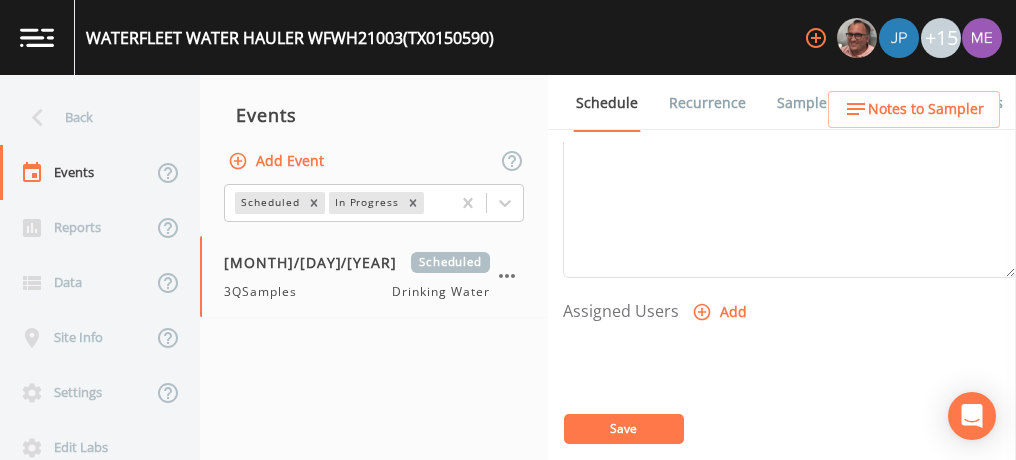 click 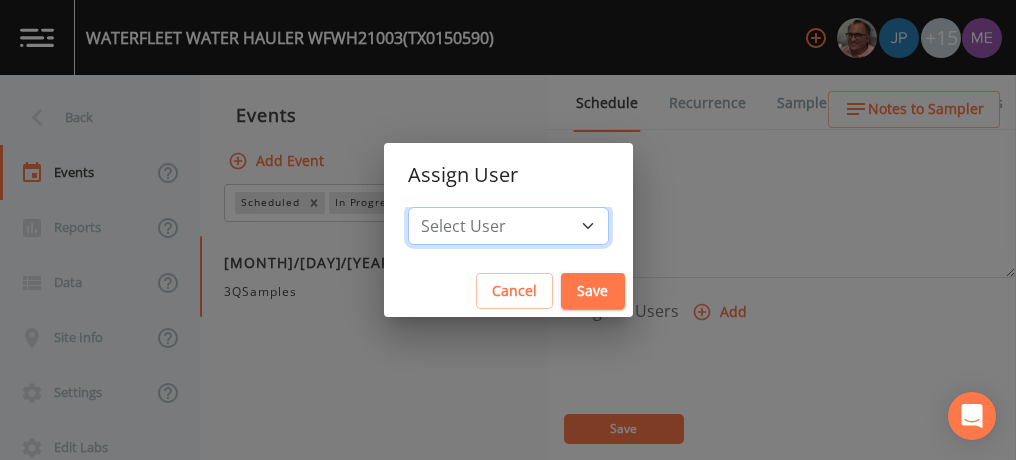 click on "Select User Mike  Franklin Joshua gere  Paul Lauren  Saenz Russell   Schindler  David  Weber Zachary  Evans Stafford  Johnson Sloan  Rigamonti chrisb@sitexsolutions.com Annie  Huebner Miriaha  Caddie Brandon  Fox Stan  Porter Melissa  Coleman Rodolfo  Ramirez Charles  Medina Mikeh@sitexsolutions.com" at bounding box center (508, 226) 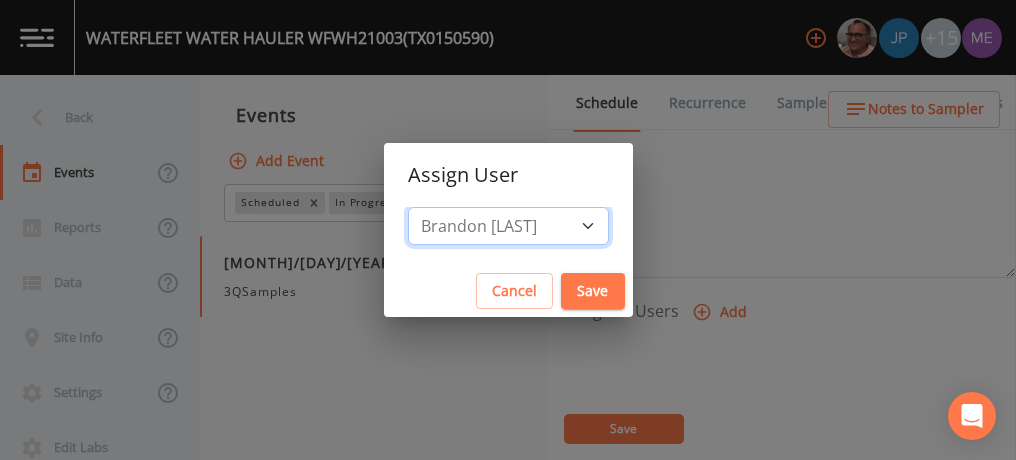 click on "Select User Mike  Franklin Joshua gere  Paul Lauren  Saenz Russell   Schindler  David  Weber Zachary  Evans Stafford  Johnson Sloan  Rigamonti chrisb@sitexsolutions.com Annie  Huebner Miriaha  Caddie Brandon  Fox Stan  Porter Melissa  Coleman Rodolfo  Ramirez Charles  Medina Mikeh@sitexsolutions.com" at bounding box center (508, 226) 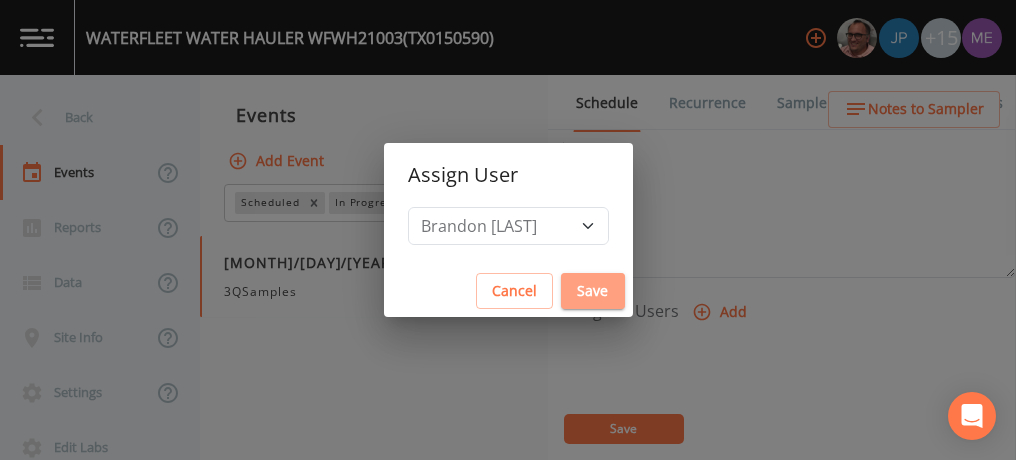 click on "Save" at bounding box center [593, 291] 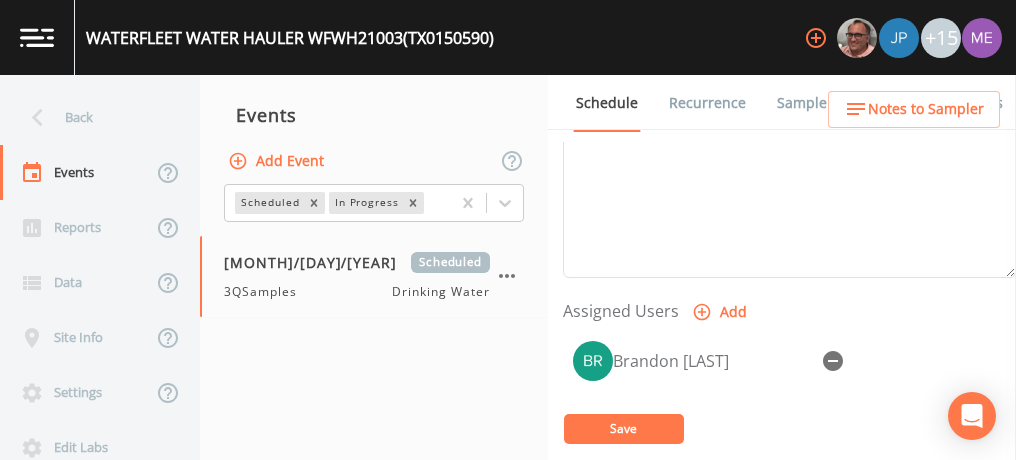 click on "Save" at bounding box center [624, 429] 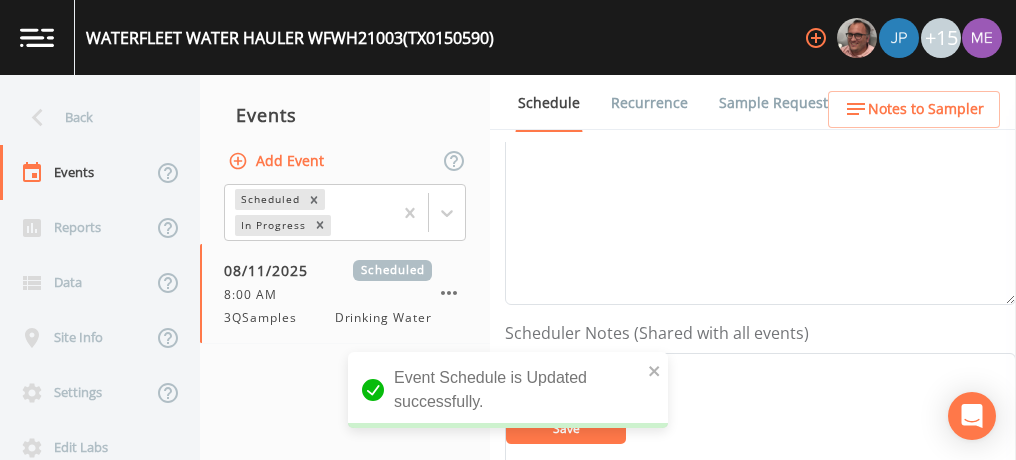 scroll, scrollTop: 356, scrollLeft: 0, axis: vertical 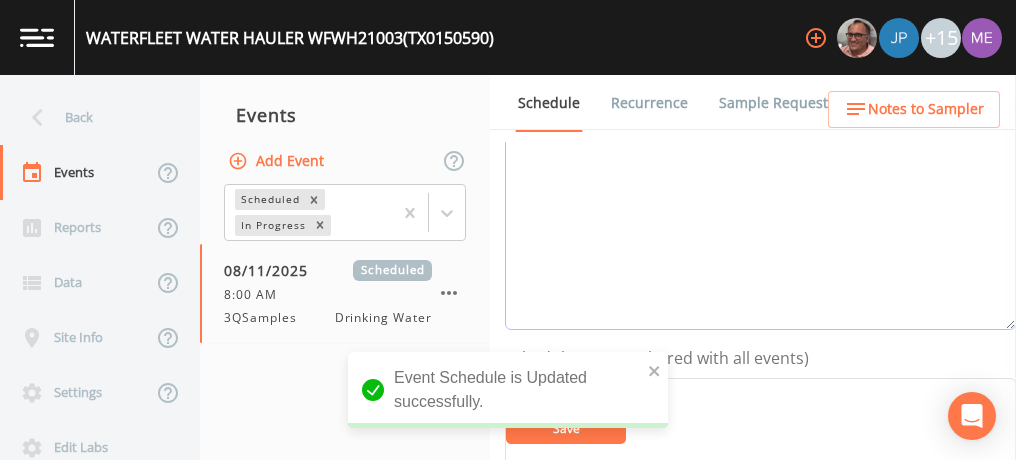 click on "Event Notes" at bounding box center [760, 203] 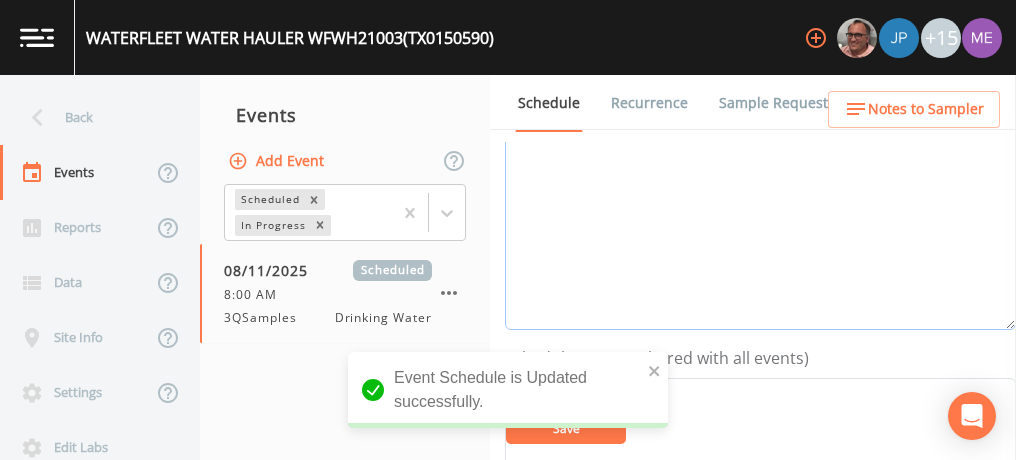 click on "Event Notes" at bounding box center [760, 203] 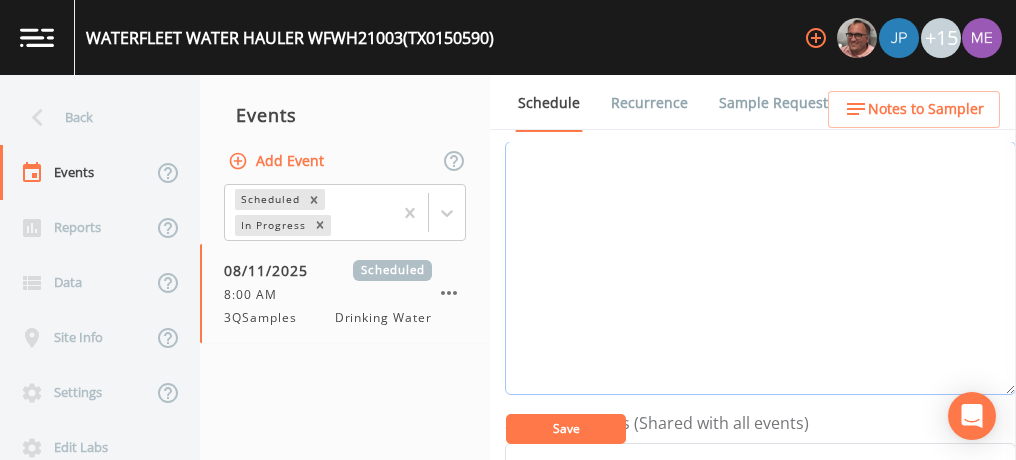 scroll, scrollTop: 273, scrollLeft: 0, axis: vertical 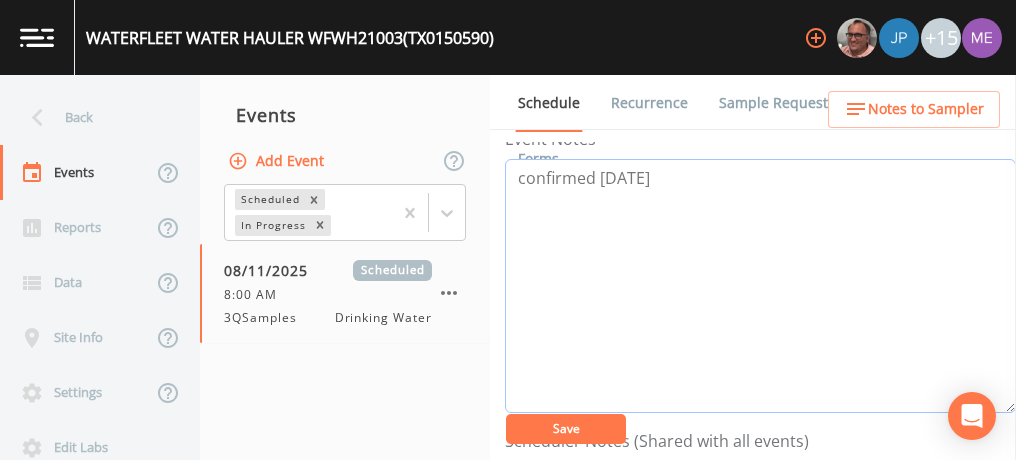 type on "confirmed 8/5" 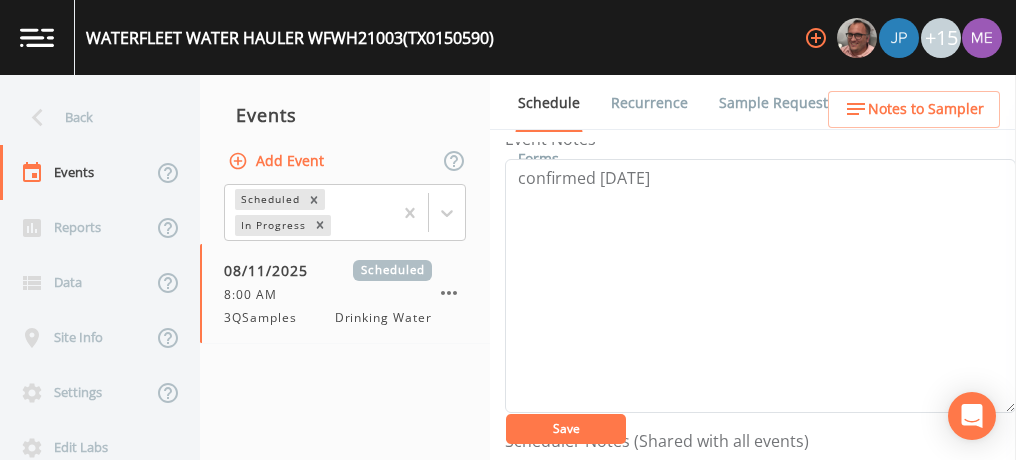 click on "Save" at bounding box center (566, 429) 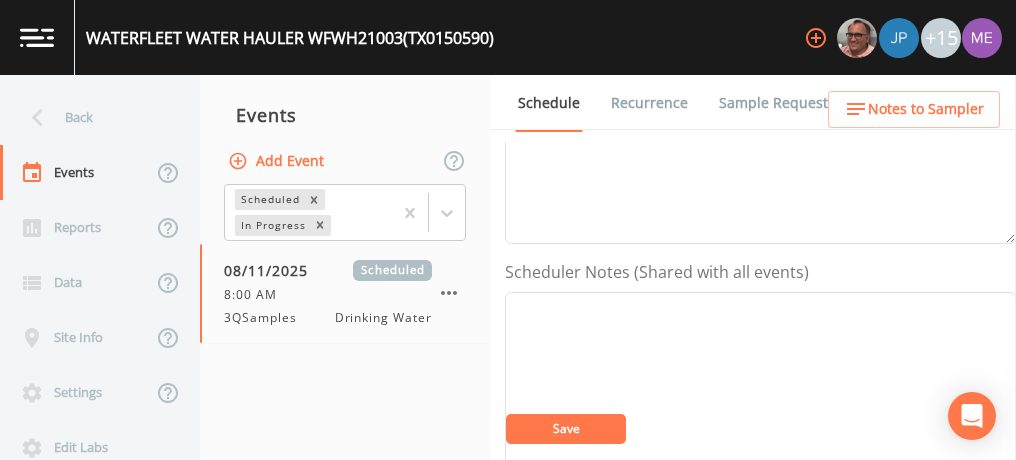scroll, scrollTop: 476, scrollLeft: 0, axis: vertical 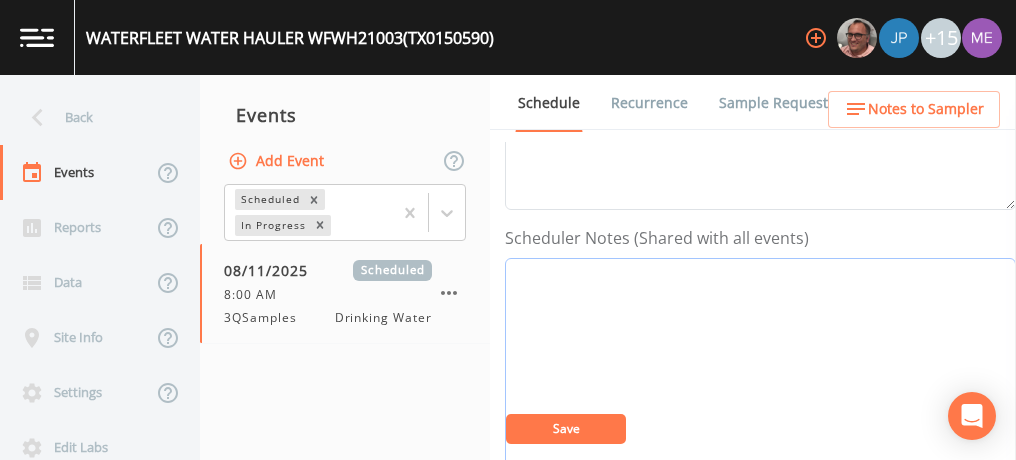 click on "Event Notes" at bounding box center (760, 385) 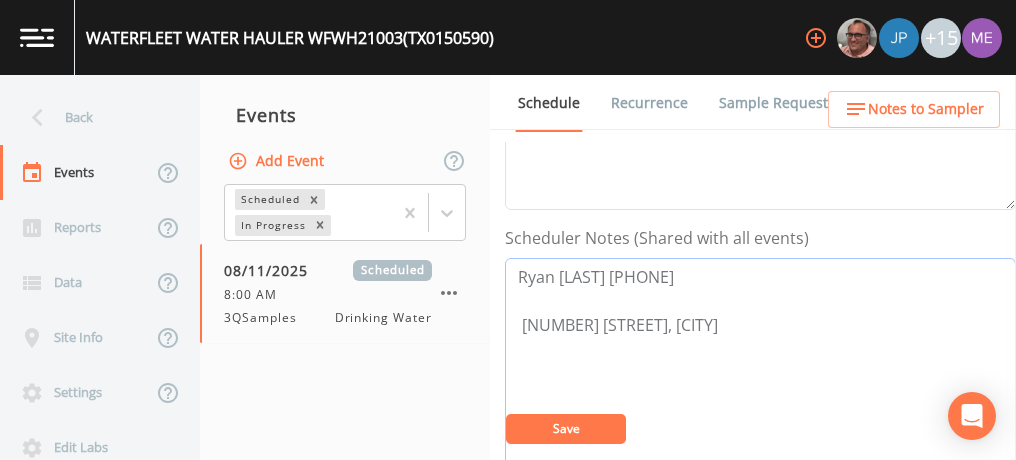 type on "Ryan Tichnor 210-529-6609
5110 SE LOOP 410, SAN ANTONIO" 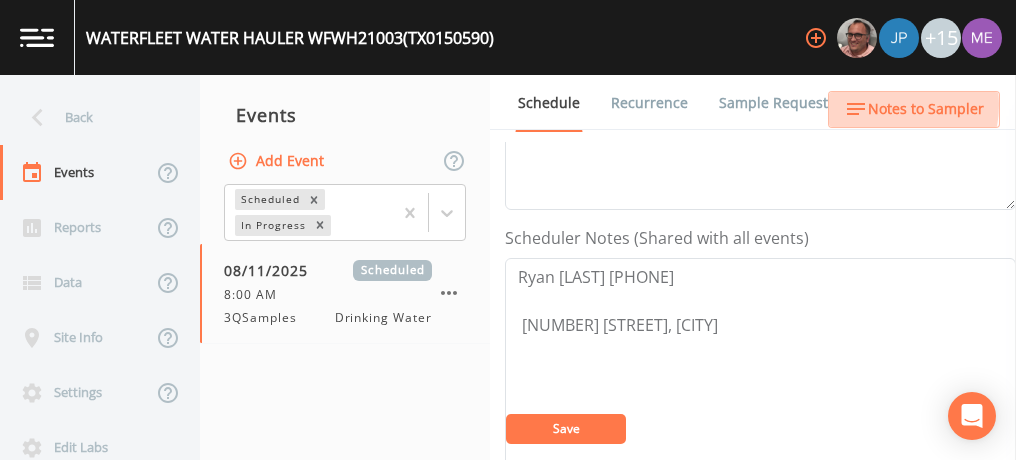 click on "Notes to Sampler" at bounding box center (926, 109) 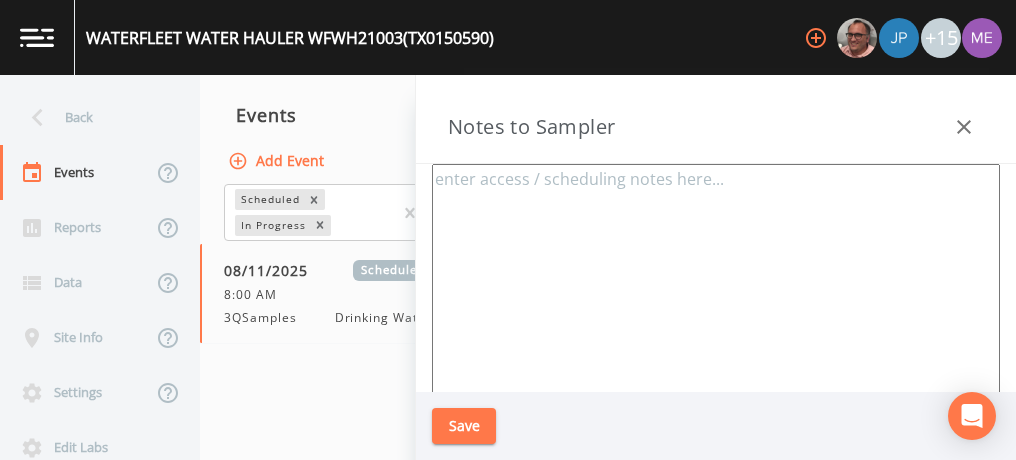 click at bounding box center (716, 407) 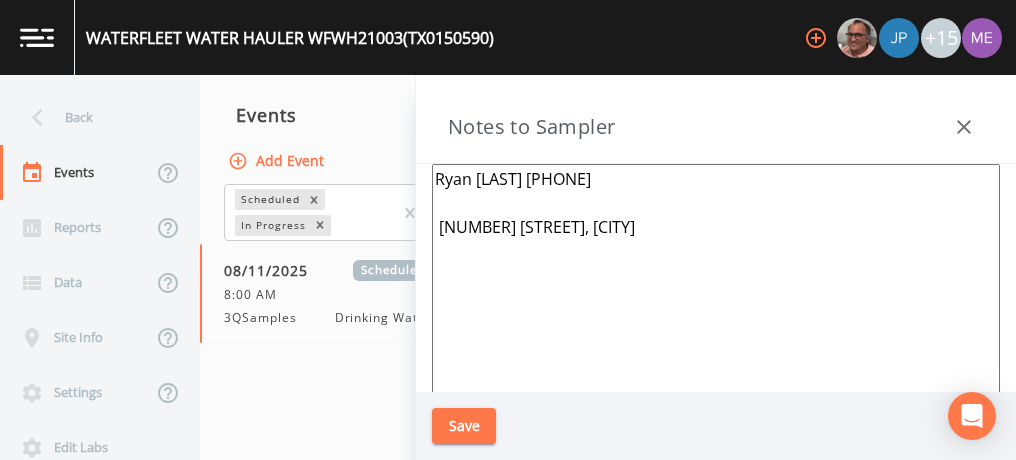 type on "Ryan Tichnor 210-529-6609
5110 SE LOOP 410, SAN ANTONIO" 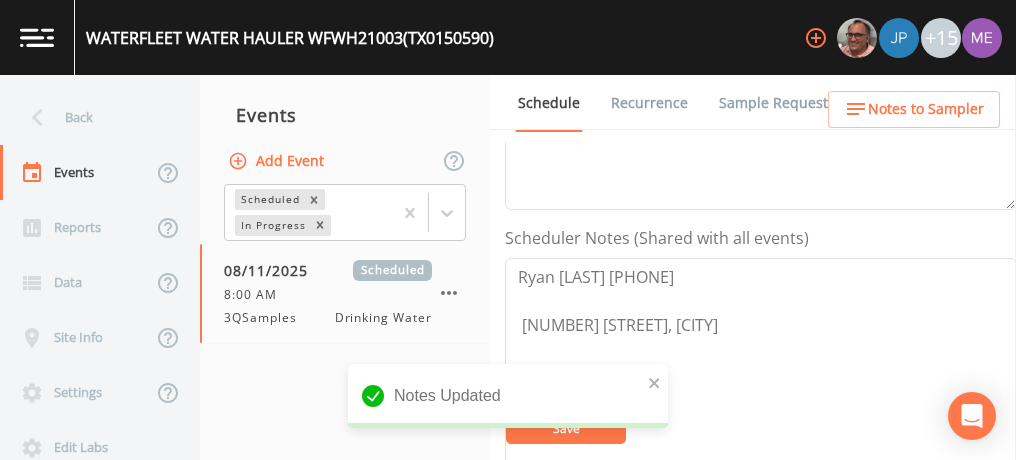 click on "Notes Updated" at bounding box center [508, 404] 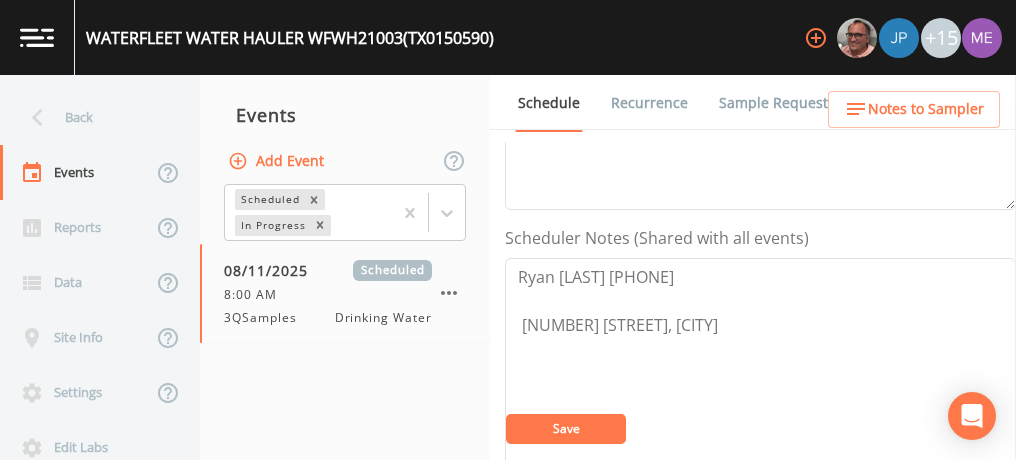 click on "Save" at bounding box center [566, 428] 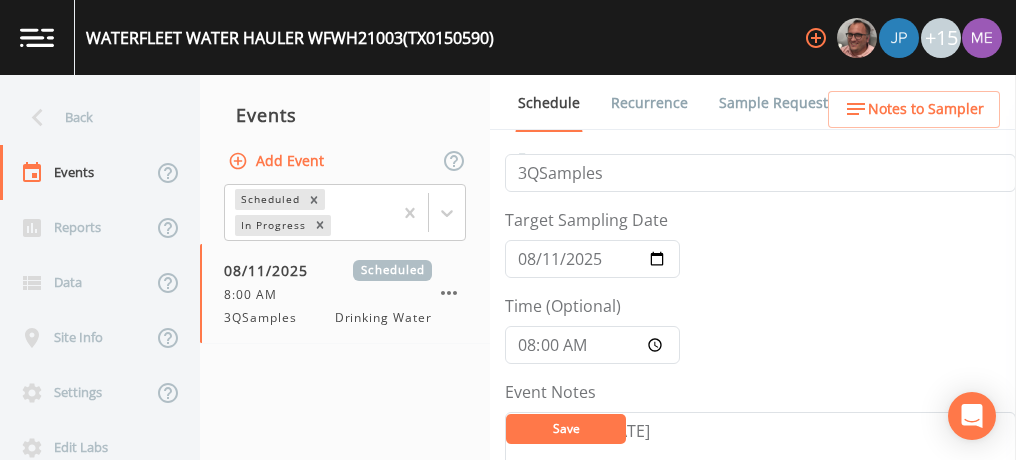 scroll, scrollTop: 19, scrollLeft: 0, axis: vertical 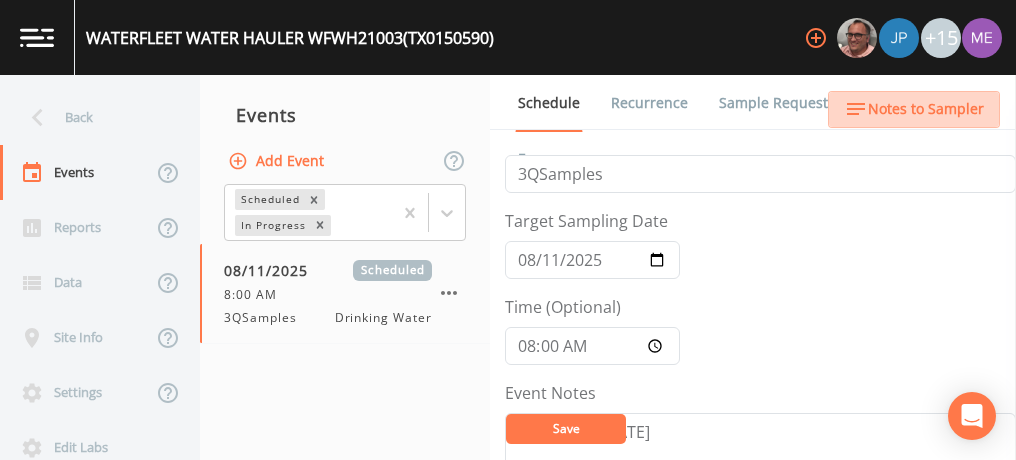 click on "Notes to Sampler" at bounding box center (926, 109) 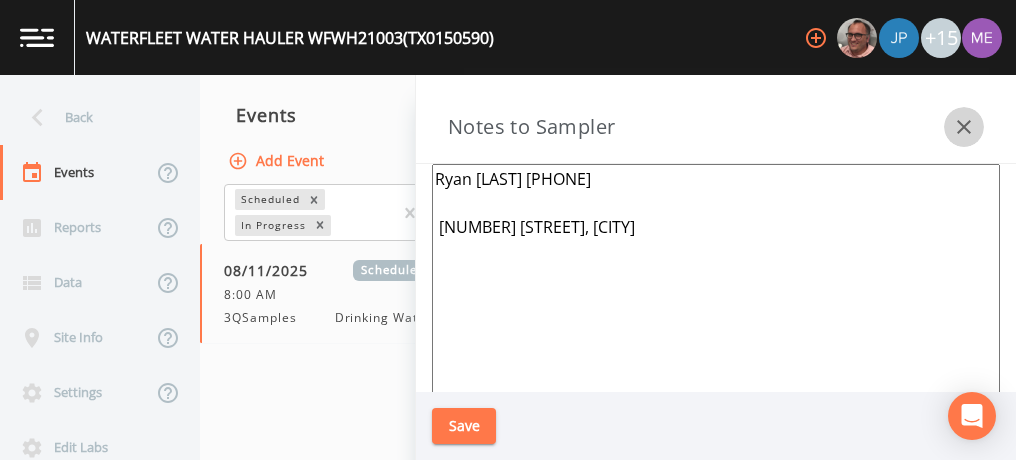 click 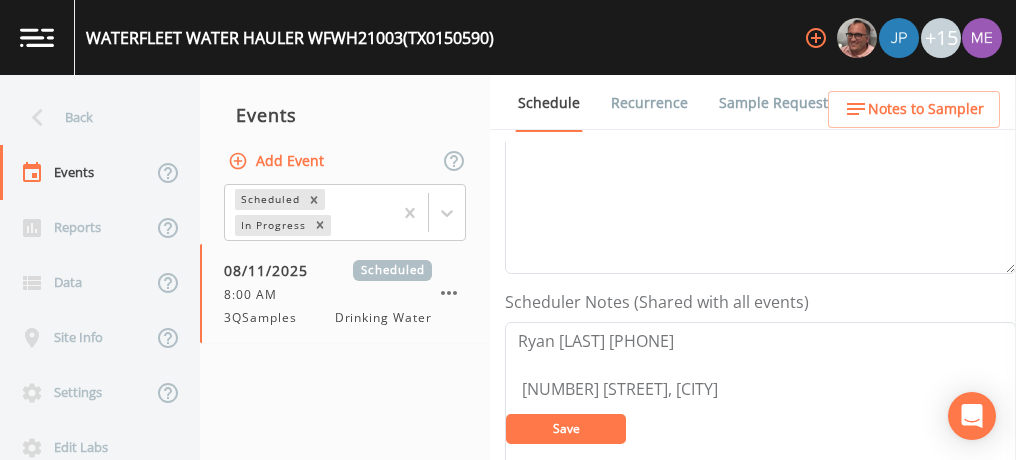 scroll, scrollTop: 491, scrollLeft: 0, axis: vertical 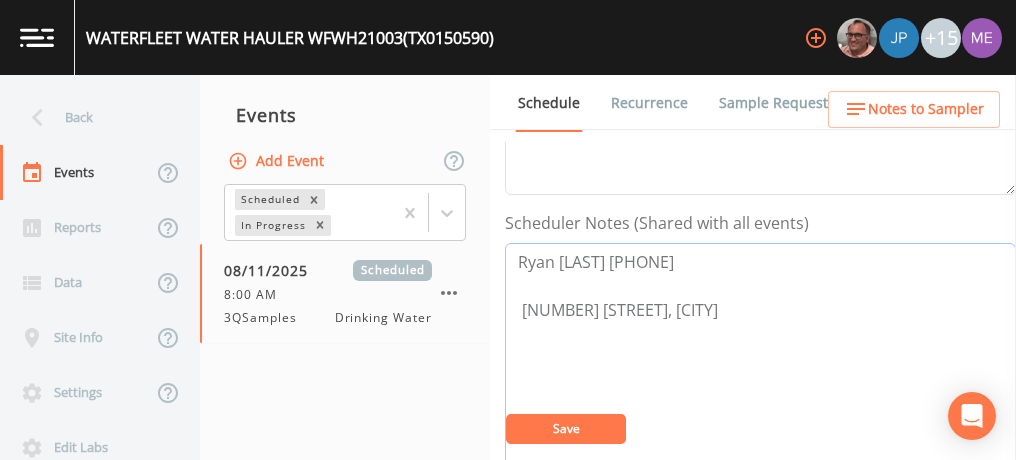 click on "Ryan Tichnor 210-529-6609
5110 SE LOOP 410, SAN ANTONIO" at bounding box center (760, 370) 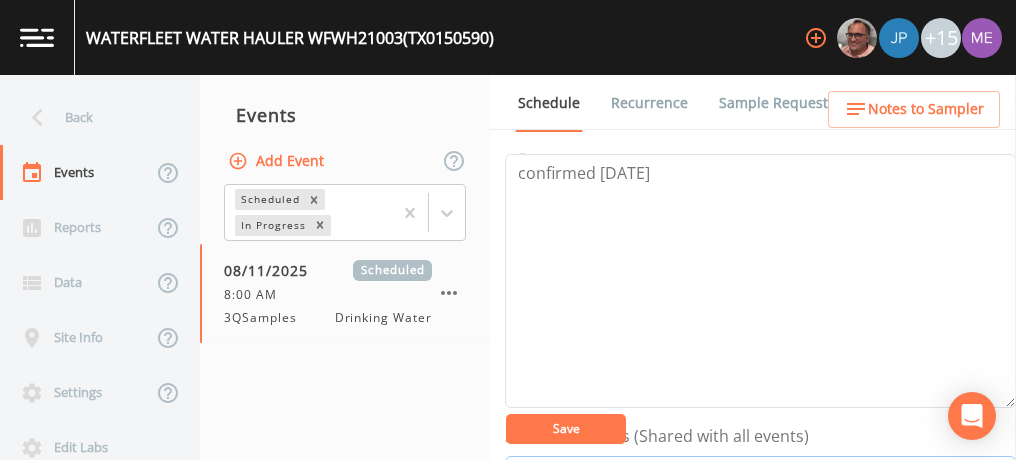 scroll, scrollTop: 0, scrollLeft: 0, axis: both 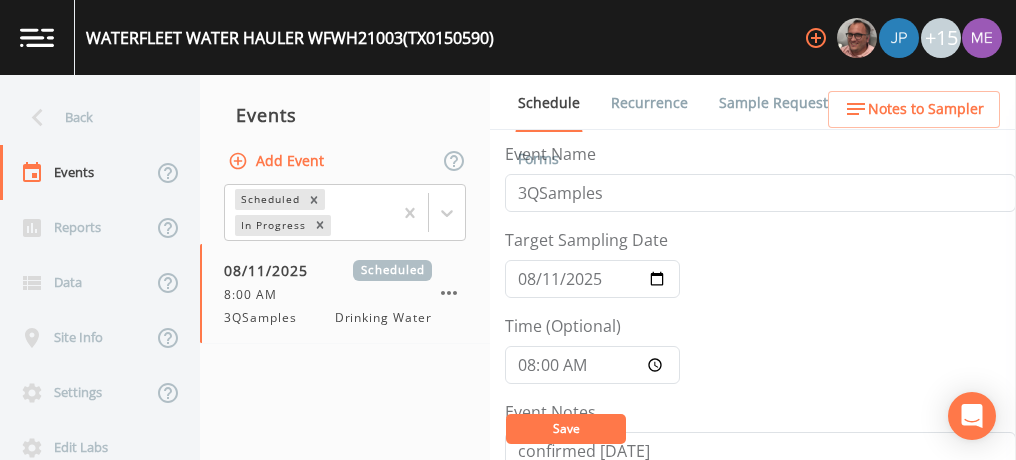 click on "Sample Requests" at bounding box center [777, 103] 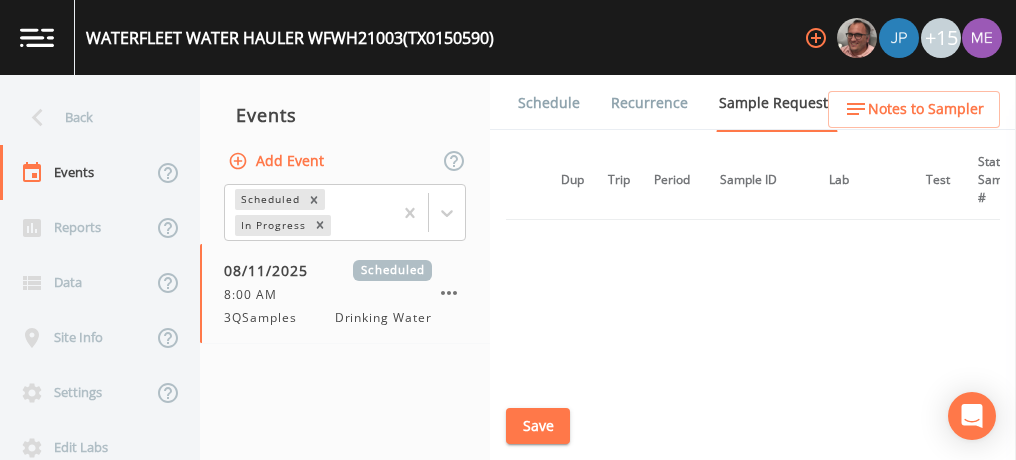 scroll, scrollTop: 0, scrollLeft: 0, axis: both 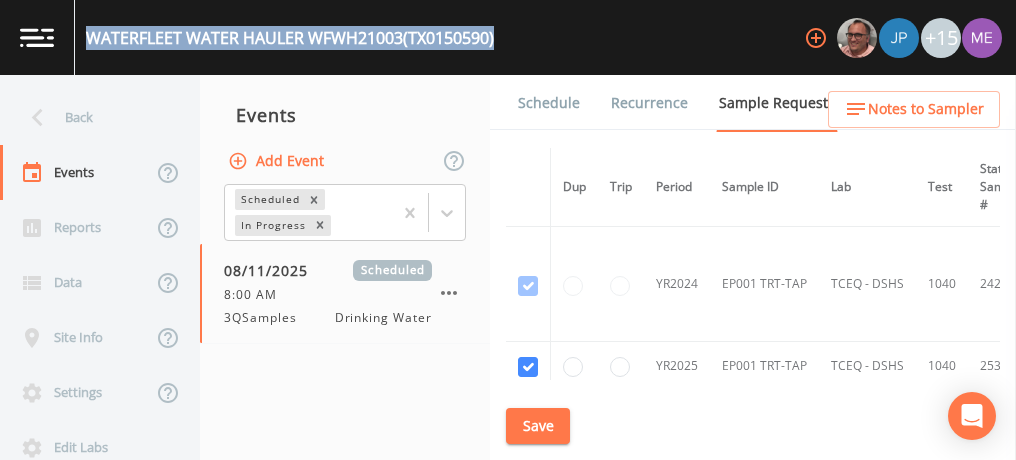 drag, startPoint x: 87, startPoint y: 39, endPoint x: 548, endPoint y: 79, distance: 462.73212 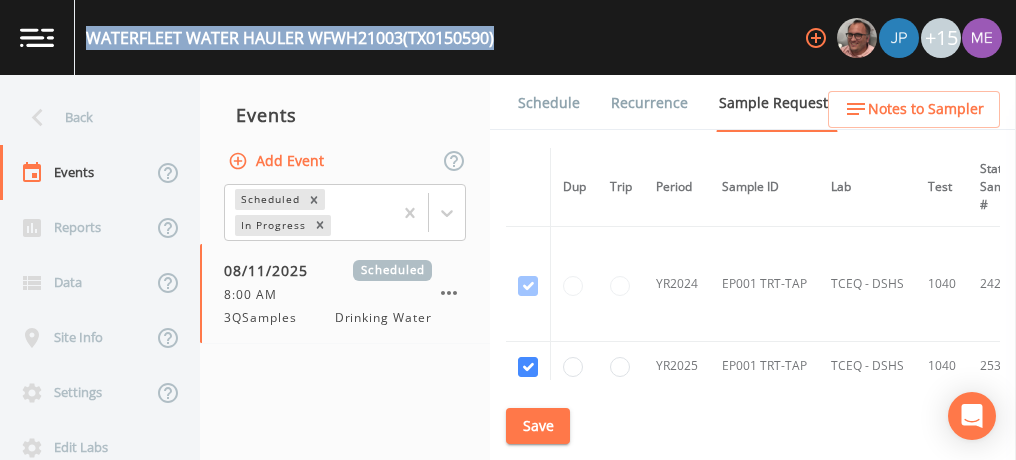 click on "WATERFLEET WATER HAULER WFWH21003  (TX0150590) +15 Back Events Reports Data Site Info Settings Edit Labs Help Mobile App Training Events Add Event Scheduled In Progress 08/11/2025 Scheduled 8:00 AM 3QSamples Drinking Water Schedule Recurrence Sample Requests COC Details Forms Dup Trip Period Sample ID Lab Test State Sample # Collected Date Is Priority? Season Start Season End Deleted? YR2024 EP001 TRT-TAP TCEQ - DSHS 1040 2428993 7/1/2024 This sample has been collected YR2025 EP001 TRT-TAP TCEQ - DSHS 1040 2530693 Save Notes to Sampler" at bounding box center [508, 230] 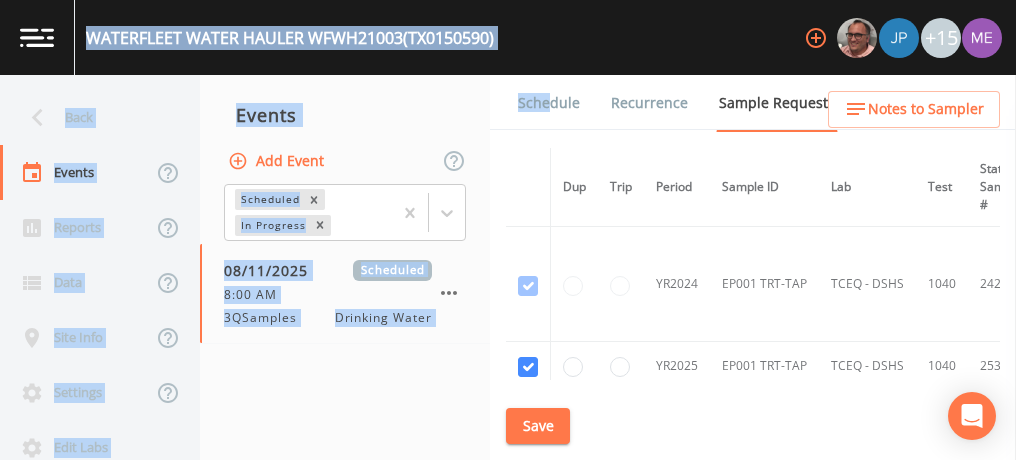 drag, startPoint x: 548, startPoint y: 79, endPoint x: 511, endPoint y: 36, distance: 56.727417 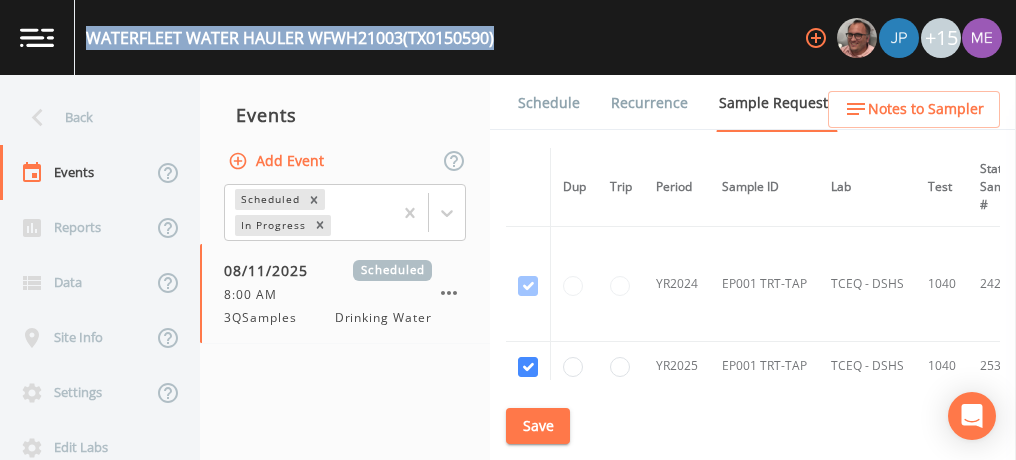 drag, startPoint x: 496, startPoint y: 36, endPoint x: 86, endPoint y: 41, distance: 410.0305 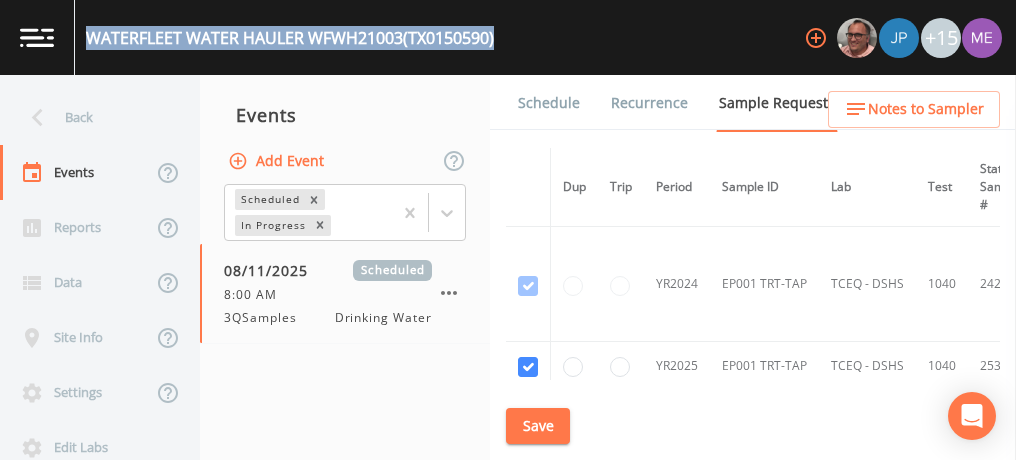 click on "WATERFLEET WATER HAULER WFWH21003  (TX0150590)" at bounding box center (290, 38) 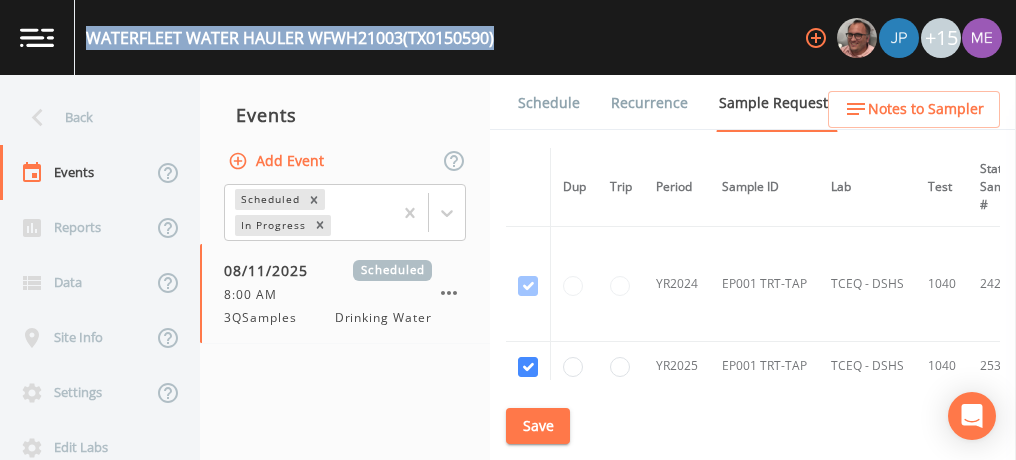 copy on "WATERFLEET WATER HAULER WFWH21003  (TX0150590)" 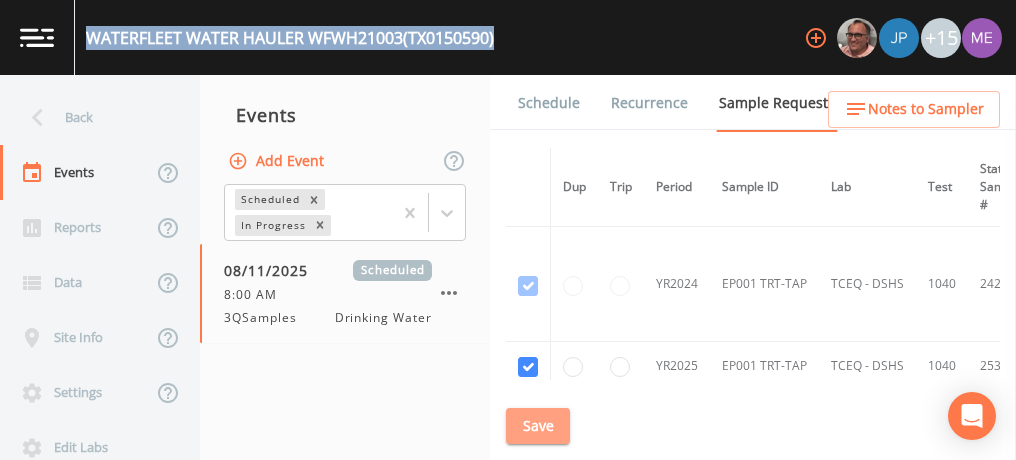 click on "Save" at bounding box center [538, 426] 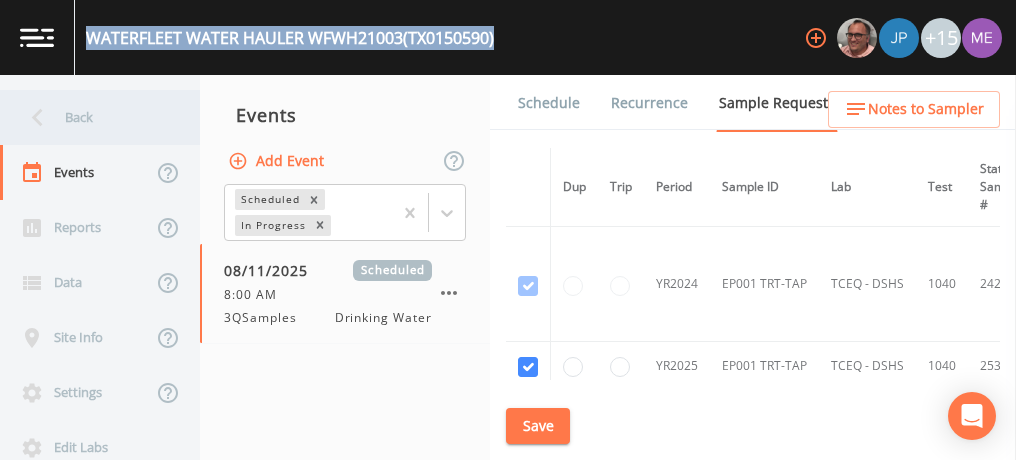 click on "Back" at bounding box center [90, 117] 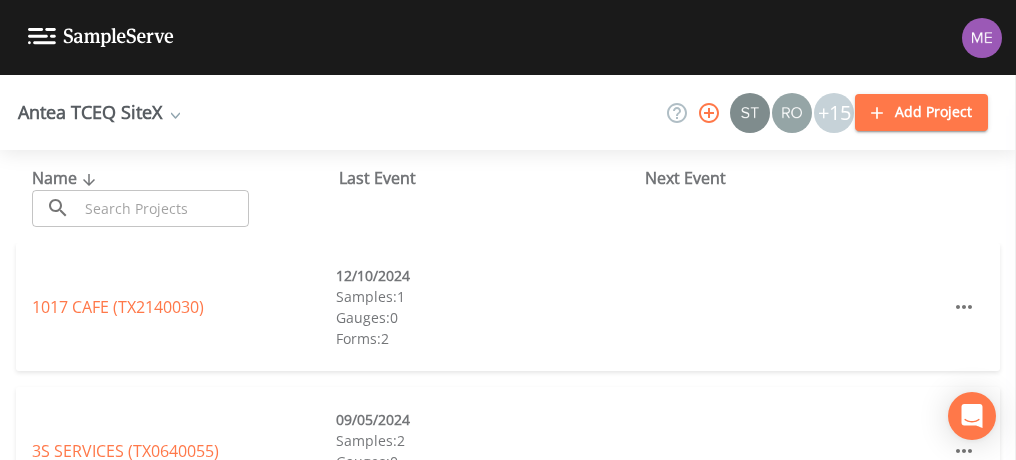 click at bounding box center (163, 208) 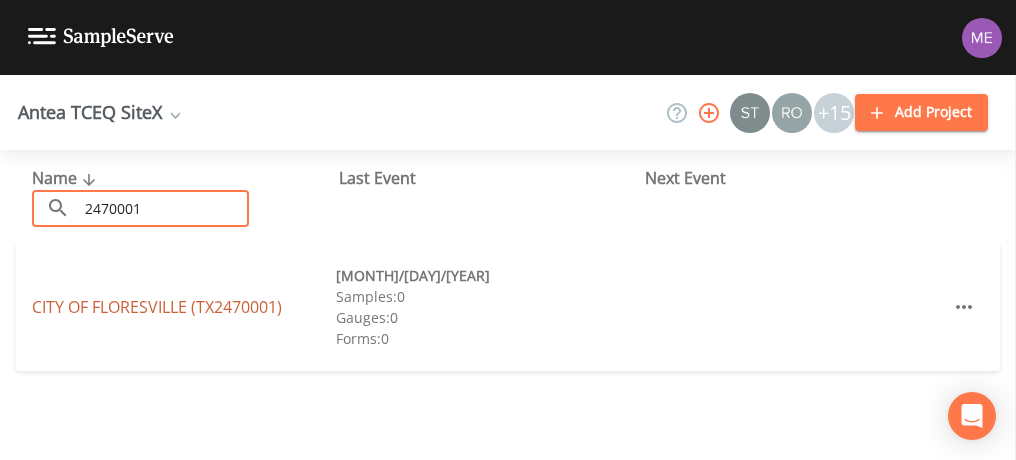 type on "2470001" 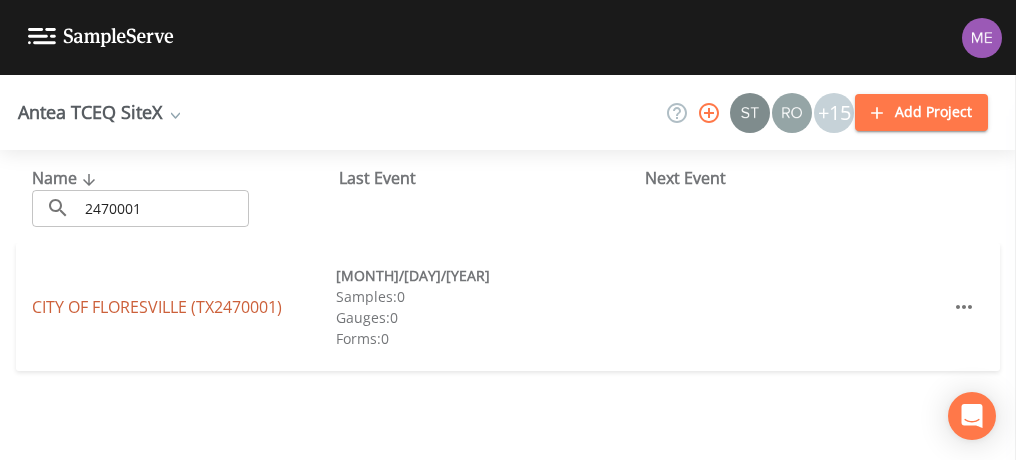 click on "CITY OF FLORESVILLE   (TX2470001)" at bounding box center [157, 307] 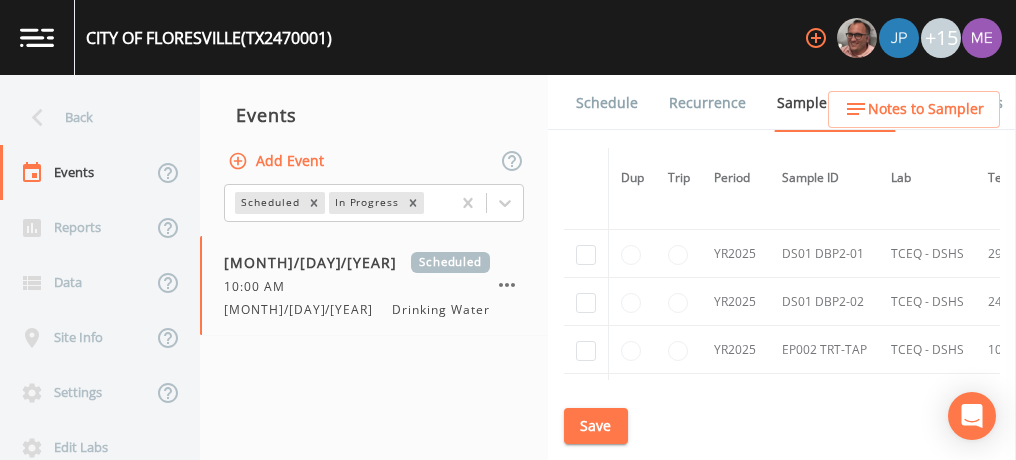 scroll, scrollTop: 1142, scrollLeft: 0, axis: vertical 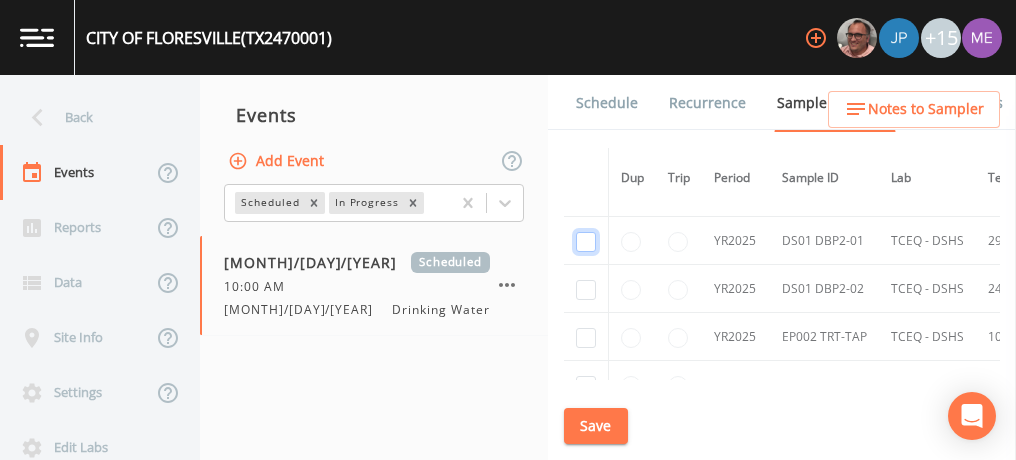 click at bounding box center (586, -874) 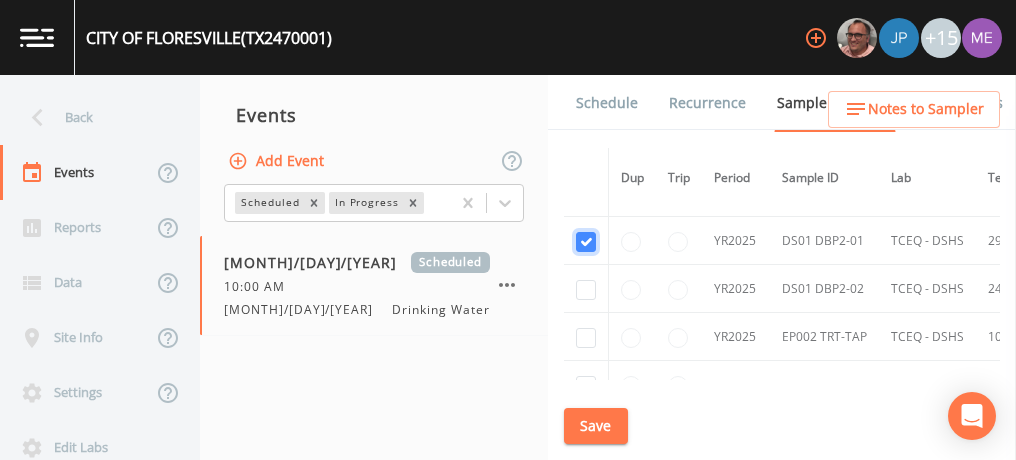 checkbox on "true" 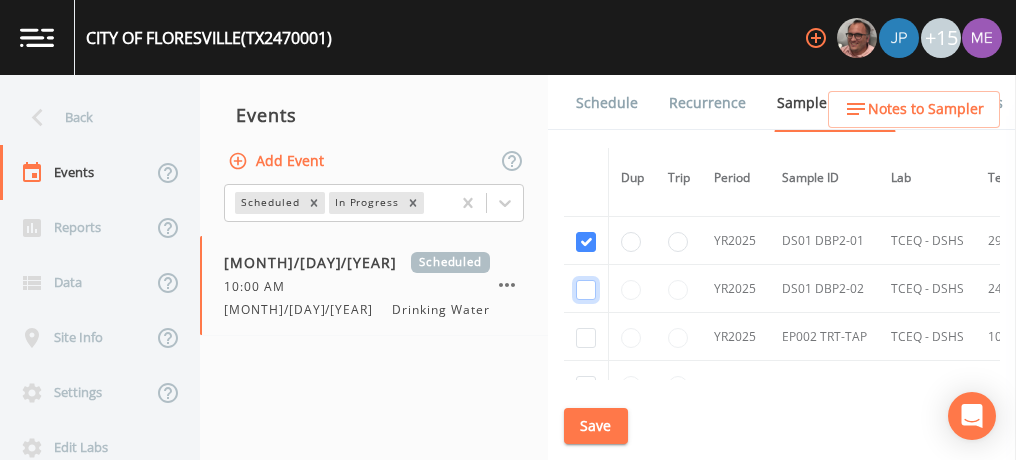 click at bounding box center [586, -759] 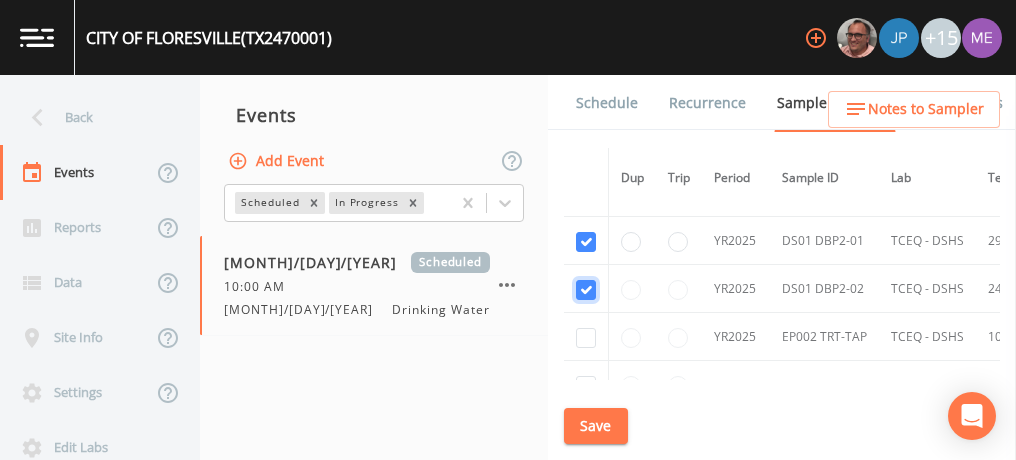 checkbox on "true" 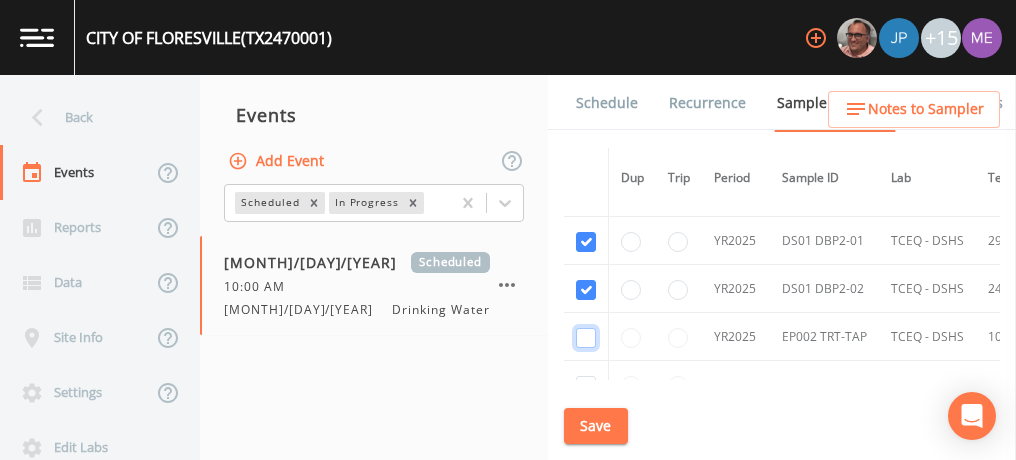 click at bounding box center [586, -644] 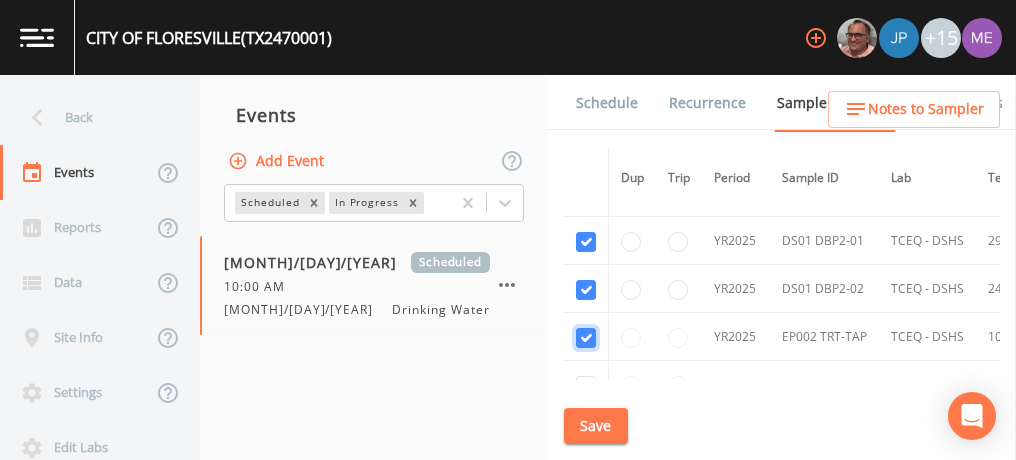 checkbox on "true" 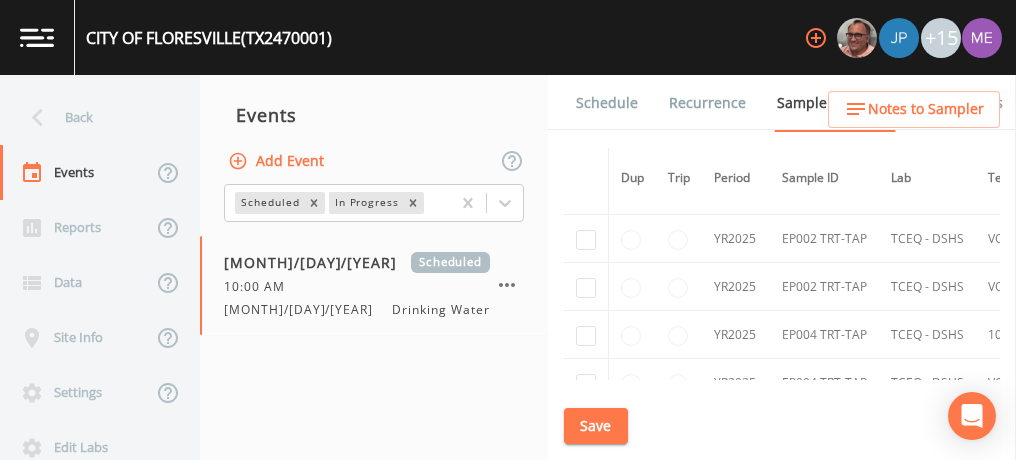 scroll, scrollTop: 1290, scrollLeft: 0, axis: vertical 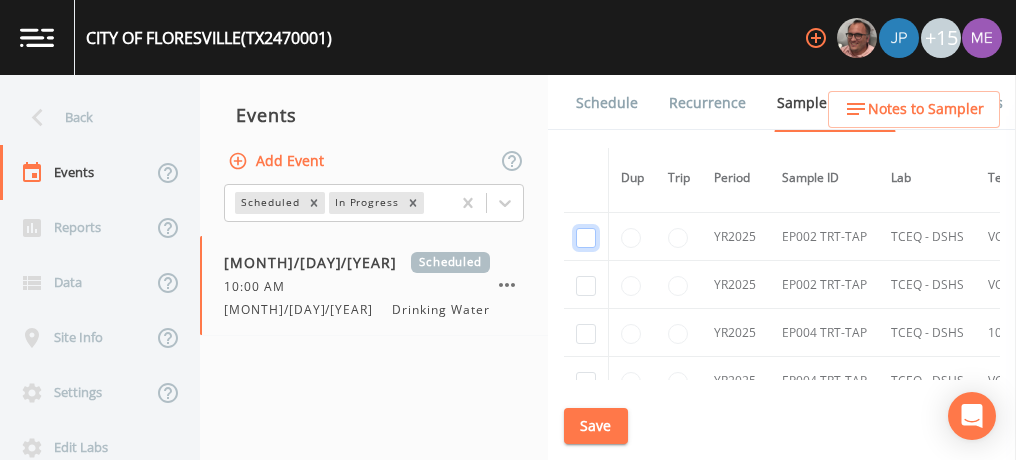 click at bounding box center (586, -102) 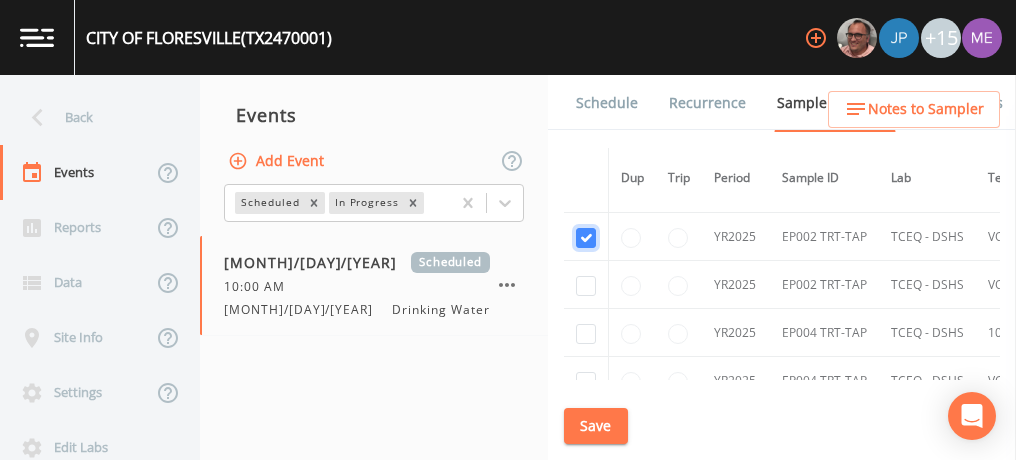 checkbox on "true" 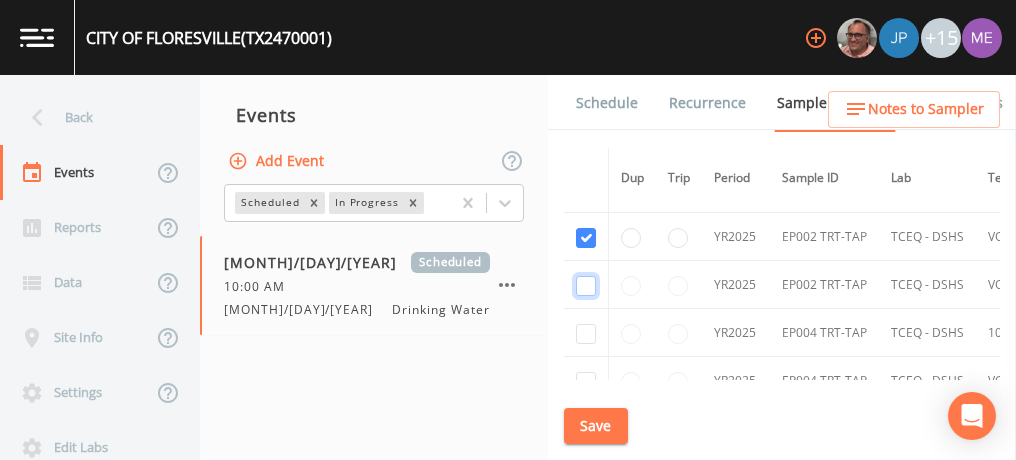 click at bounding box center [586, 13] 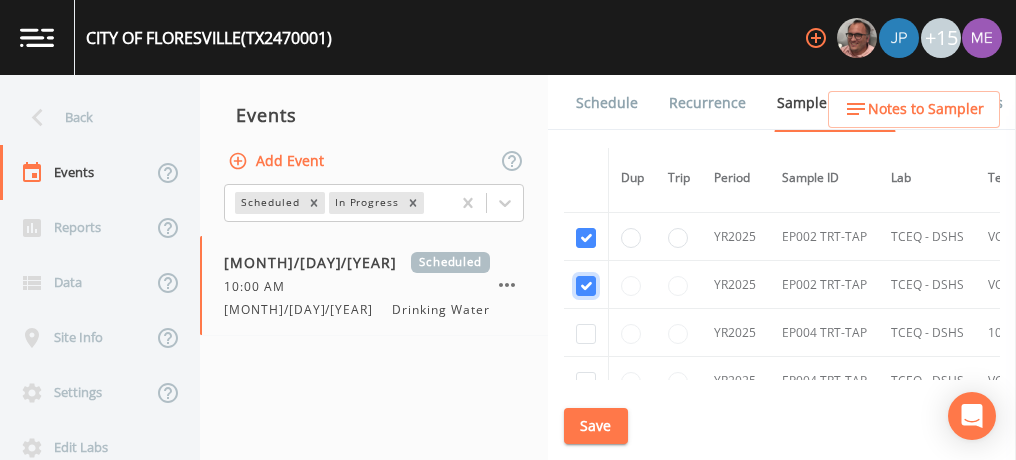 checkbox on "true" 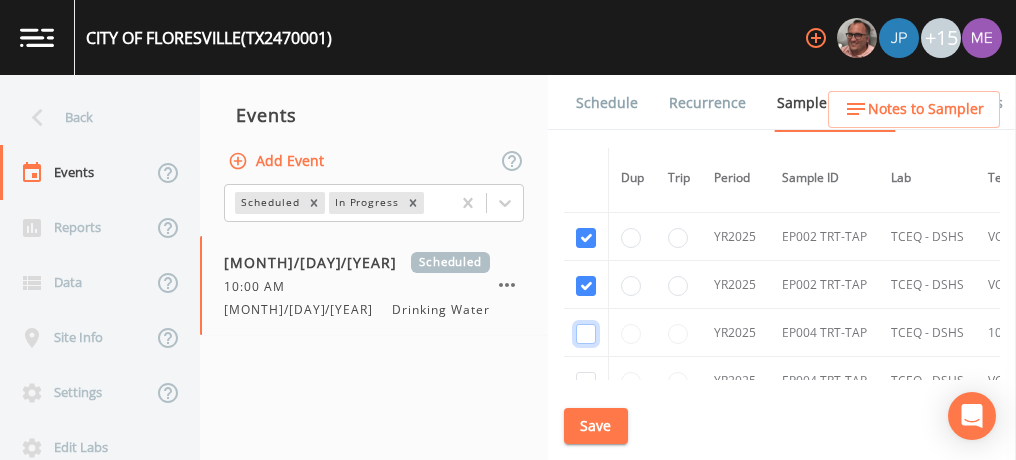 click at bounding box center [586, -677] 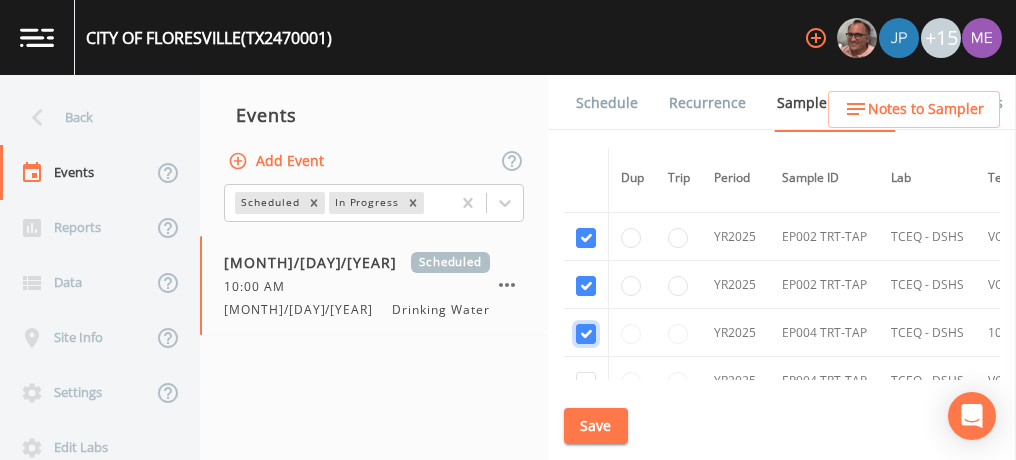checkbox on "true" 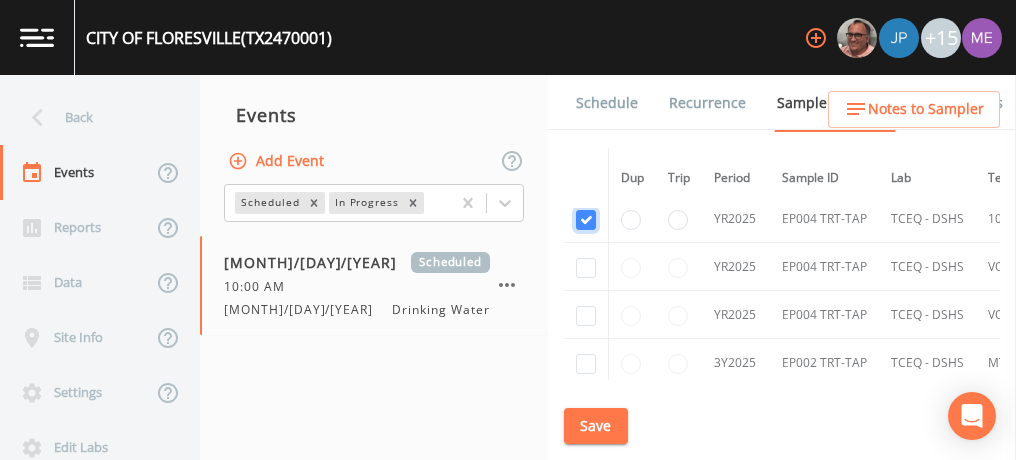 scroll, scrollTop: 1418, scrollLeft: 0, axis: vertical 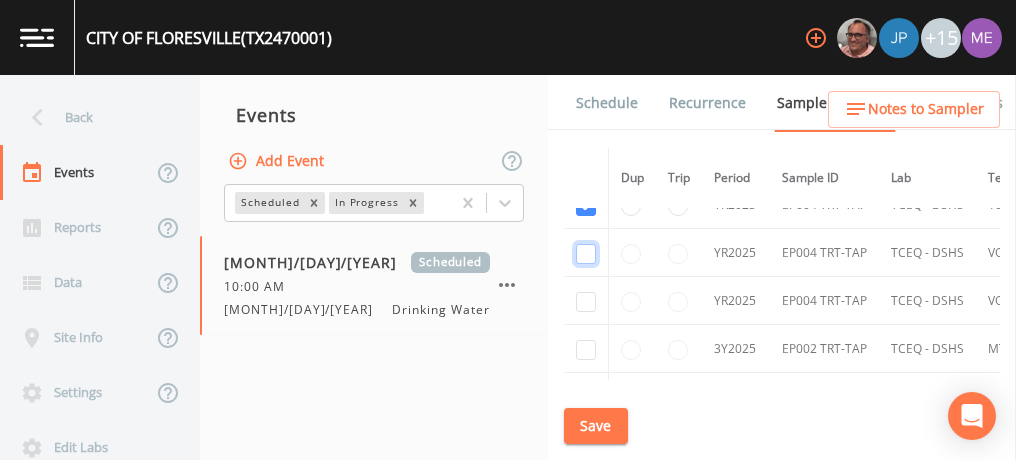 click at bounding box center [586, -690] 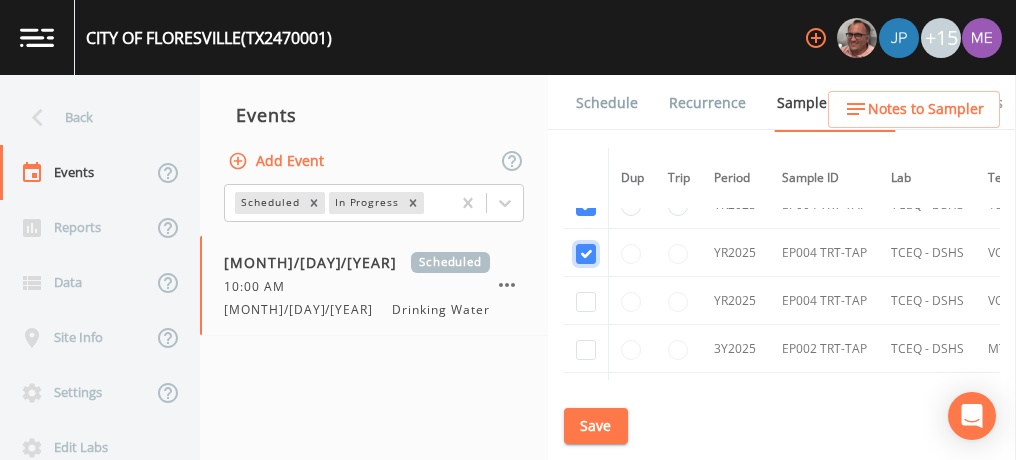 checkbox on "true" 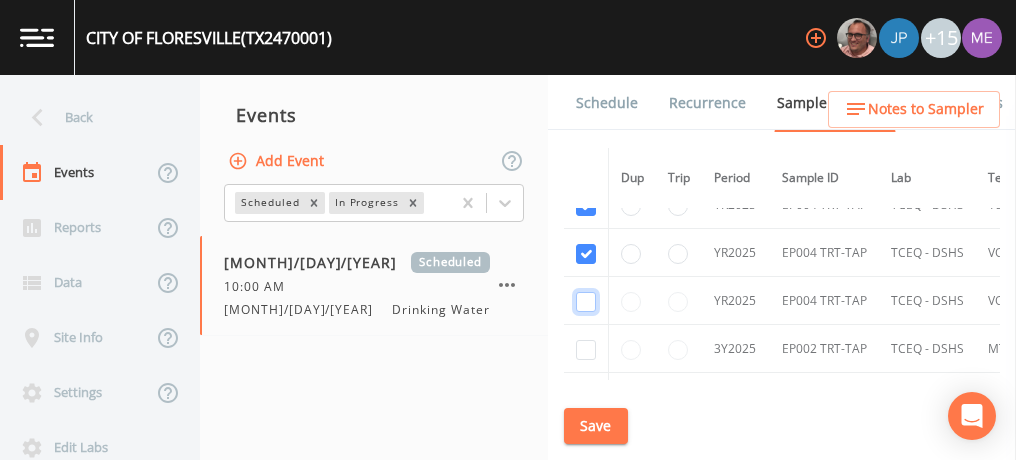 click at bounding box center [586, -575] 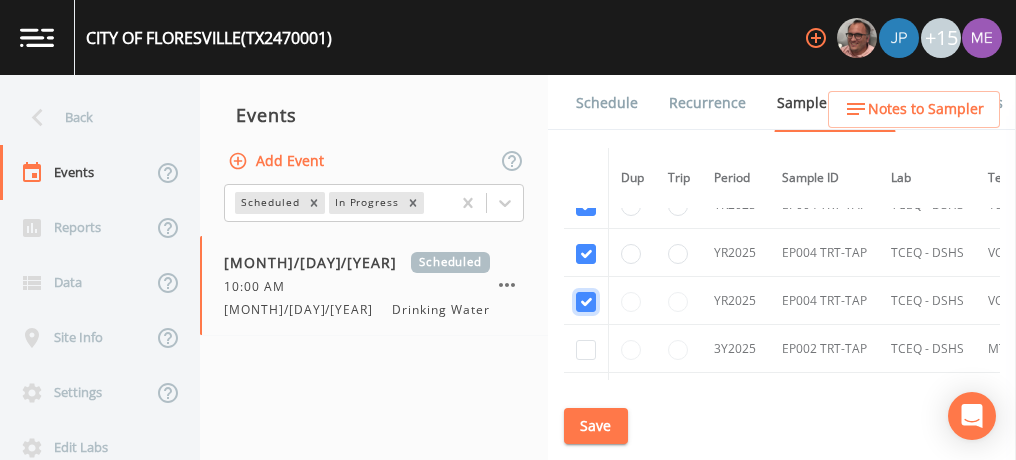 checkbox on "true" 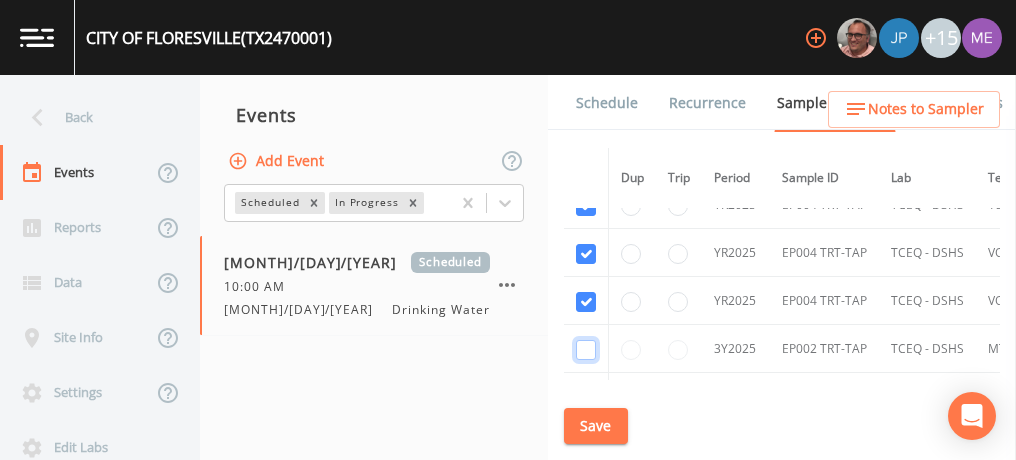click at bounding box center (586, 350) 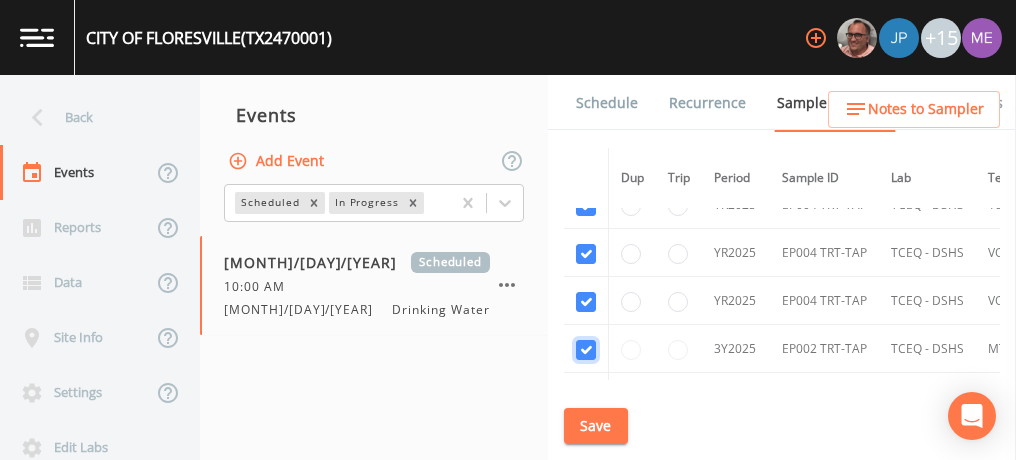 checkbox on "true" 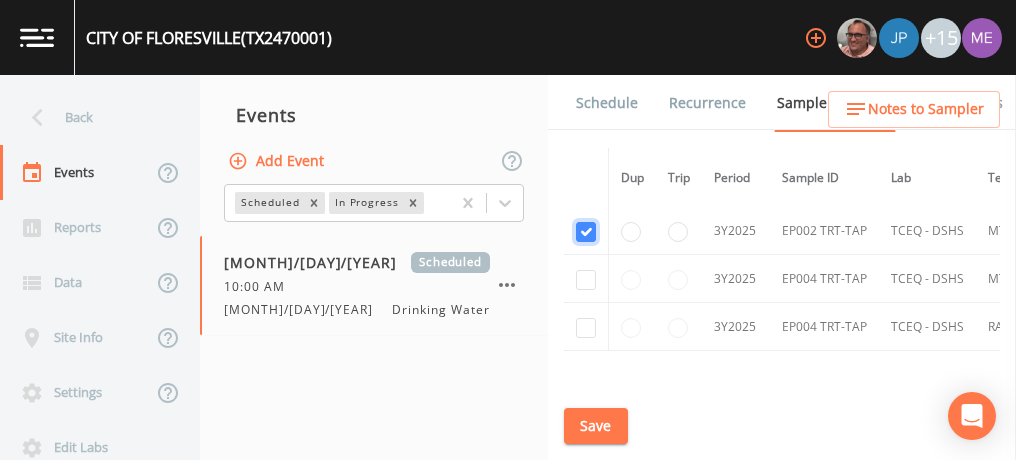 scroll, scrollTop: 1544, scrollLeft: 0, axis: vertical 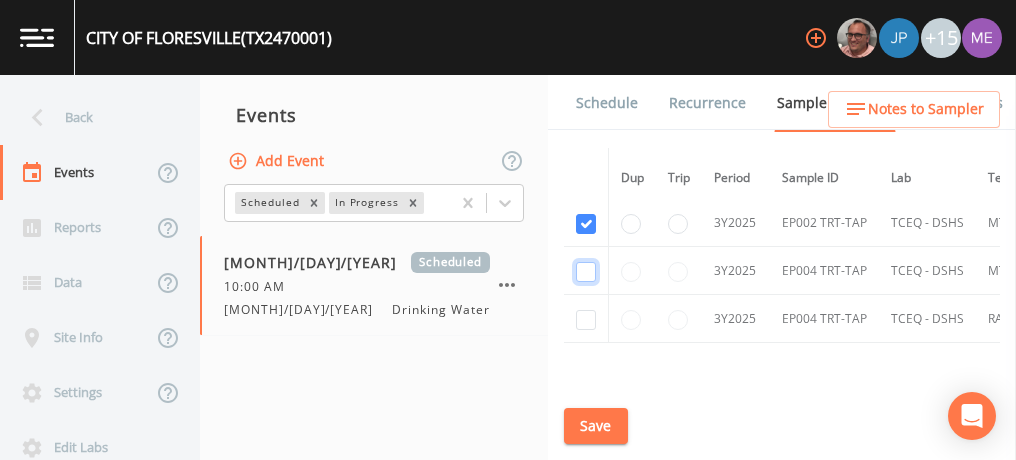 click at bounding box center [586, 272] 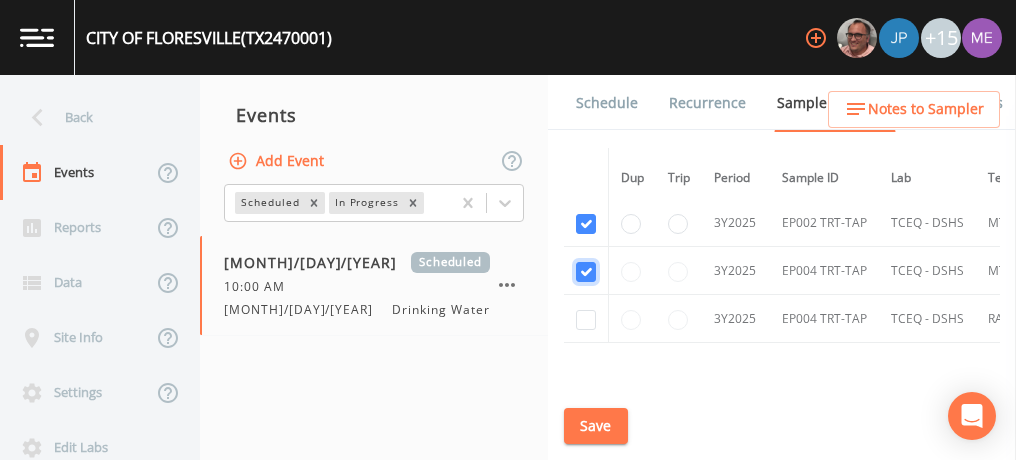 checkbox on "true" 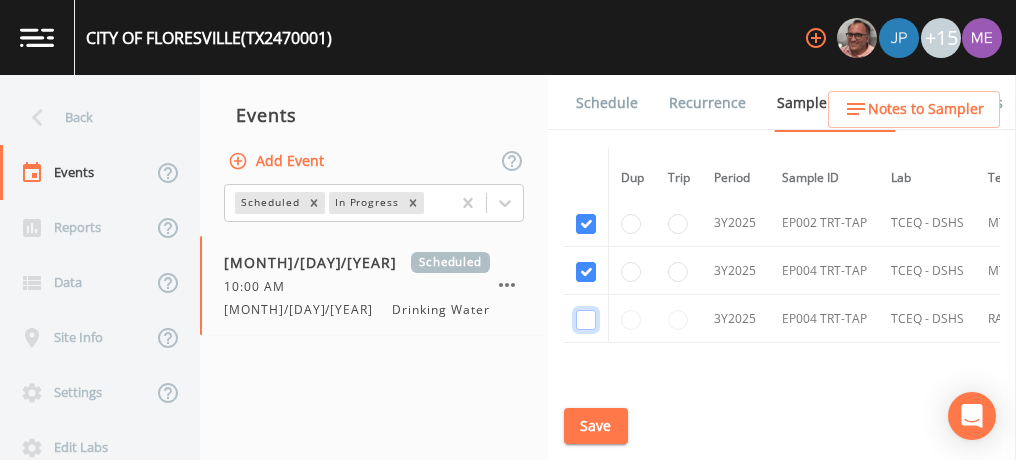 click at bounding box center (586, 320) 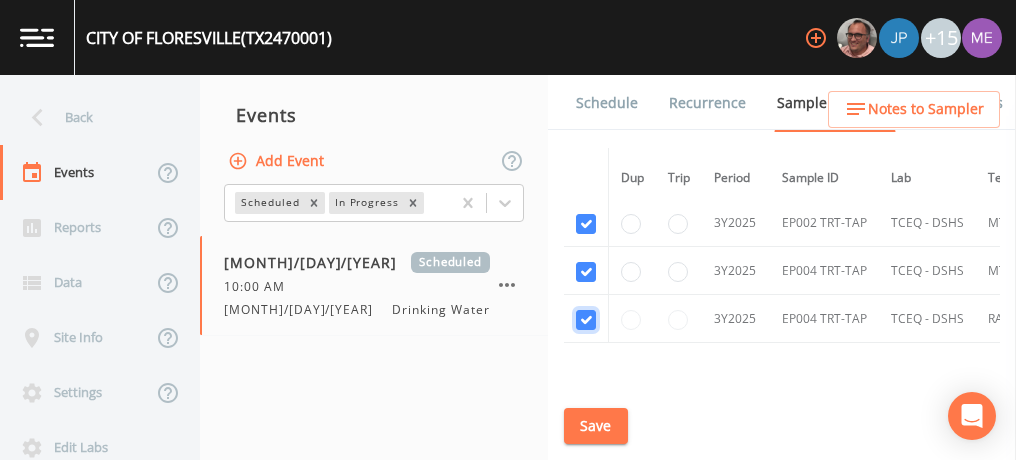 checkbox on "true" 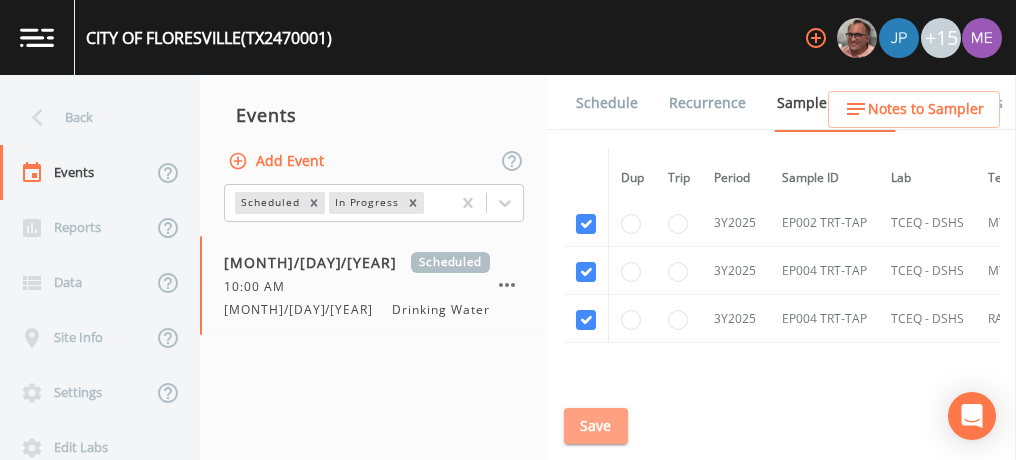 click on "Save" at bounding box center (596, 426) 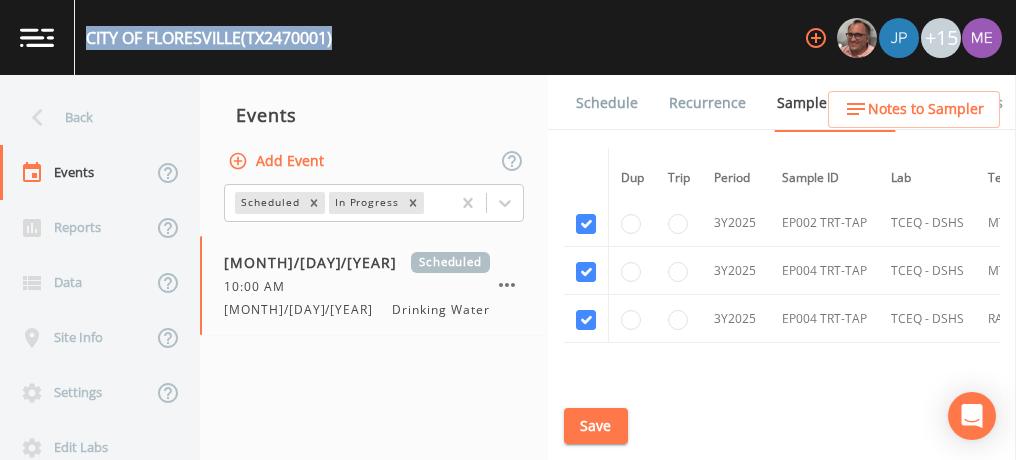 drag, startPoint x: 87, startPoint y: 31, endPoint x: 343, endPoint y: 51, distance: 256.78006 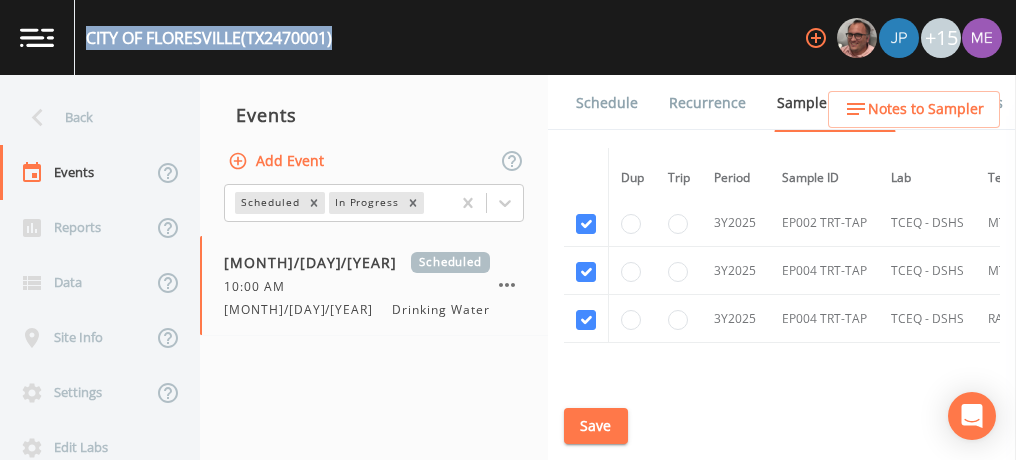 click on "CITY OF FLORESVILLE  (TX2470001) +15" at bounding box center [508, 37] 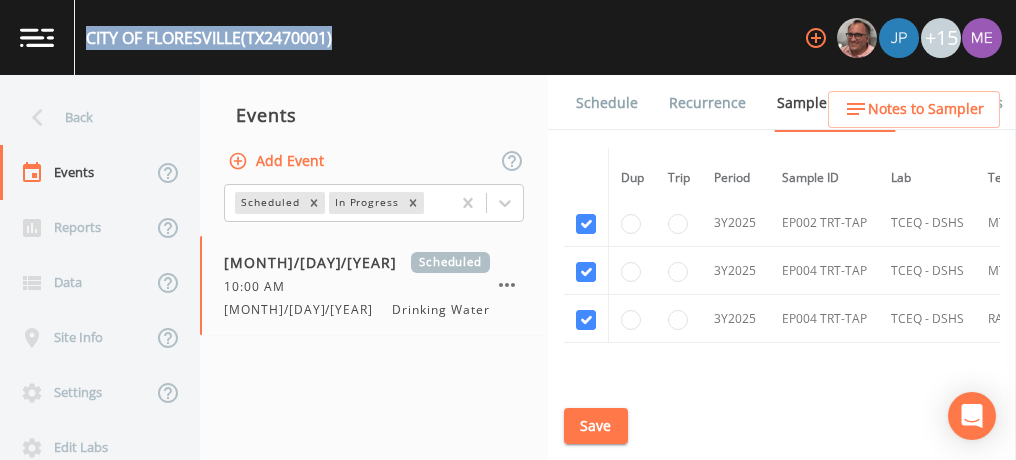 copy on "CITY OF FLORESVILLE  (TX2470001)" 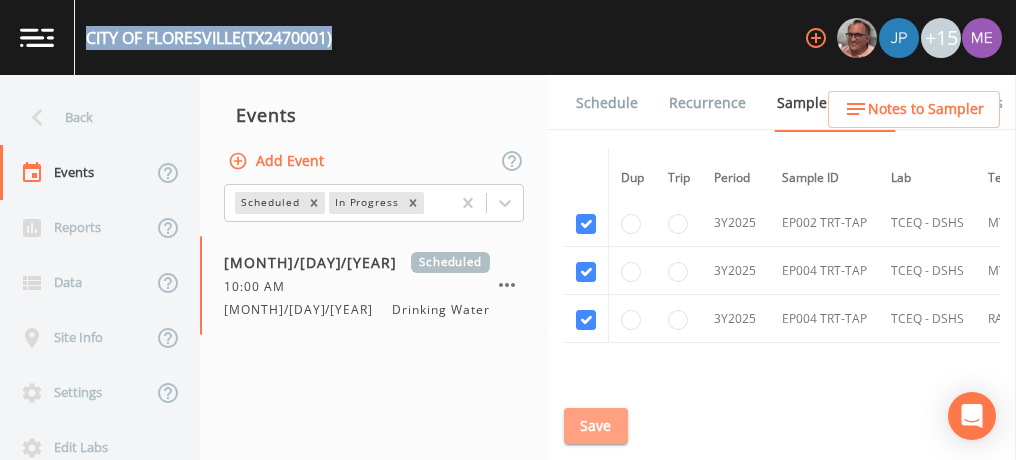 click on "Save" at bounding box center [596, 426] 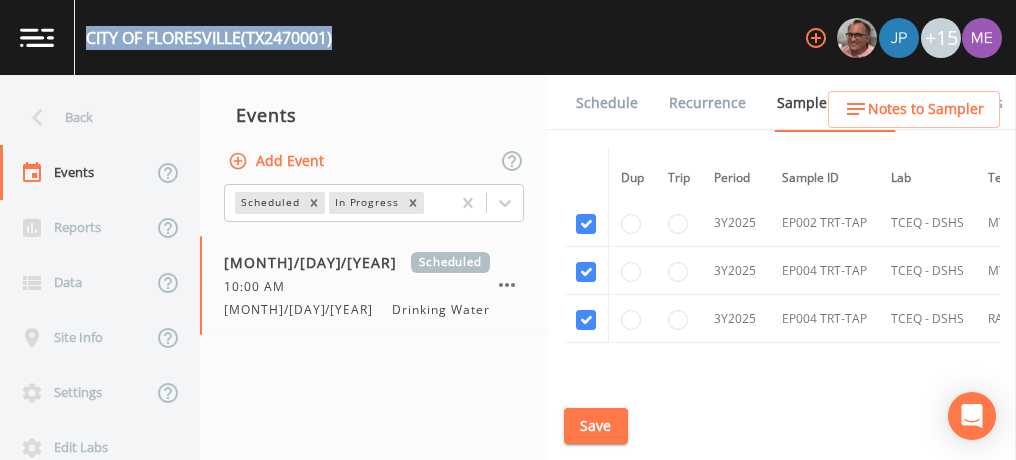 click on "Schedule" at bounding box center [607, 103] 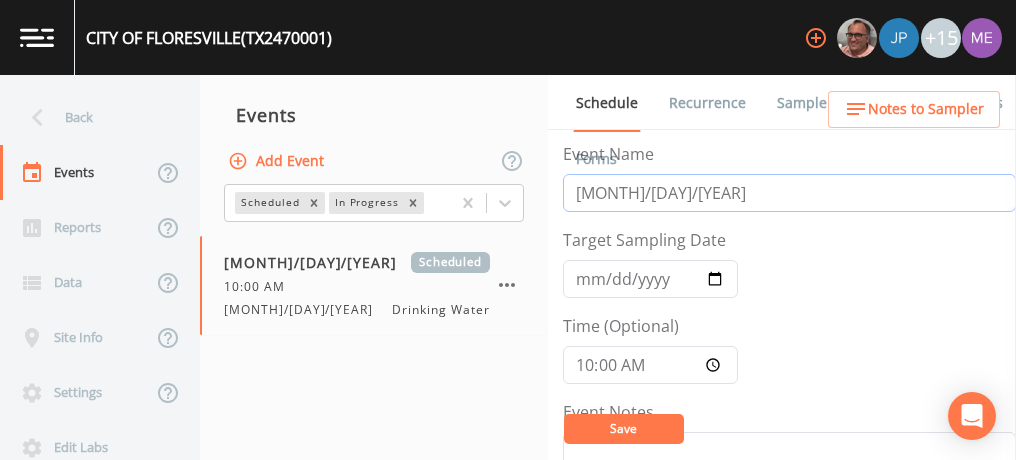 drag, startPoint x: 604, startPoint y: 191, endPoint x: 518, endPoint y: 187, distance: 86.09297 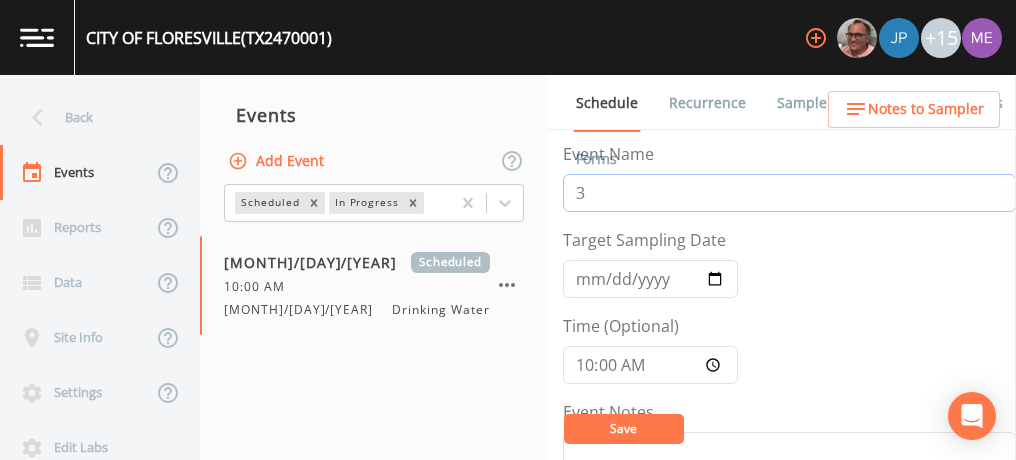 type on "3QSamples" 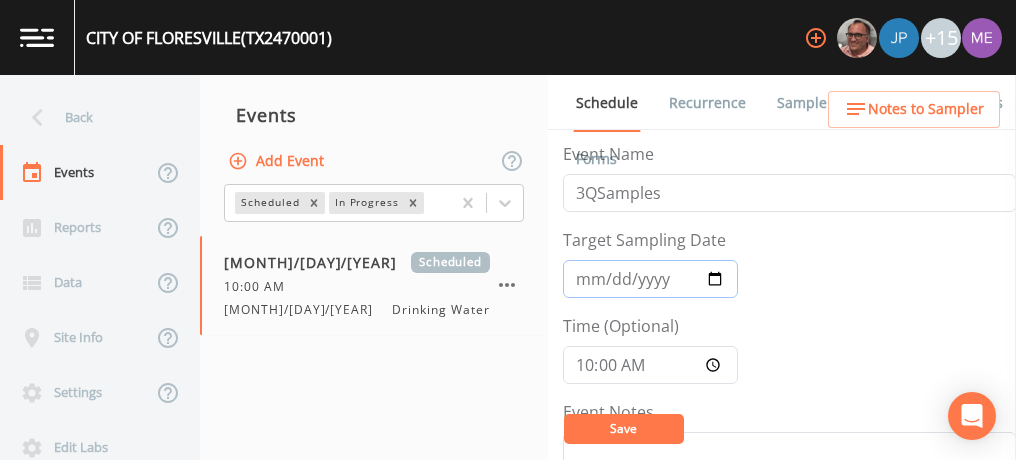 click on "2025-02-11" at bounding box center [650, 279] 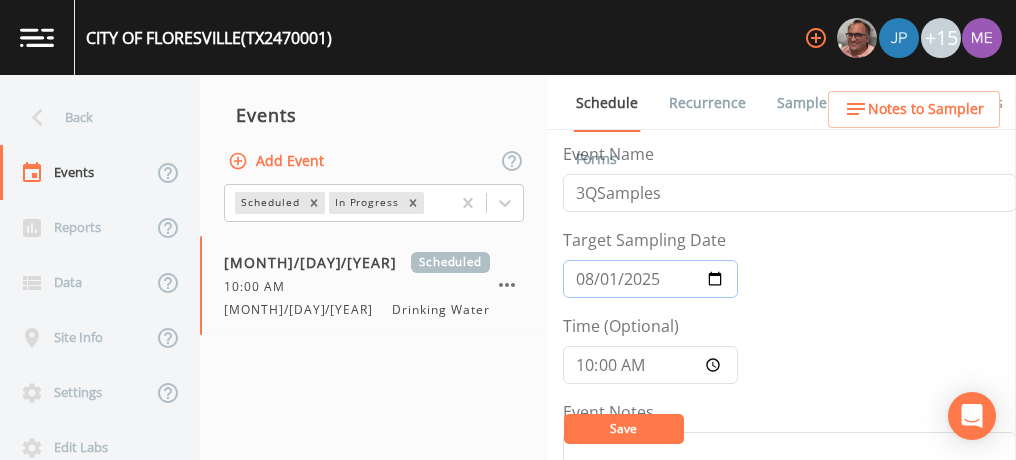 type on "2025-08-11" 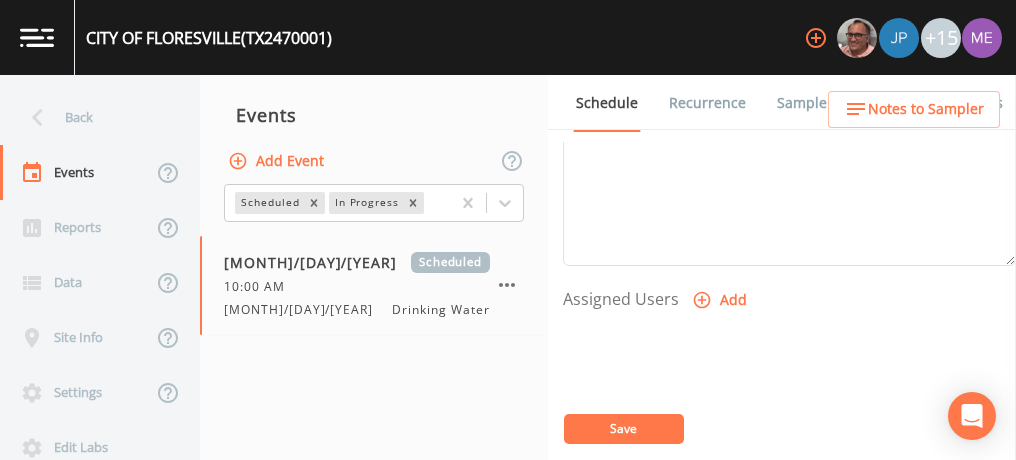 scroll, scrollTop: 723, scrollLeft: 0, axis: vertical 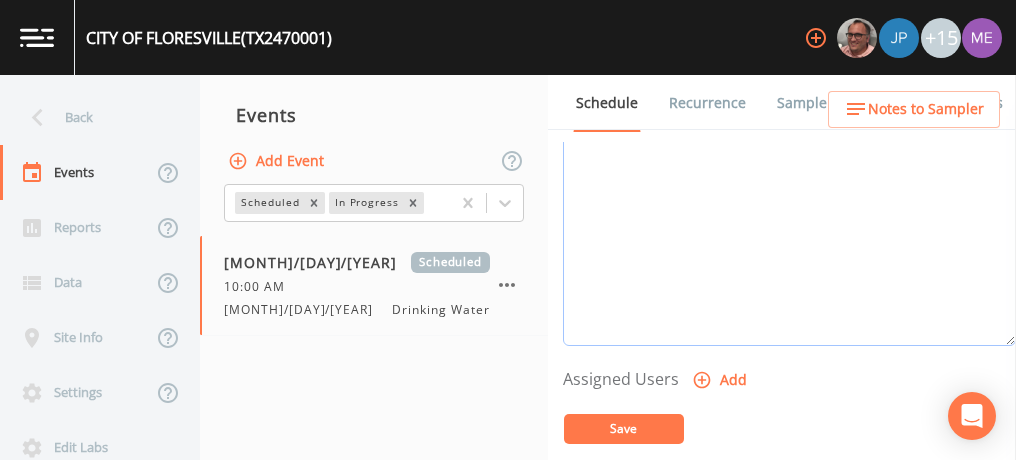 click on "Event Notes" at bounding box center (789, 219) 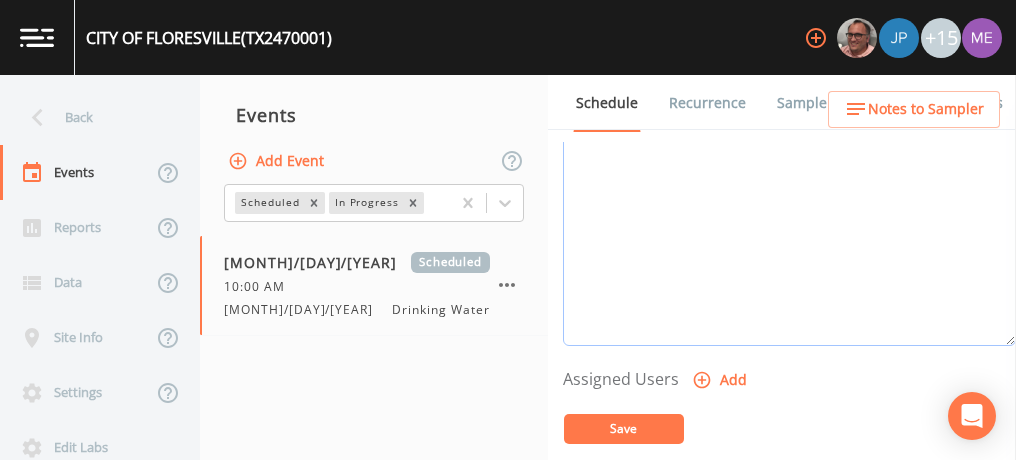 scroll, scrollTop: 595, scrollLeft: 0, axis: vertical 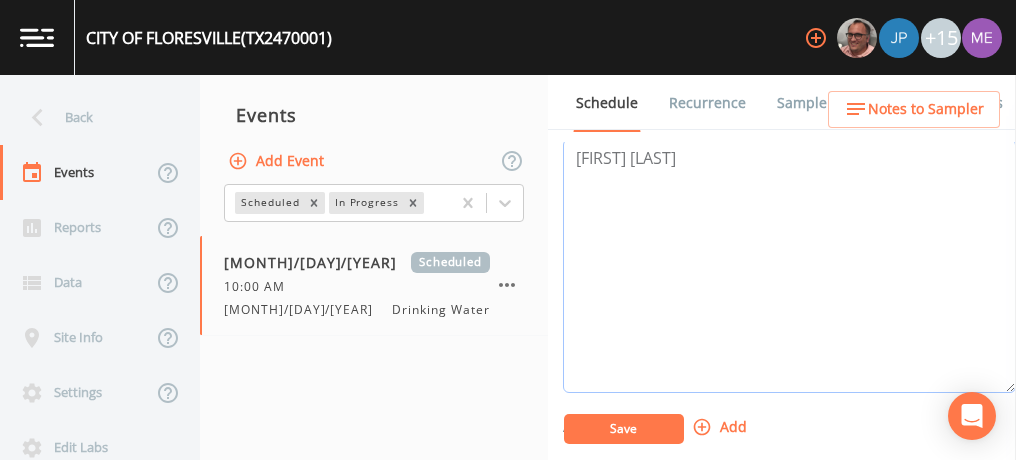 paste on "BUS - Business	830-393-3105
BUS - Business	830-391-1847" 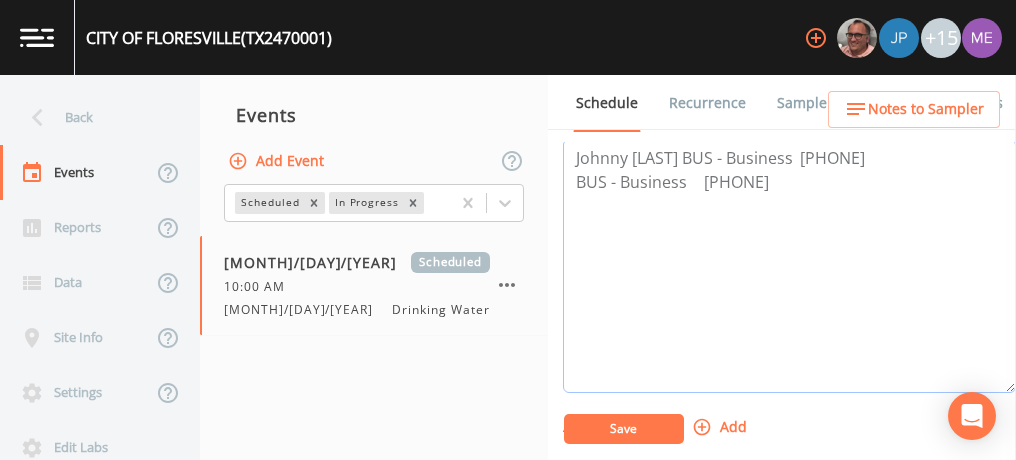 click on "Johnny Vilarreal BUS - Business	830-393-3105
BUS - Business	830-391-1847" at bounding box center [789, 266] 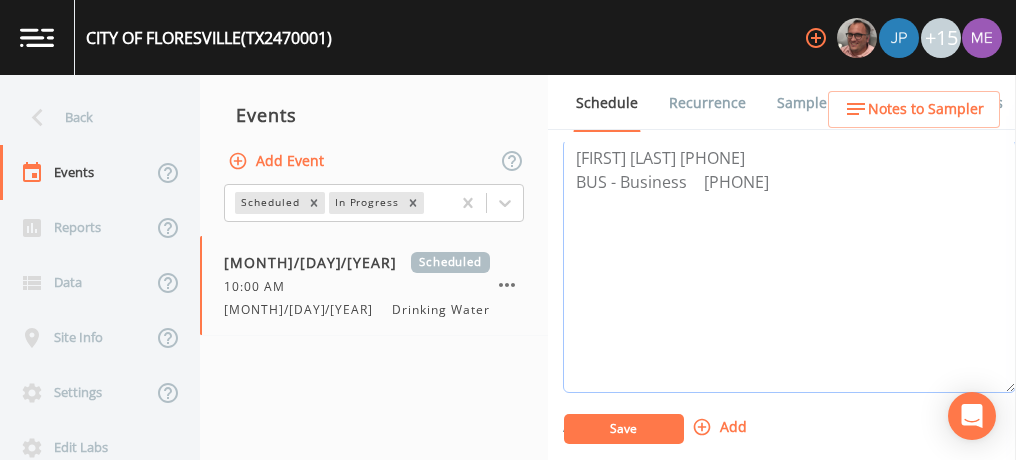 click on "Johnny Vilarreal 830-393-3105
BUS - Business	830-391-1847" at bounding box center [789, 266] 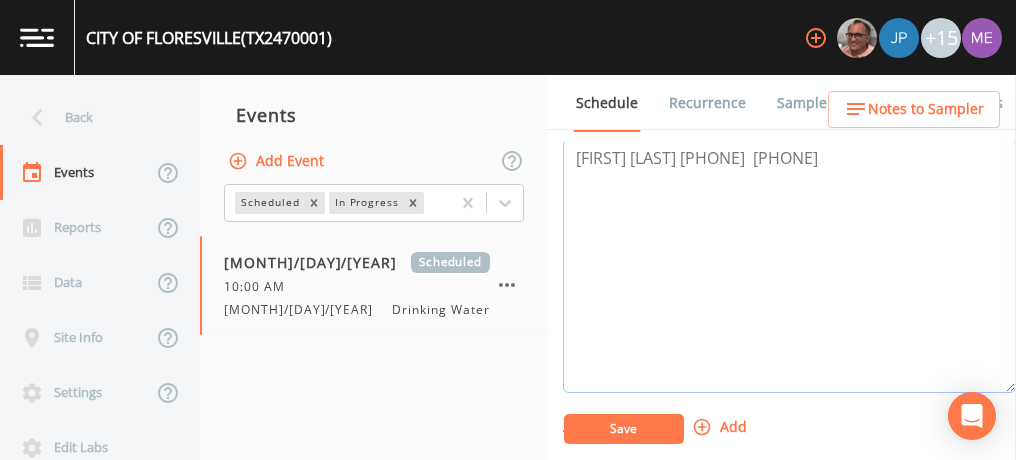 click on "Johnny Vilarreal 830-393-3105  830-391-1847" at bounding box center (789, 266) 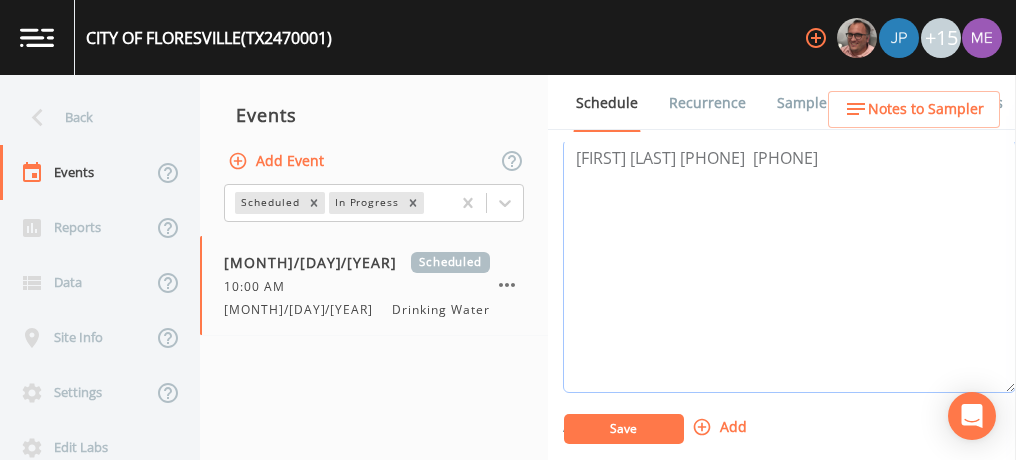 scroll, scrollTop: 592, scrollLeft: 0, axis: vertical 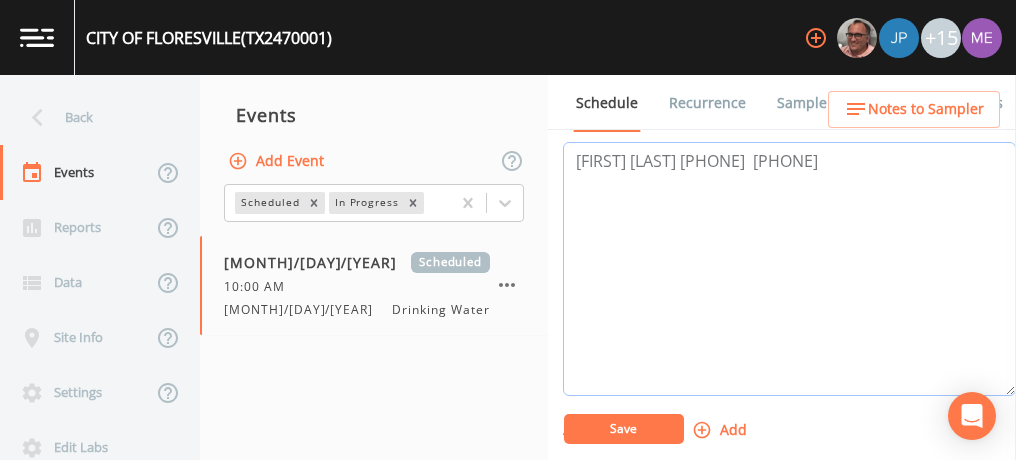 drag, startPoint x: 512, startPoint y: 151, endPoint x: 854, endPoint y: 167, distance: 342.37405 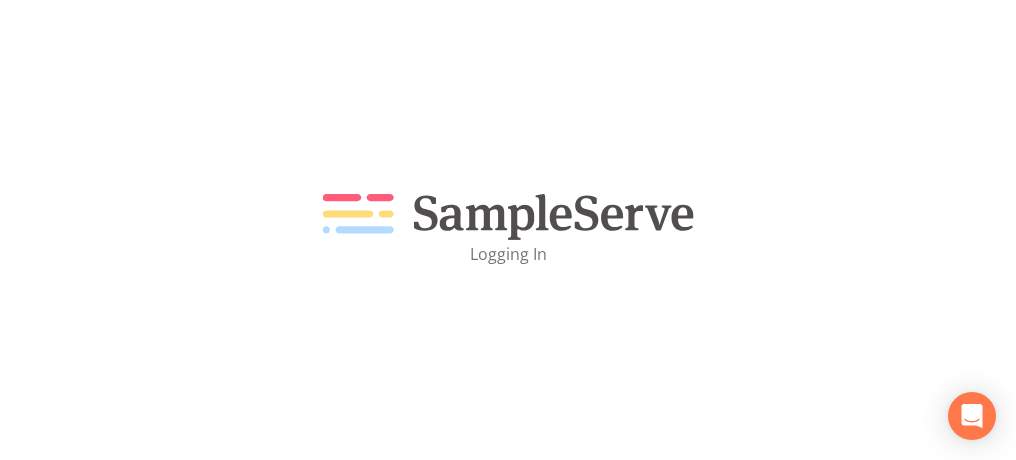 scroll, scrollTop: 0, scrollLeft: 0, axis: both 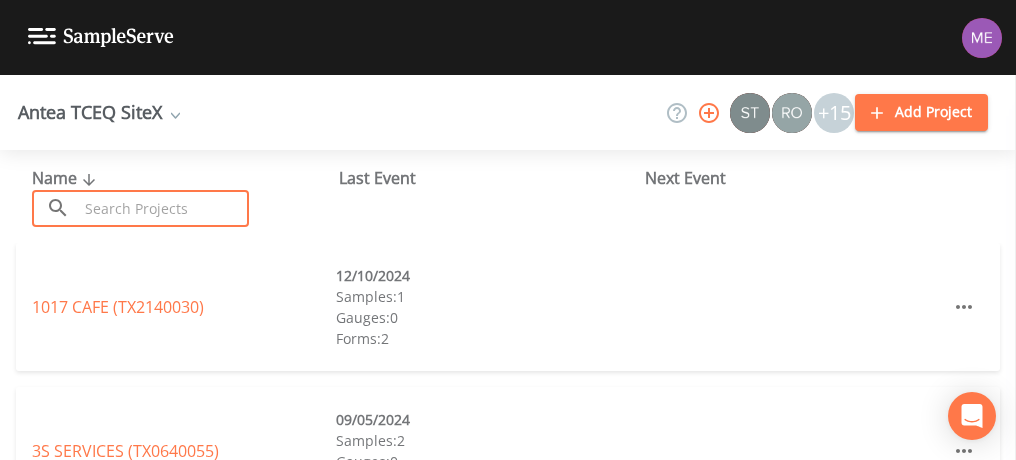 click at bounding box center [163, 208] 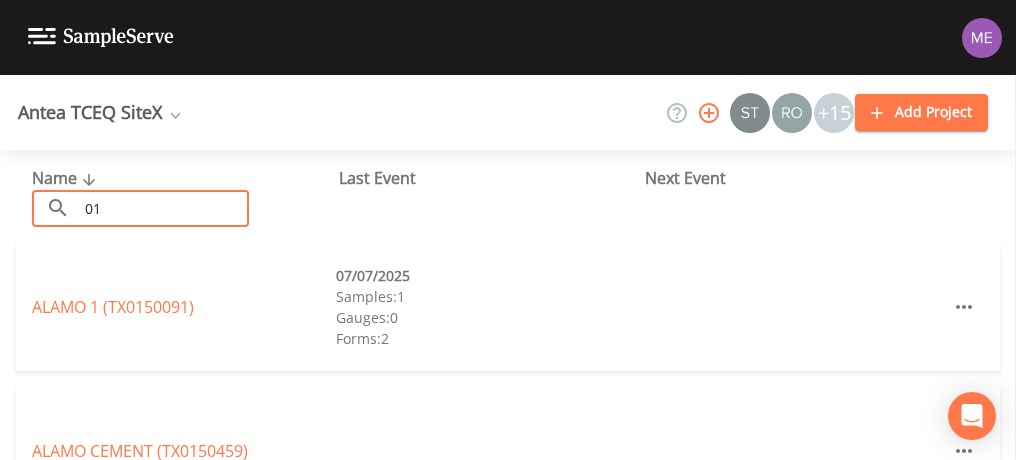type on "0" 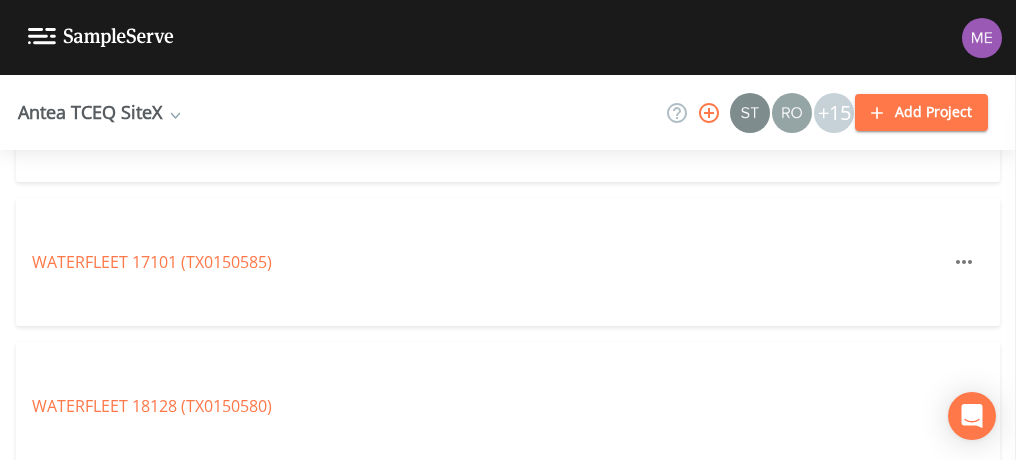 scroll, scrollTop: 908, scrollLeft: 0, axis: vertical 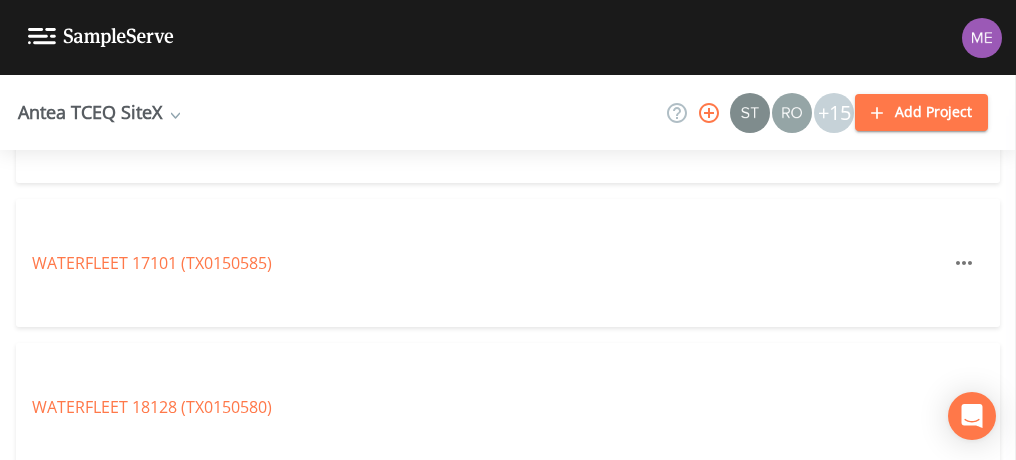 type on "waterfl" 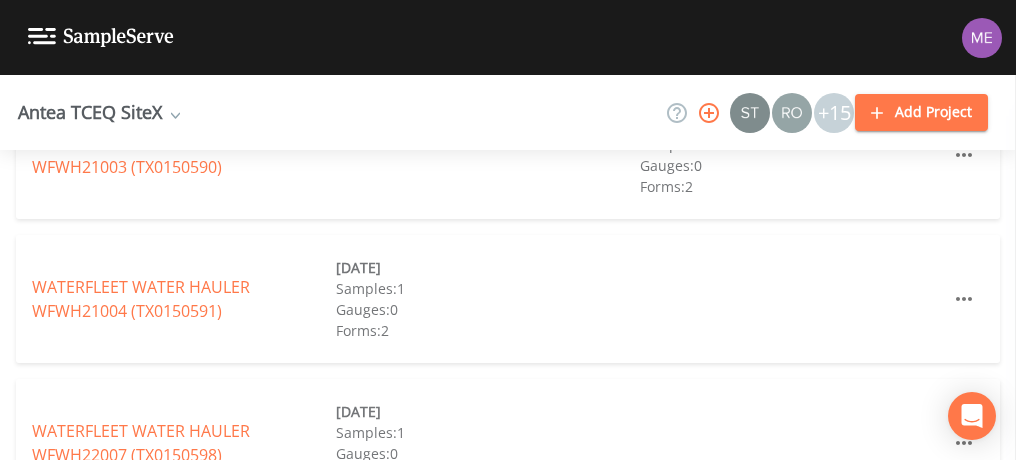 scroll, scrollTop: 1624, scrollLeft: 0, axis: vertical 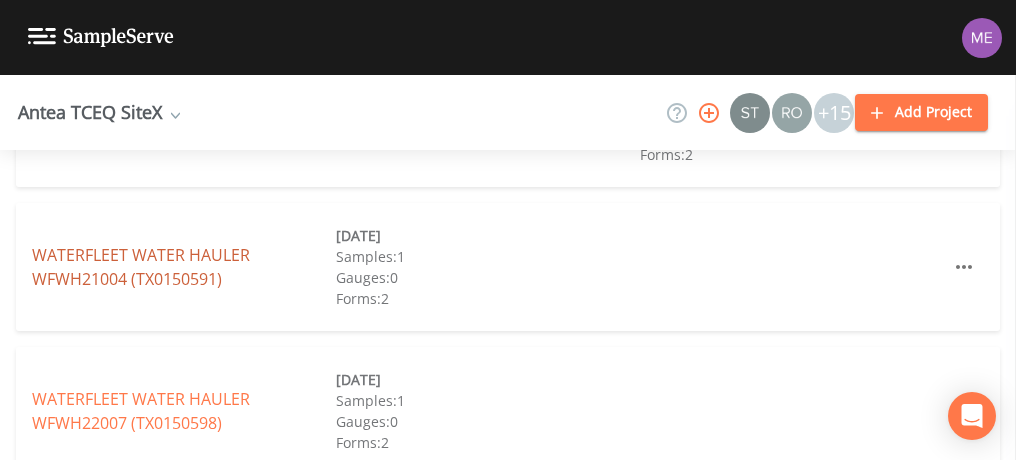 click on "WATERFLEET WATER HAULER WFWH21004   (TX0150591)" at bounding box center [141, 267] 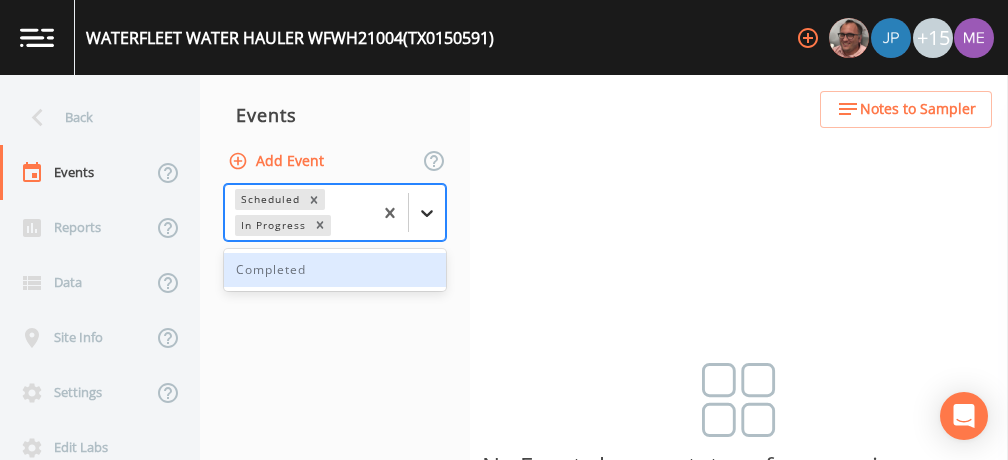 click 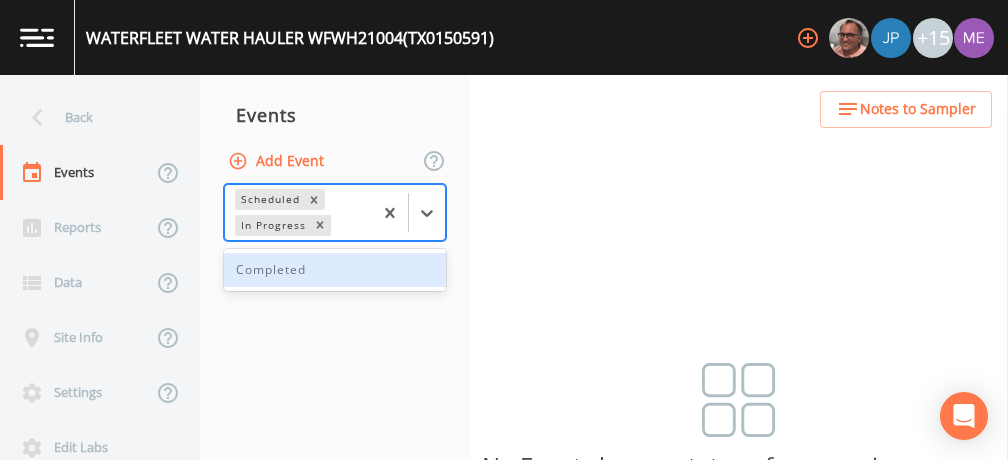 click on "Completed" at bounding box center [335, 270] 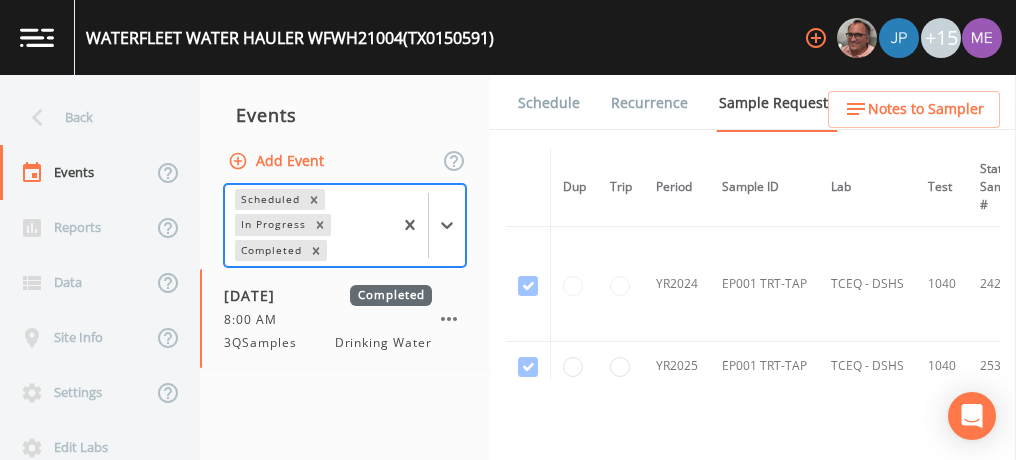 click on "Schedule" at bounding box center (549, 103) 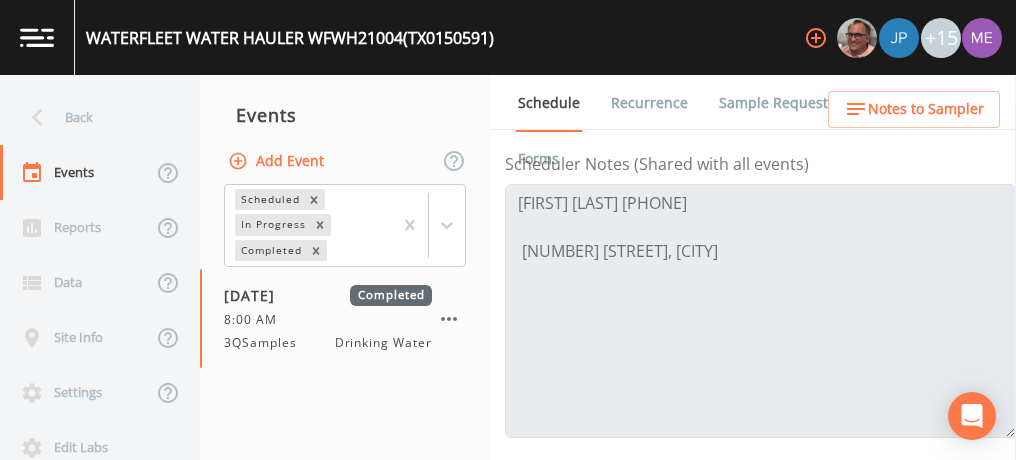 scroll, scrollTop: 549, scrollLeft: 0, axis: vertical 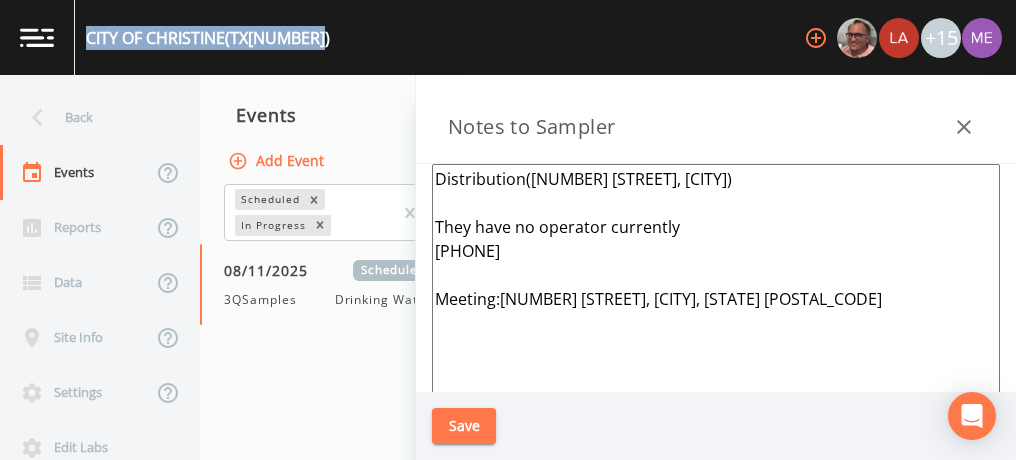 click on "Save" at bounding box center (464, 426) 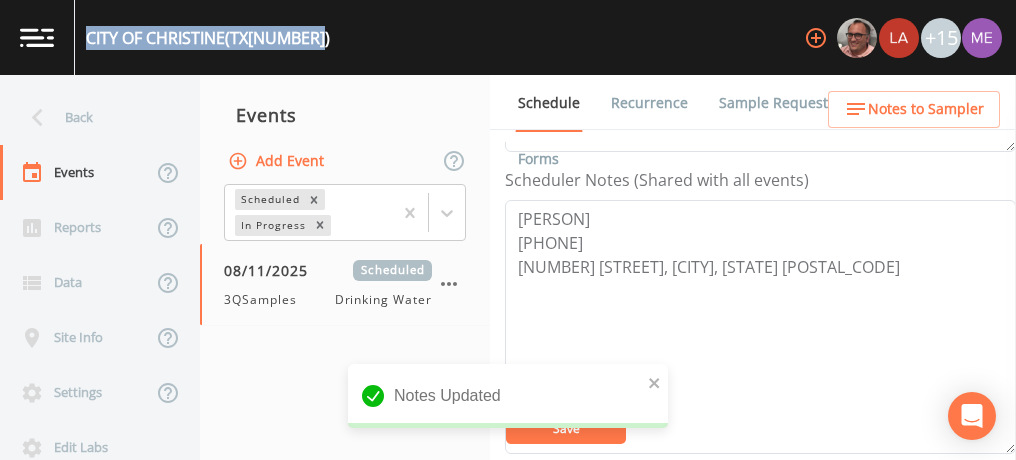click on "Sample Requests" at bounding box center (777, 103) 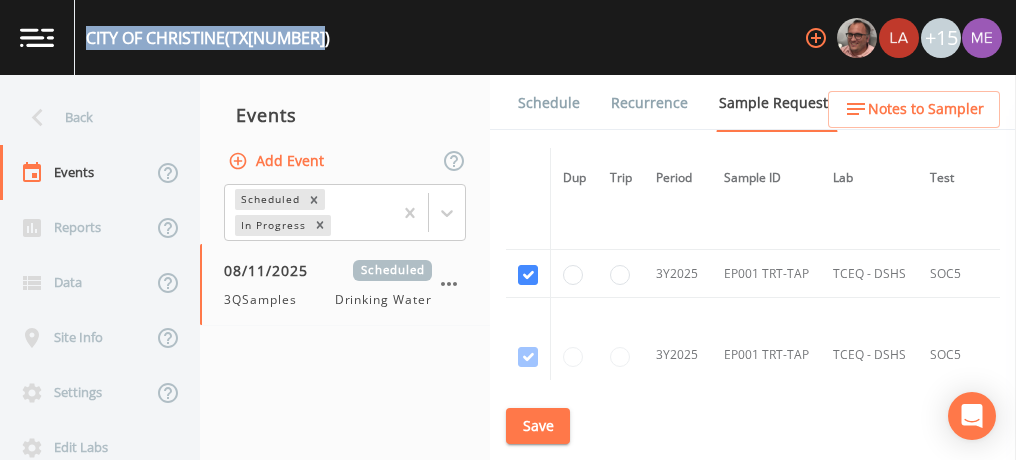 scroll, scrollTop: 2334, scrollLeft: 0, axis: vertical 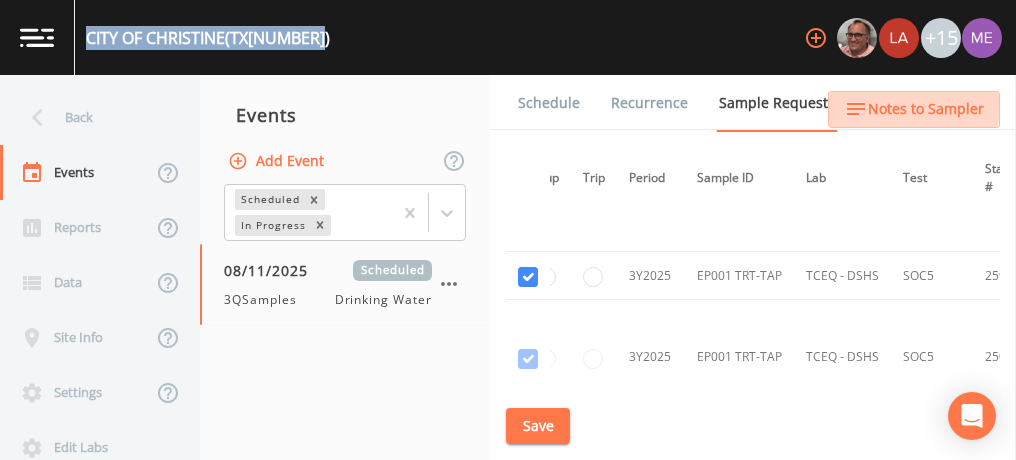 click on "Notes to Sampler" at bounding box center (926, 109) 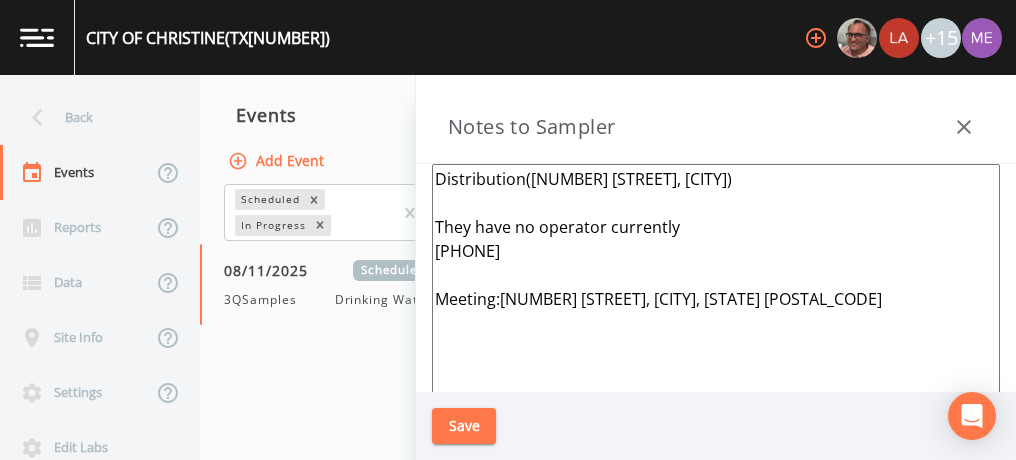 drag, startPoint x: 748, startPoint y: 297, endPoint x: 439, endPoint y: 300, distance: 309.01456 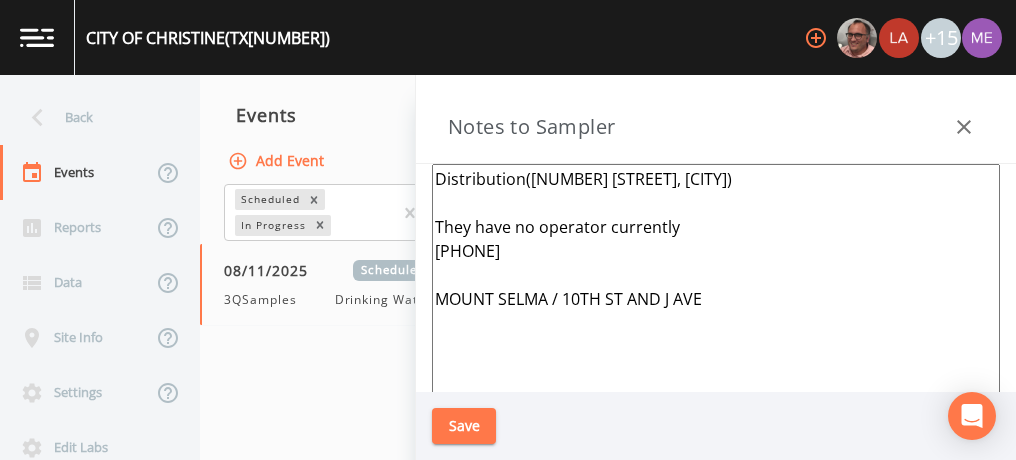 click on "Distribution([NUMBER] [STREET], [CITY])
They have no operator currently
[PHONE]
MOUNT SELMA / 10TH ST AND J AVE" at bounding box center [716, 407] 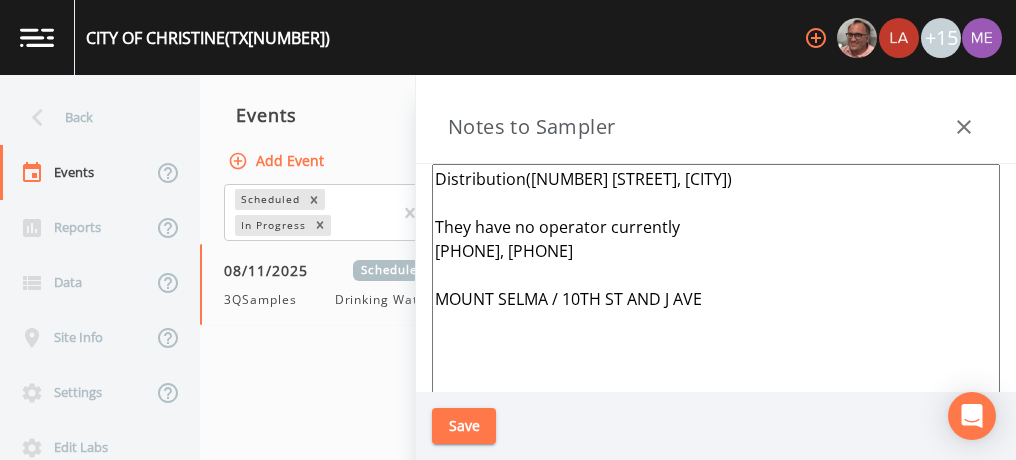 type on "Distribution([NUMBER] [STREET], [CITY])
They have no operator currently
[PHONE], [PHONE]
MOUNT SELMA / 10TH ST AND J AVE" 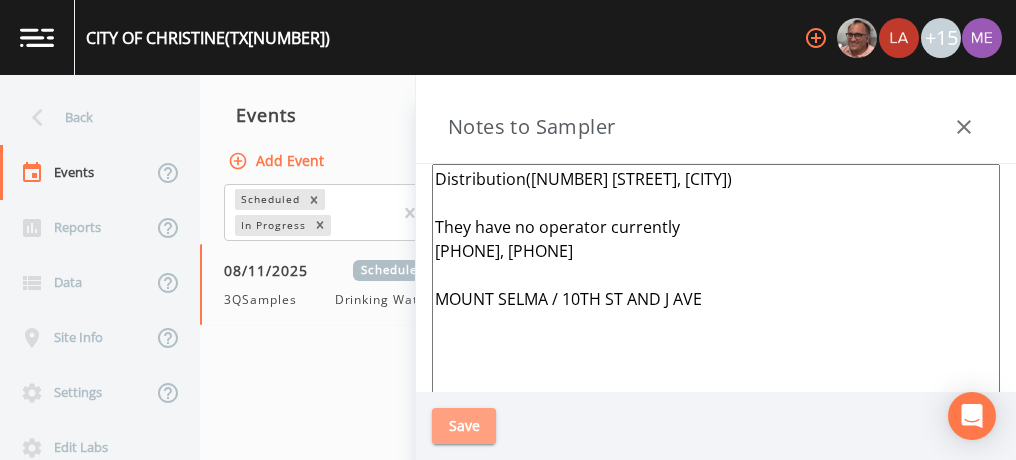 click on "Save" at bounding box center (464, 426) 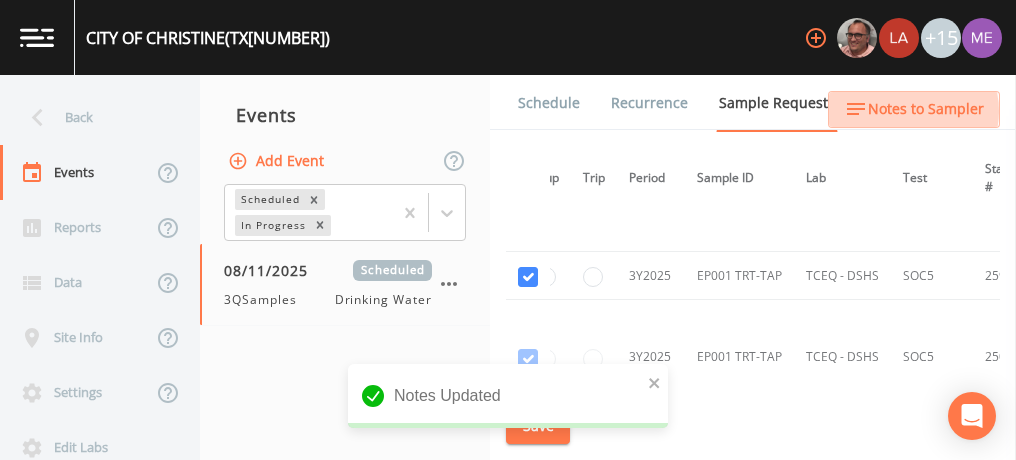 click on "Notes to Sampler" at bounding box center [926, 109] 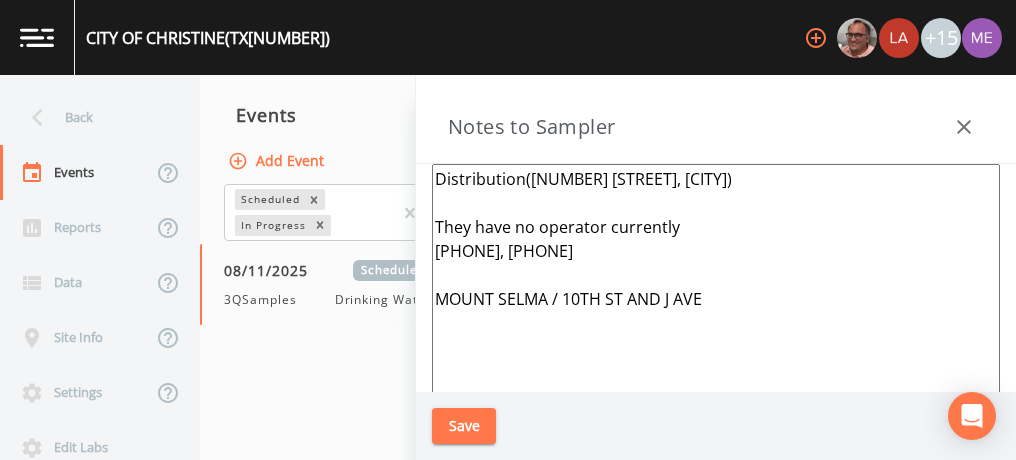 drag, startPoint x: 545, startPoint y: 248, endPoint x: 634, endPoint y: 246, distance: 89.02247 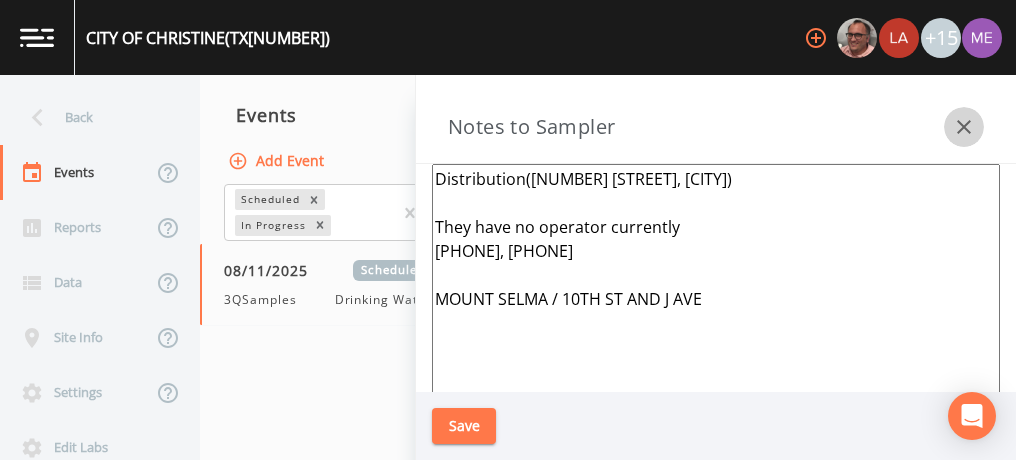 click 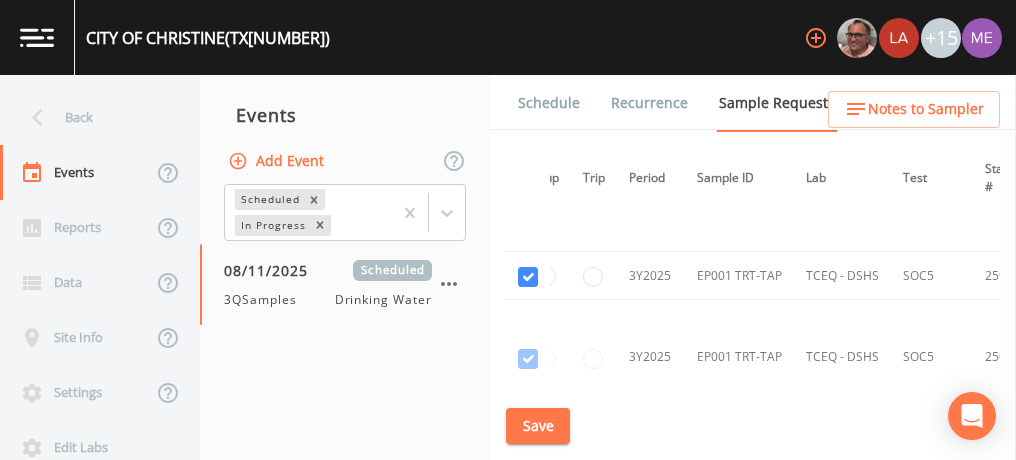 click on "Schedule" at bounding box center (549, 103) 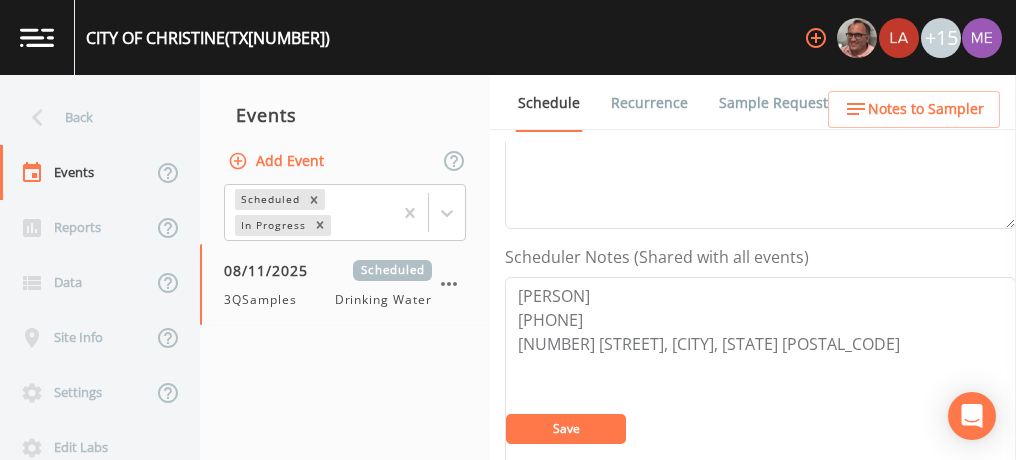 scroll, scrollTop: 461, scrollLeft: 0, axis: vertical 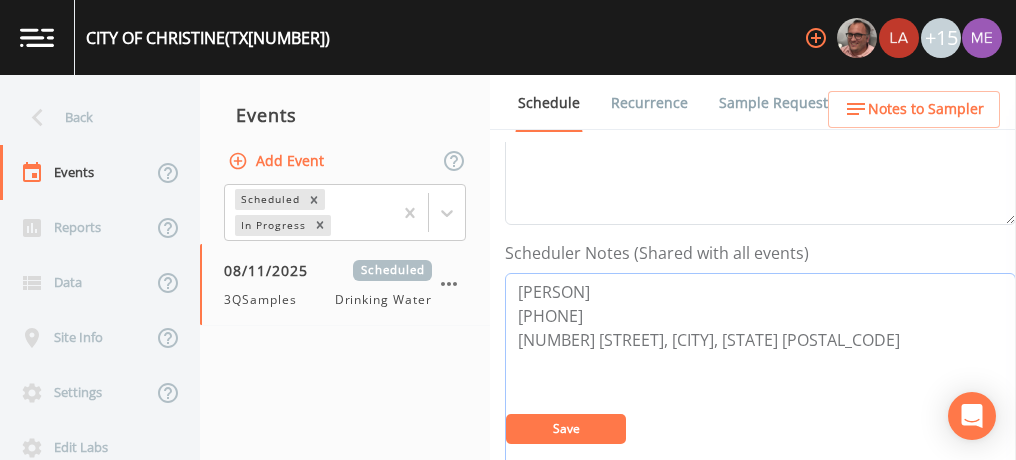 click on "JERRY FLORES
830-784-3320
102 S 10th St, Christine, TX 78012" at bounding box center (760, 400) 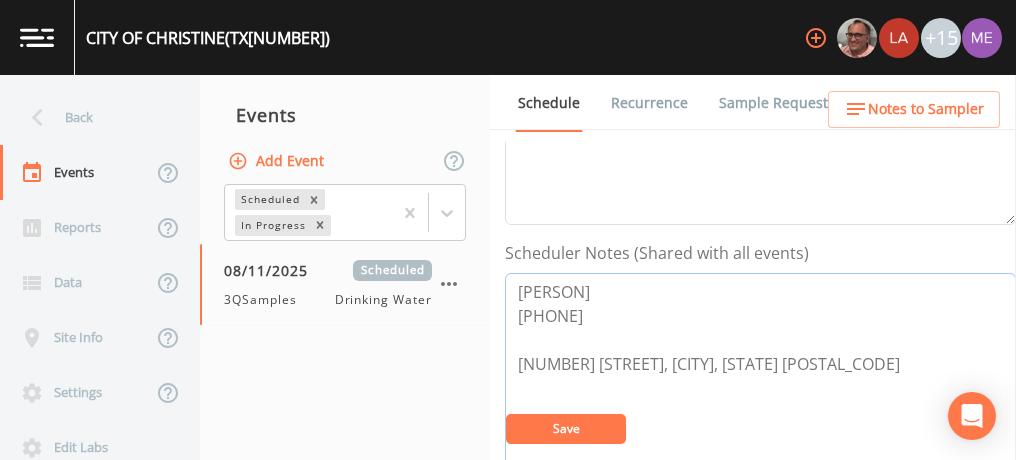 paste on "830-480-961" 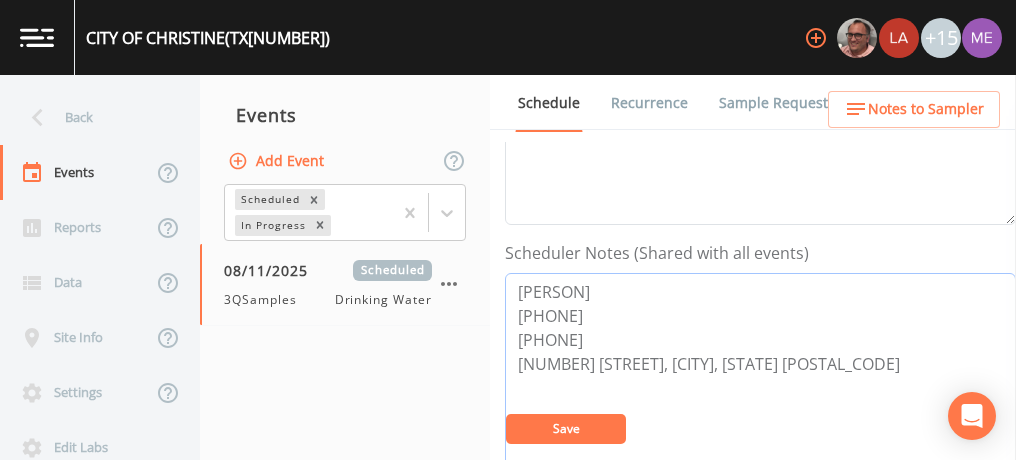 type on "JERRY FLORES
830-784-3320
830-480-9611
102 S 10th St, Christine, TX 78012" 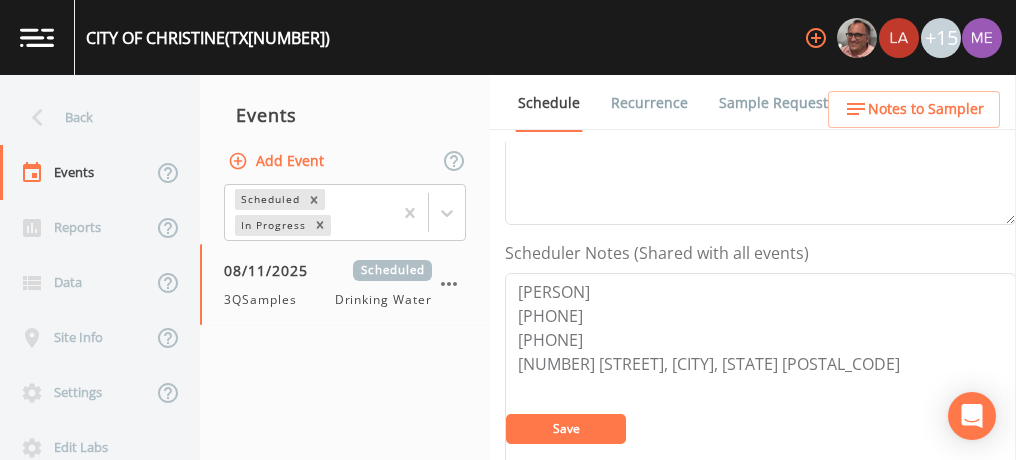 click on "Save" at bounding box center [566, 428] 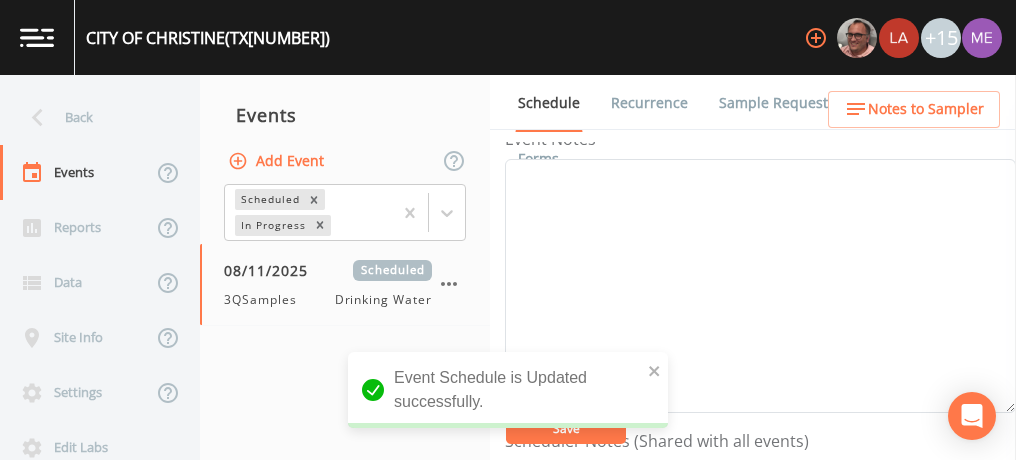 scroll, scrollTop: 235, scrollLeft: 0, axis: vertical 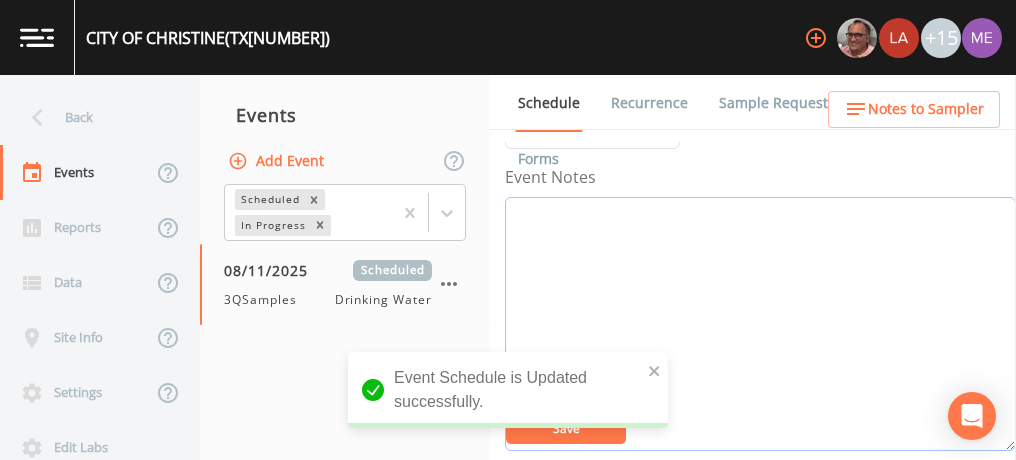 click on "Event Notes" at bounding box center (760, 324) 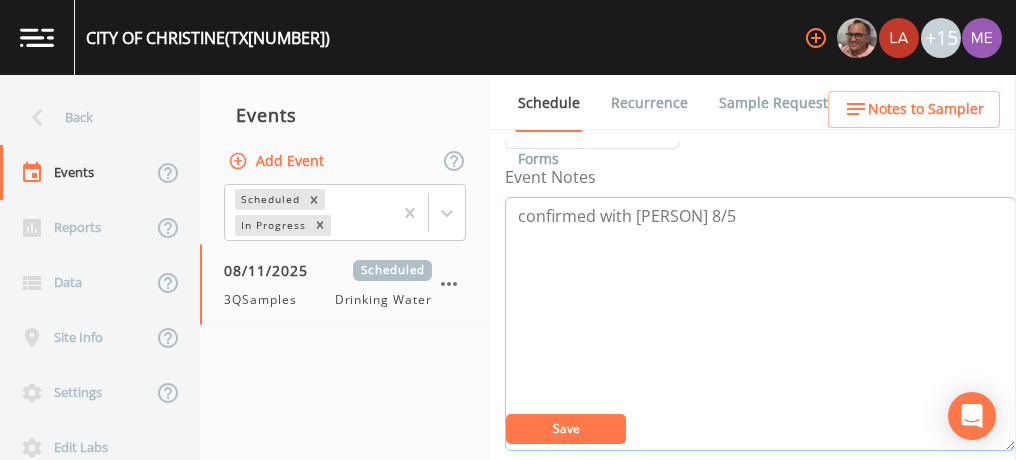 type on "confirmed with Jerry 8/5" 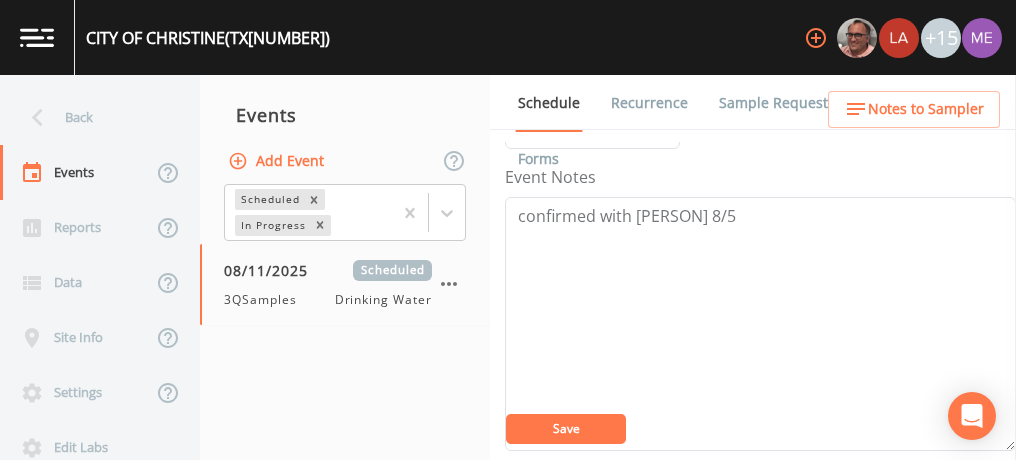 click on "Save" at bounding box center (566, 429) 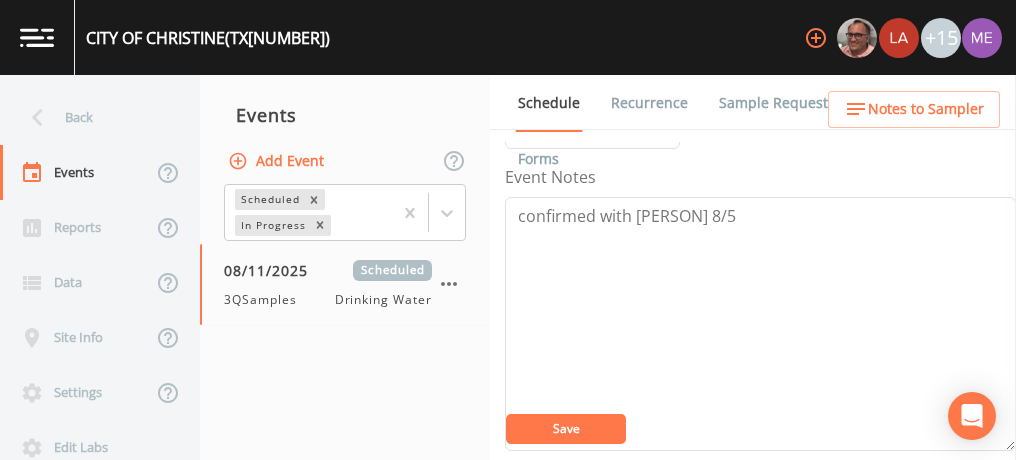scroll, scrollTop: 0, scrollLeft: 0, axis: both 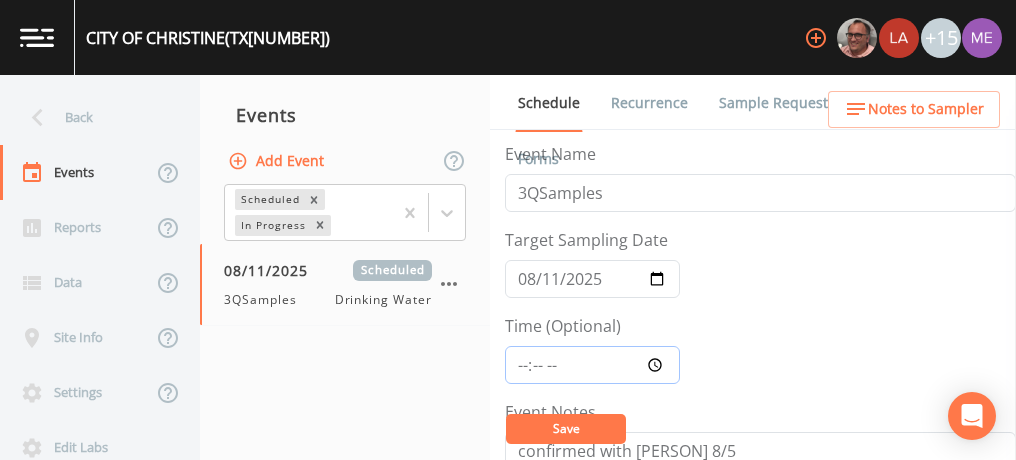 click on "Time (Optional)" at bounding box center [592, 365] 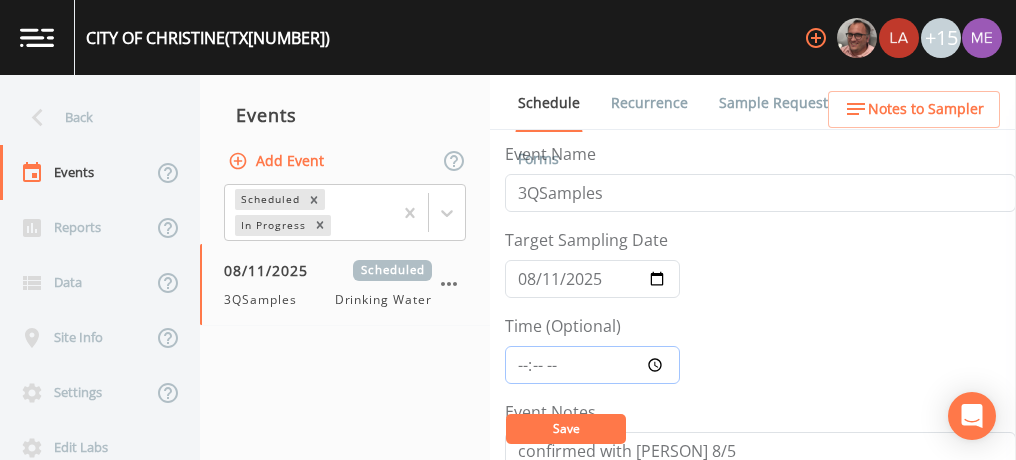 type on "11:00" 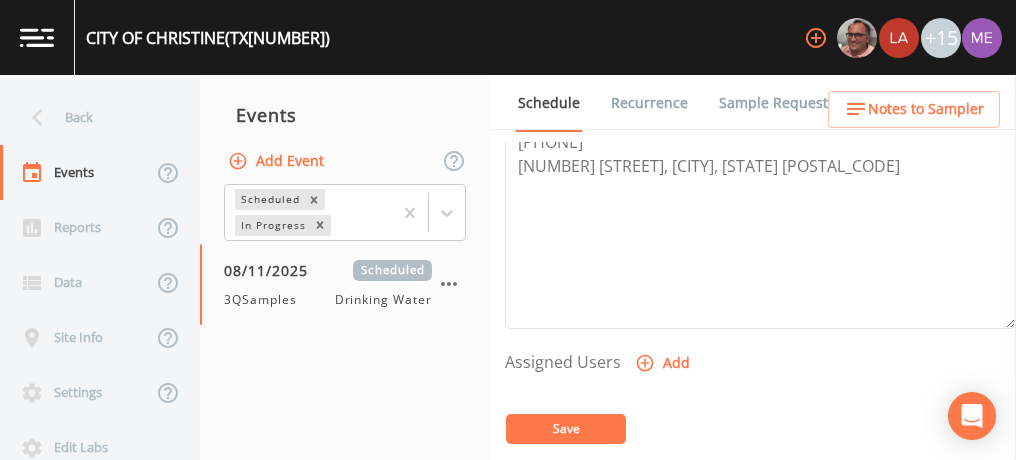 scroll, scrollTop: 660, scrollLeft: 0, axis: vertical 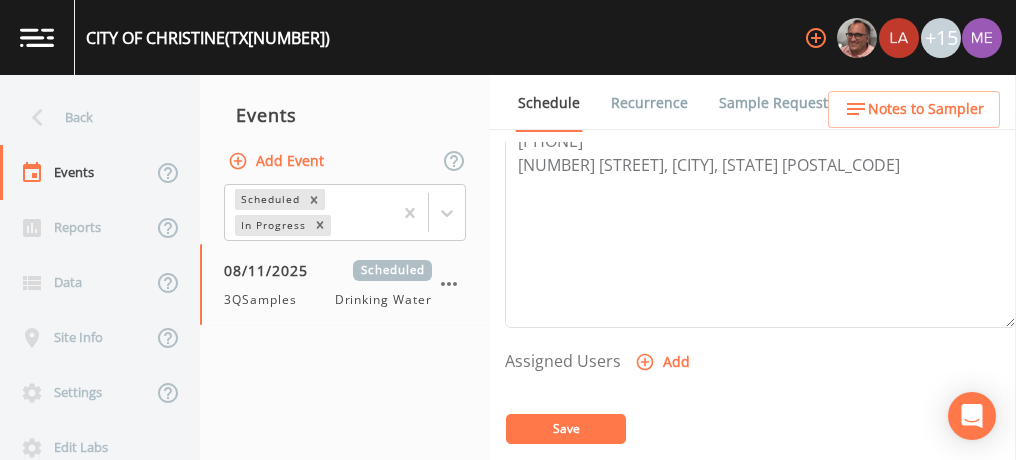 click 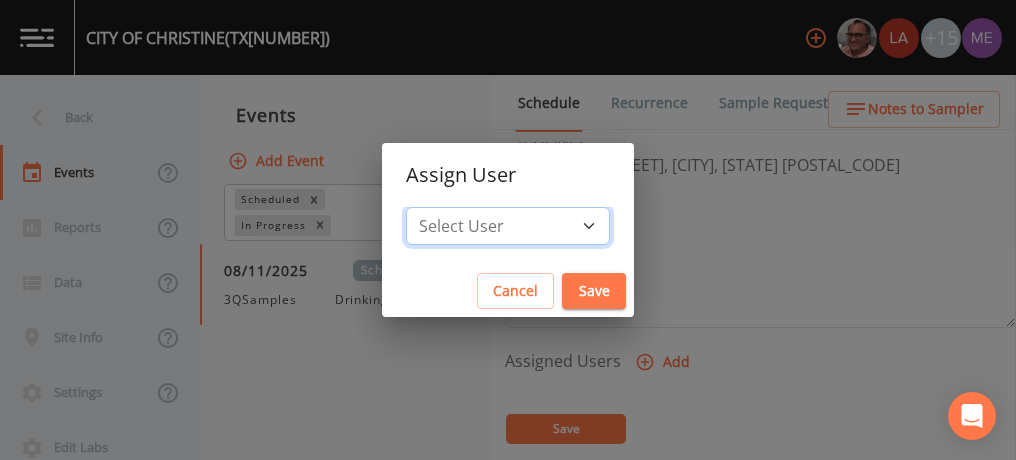 click on "Select User Mike  Franklin Lauren  Saenz Joshua gere  Paul Russell   Schindler  David  Weber Zachary  Evans Stafford  Johnson Sloan  Rigamonti chrisb@sitexsolutions.com Annie  Huebner Miriaha  Caddie Brandon  Fox Stan  Porter Melissa  Coleman Rodolfo  Ramirez Charles  Medina Mikeh@sitexsolutions.com" at bounding box center [508, 226] 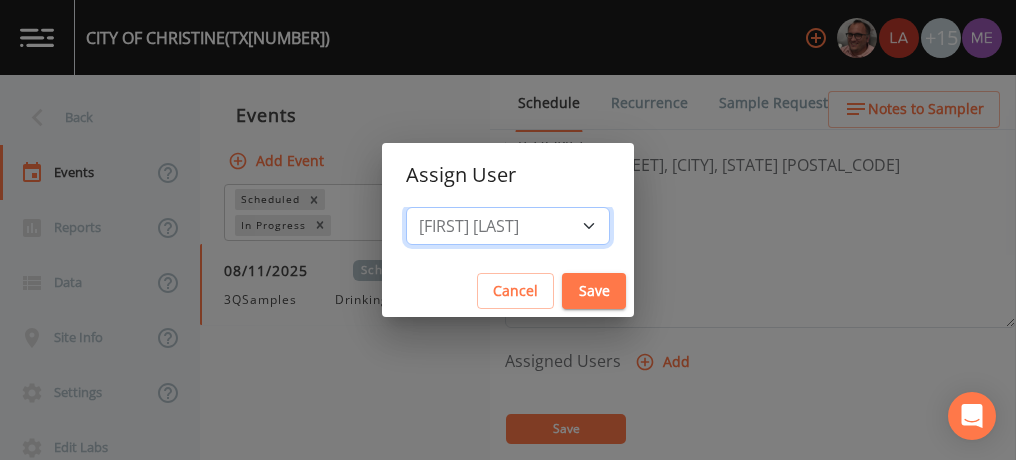 click on "Select User Mike  Franklin Lauren  Saenz Joshua gere  Paul Russell   Schindler  David  Weber Zachary  Evans Stafford  Johnson Sloan  Rigamonti chrisb@sitexsolutions.com Annie  Huebner Miriaha  Caddie Brandon  Fox Stan  Porter Melissa  Coleman Rodolfo  Ramirez Charles  Medina Mikeh@sitexsolutions.com" at bounding box center (508, 226) 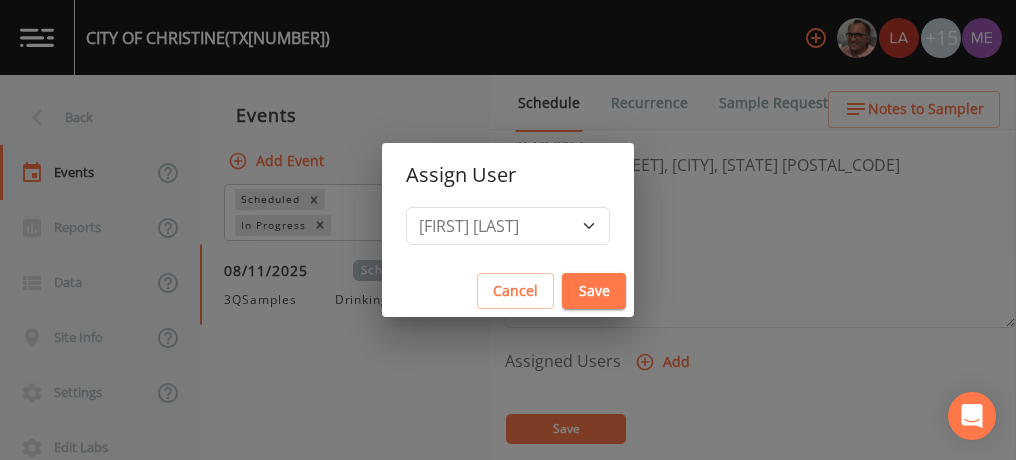 click on "Save" at bounding box center (594, 291) 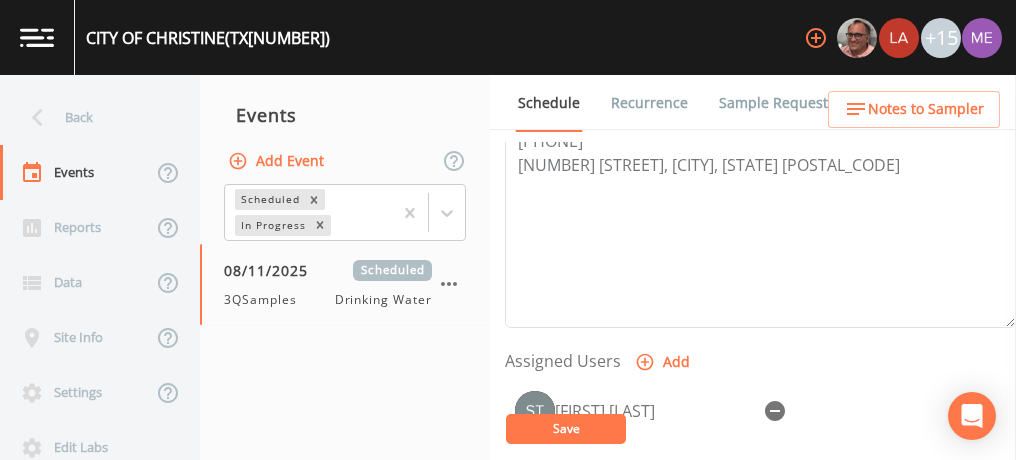 select 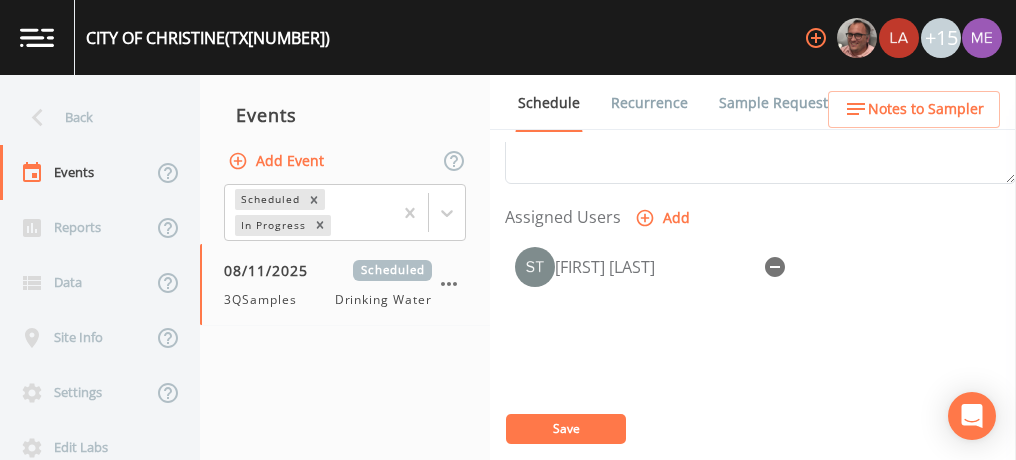 scroll, scrollTop: 804, scrollLeft: 0, axis: vertical 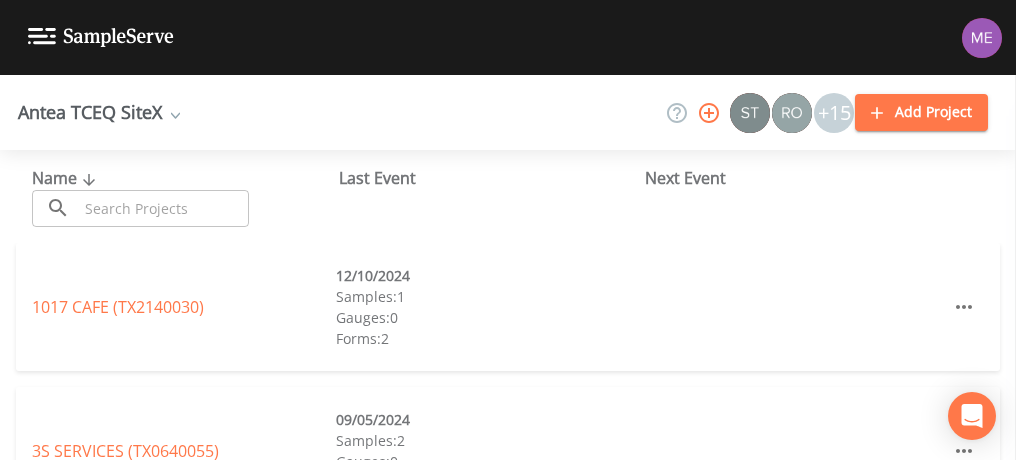 click at bounding box center [163, 208] 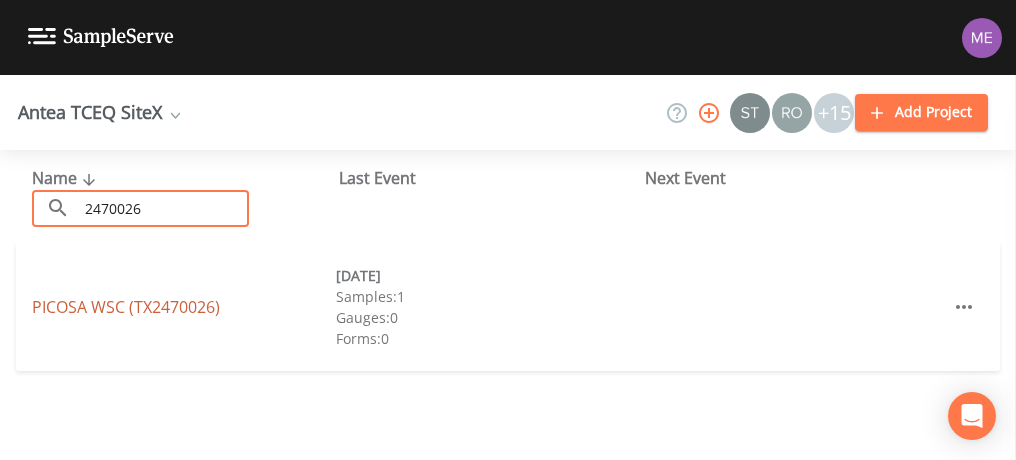 type on "2470026" 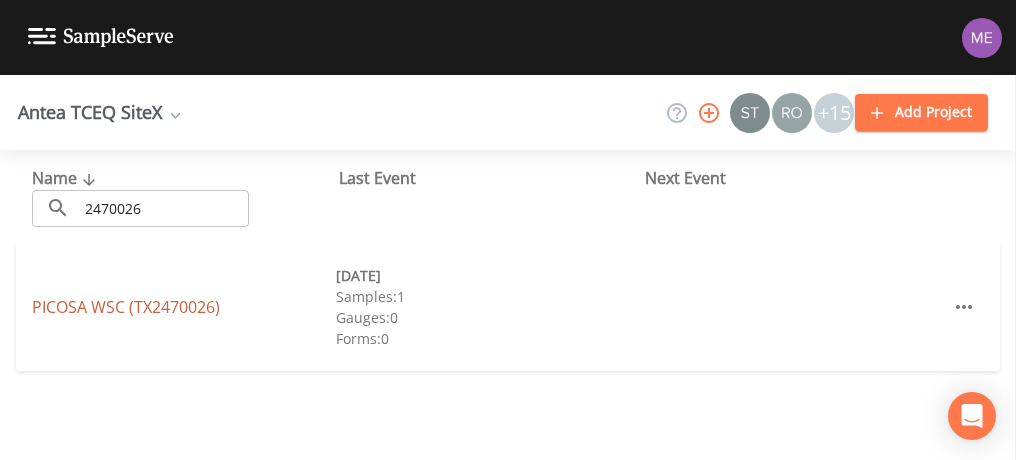 click on "PICOSA WSC   (TX) +15" at bounding box center [126, 307] 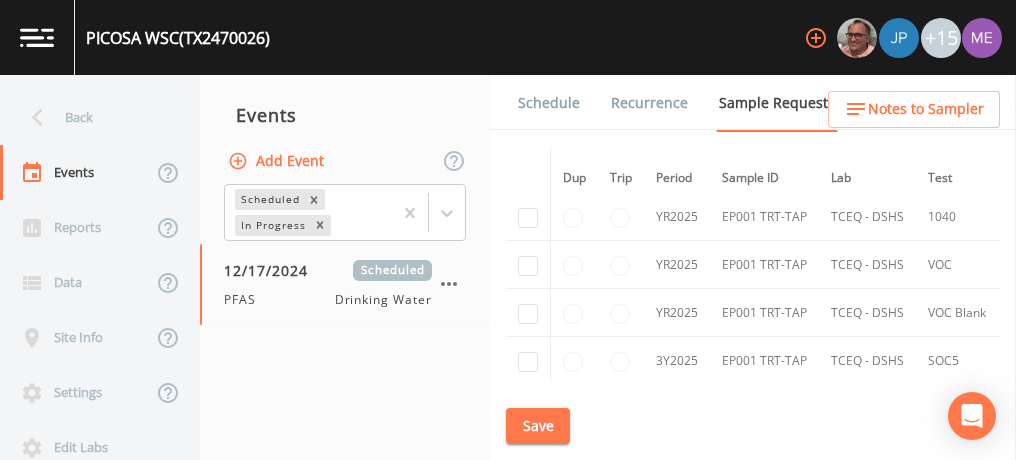 scroll, scrollTop: 1870, scrollLeft: 0, axis: vertical 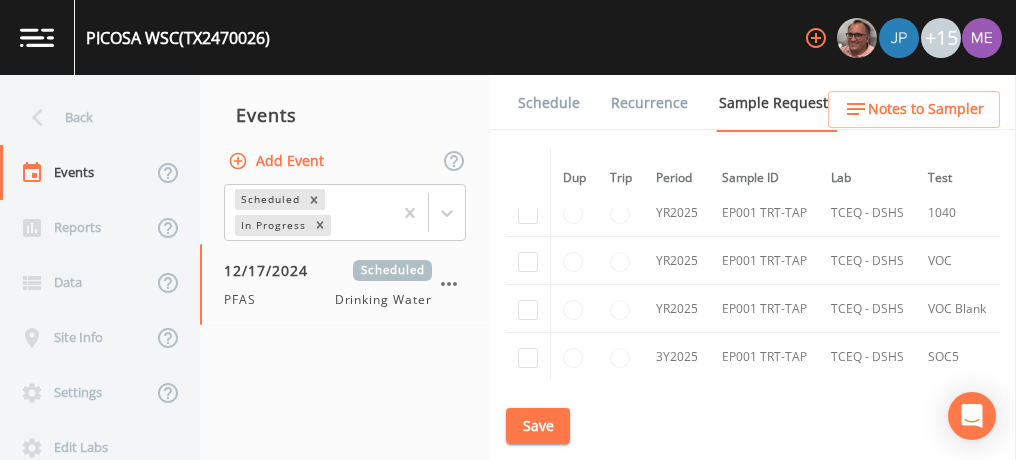 drag, startPoint x: 713, startPoint y: 272, endPoint x: 816, endPoint y: 216, distance: 117.239075 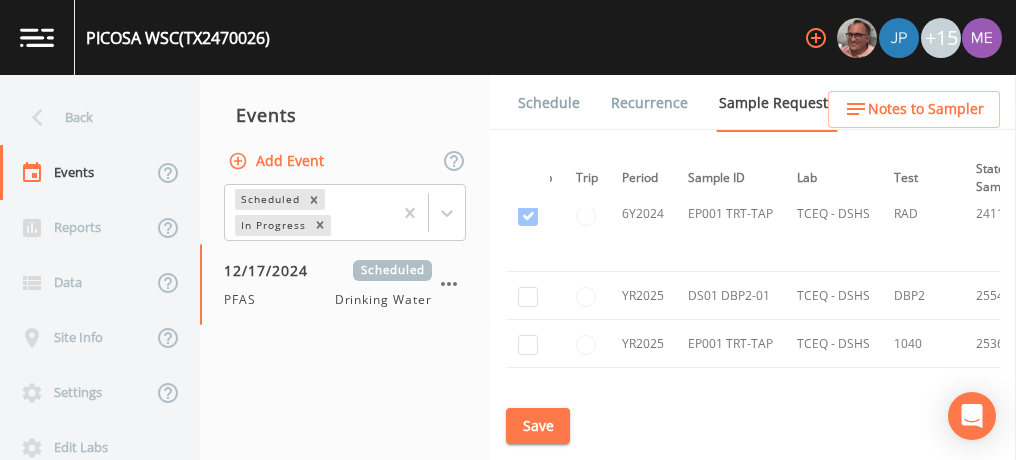 scroll, scrollTop: 1739, scrollLeft: 32, axis: both 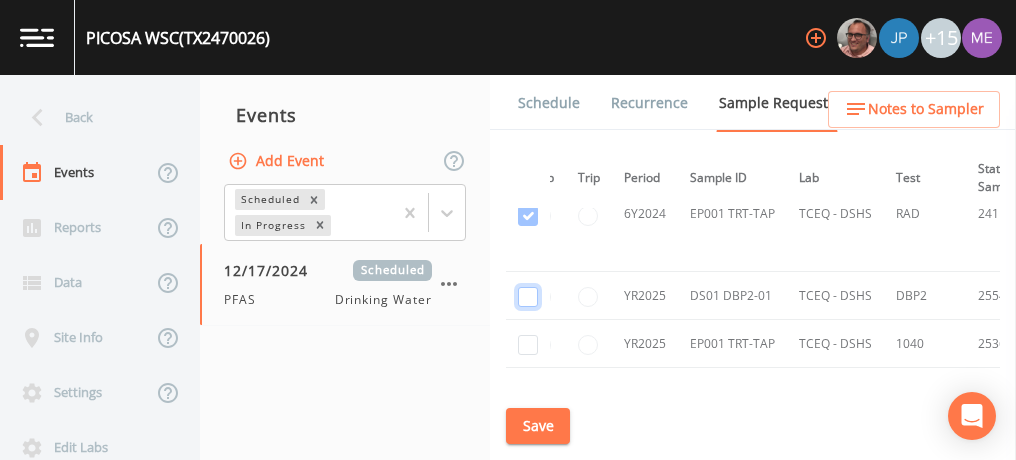 click at bounding box center (528, -1471) 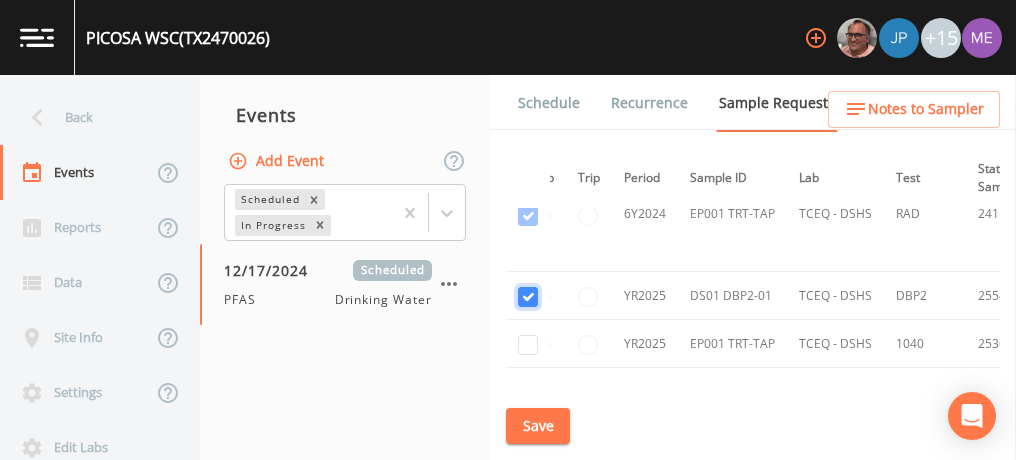 checkbox on "true" 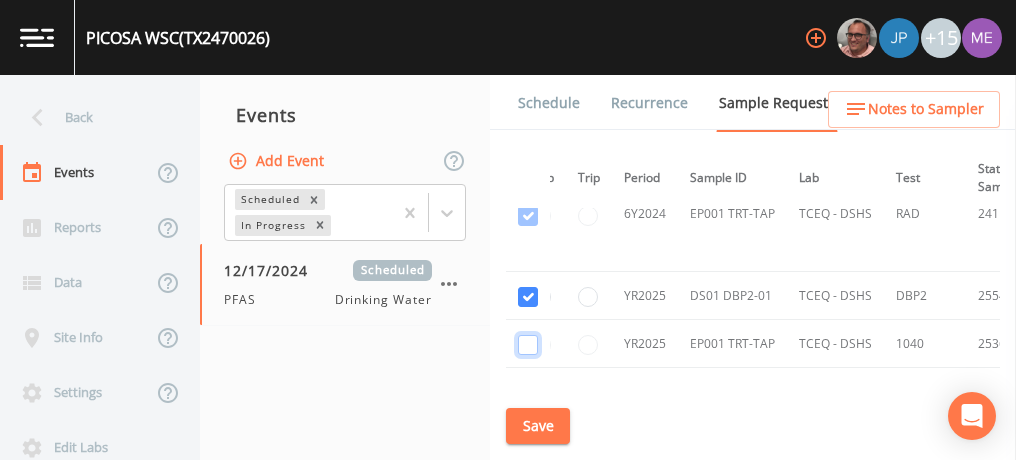 click at bounding box center (528, 345) 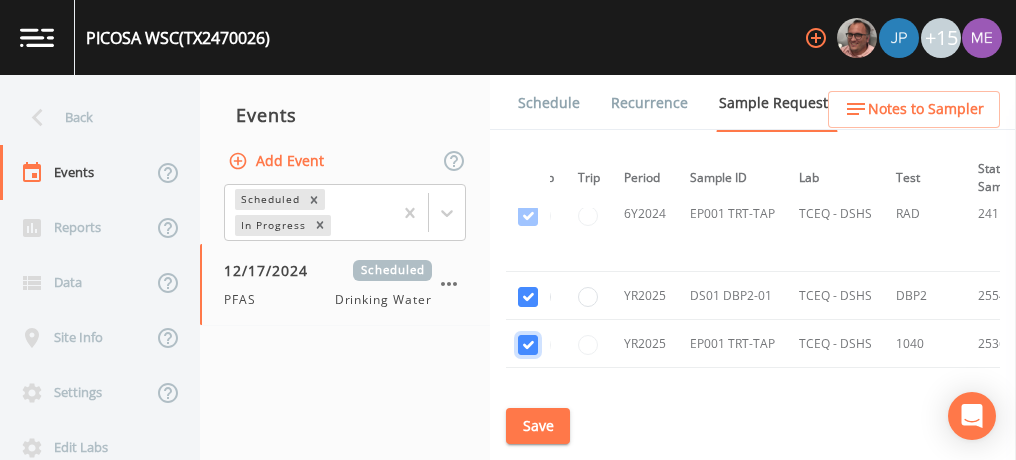 checkbox on "true" 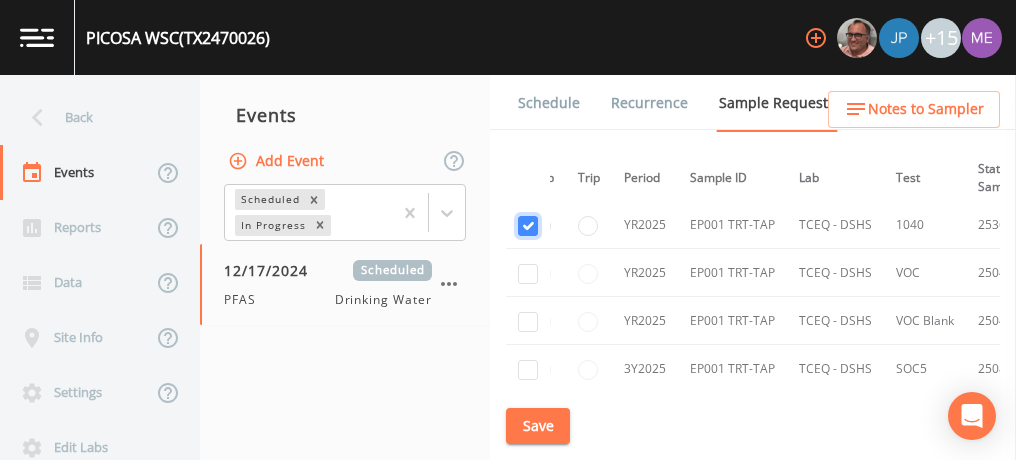 scroll, scrollTop: 1859, scrollLeft: 32, axis: both 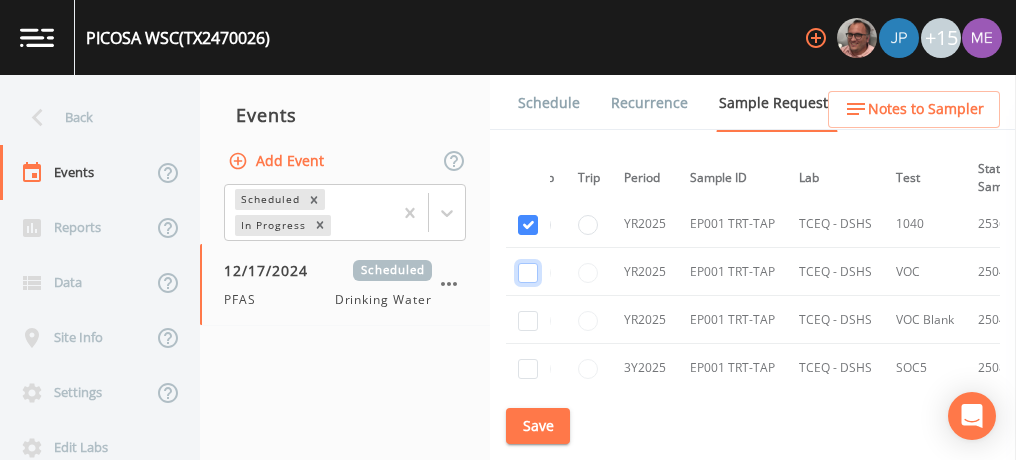 click at bounding box center [528, -364] 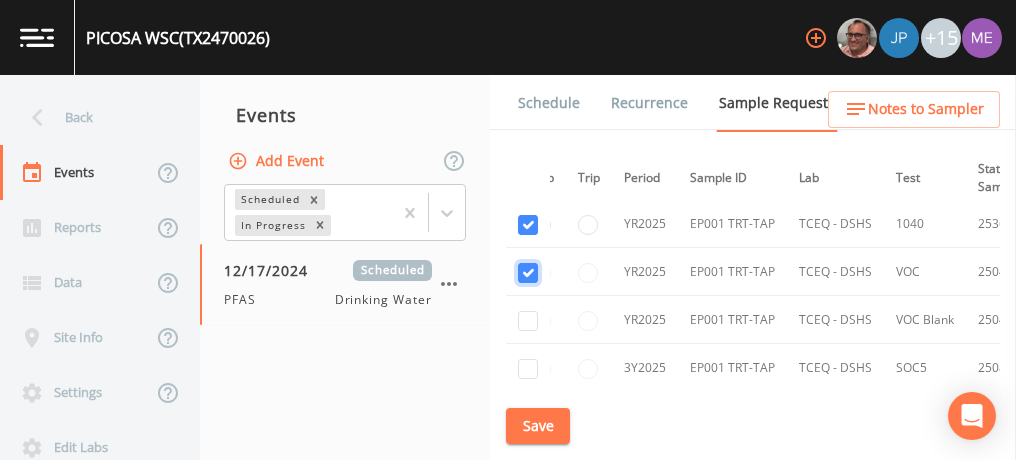 checkbox on "true" 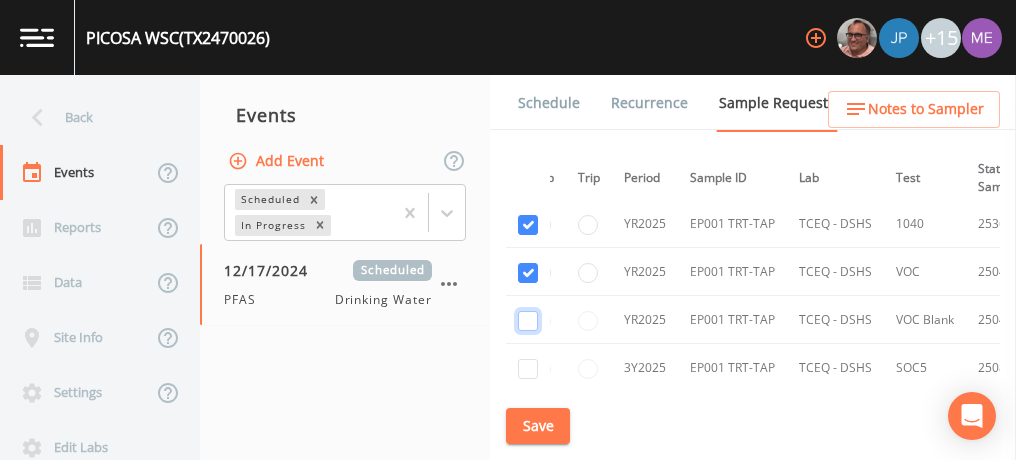 click at bounding box center [528, -249] 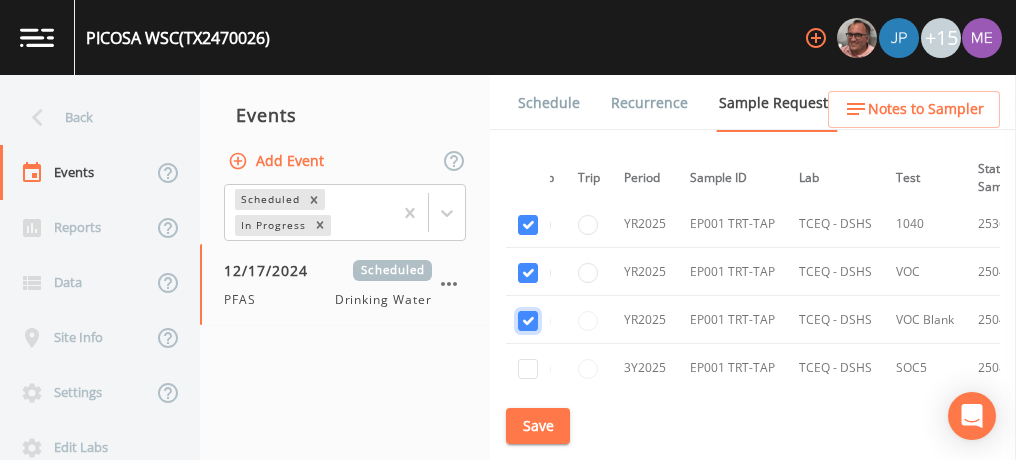 checkbox on "true" 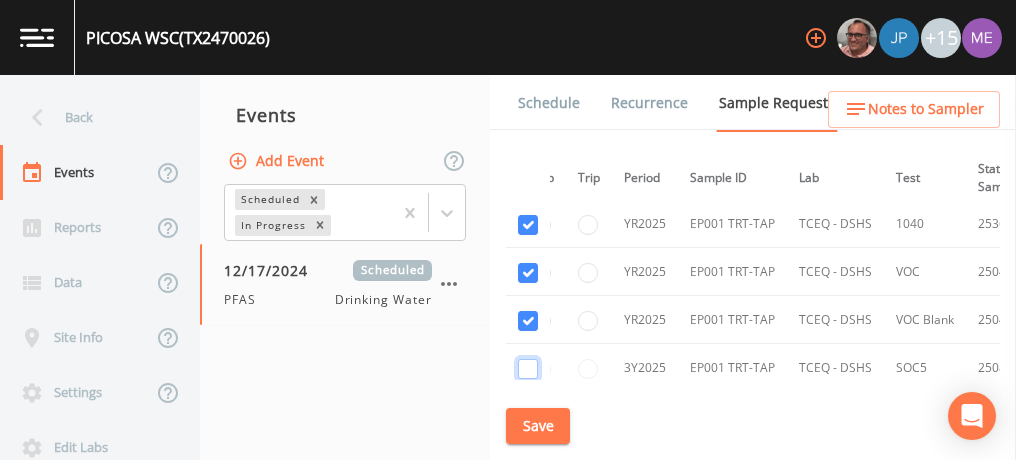 click at bounding box center (528, 369) 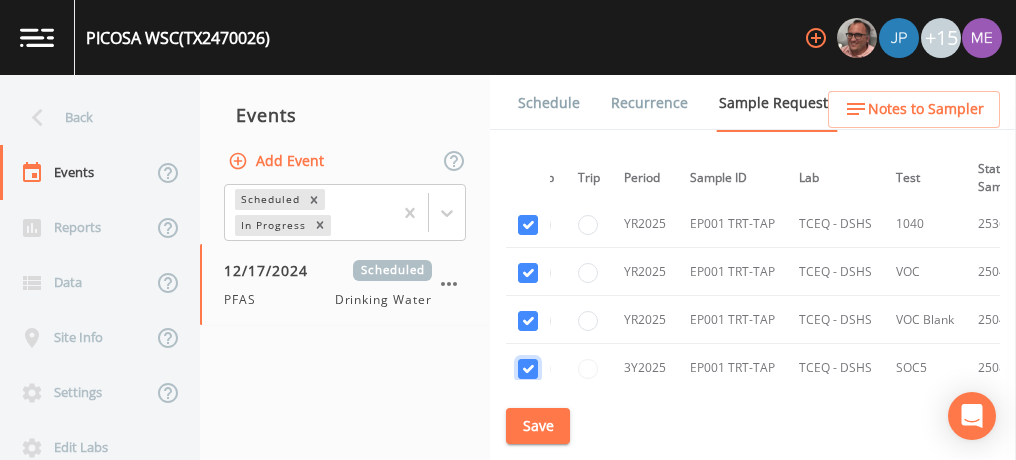 checkbox on "true" 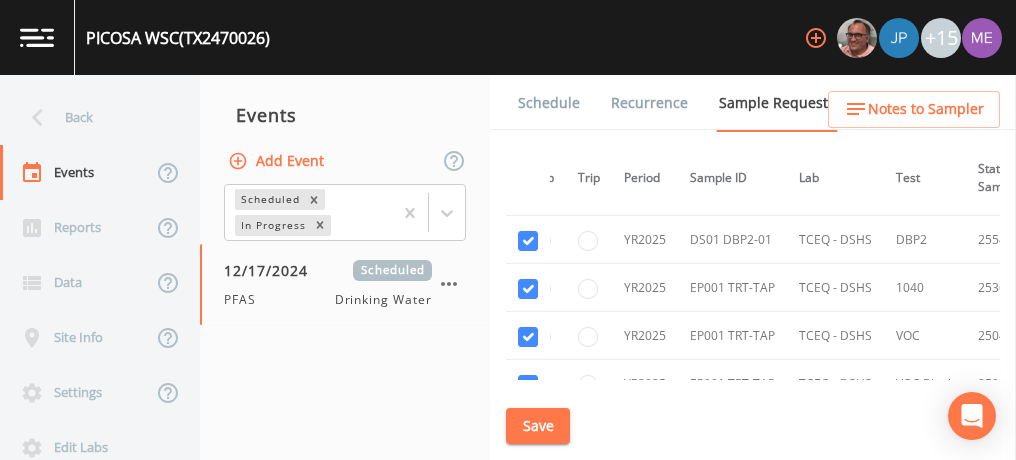 scroll, scrollTop: 1741, scrollLeft: 32, axis: both 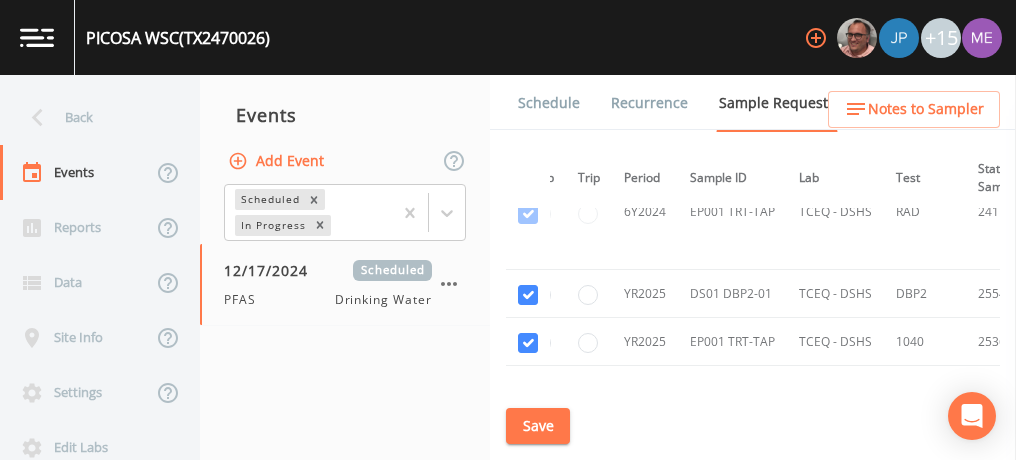 click on "Save" at bounding box center [538, 426] 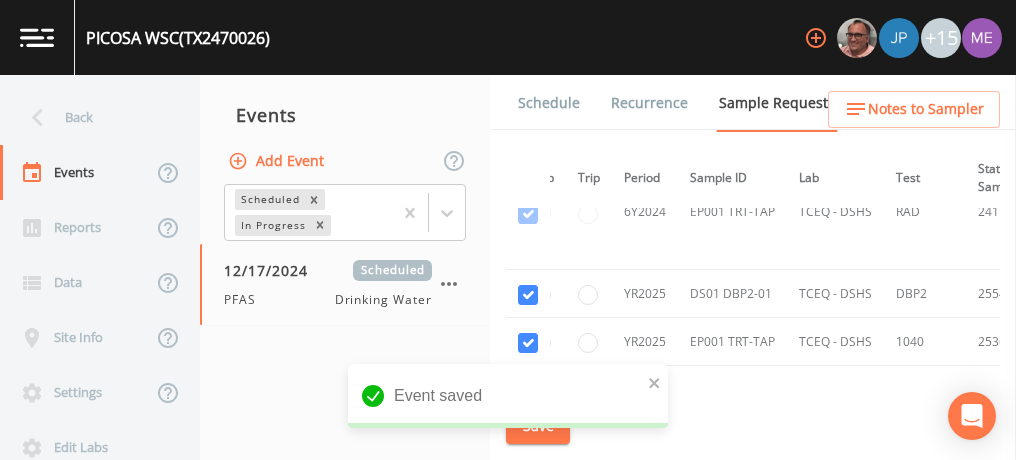 drag, startPoint x: 90, startPoint y: 40, endPoint x: 222, endPoint y: 39, distance: 132.00378 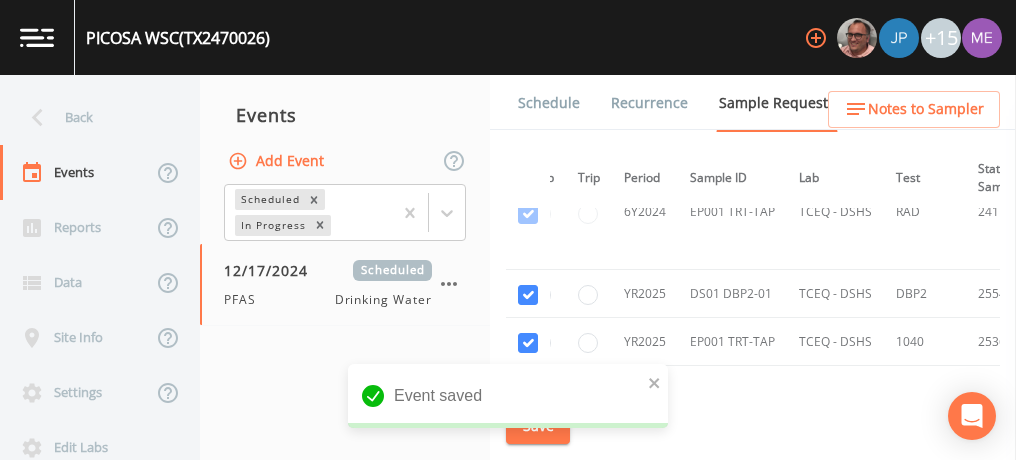 click on "PICOSA WSC  (TX2470026)" at bounding box center (178, 38) 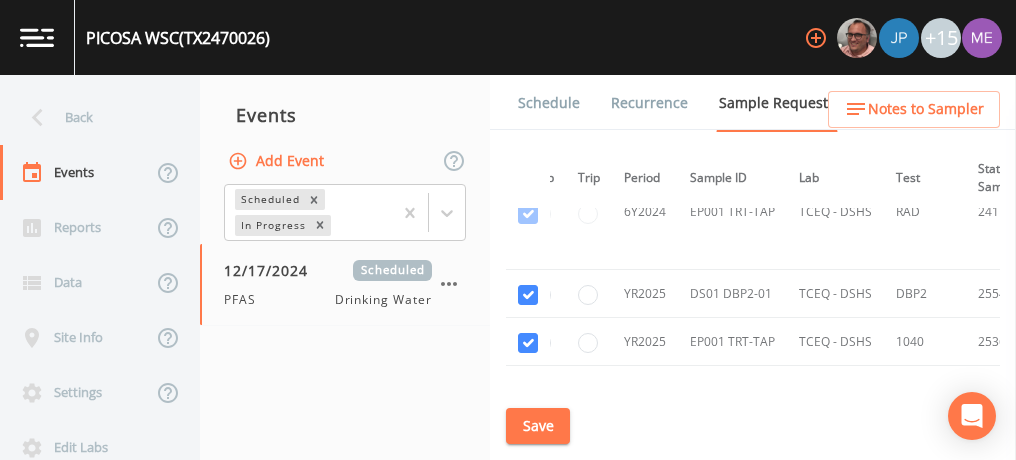 click on "PICOSA WSC  (TX2470026) +15" at bounding box center [508, 37] 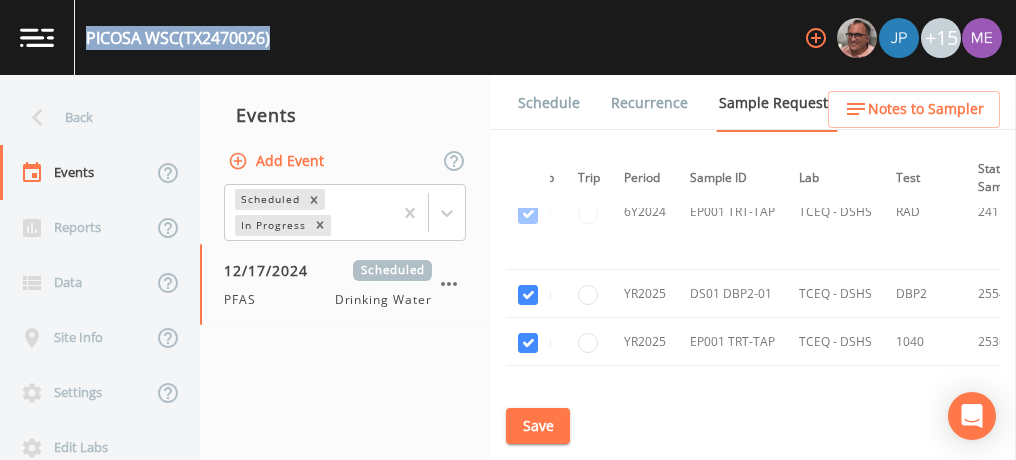 drag, startPoint x: 278, startPoint y: 35, endPoint x: 83, endPoint y: 32, distance: 195.02307 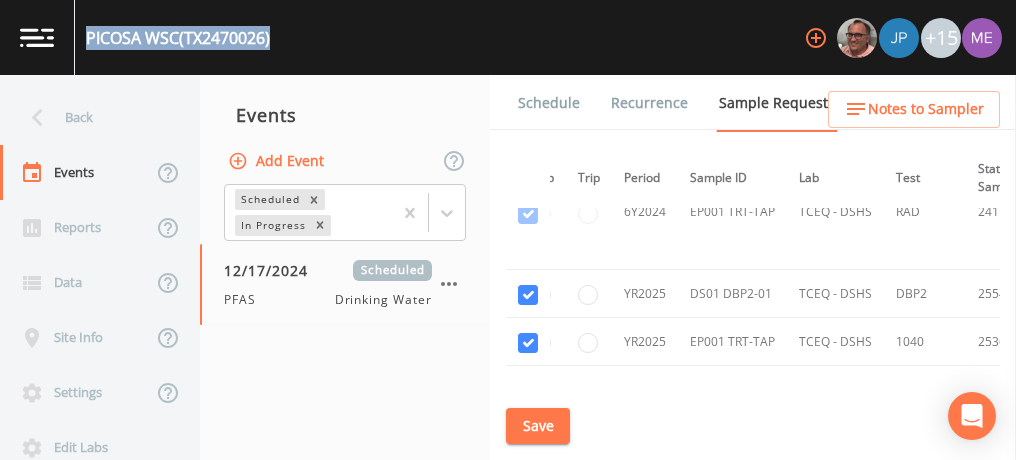 click on "PICOSA WSC  (TX2470026) +15" at bounding box center [508, 37] 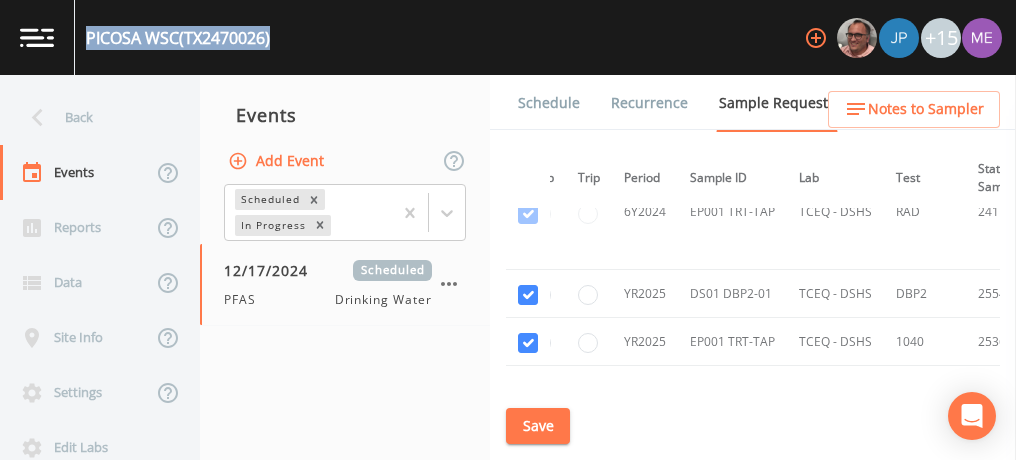 copy on "PICOSA WSC  (TX2470026)" 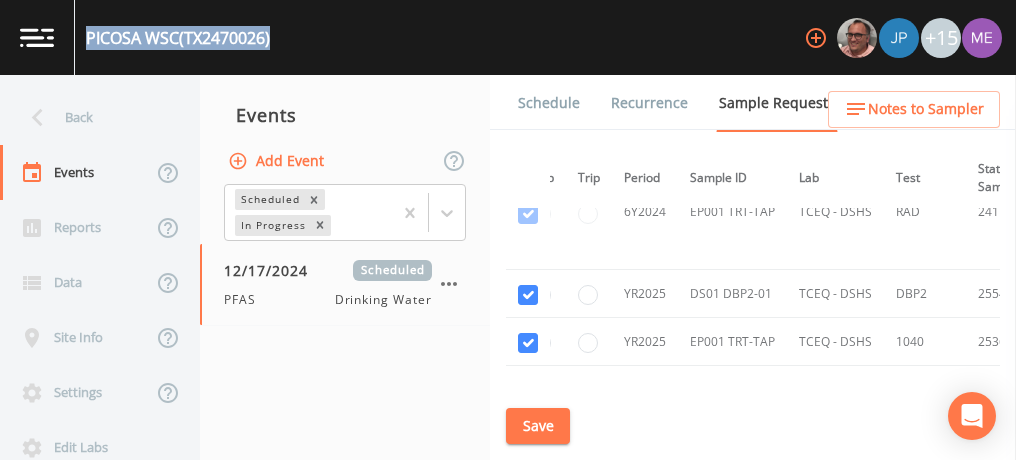click on "Save" at bounding box center (538, 426) 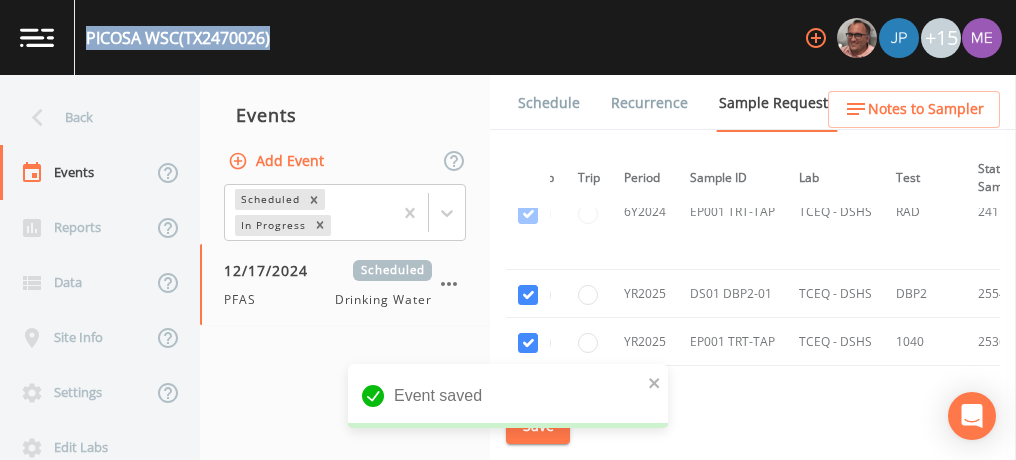 click on "Schedule" at bounding box center [549, 103] 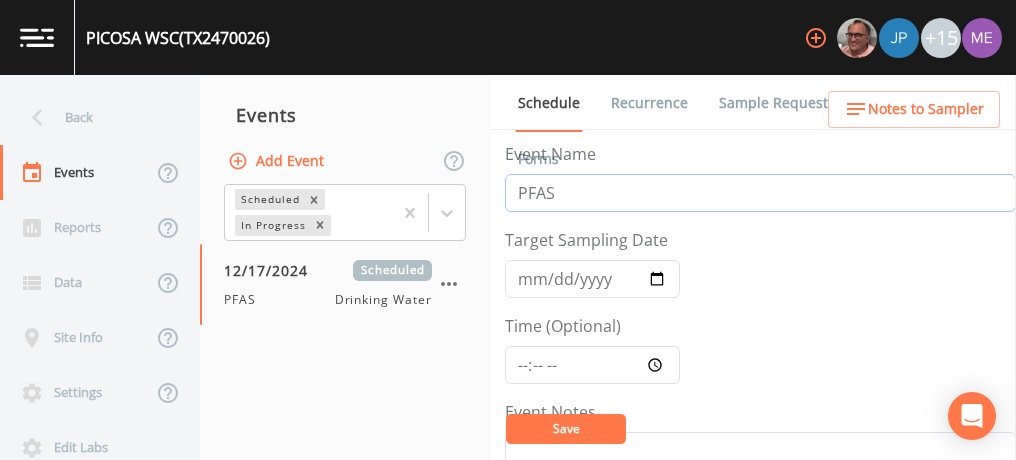click on "PFAS" at bounding box center (760, 193) 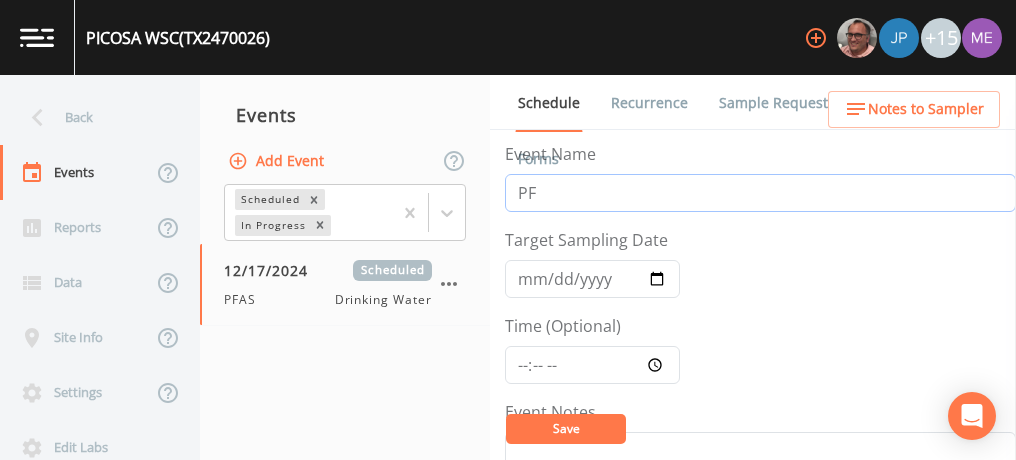 type on "P" 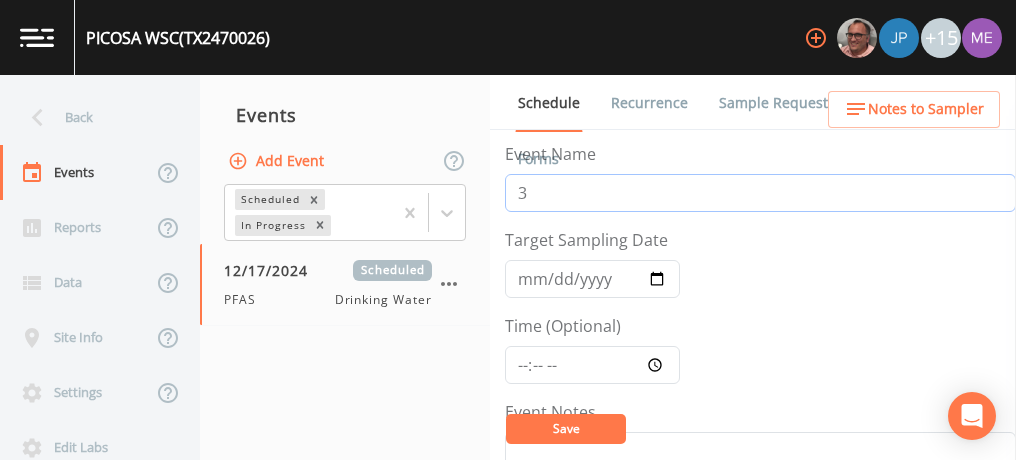 type on "3QSamples" 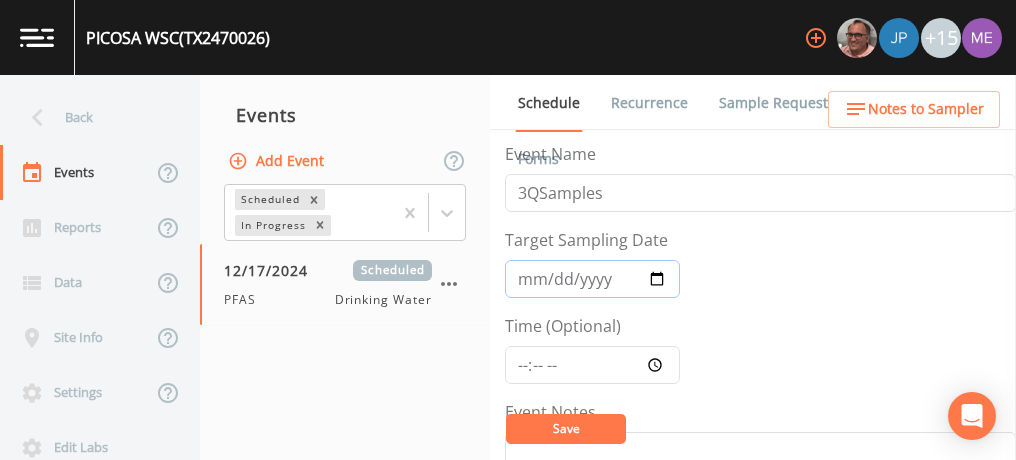 click on "2024-12-17" at bounding box center [592, 279] 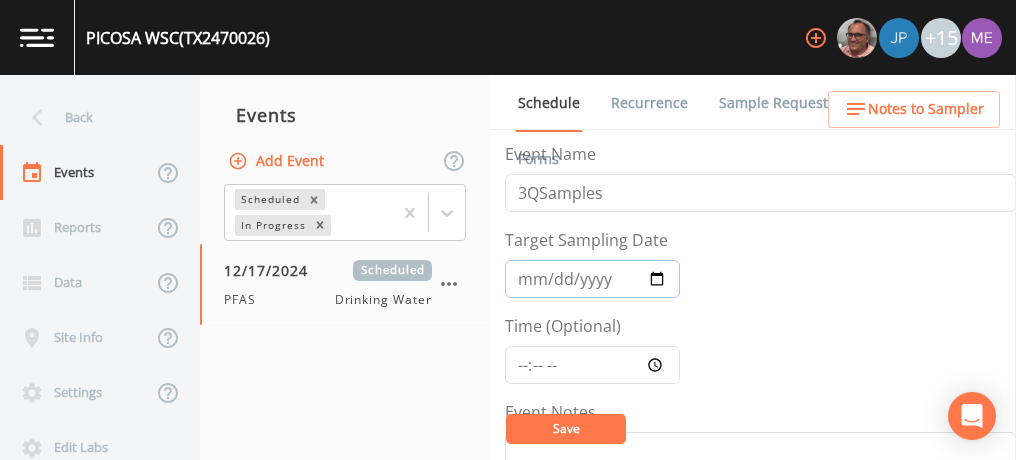type on "2025-08-11" 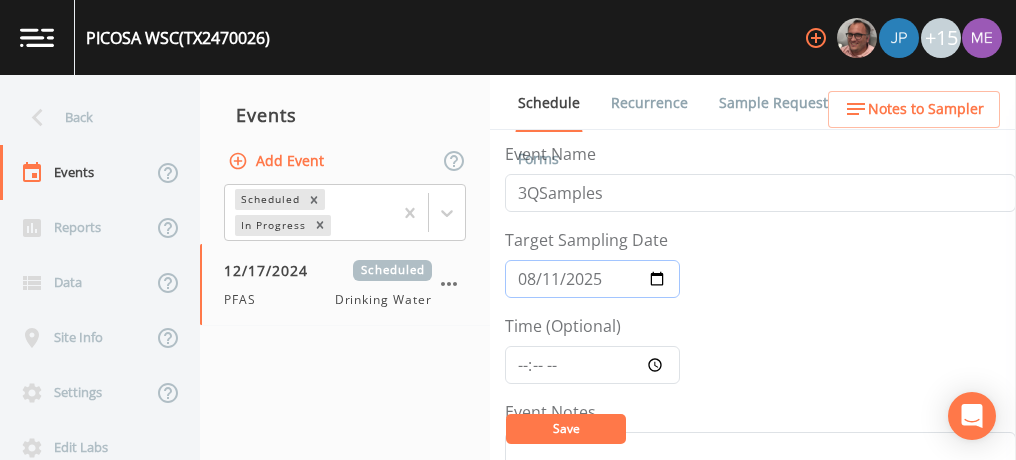 scroll, scrollTop: 86, scrollLeft: 0, axis: vertical 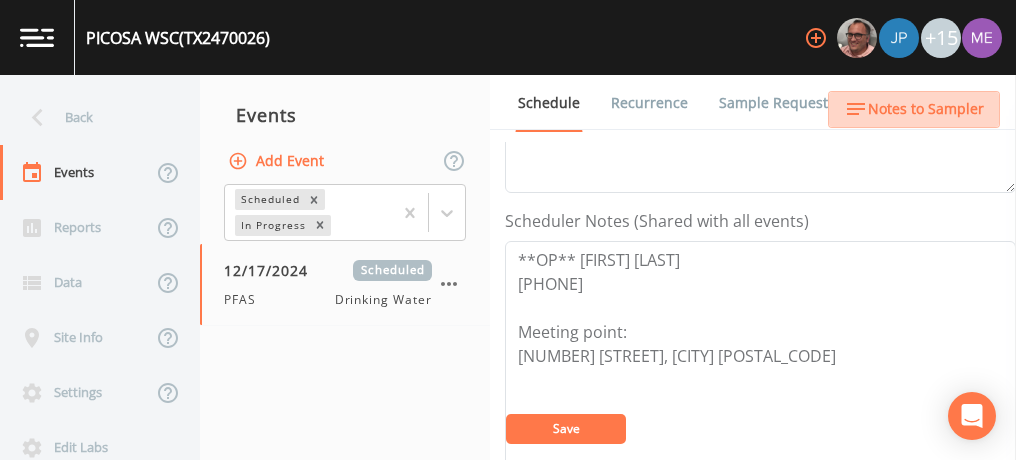 click on "Notes to Sampler" at bounding box center (926, 109) 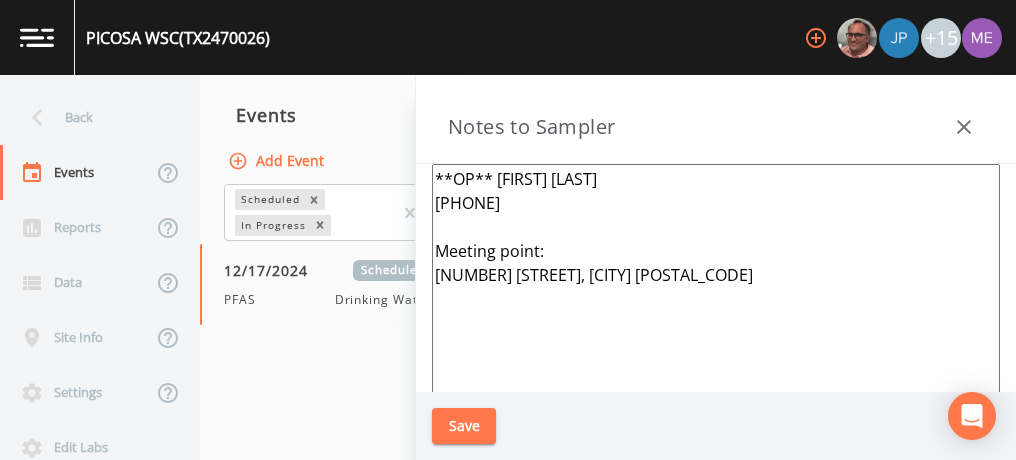 click 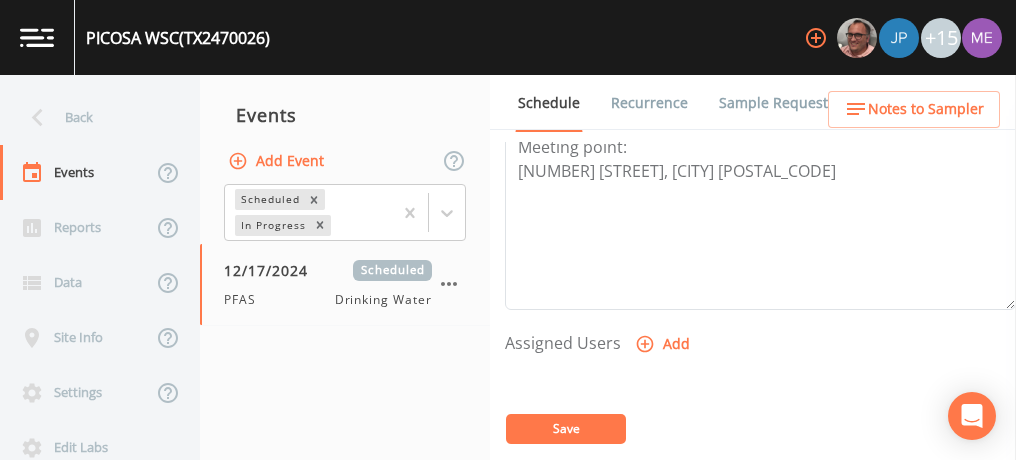 scroll, scrollTop: 699, scrollLeft: 0, axis: vertical 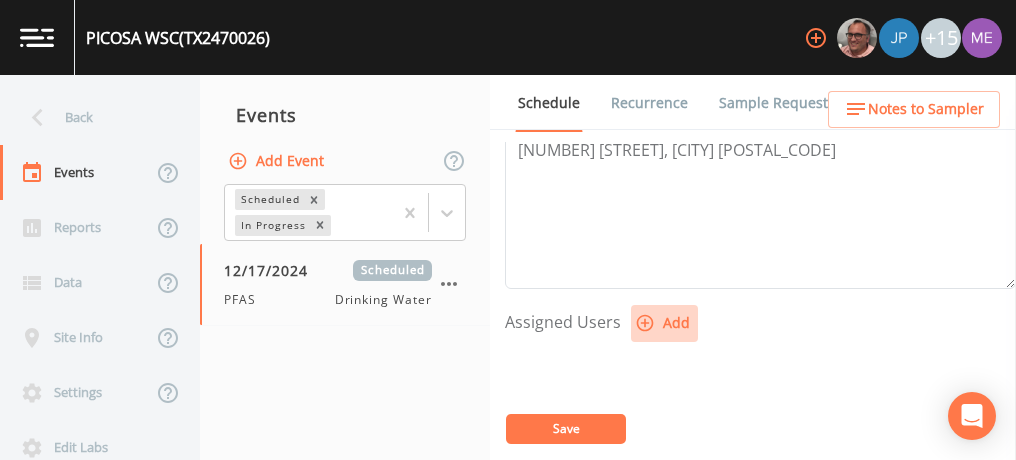 click 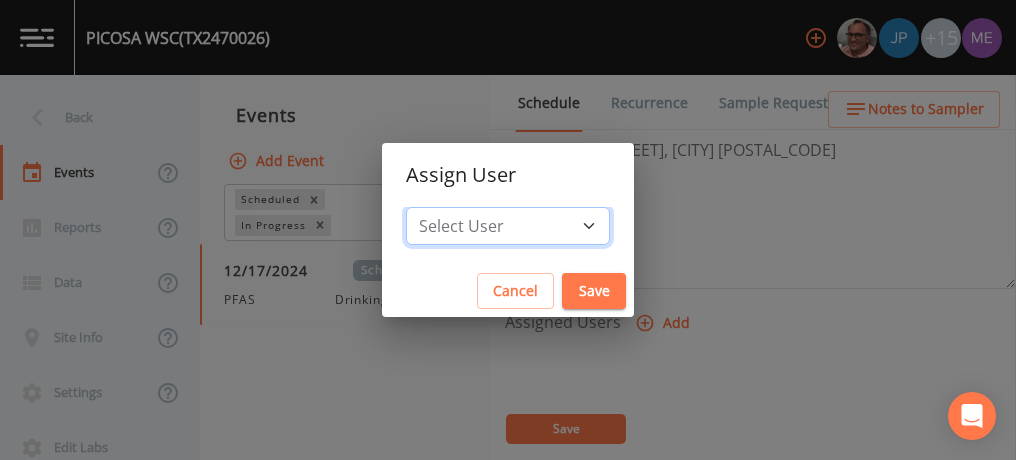 click on "Select User Mike  Franklin Joshua gere  Paul Lauren  Saenz Russell   Schindler  David  Weber Zachary  Evans Stafford  Johnson Sloan  Rigamonti chrisb@sitexsolutions.com Annie  Huebner Miriaha  Caddie Brandon  Fox Stan  Porter Melissa  Coleman Rodolfo  Ramirez Charles  Medina Mikeh@sitexsolutions.com" at bounding box center (508, 226) 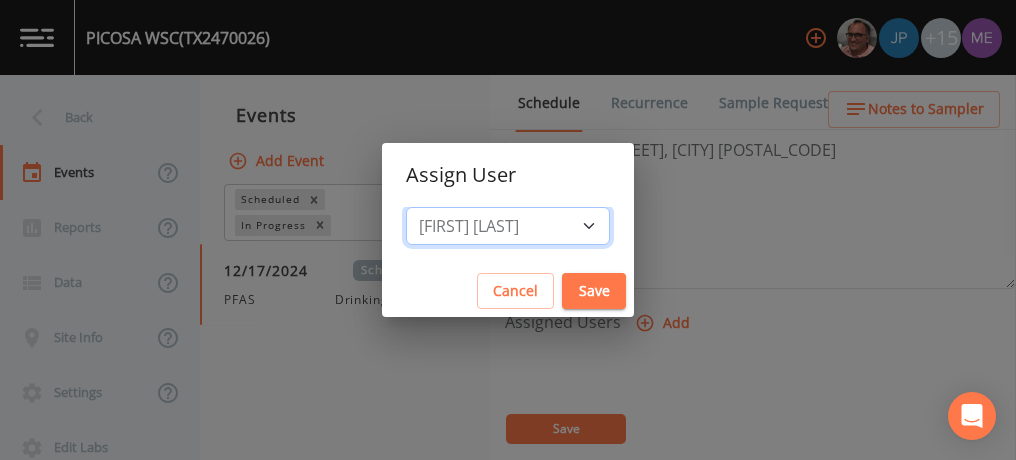 click on "Select User Mike  Franklin Joshua gere  Paul Lauren  Saenz Russell   Schindler  David  Weber Zachary  Evans Stafford  Johnson Sloan  Rigamonti chrisb@sitexsolutions.com Annie  Huebner Miriaha  Caddie Brandon  Fox Stan  Porter Melissa  Coleman Rodolfo  Ramirez Charles  Medina Mikeh@sitexsolutions.com" at bounding box center [508, 226] 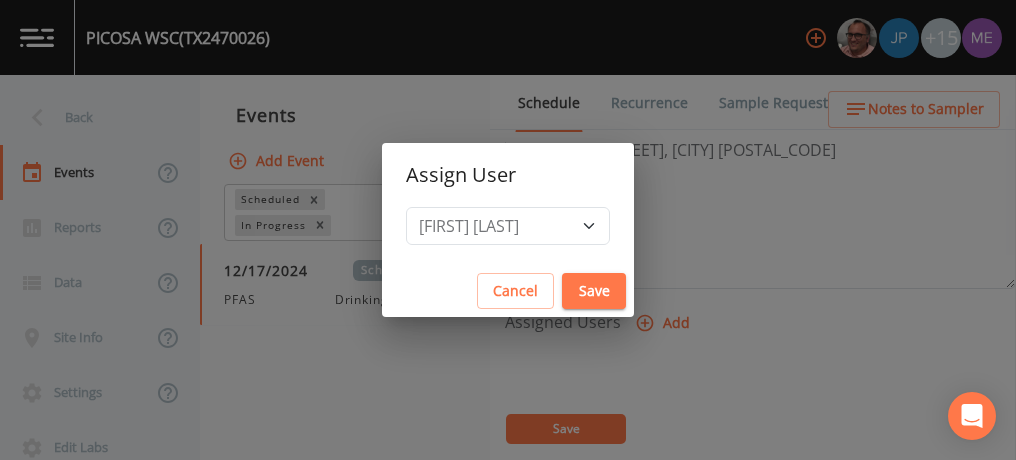 click on "Save" at bounding box center (594, 291) 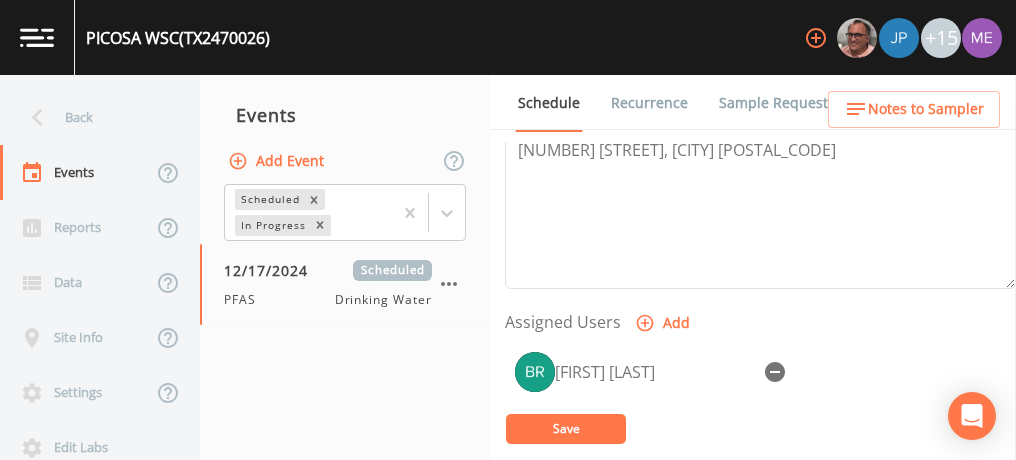 click on "Save" at bounding box center (566, 429) 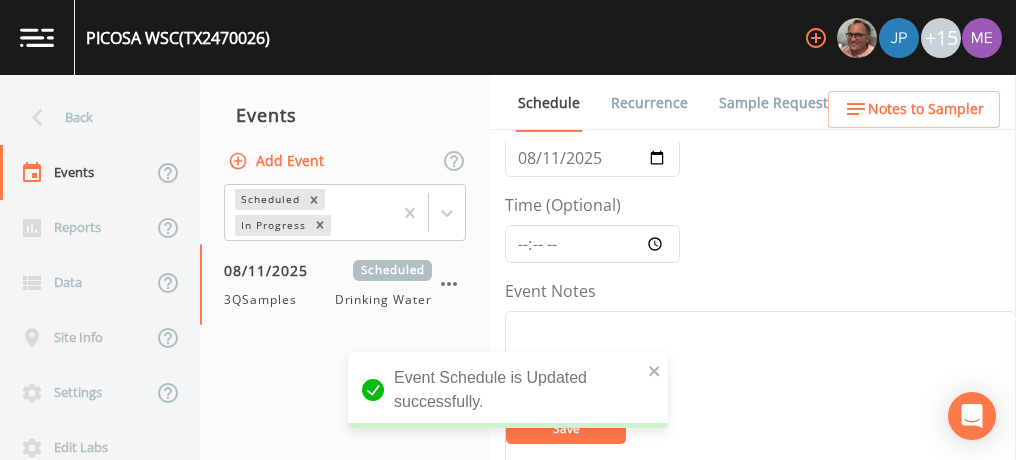 scroll, scrollTop: 128, scrollLeft: 0, axis: vertical 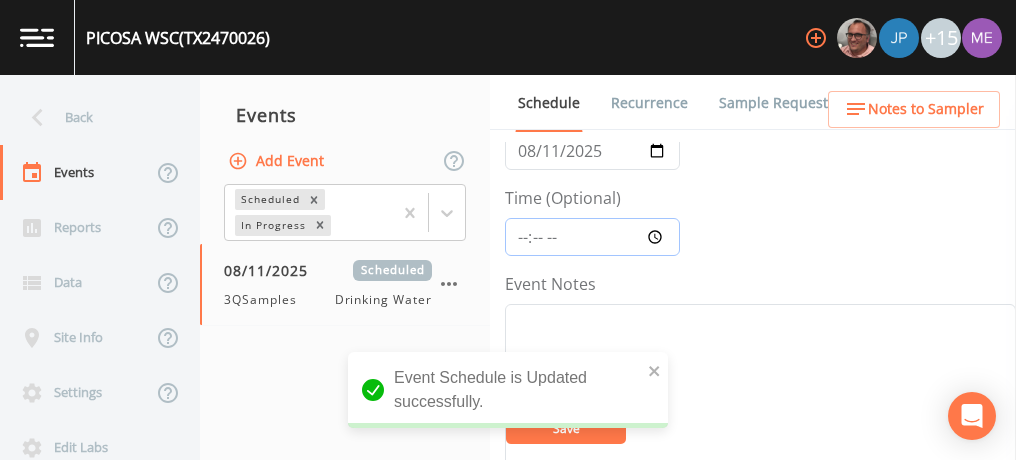 click on "Time (Optional)" at bounding box center [592, 237] 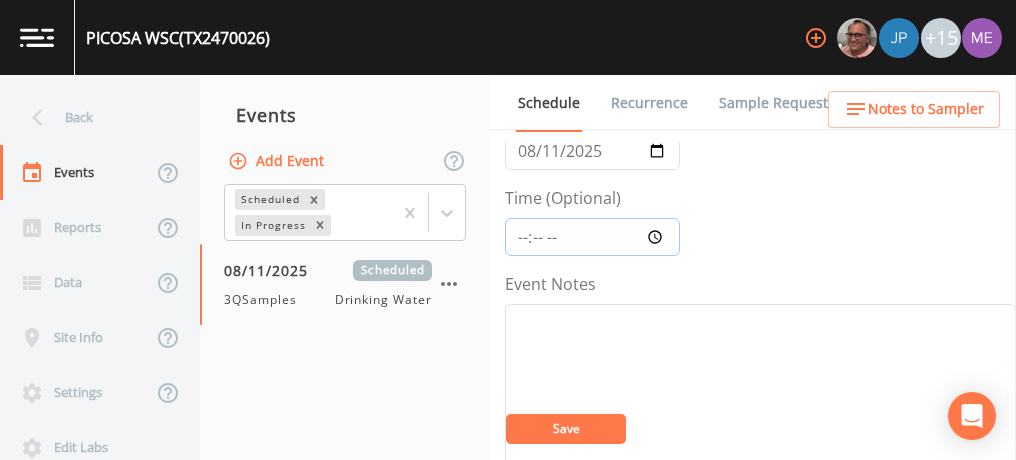 type on "09:30" 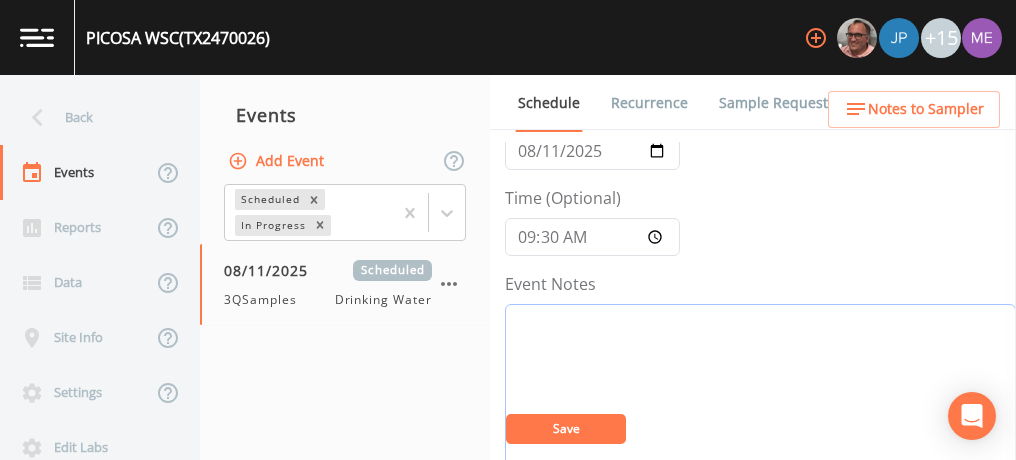 click on "Event Notes" at bounding box center [760, 431] 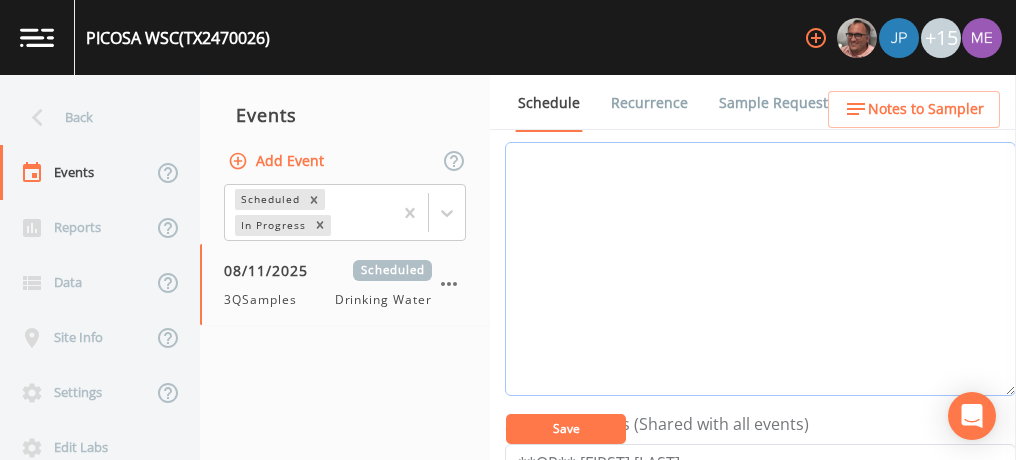 scroll, scrollTop: 288, scrollLeft: 0, axis: vertical 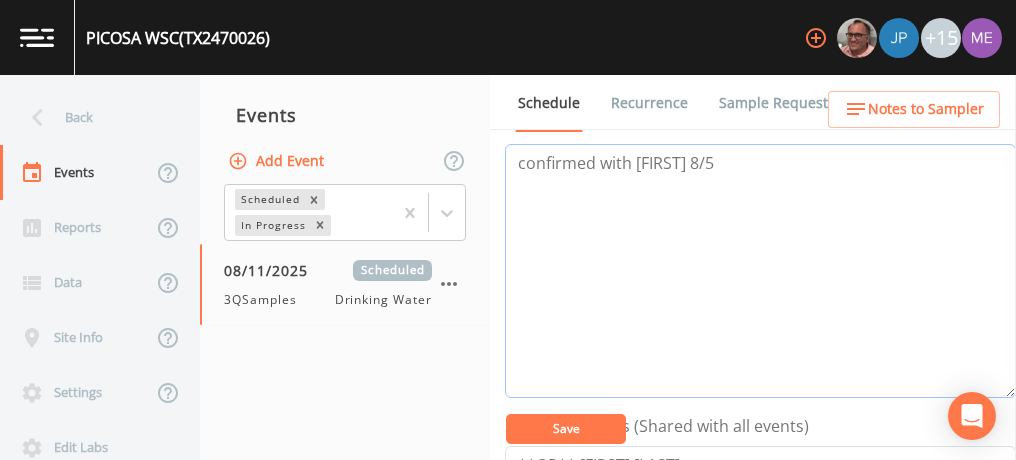 type on "confirmed with justin 8/5" 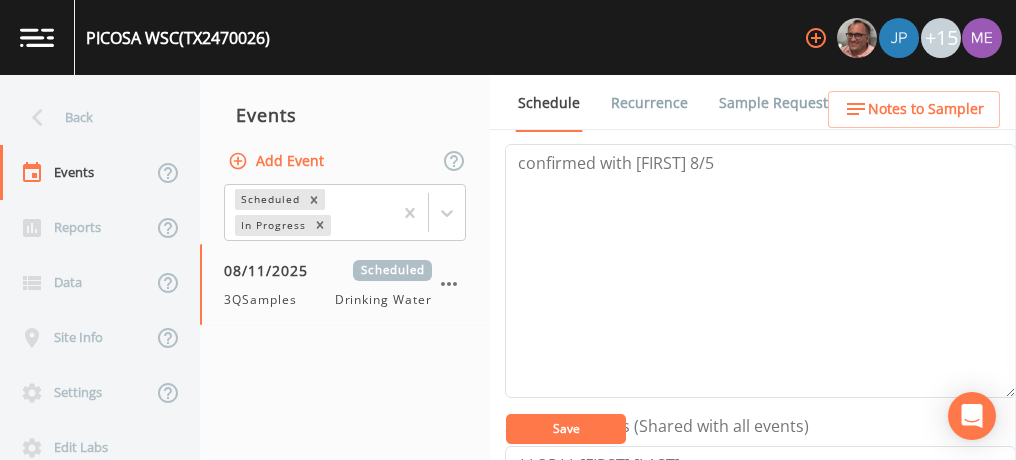 click on "Save" at bounding box center [566, 429] 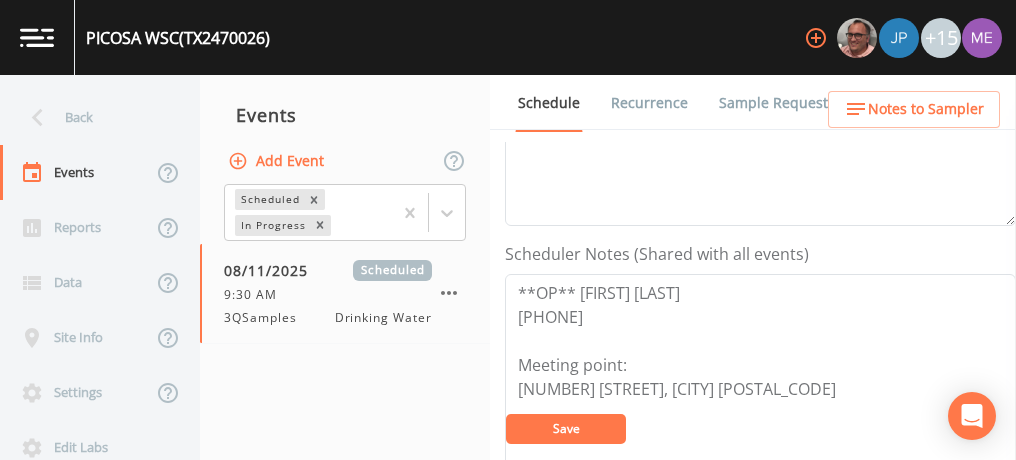 scroll, scrollTop: 460, scrollLeft: 0, axis: vertical 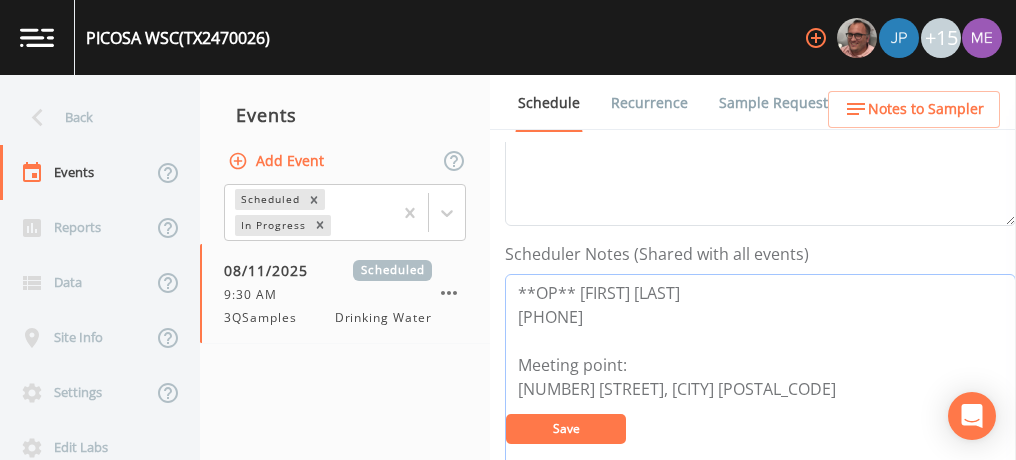 drag, startPoint x: 578, startPoint y: 288, endPoint x: 618, endPoint y: 312, distance: 46.647614 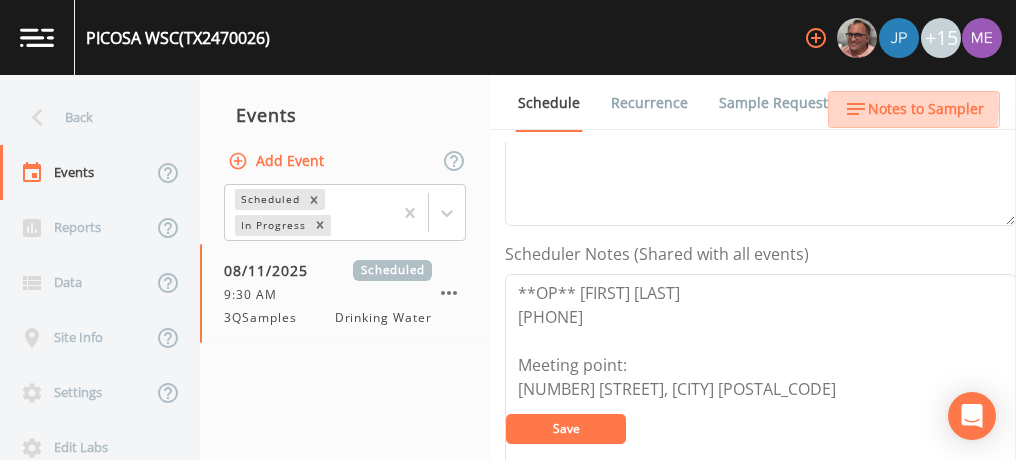 click on "Notes to Sampler" at bounding box center (926, 109) 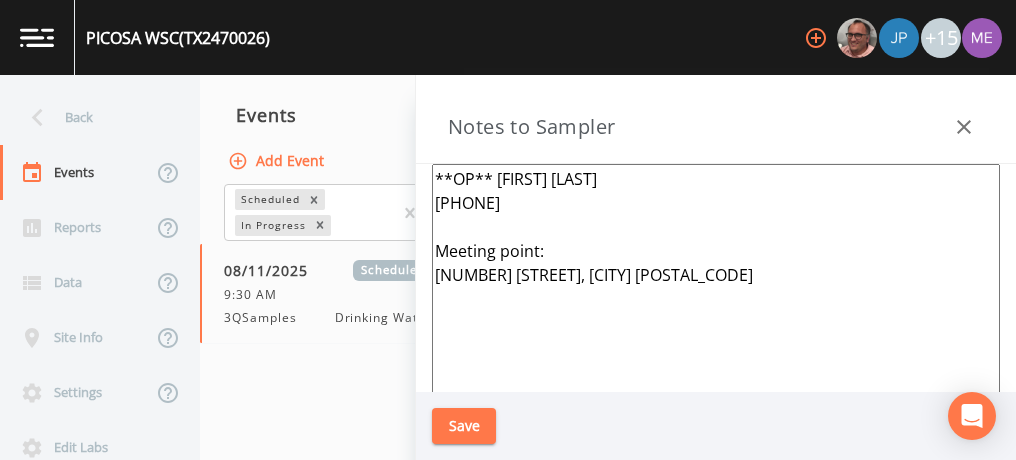 click 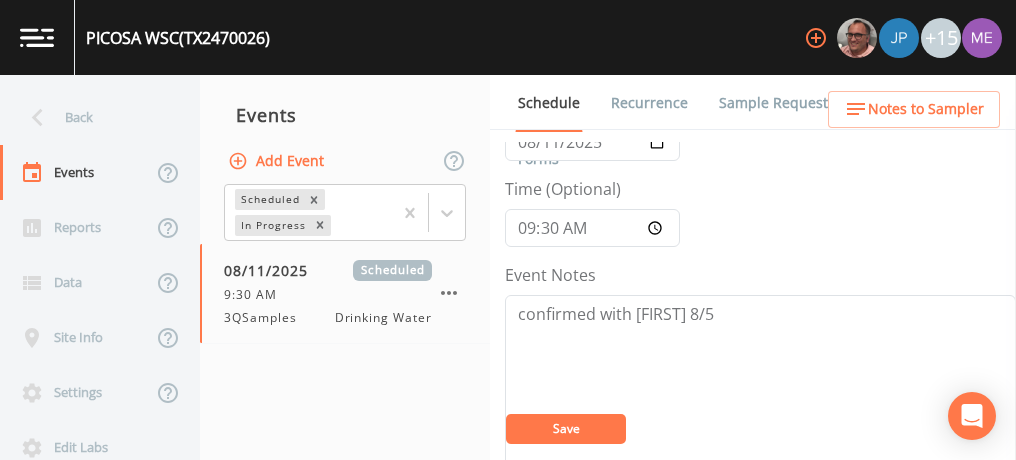 scroll, scrollTop: 139, scrollLeft: 0, axis: vertical 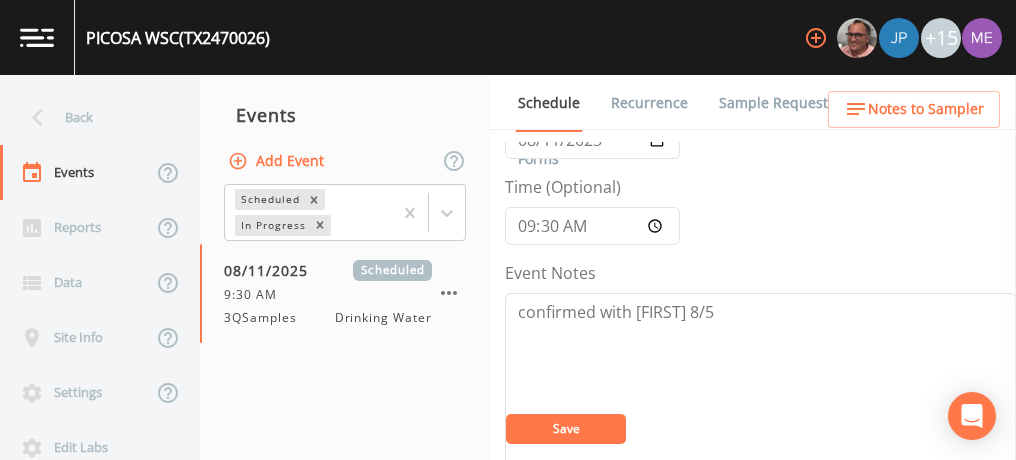click on "Save" at bounding box center [566, 429] 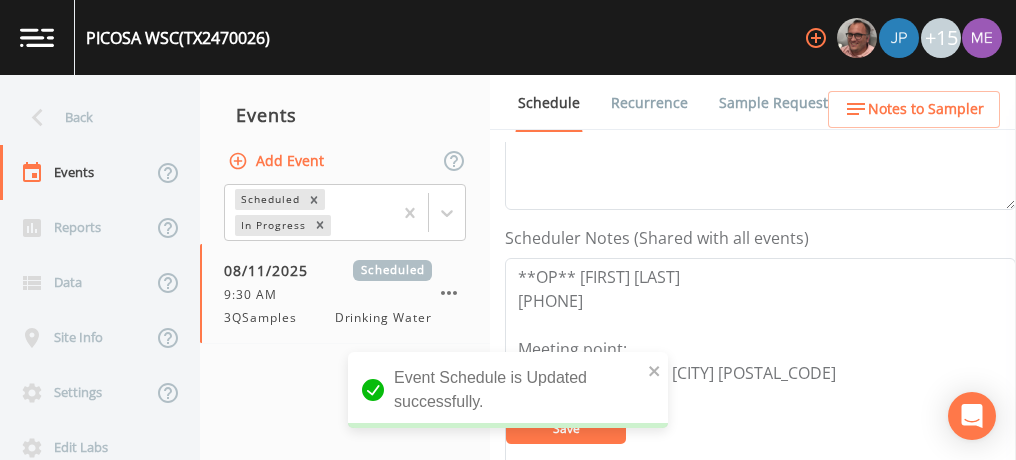 scroll, scrollTop: 484, scrollLeft: 0, axis: vertical 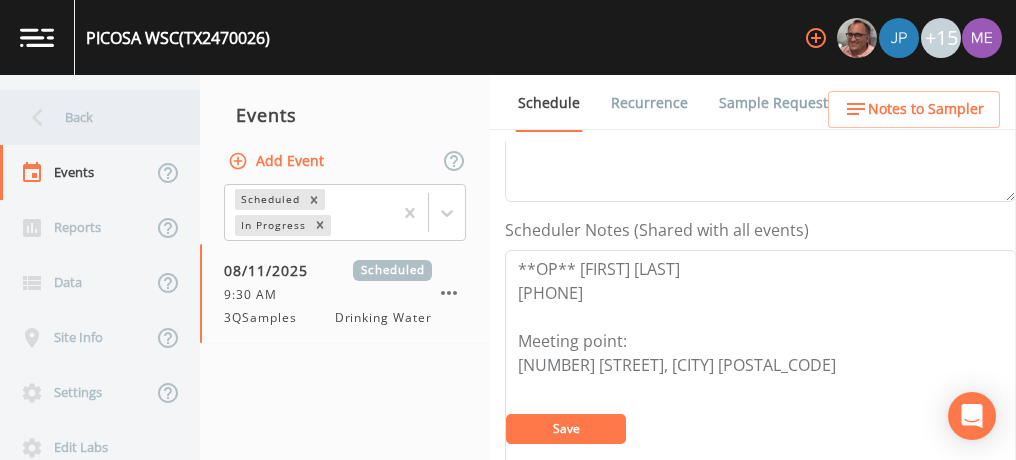 click on "Back" at bounding box center [90, 117] 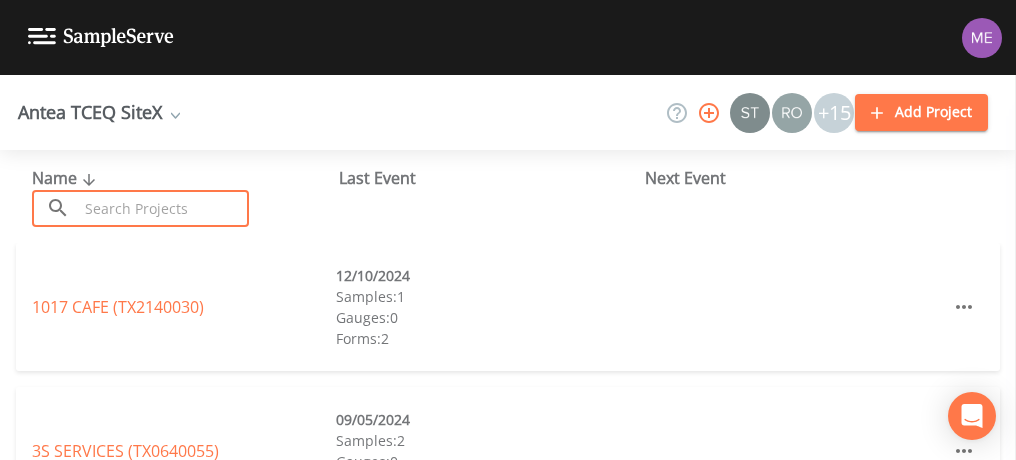 click at bounding box center (163, 208) 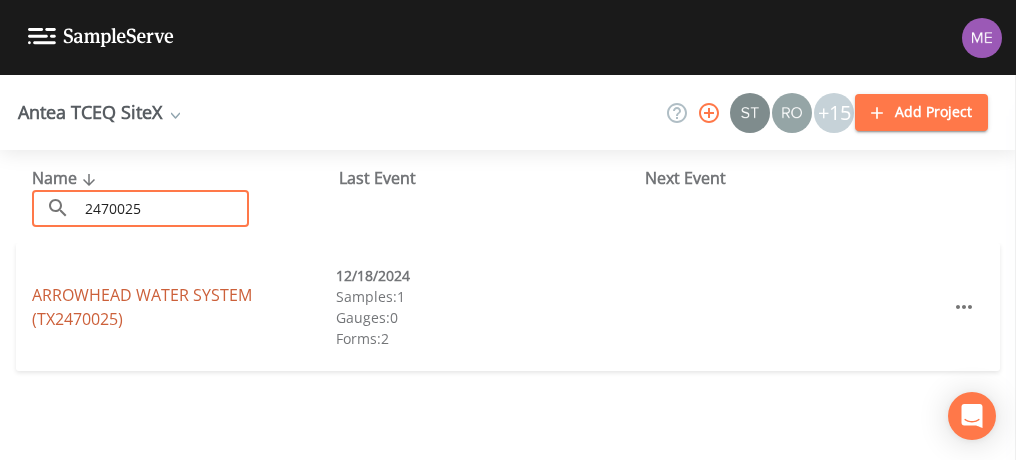 type on "2470025" 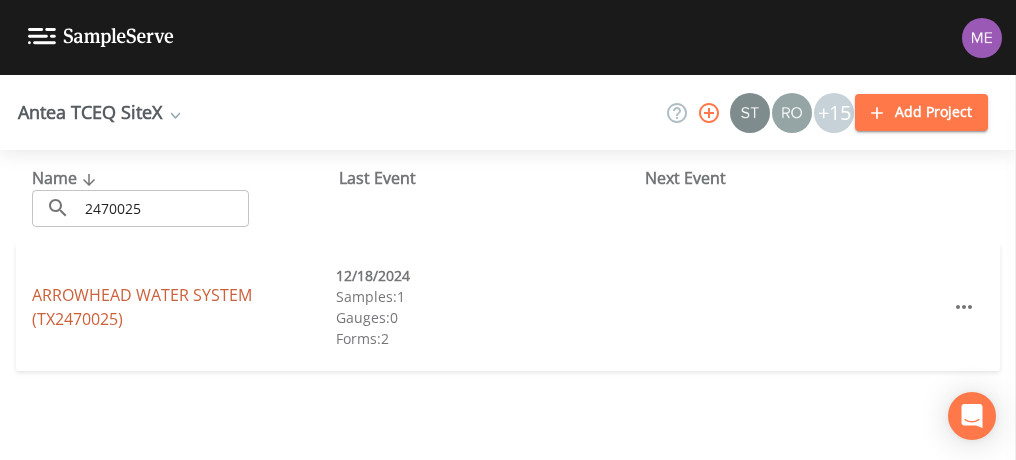 click on "ARROWHEAD WATER SYSTEM   (TX2470025)" at bounding box center (142, 307) 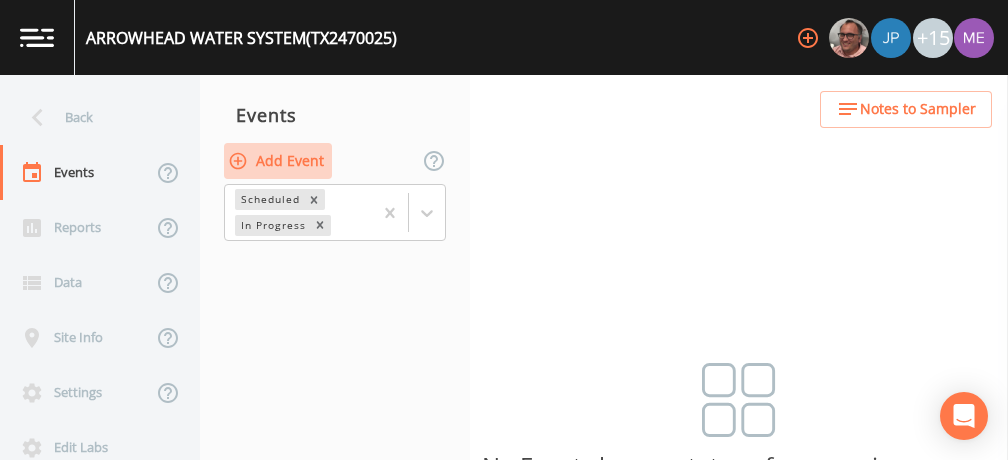 click on "Add Event" at bounding box center [278, 161] 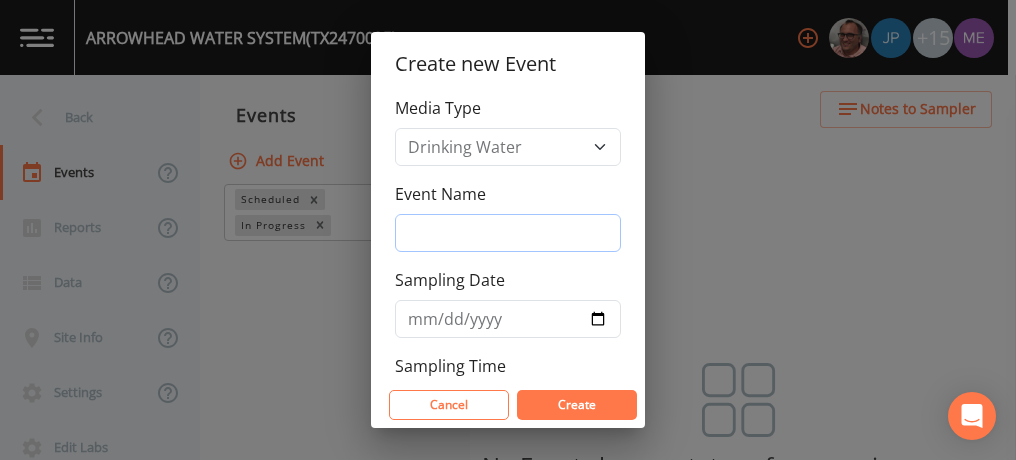 click on "Event Name" at bounding box center (508, 233) 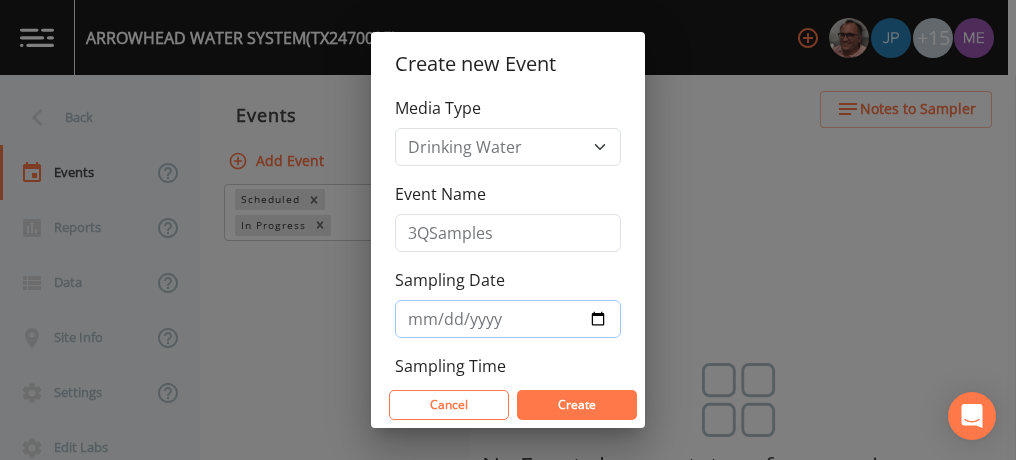 type on "2025-08-11" 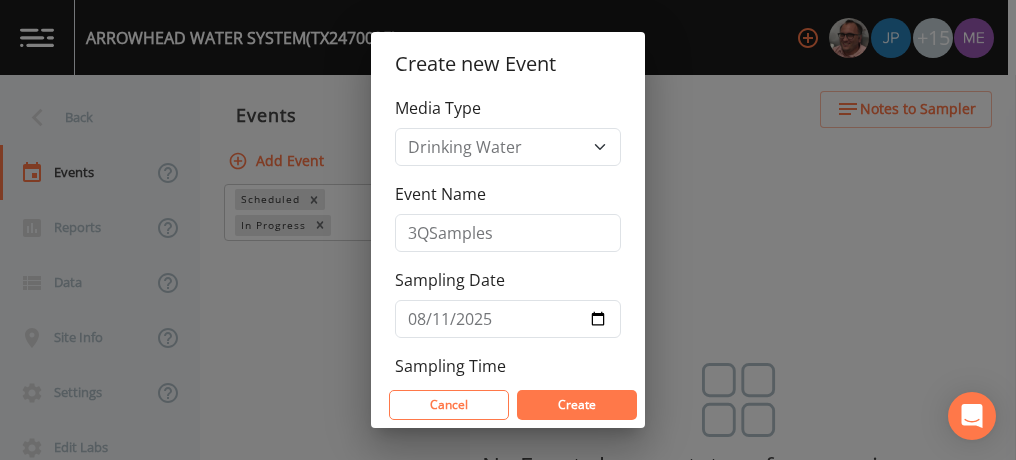 click on "Create" at bounding box center [577, 404] 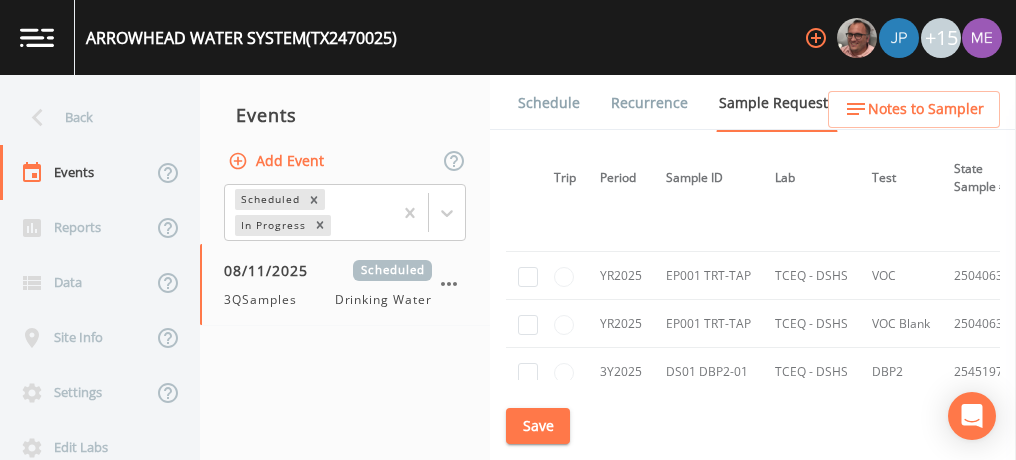 scroll, scrollTop: 961, scrollLeft: 56, axis: both 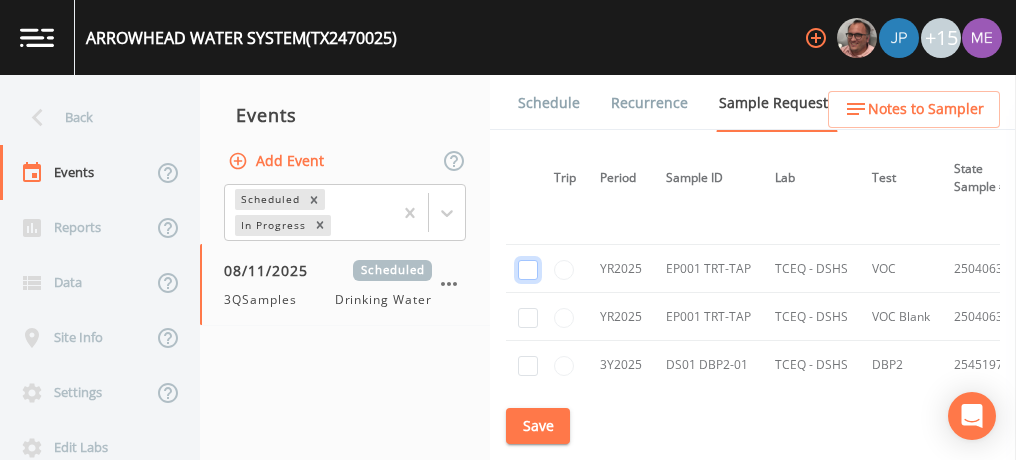 click at bounding box center [528, 74] 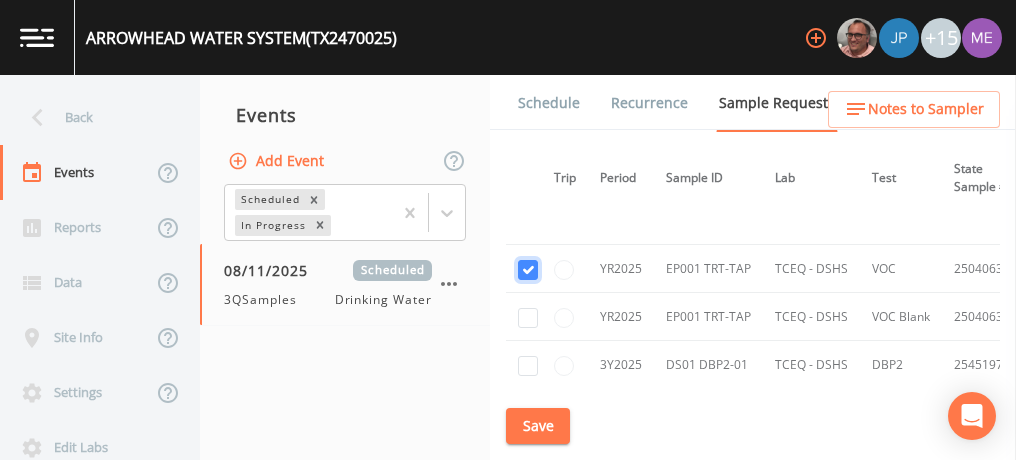 checkbox on "true" 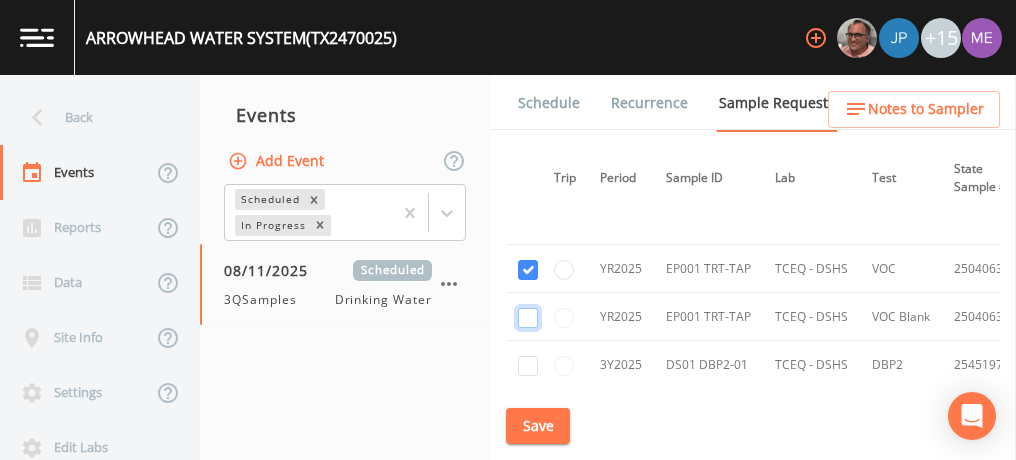 click at bounding box center [528, 189] 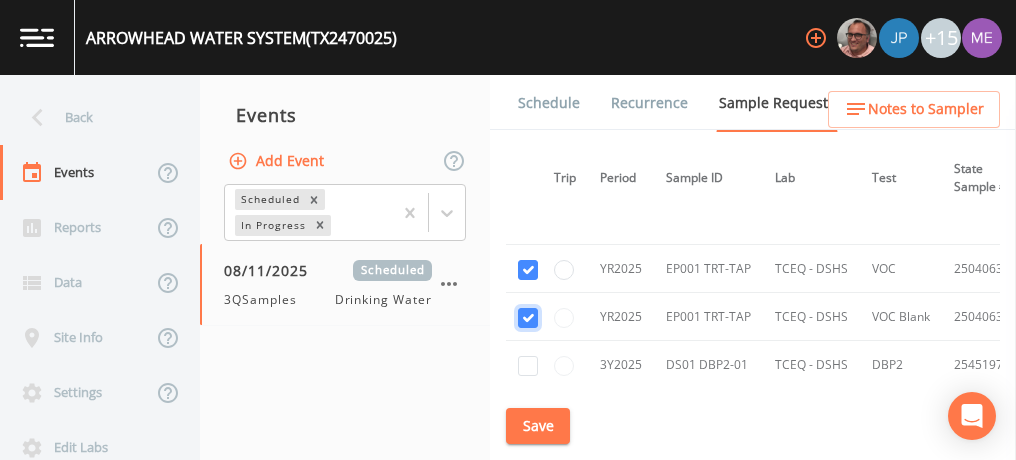 checkbox on "true" 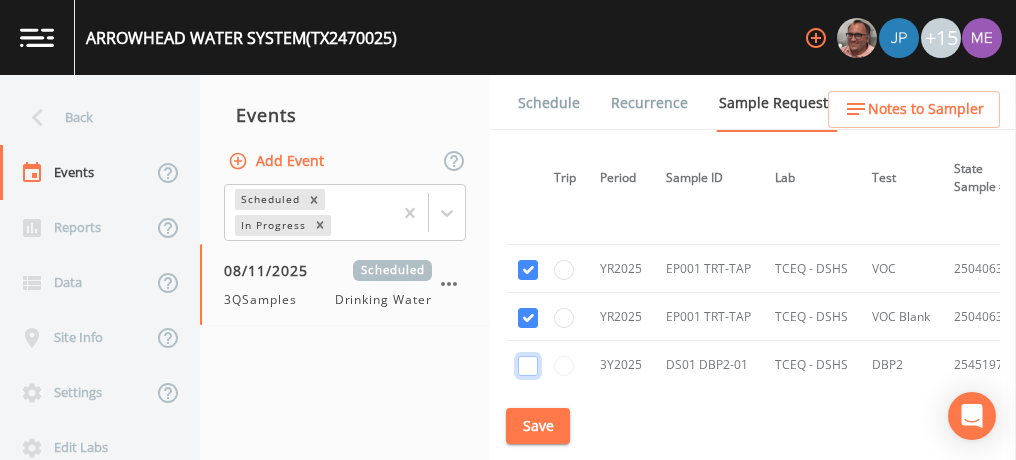 click at bounding box center [528, 366] 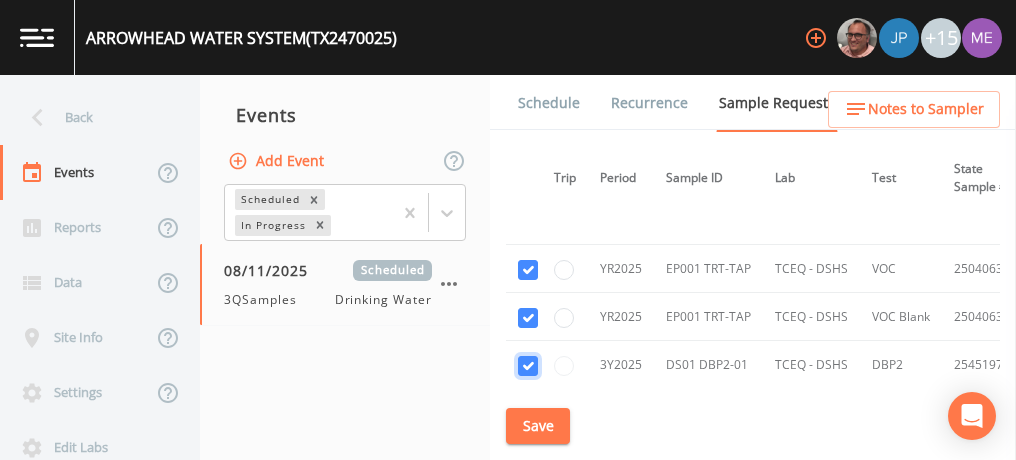 checkbox on "true" 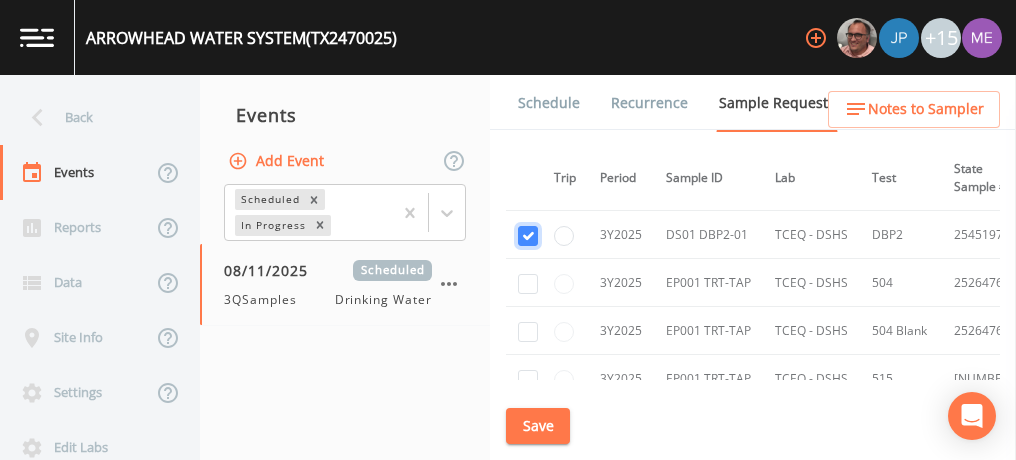 scroll, scrollTop: 1092, scrollLeft: 56, axis: both 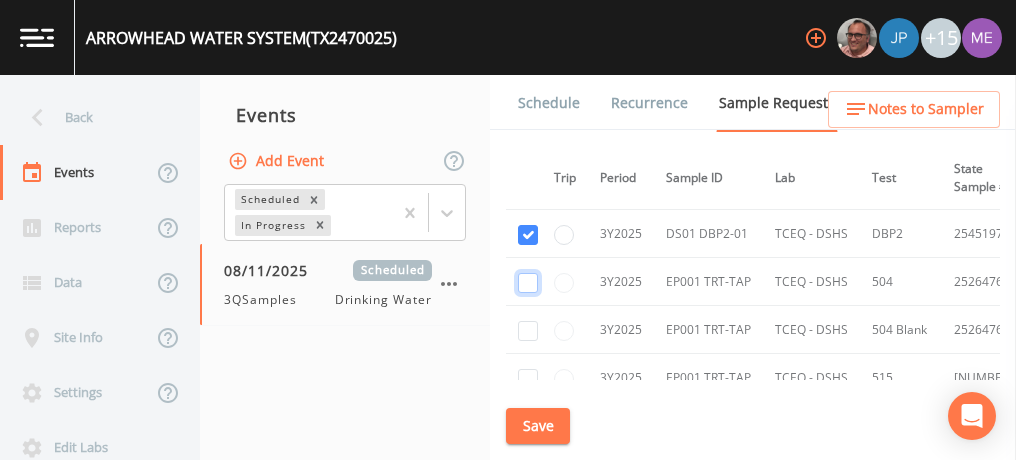 click at bounding box center (528, 283) 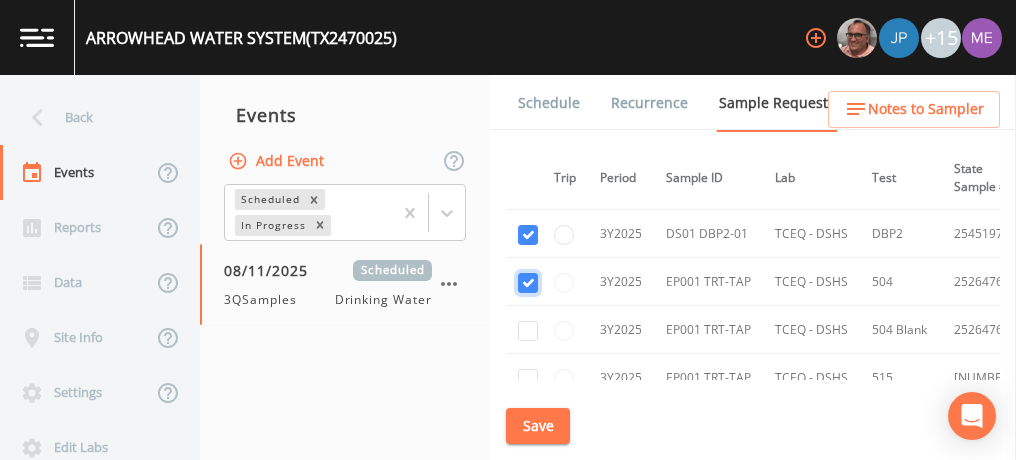 checkbox on "true" 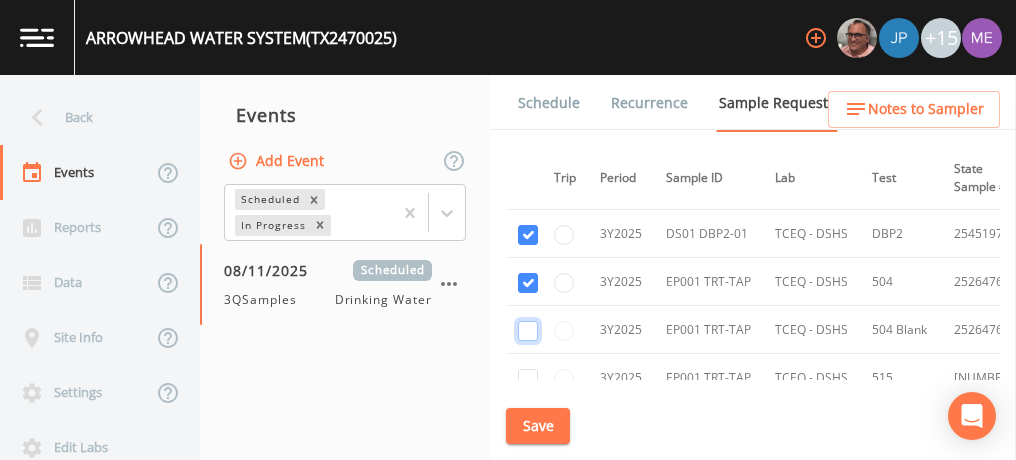 click at bounding box center (528, 331) 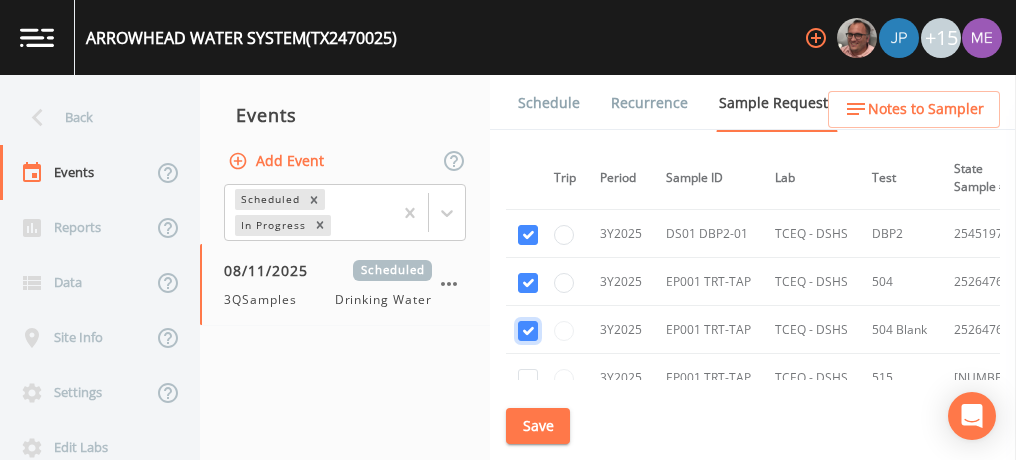 checkbox on "true" 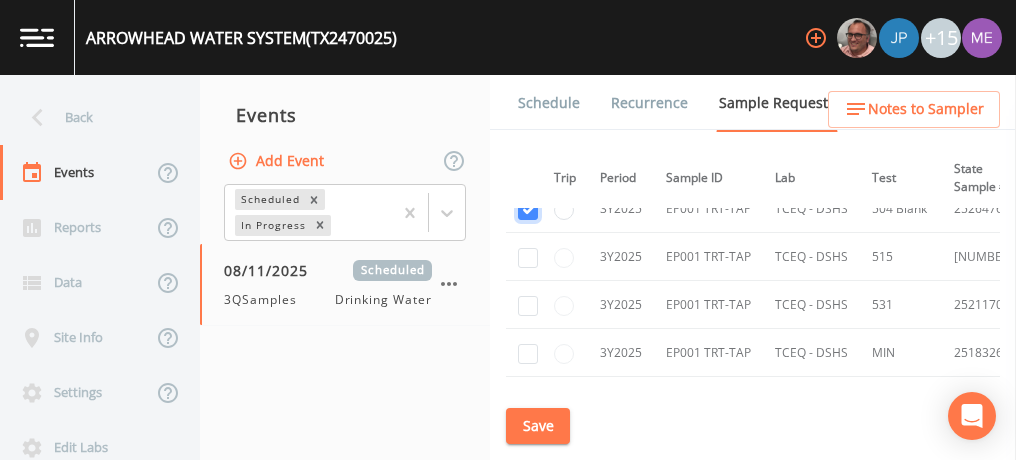 scroll, scrollTop: 1214, scrollLeft: 56, axis: both 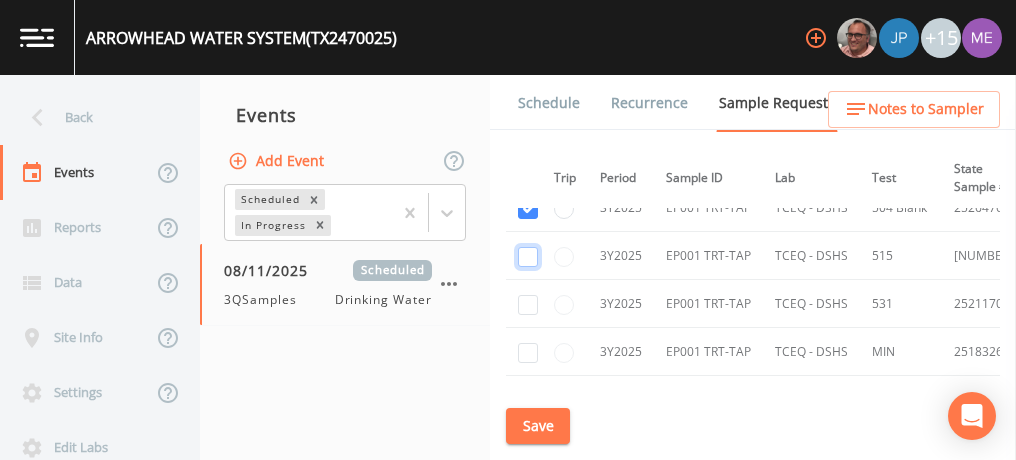 click at bounding box center [528, 257] 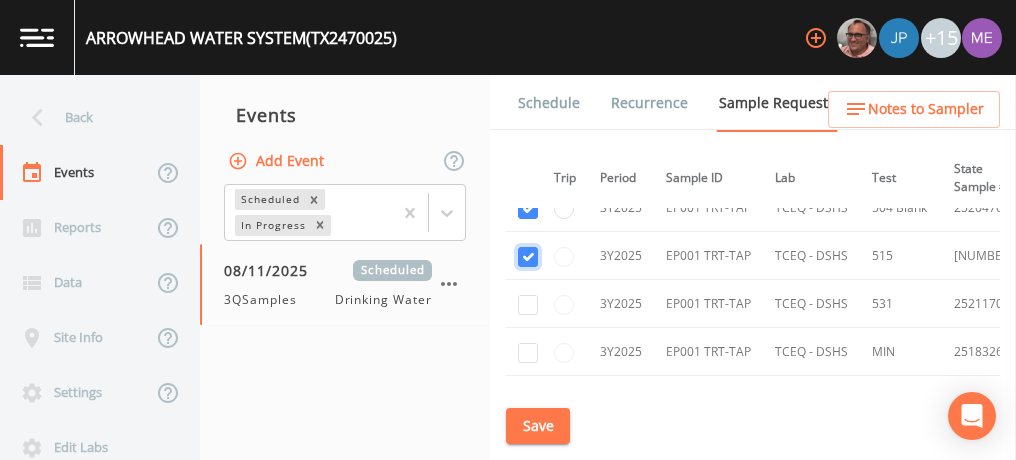 checkbox on "true" 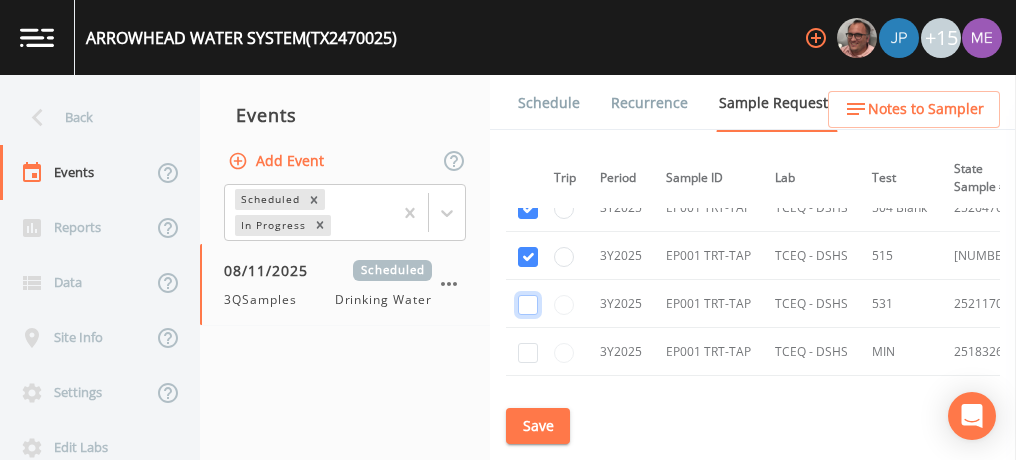 click at bounding box center (528, 305) 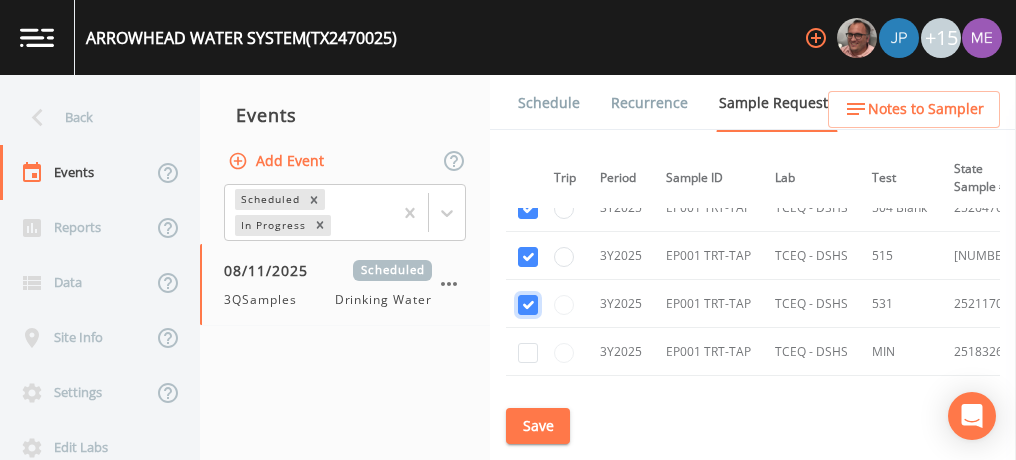 checkbox on "true" 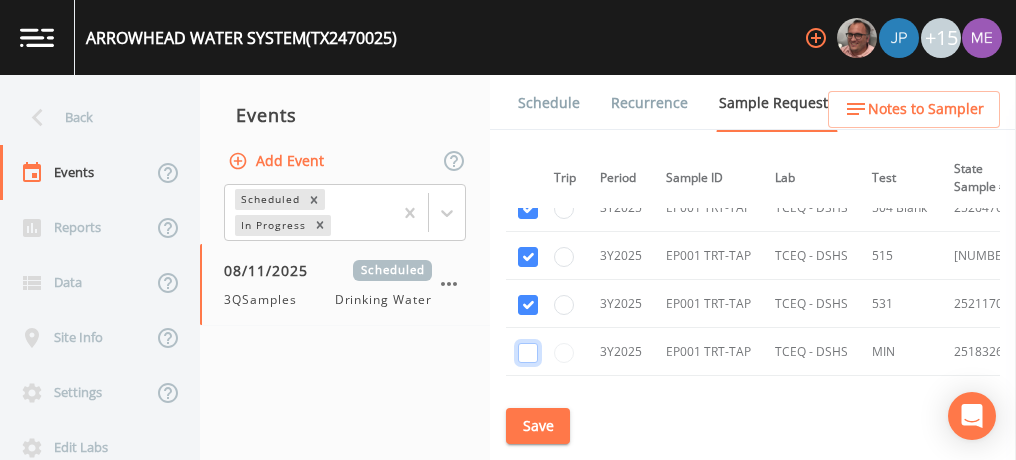 click at bounding box center (528, 353) 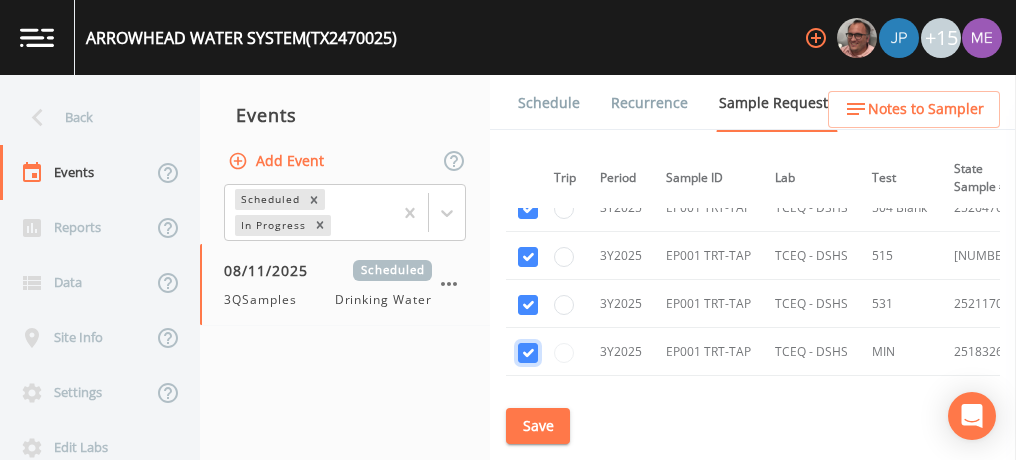 checkbox on "true" 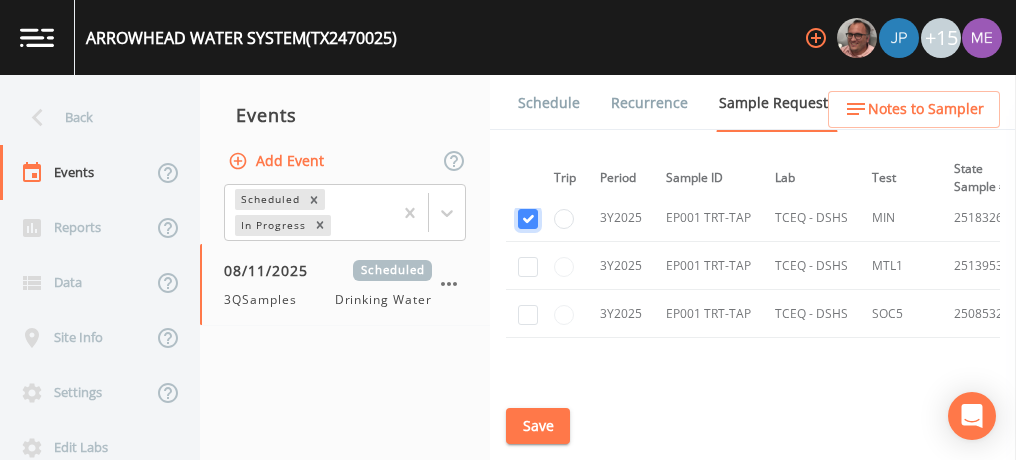 scroll, scrollTop: 1352, scrollLeft: 56, axis: both 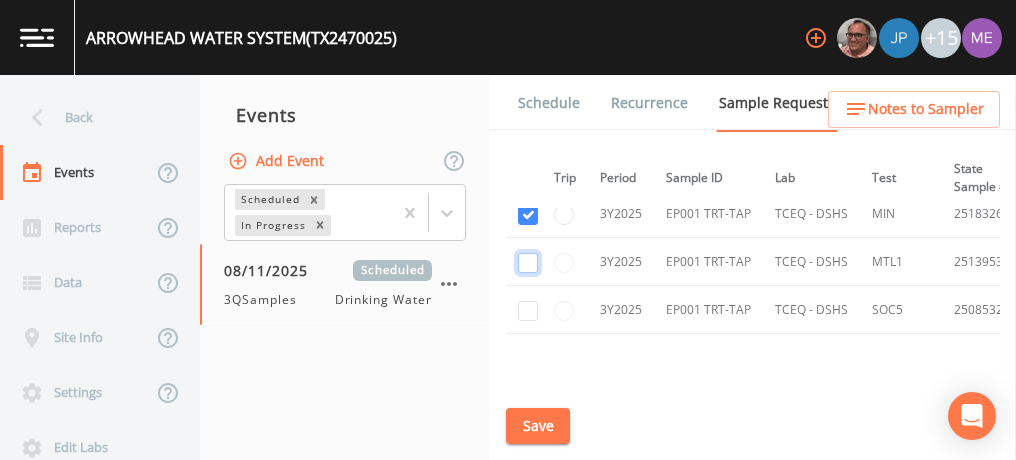 click at bounding box center [528, 263] 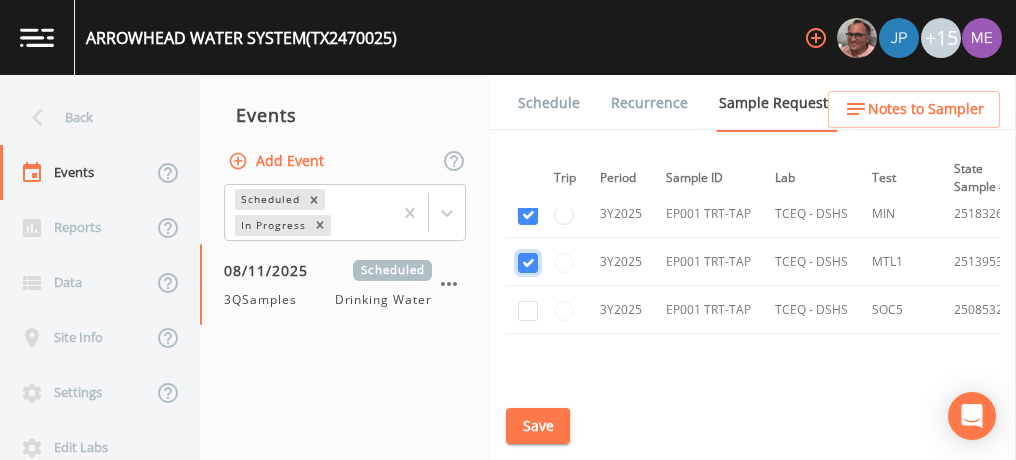 checkbox on "true" 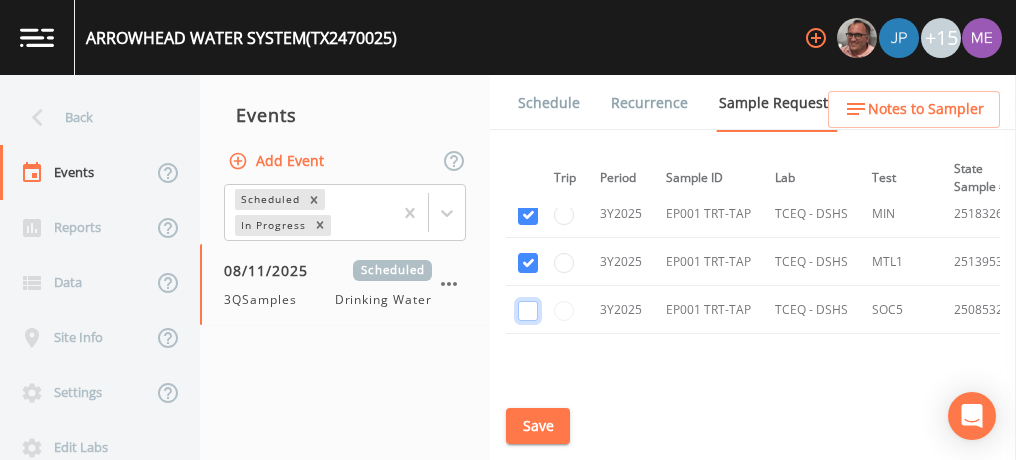 click at bounding box center [528, 311] 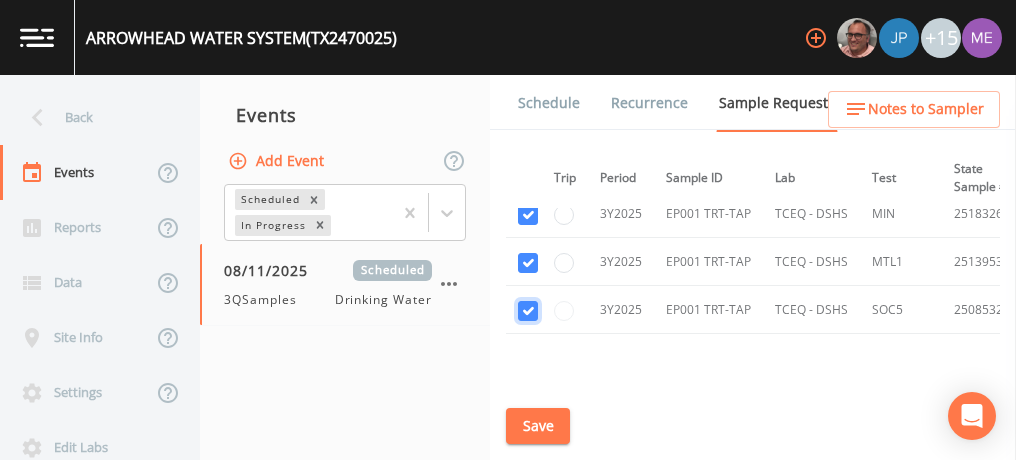 checkbox on "true" 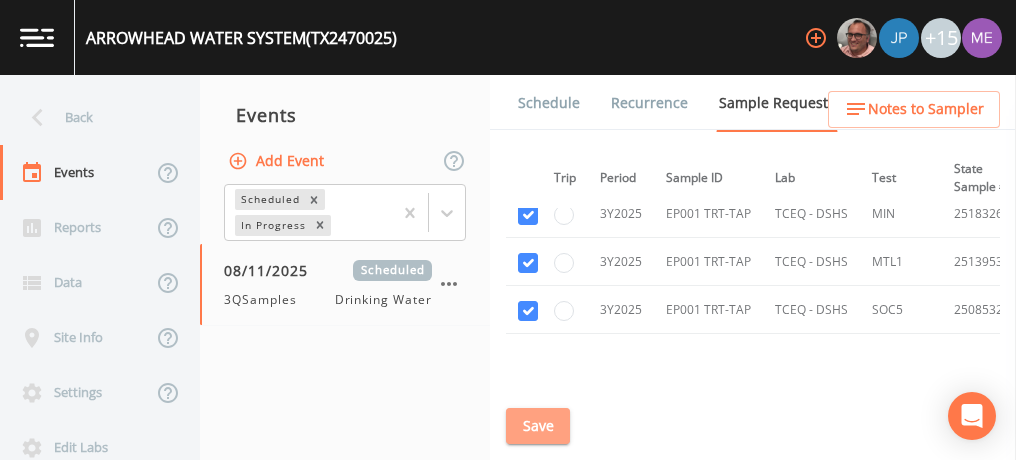 click on "Save" at bounding box center [538, 426] 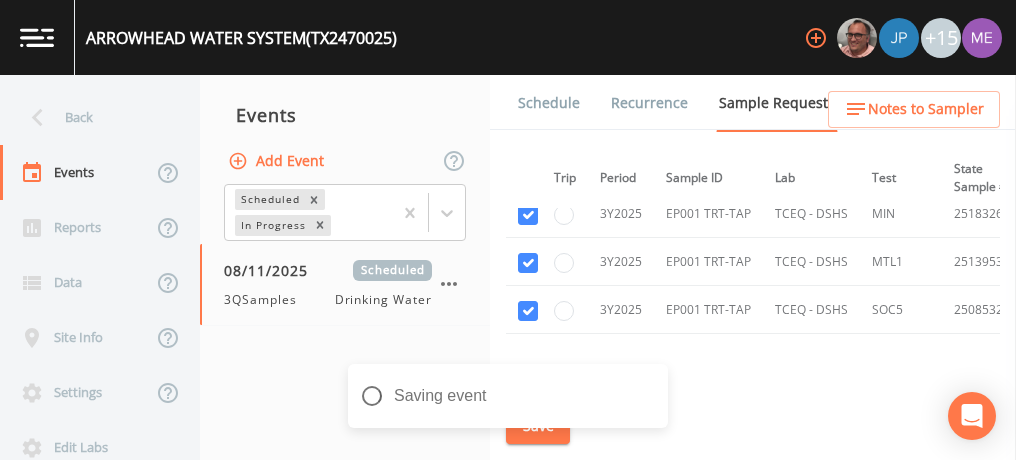 scroll, scrollTop: 1460, scrollLeft: 56, axis: both 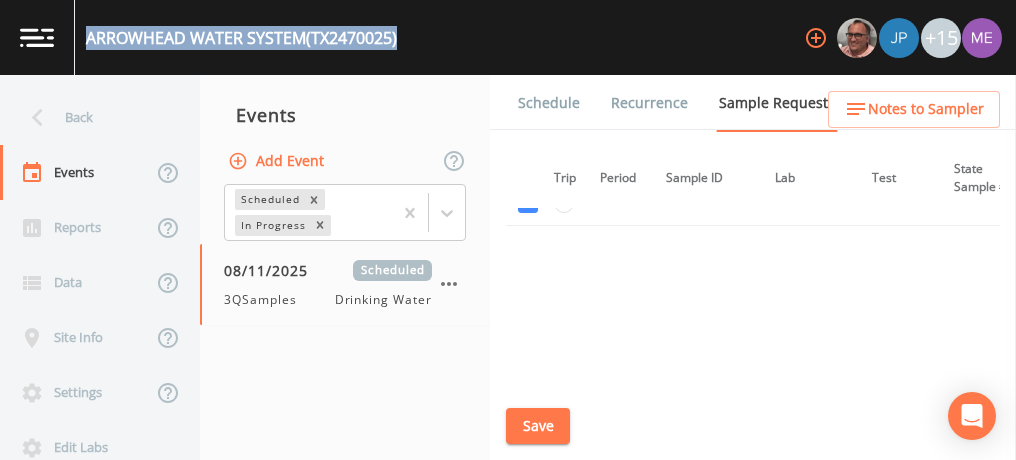 drag, startPoint x: 87, startPoint y: 43, endPoint x: 405, endPoint y: 53, distance: 318.1572 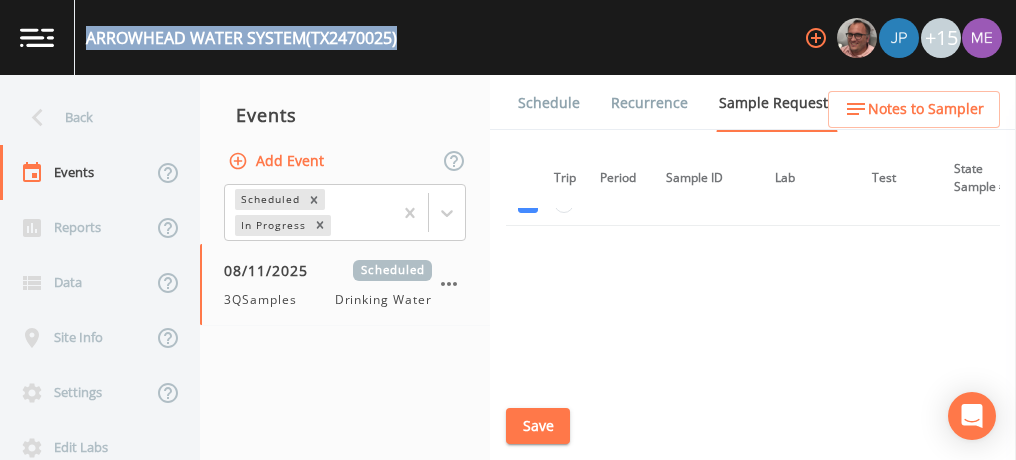 click on "ARROWHEAD WATER SYSTEM  (TX2470025) +15" at bounding box center (508, 37) 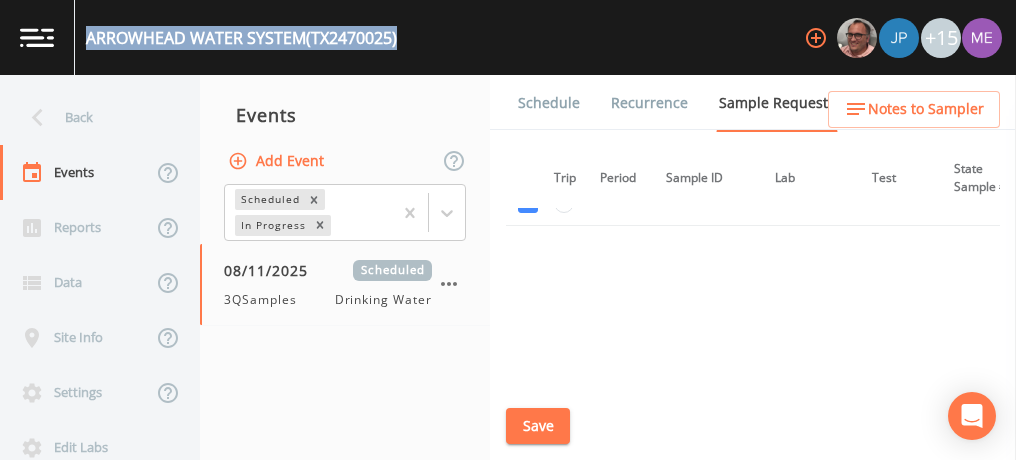 copy on "ARROWHEAD WATER SYSTEM  (TX2470025)" 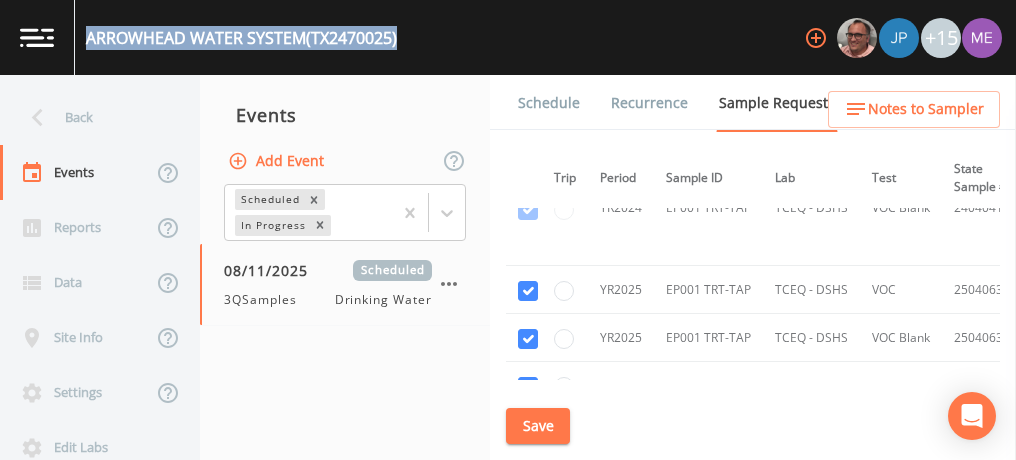 scroll, scrollTop: 931, scrollLeft: 56, axis: both 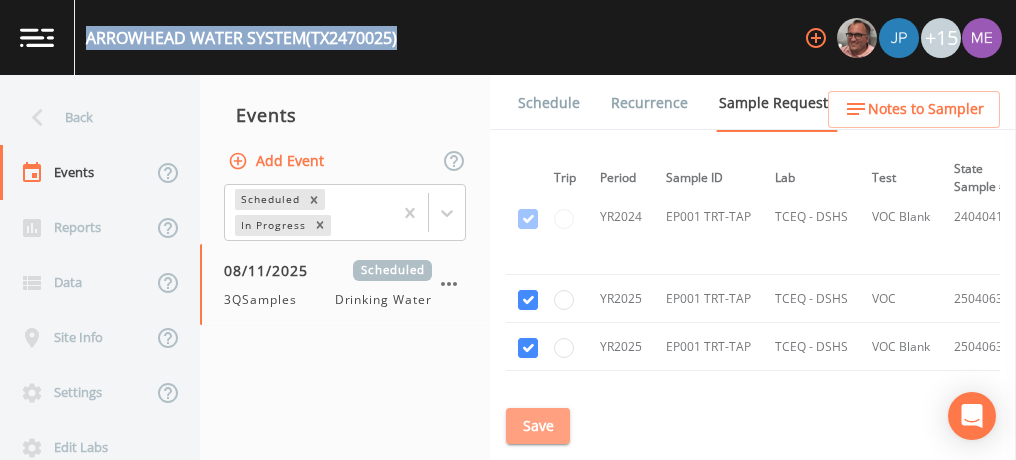 click on "Save" at bounding box center (538, 426) 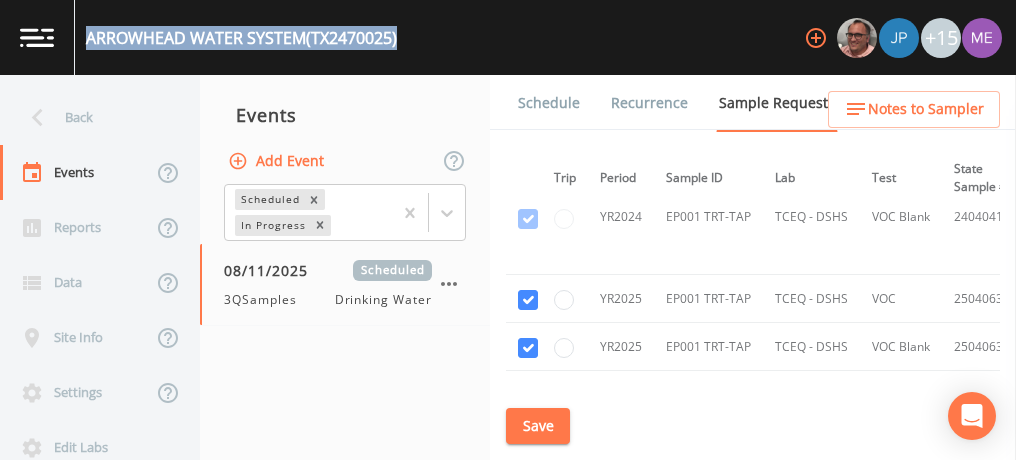 click on "Schedule" at bounding box center (549, 103) 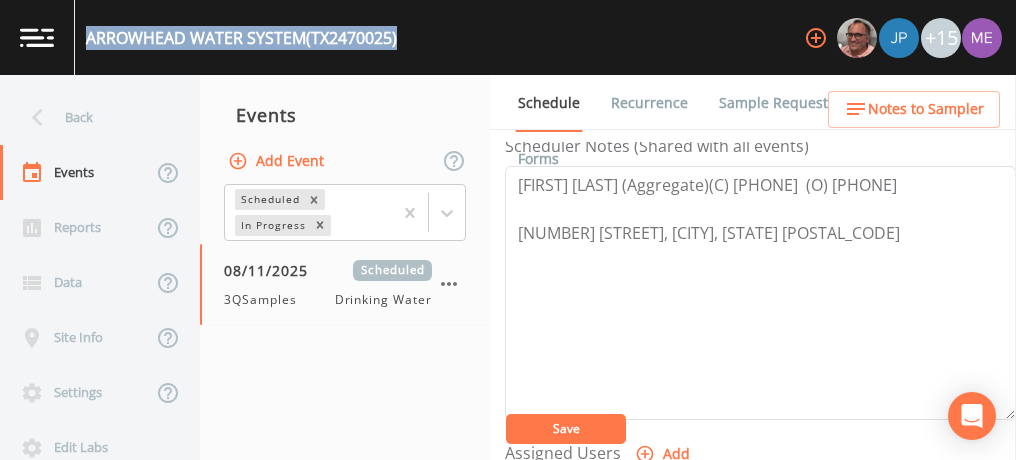 scroll, scrollTop: 632, scrollLeft: 0, axis: vertical 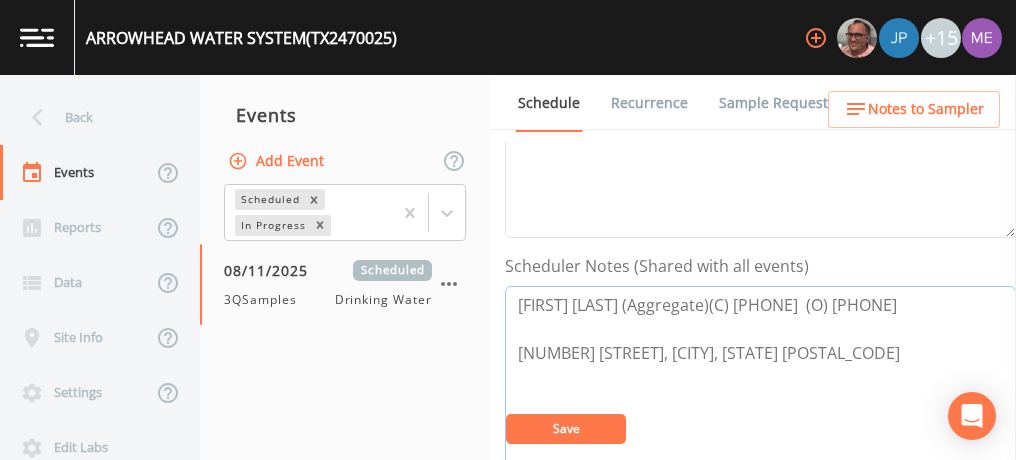 drag, startPoint x: 514, startPoint y: 171, endPoint x: 978, endPoint y: 351, distance: 497.69067 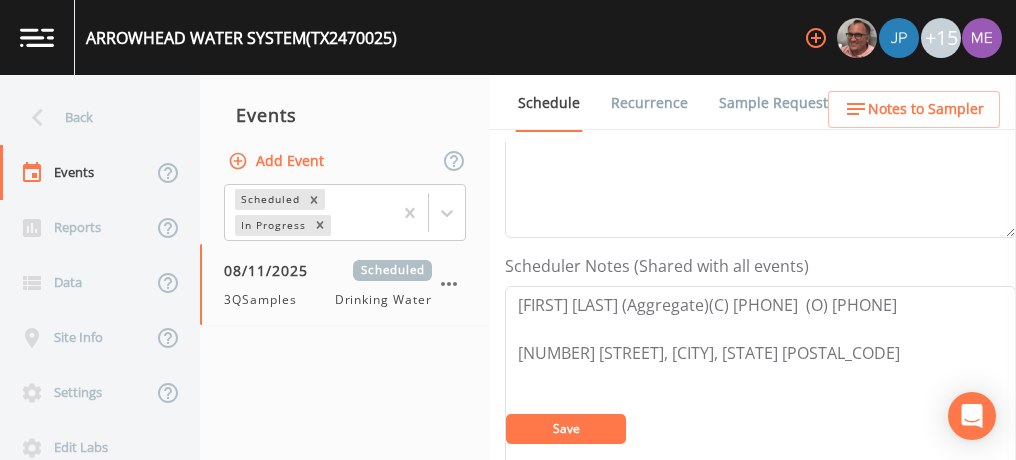 click on "Save" at bounding box center (566, 428) 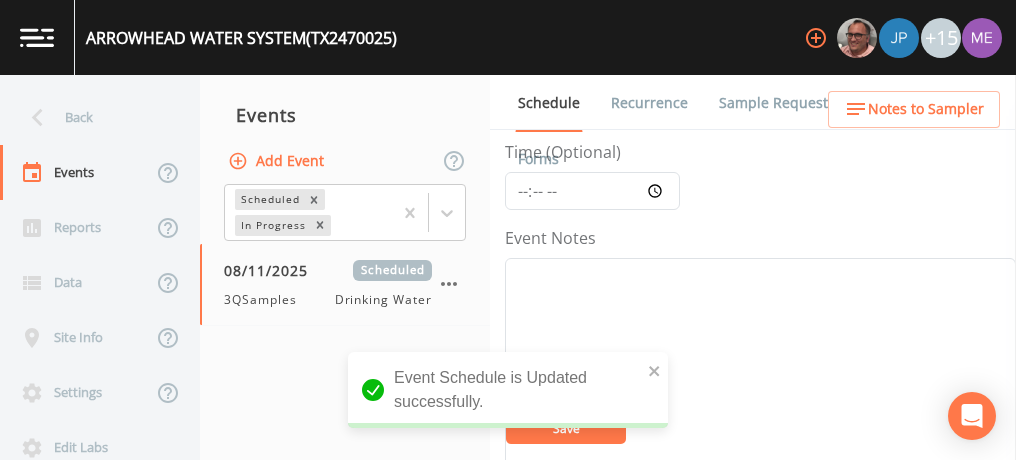 scroll, scrollTop: 157, scrollLeft: 0, axis: vertical 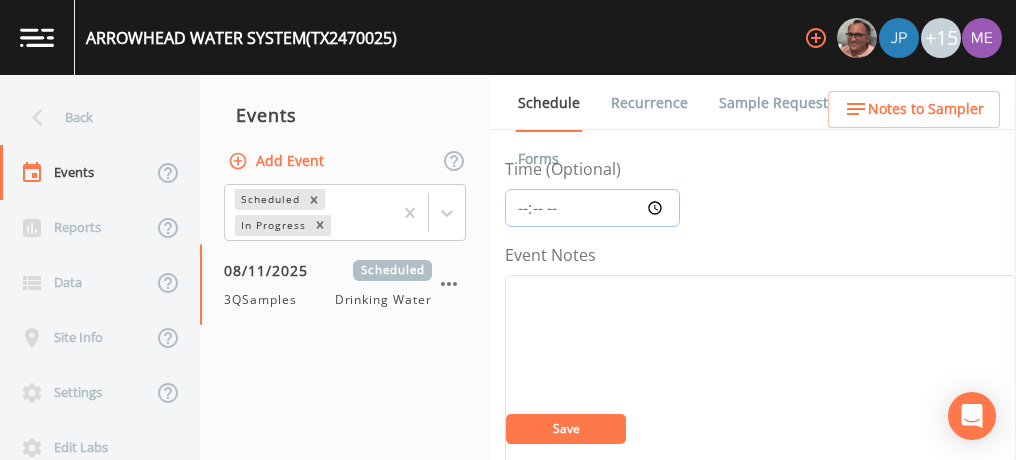 click on "Time (Optional)" at bounding box center (592, 208) 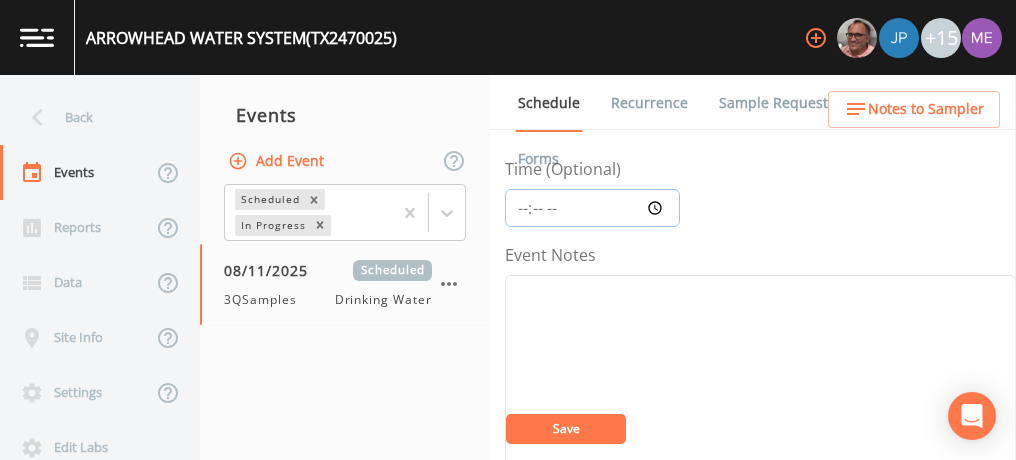 type on "22:30" 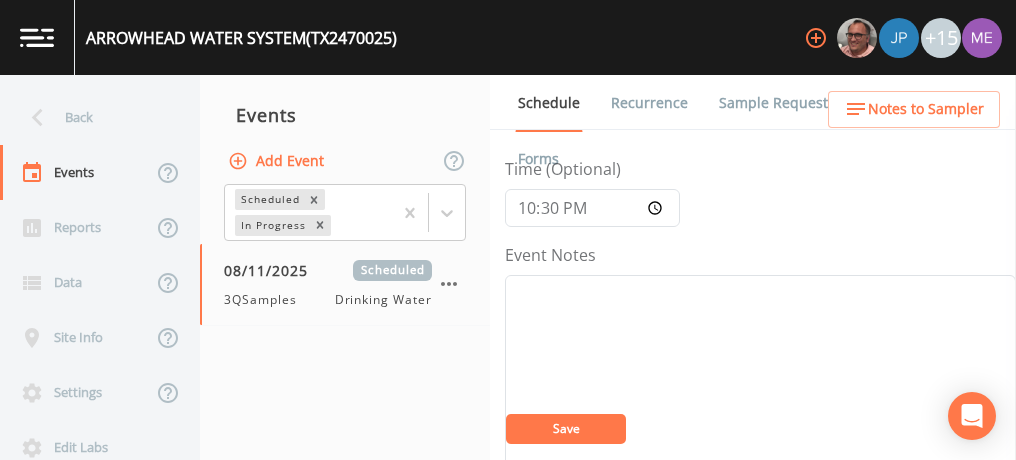 click on "Save" at bounding box center (566, 428) 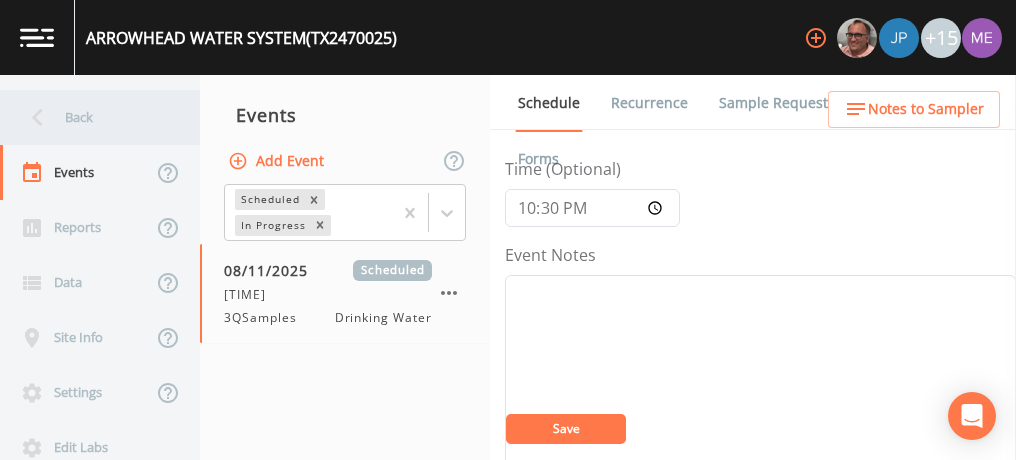 click on "Back" at bounding box center (90, 117) 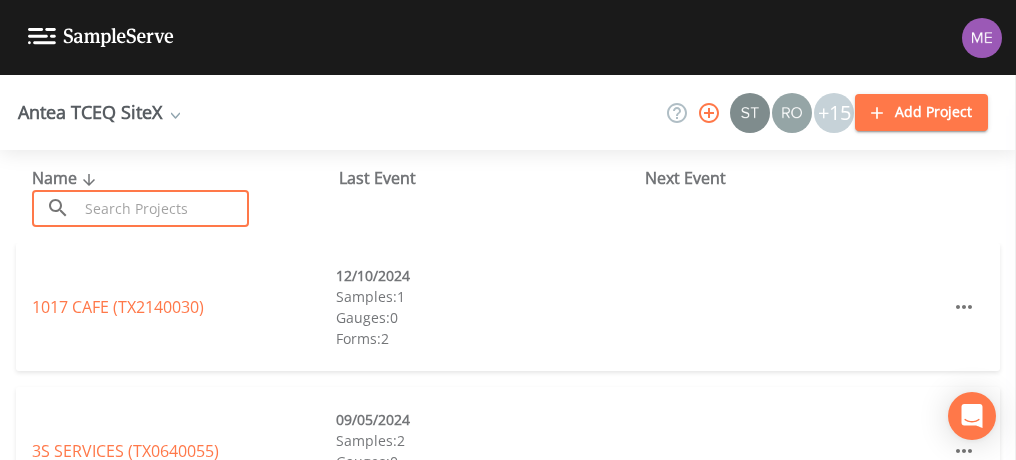 click at bounding box center [163, 208] 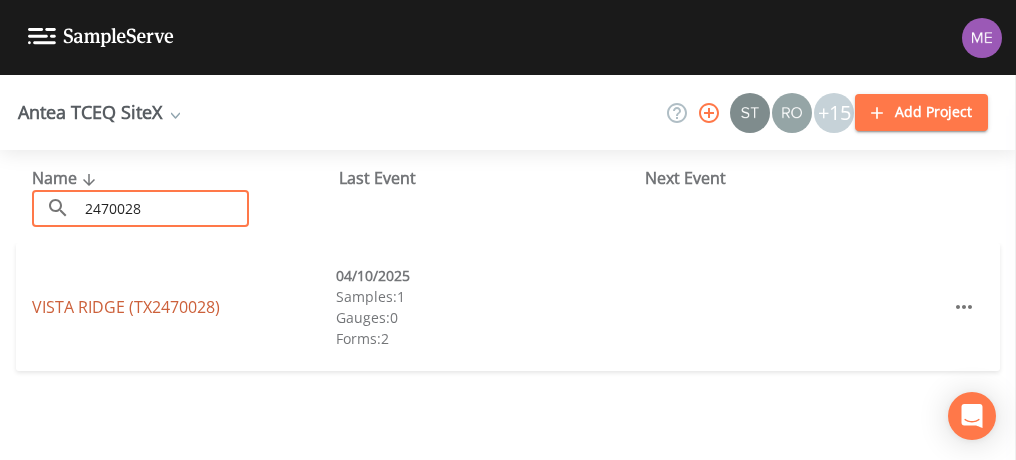 type on "2470028" 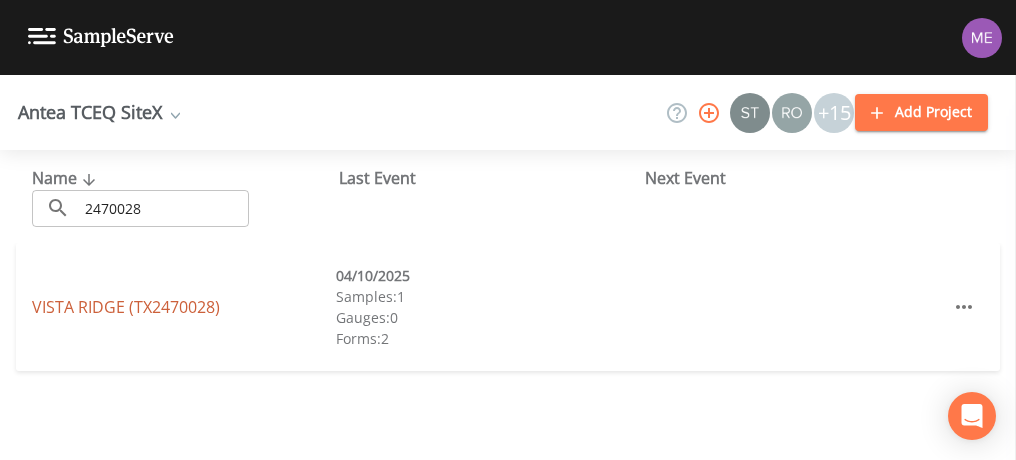click on "VISTA RIDGE   (TX2470028)" at bounding box center [126, 307] 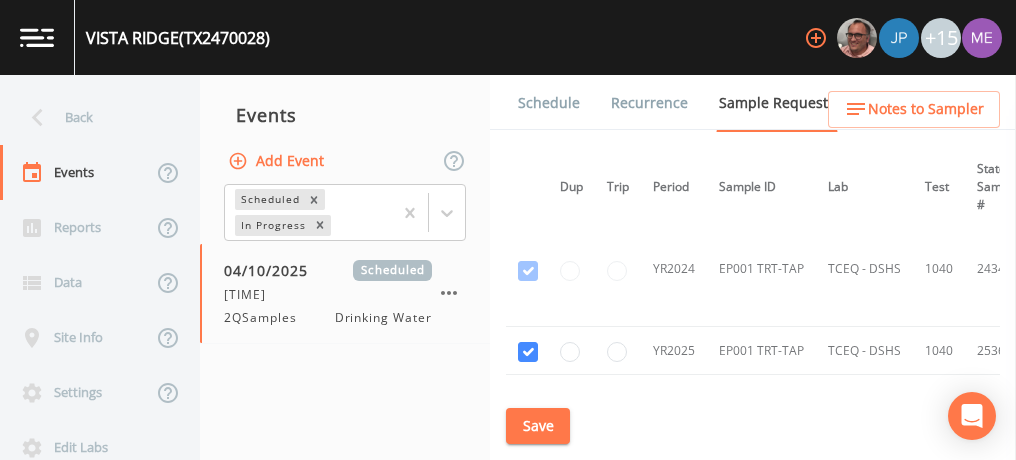 scroll, scrollTop: 13, scrollLeft: 3, axis: both 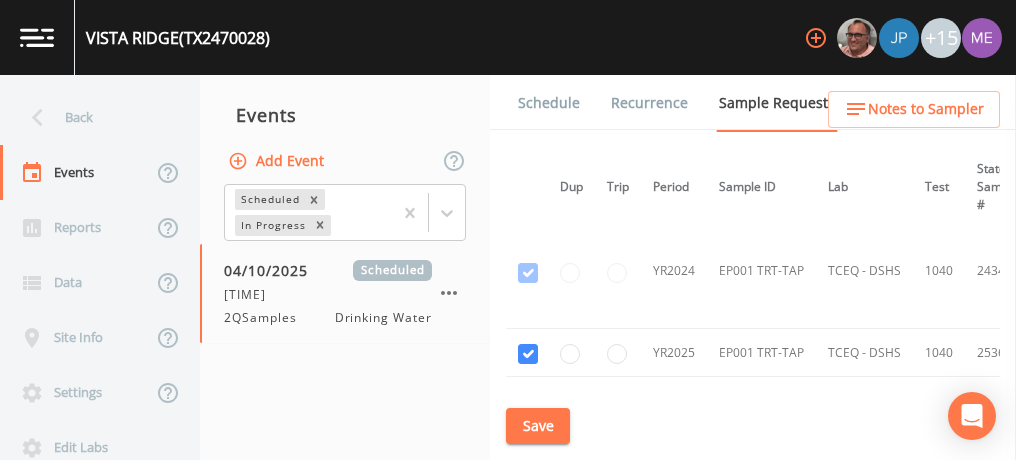 click on "Schedule" at bounding box center [549, 103] 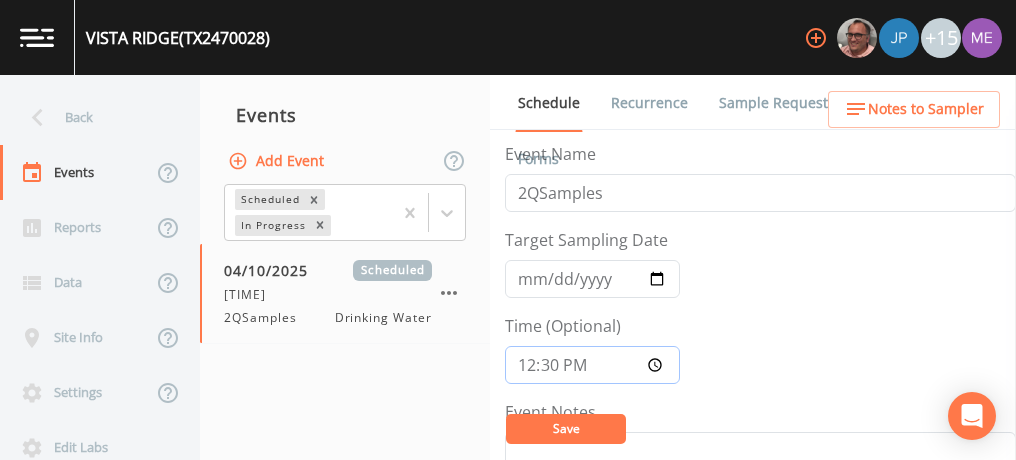 click on "12:30:00" at bounding box center [592, 365] 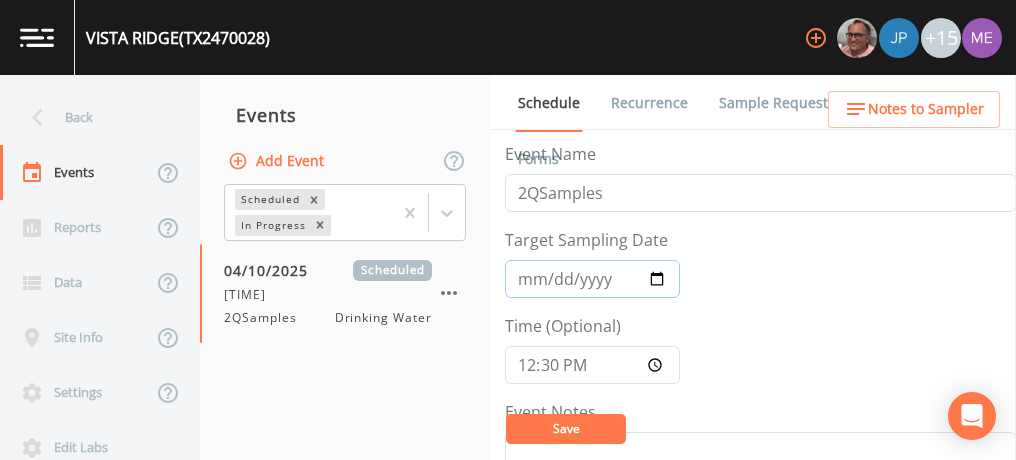 click on "2025-04-10" at bounding box center (592, 279) 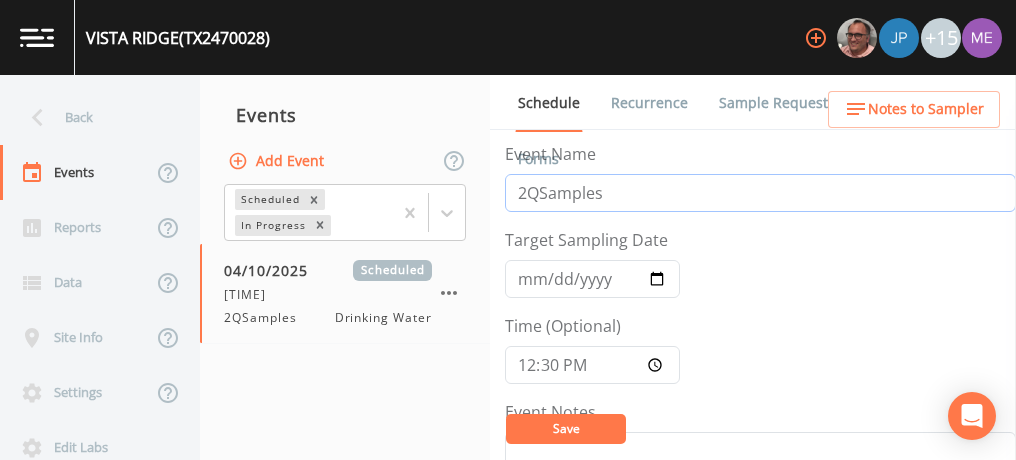 click on "2QSamples" at bounding box center [760, 193] 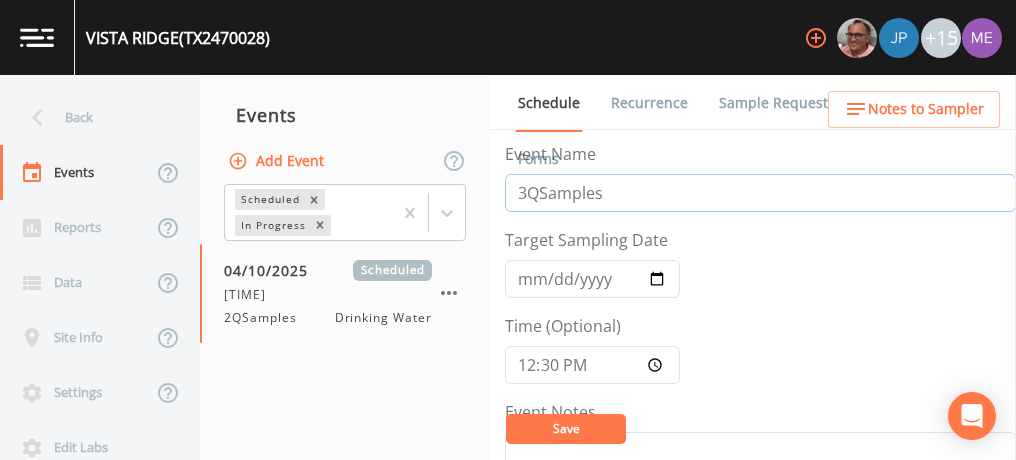 type on "3QSamples" 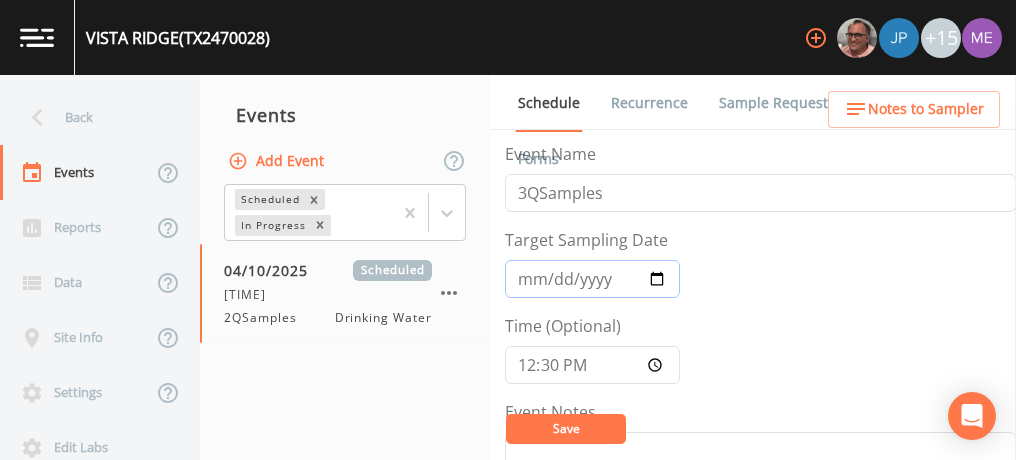 click on "2025-04-10" at bounding box center [592, 279] 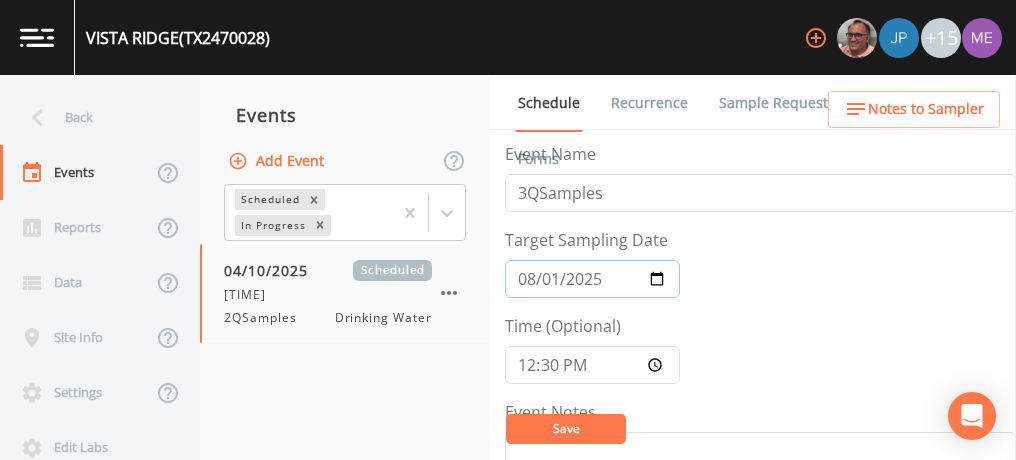 type on "2025-08-11" 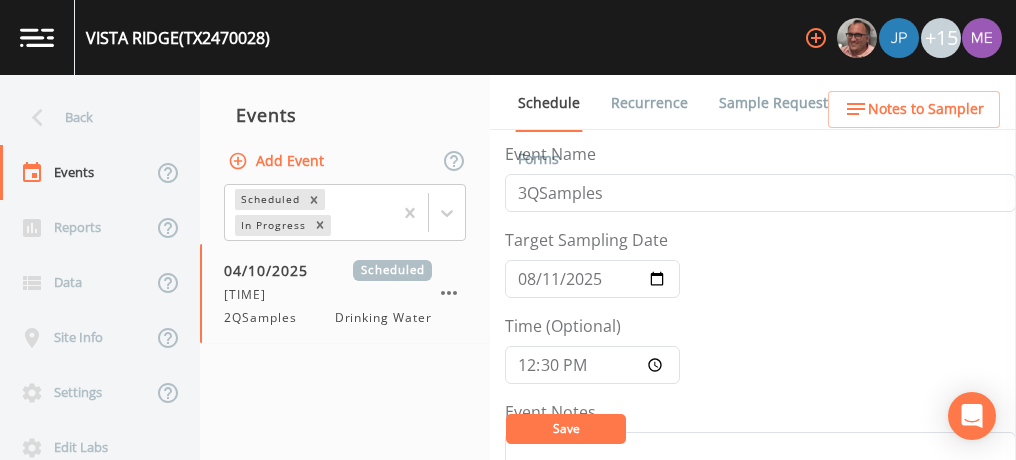 click on "Event Name 3QSamples Target Sampling Date 2025-08-11 Time (Optional) 12:30:00 Event Notes Scheduler Notes (Shared with all events) Richard Demmer 830-393-7739 (C)210-825-4304
6646 US HIGHWAY 181 N
FLORESVILLE, TX 78114-6251 Assigned Users Add Save" at bounding box center [760, 696] 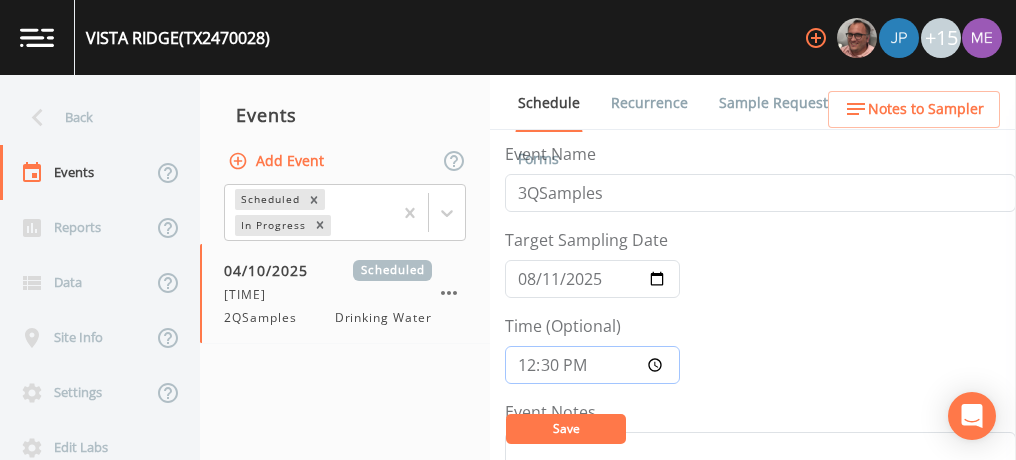 click on "12:30:00" at bounding box center (592, 365) 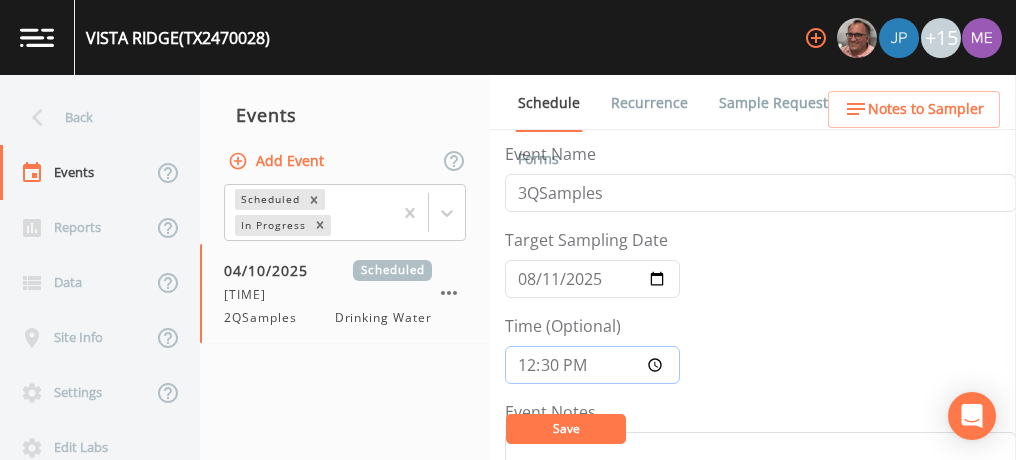 type on "12:00" 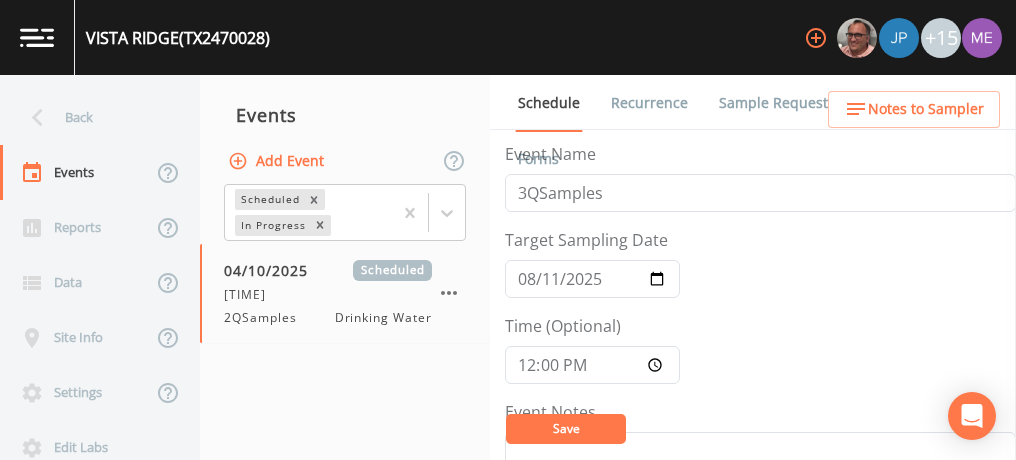 click on "Save" at bounding box center [566, 428] 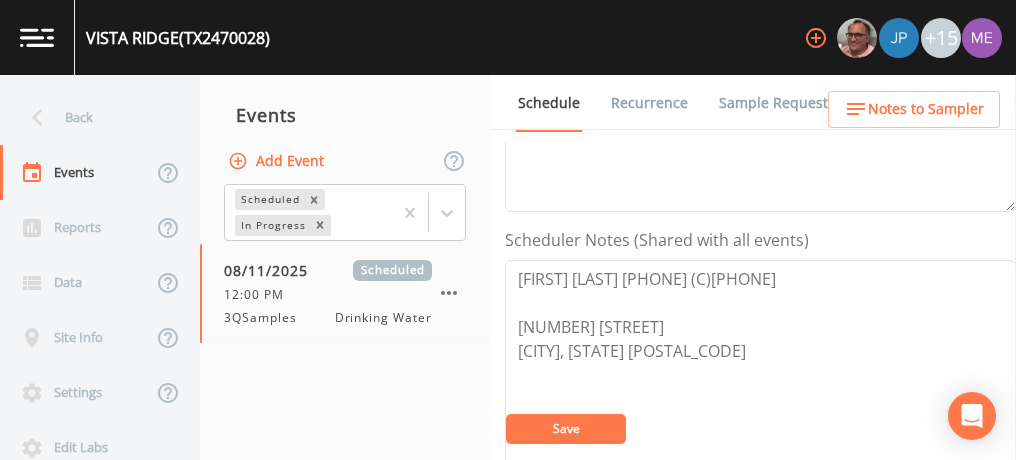 scroll, scrollTop: 475, scrollLeft: 0, axis: vertical 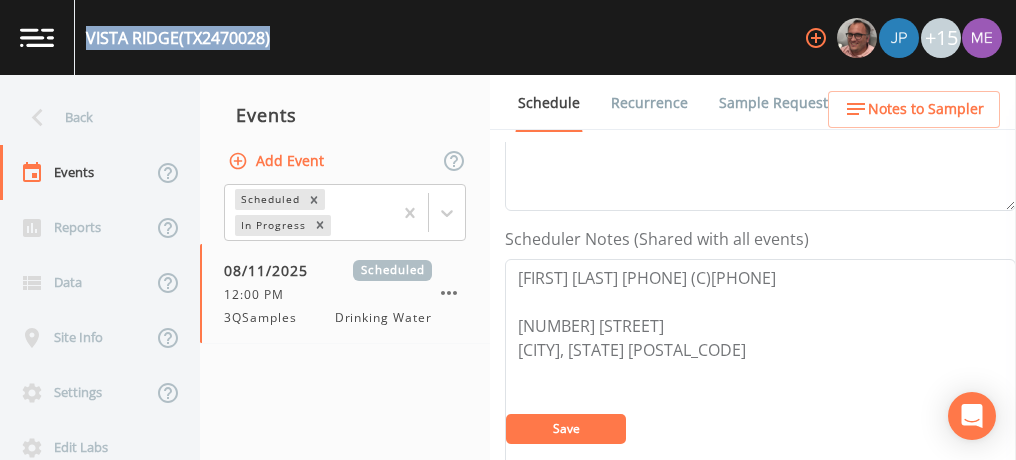 drag, startPoint x: 87, startPoint y: 33, endPoint x: 272, endPoint y: 36, distance: 185.02432 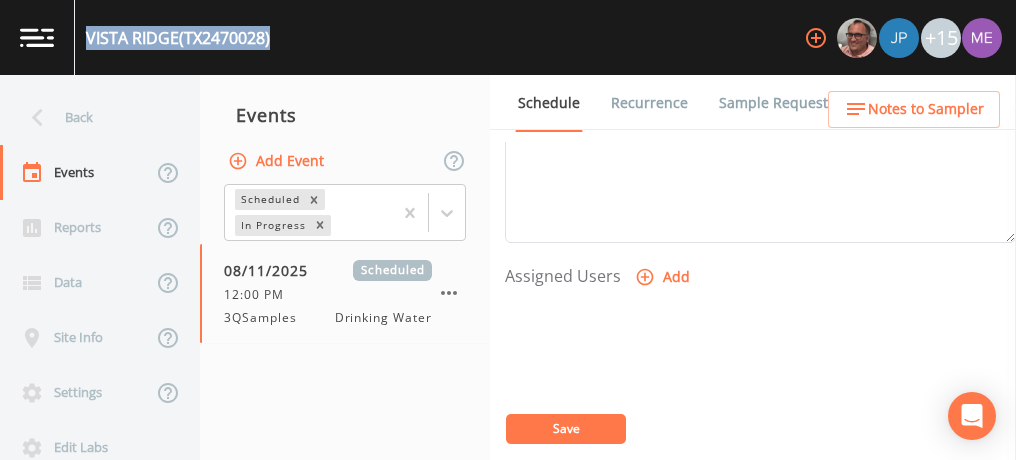 scroll, scrollTop: 744, scrollLeft: 0, axis: vertical 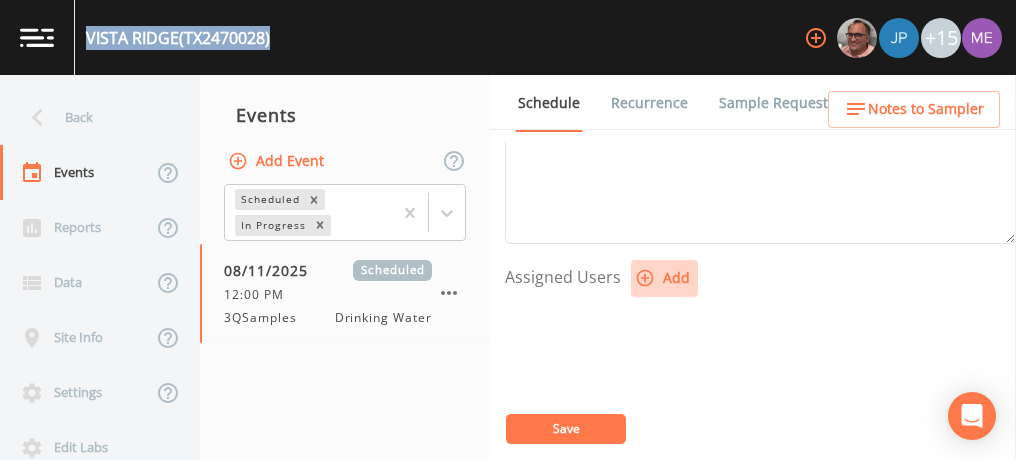click 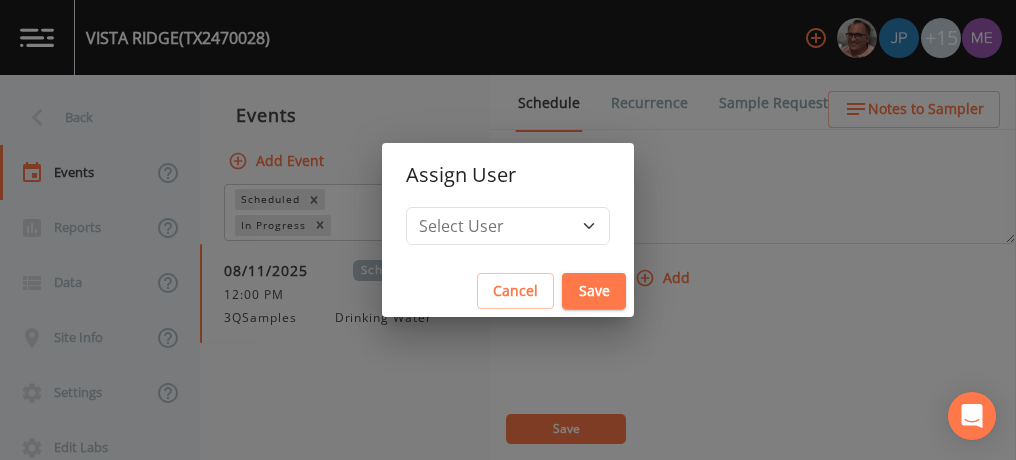 click on "Assign User Select User Mike  Franklin Joshua gere  Paul Lauren  Saenz Russell   Schindler  David  Weber Zachary  Evans Stafford  Johnson Sloan  Rigamonti Annie  Huebner chrisb@sitexsolutions.com Miriaha  Caddie Brandon  Fox Stan  Porter Melissa  Coleman Rodolfo  Ramirez Charles  Medina Mikeh@sitexsolutions.com   Cancel Save" at bounding box center [508, 230] 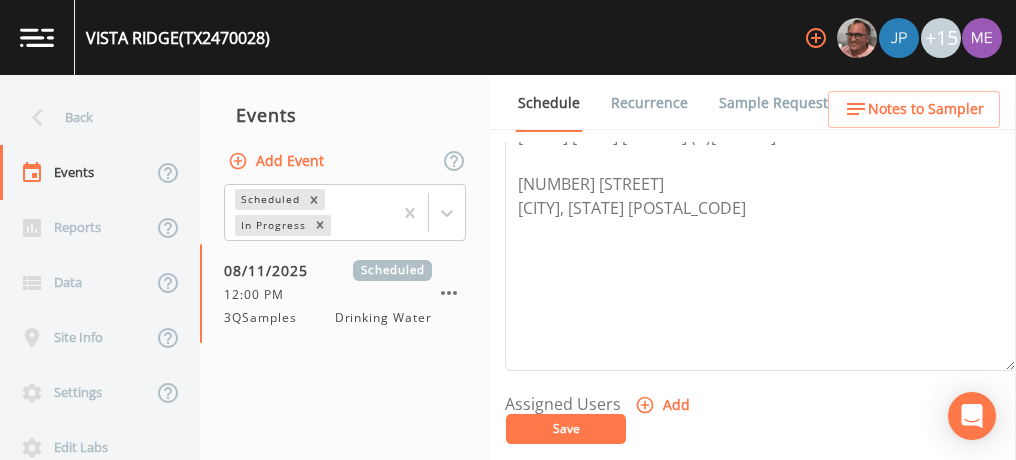 scroll, scrollTop: 492, scrollLeft: 0, axis: vertical 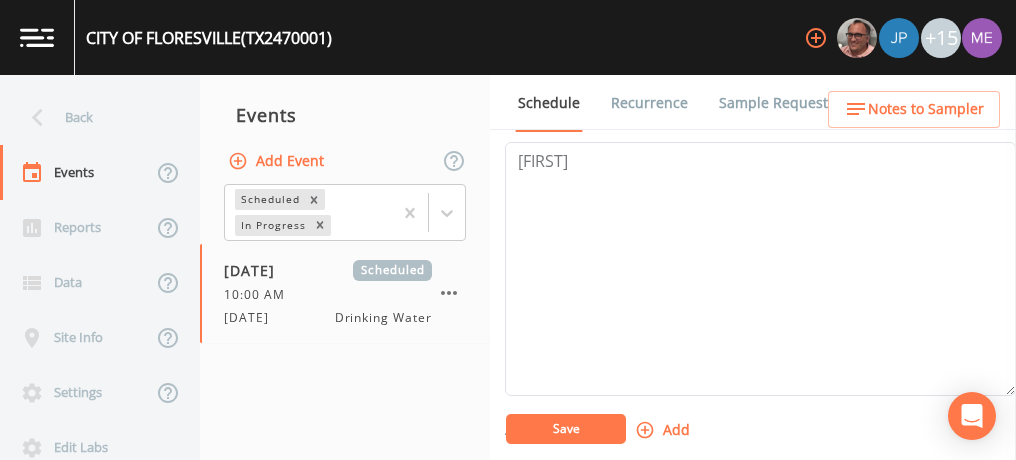 click on "Sample Requests" at bounding box center (777, 103) 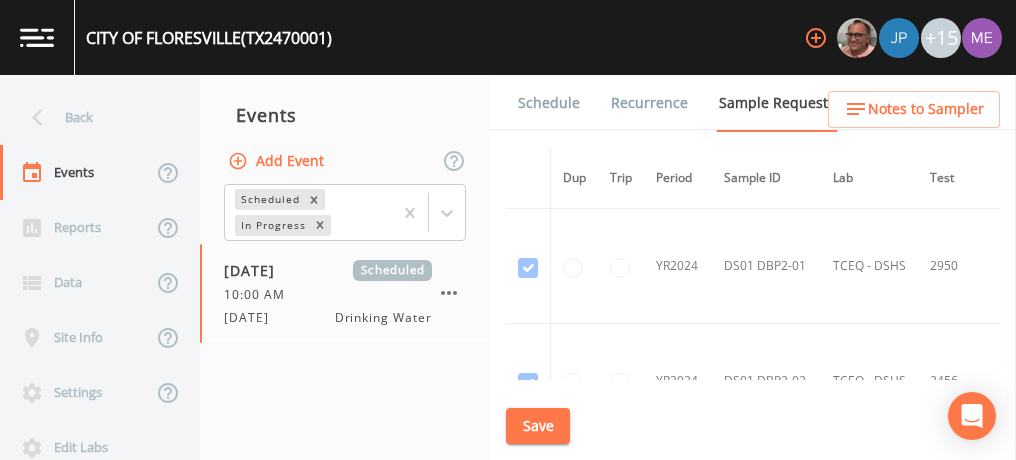 click on "Schedule" at bounding box center (549, 103) 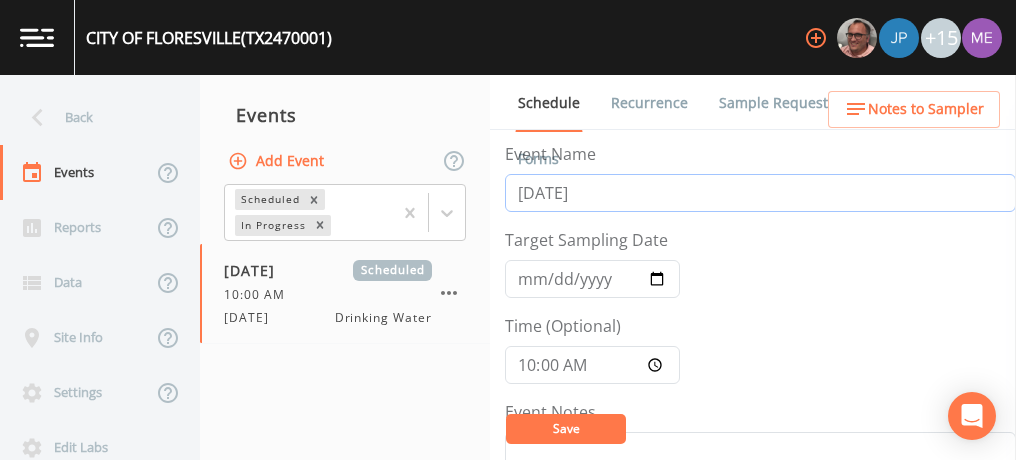 click on "[DATE]" at bounding box center (760, 193) 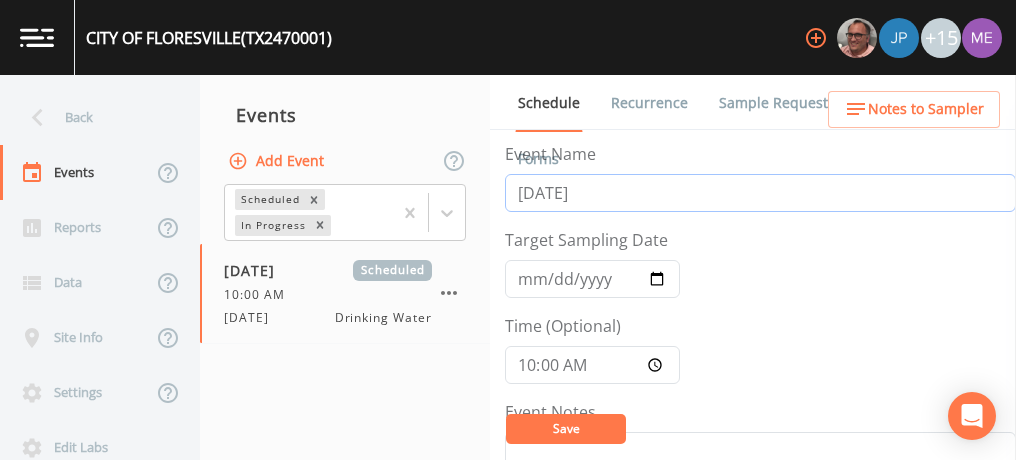 type on "2" 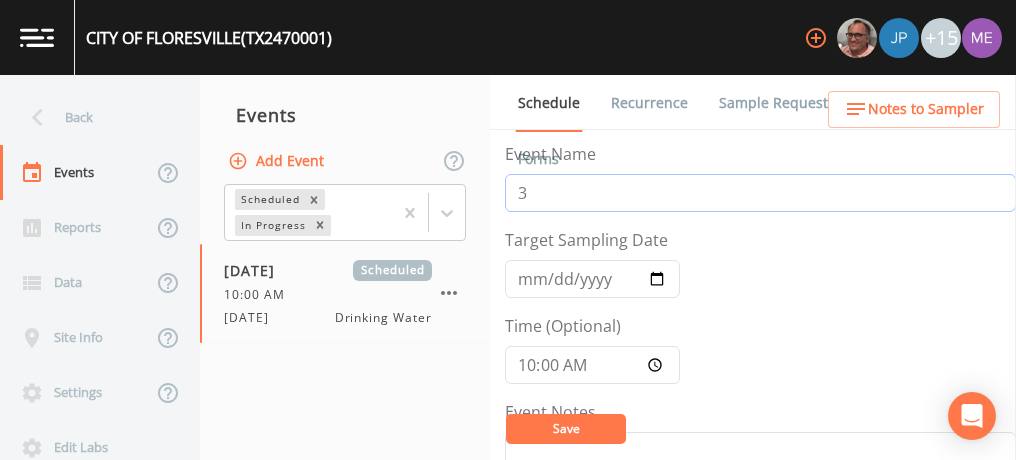 type on "3QSamples" 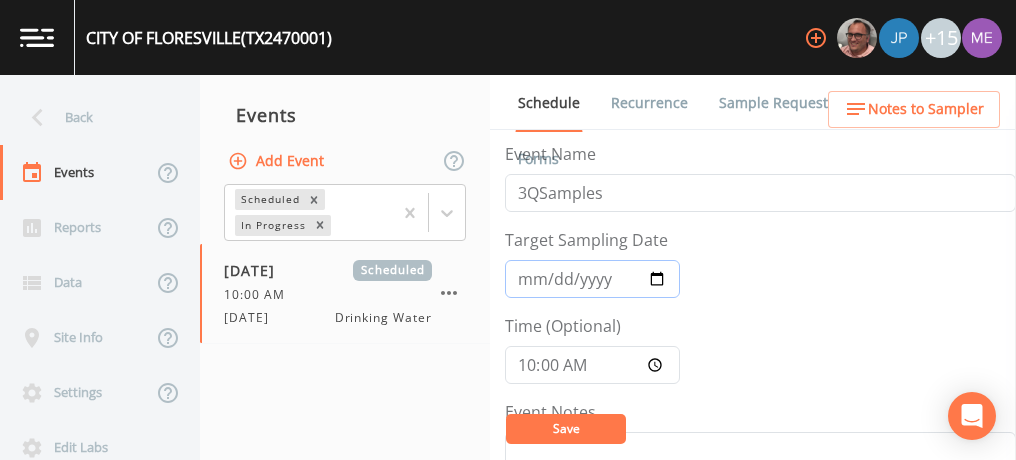 click on "[DATE]" at bounding box center (592, 279) 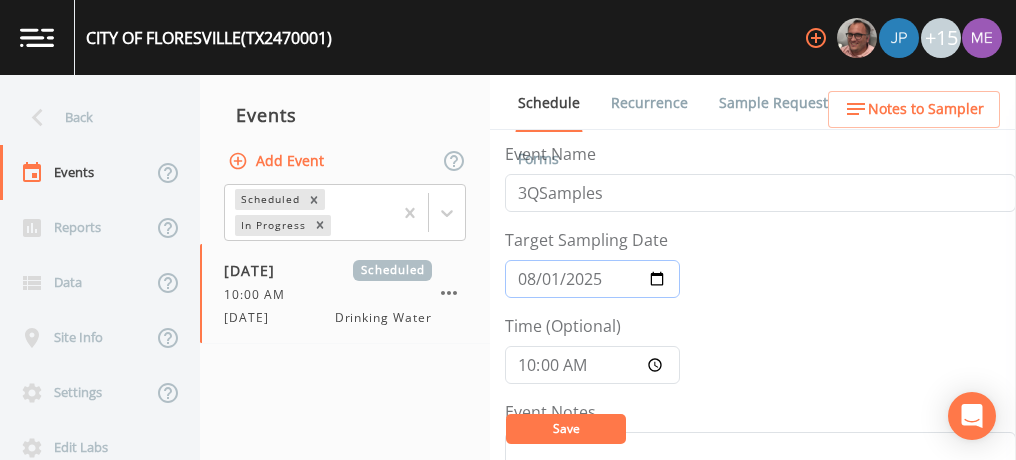 type on "2025-08-11" 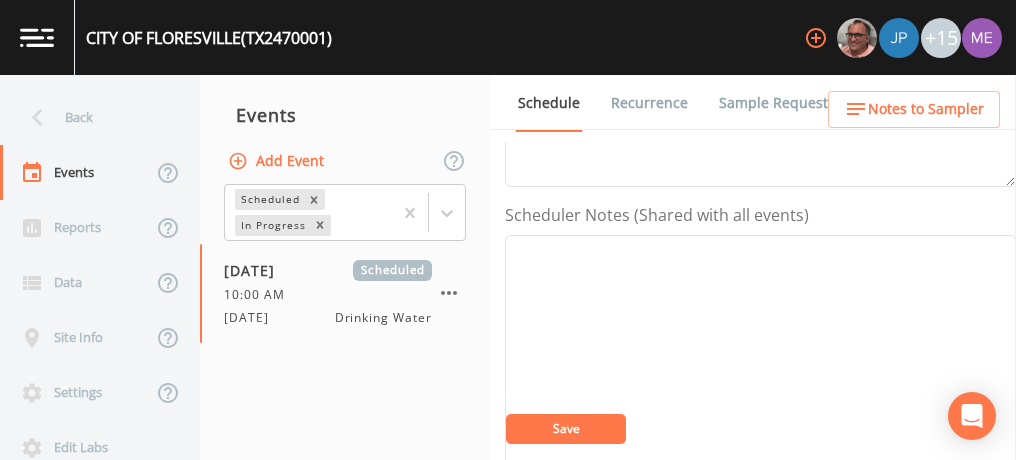 scroll, scrollTop: 498, scrollLeft: 0, axis: vertical 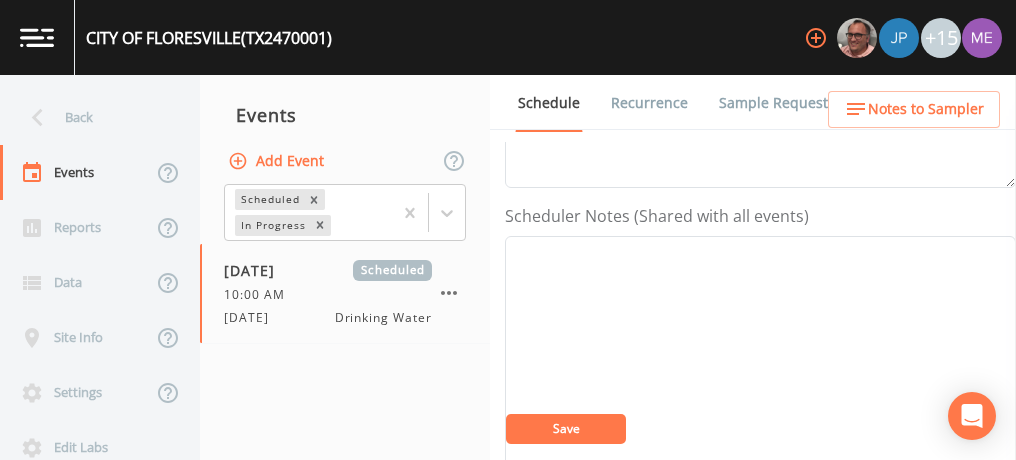 click on "Sample Requests" at bounding box center (777, 103) 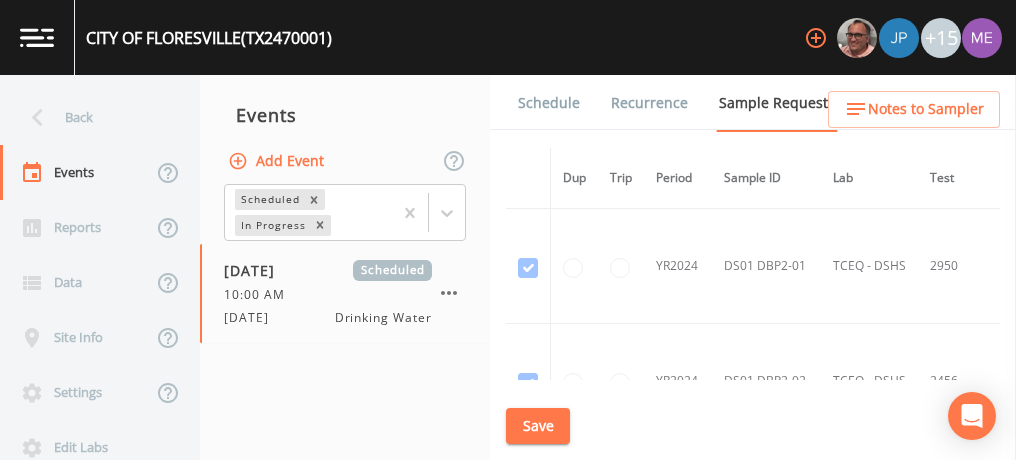 click on "Schedule" at bounding box center (549, 103) 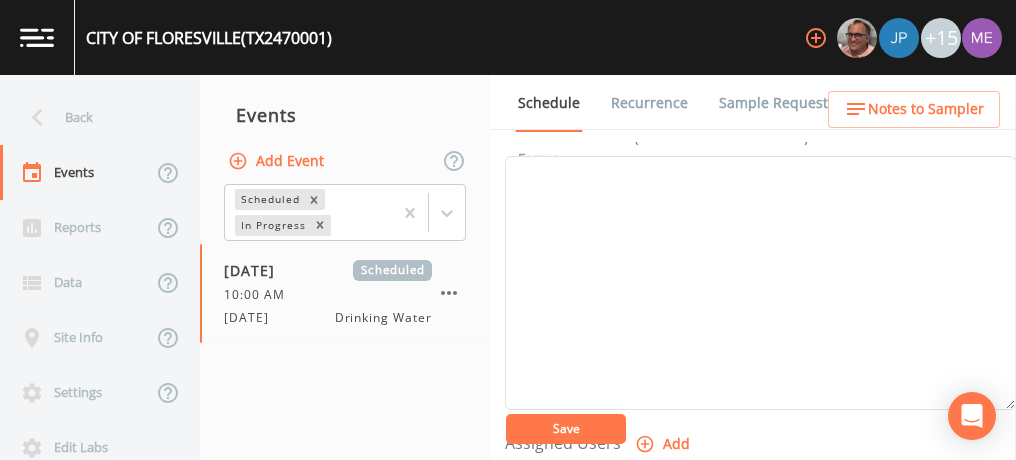 scroll, scrollTop: 565, scrollLeft: 0, axis: vertical 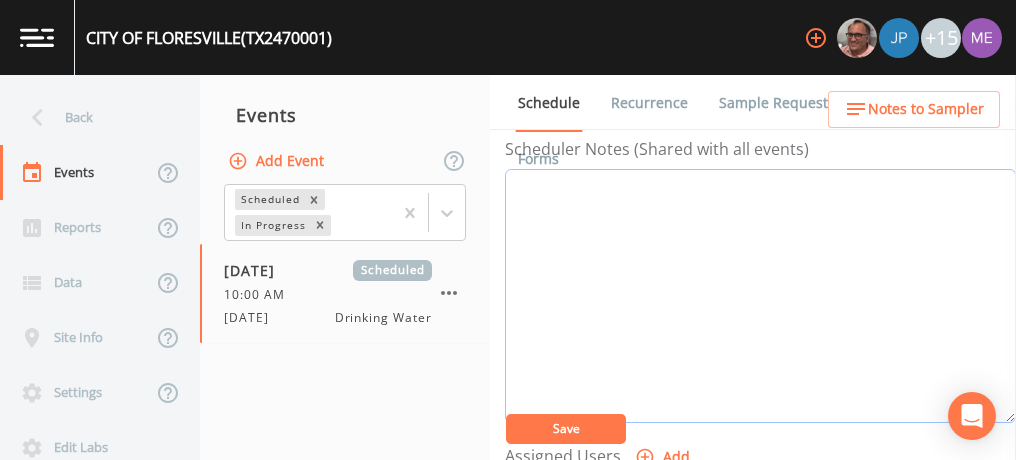 click on "Event Notes" at bounding box center (760, 296) 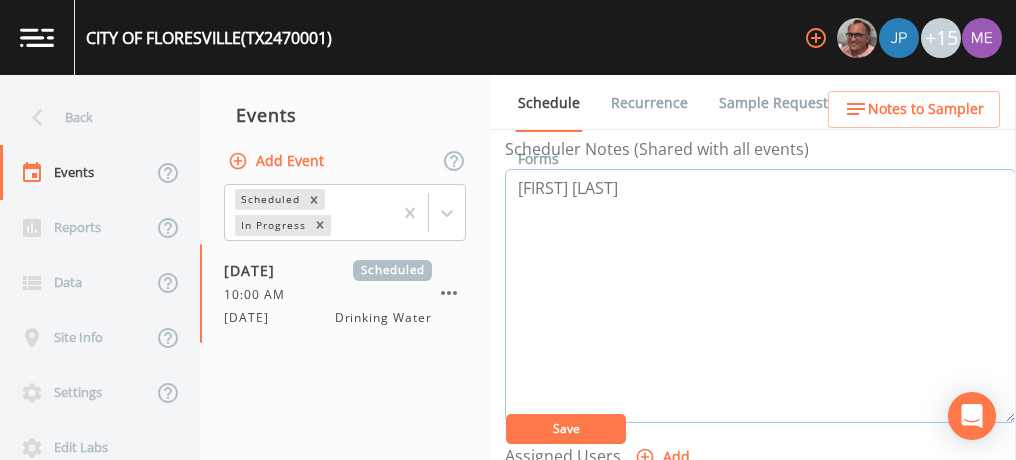 paste on "[PHONE]
BUS - Business	[PHONE]" 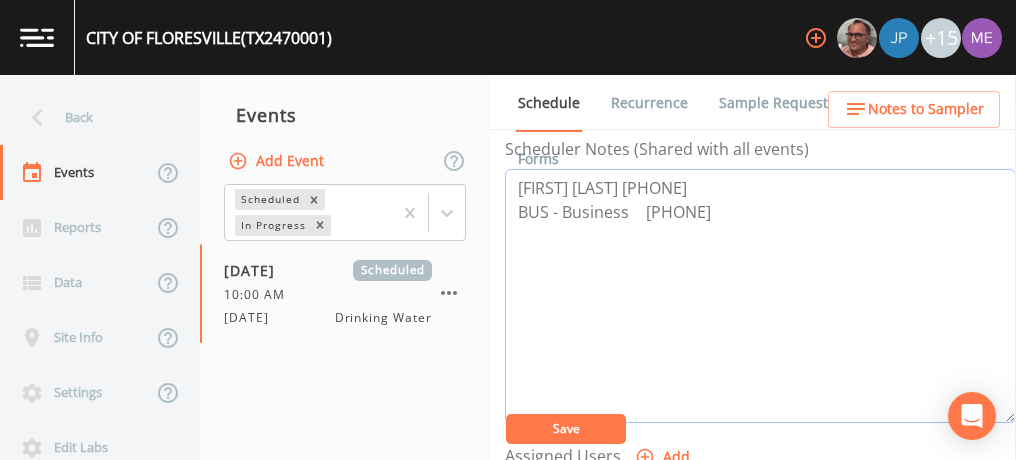 type on "[FIRST] [LAST] [PHONE]
BUS - Business	[PHONE]" 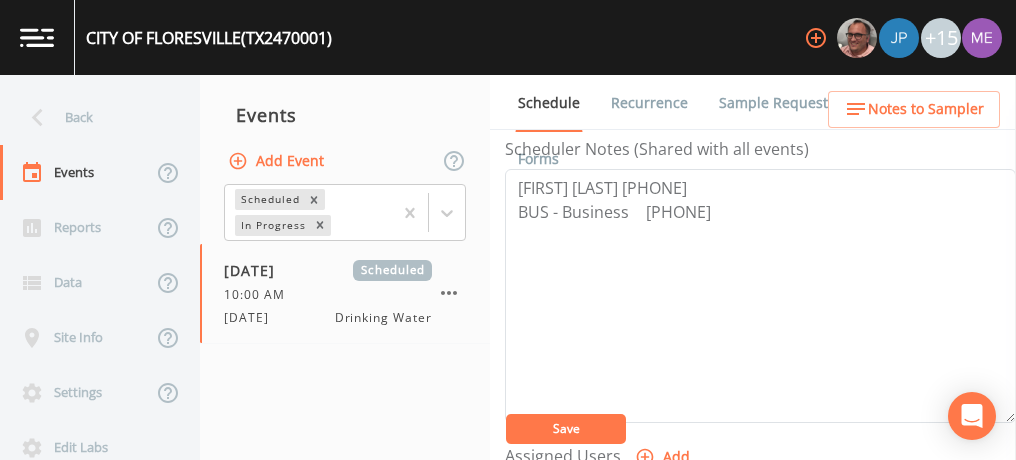 click on "Save" at bounding box center [566, 428] 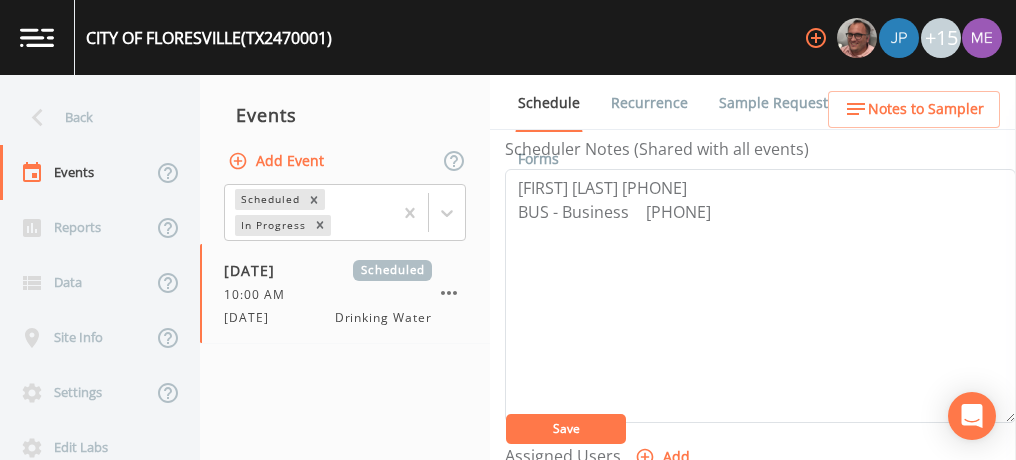 click on "Notes to Sampler" at bounding box center (926, 109) 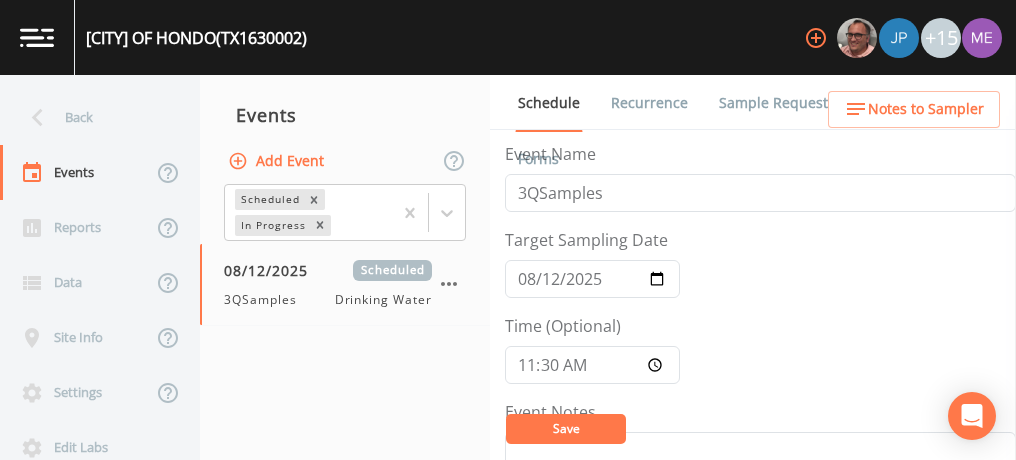 scroll, scrollTop: 0, scrollLeft: 0, axis: both 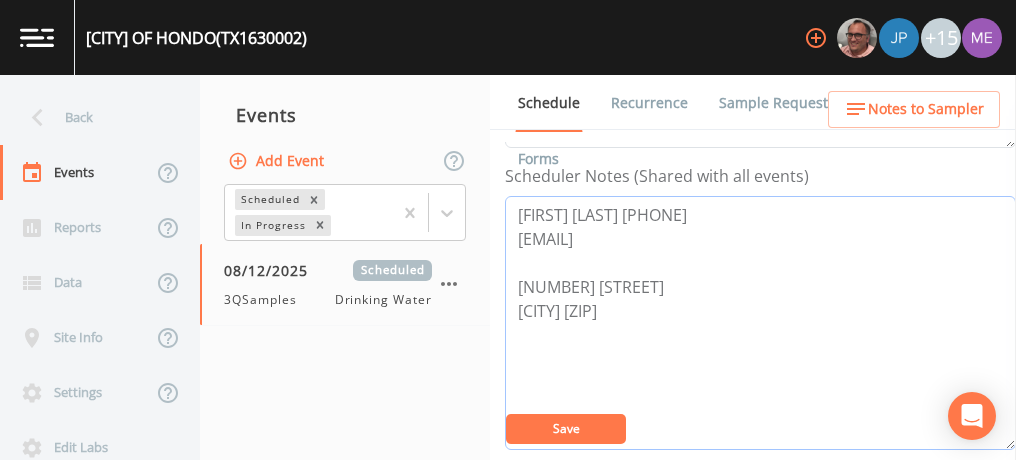 drag, startPoint x: 1015, startPoint y: 202, endPoint x: 1019, endPoint y: 170, distance: 32.24903 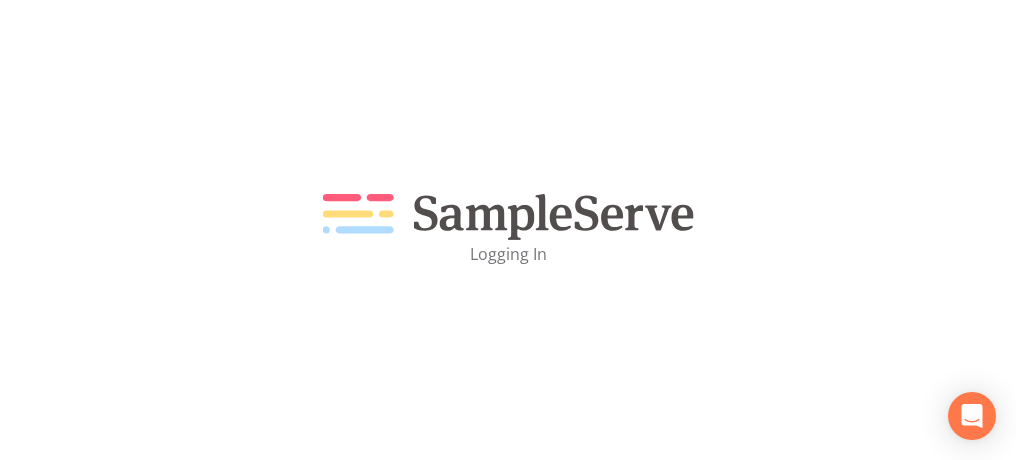 scroll, scrollTop: 0, scrollLeft: 0, axis: both 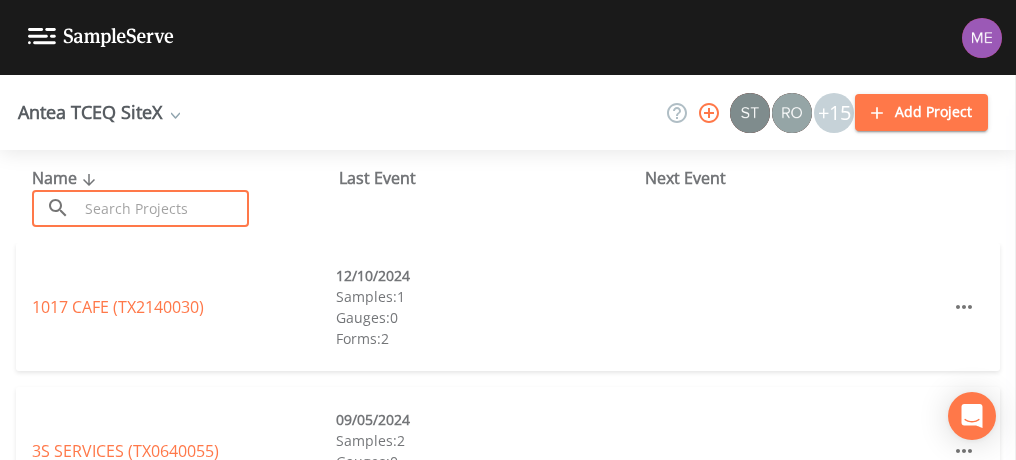 click at bounding box center [163, 208] 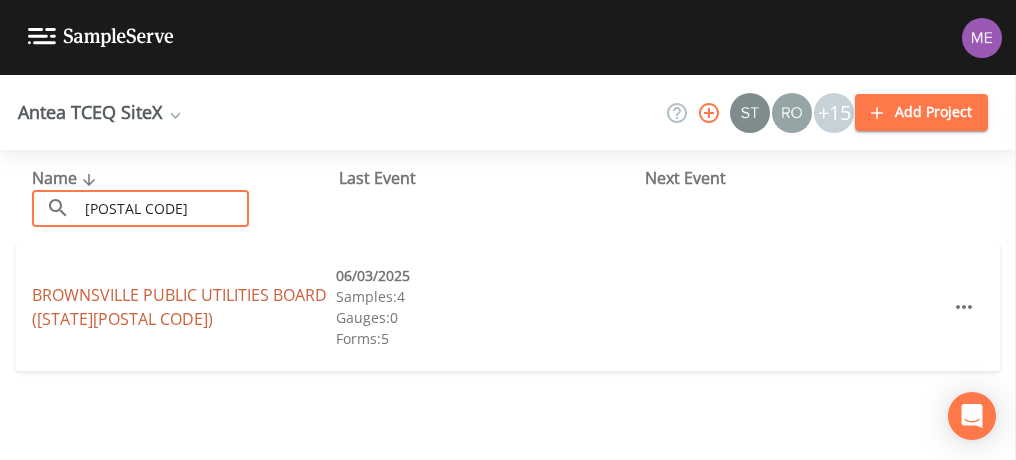 type on "[POSTAL CODE]" 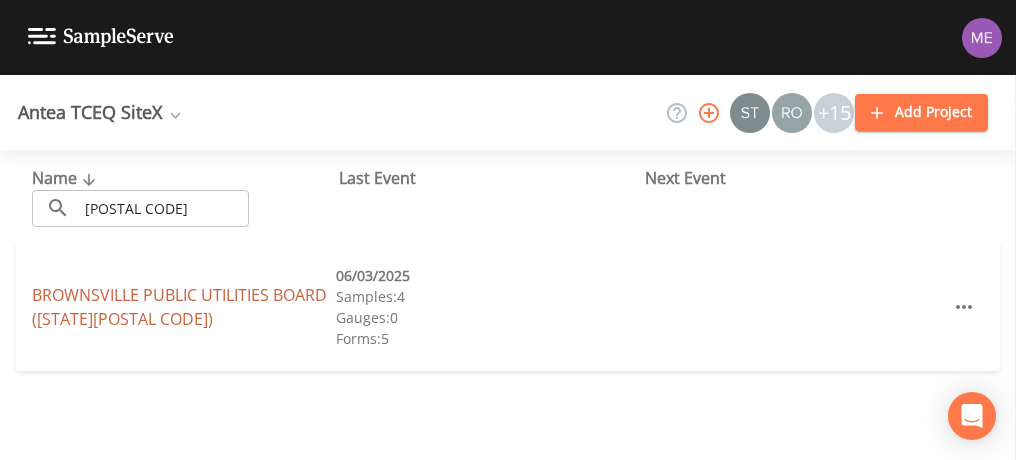 click on "[ORGANIZATION] ([STATE][POSTAL CODE])" at bounding box center (179, 307) 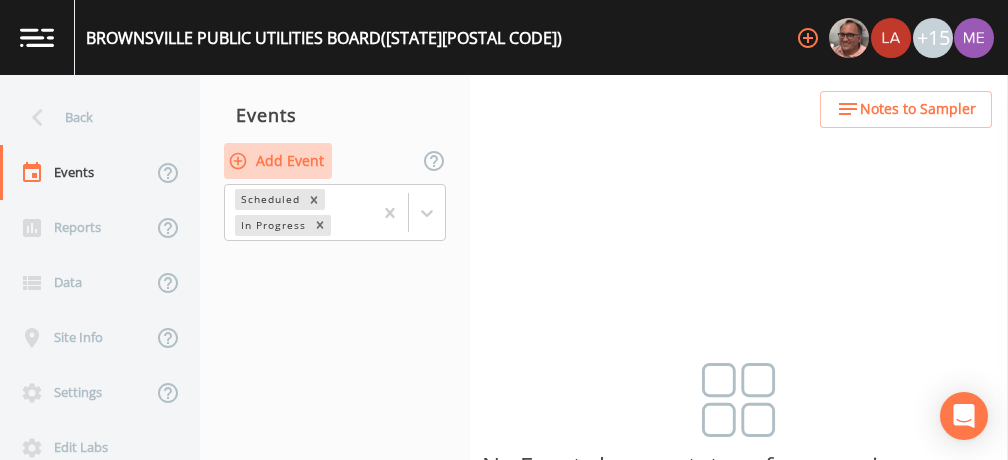 click on "Add Event" at bounding box center (278, 161) 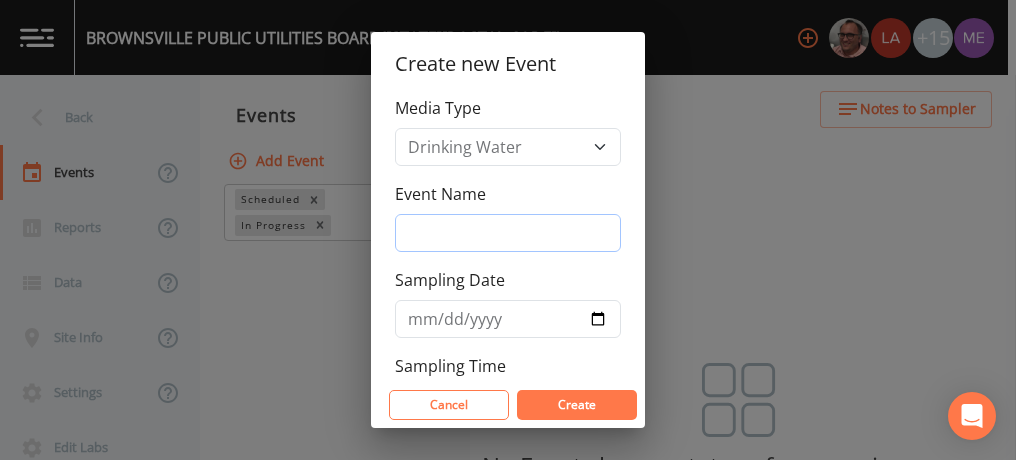 click on "Event Name" at bounding box center (508, 233) 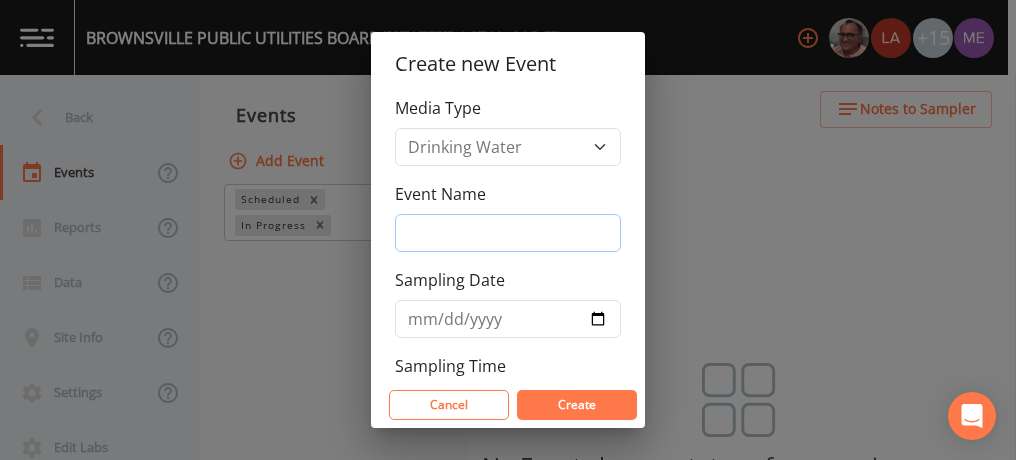 type on "3QSamples" 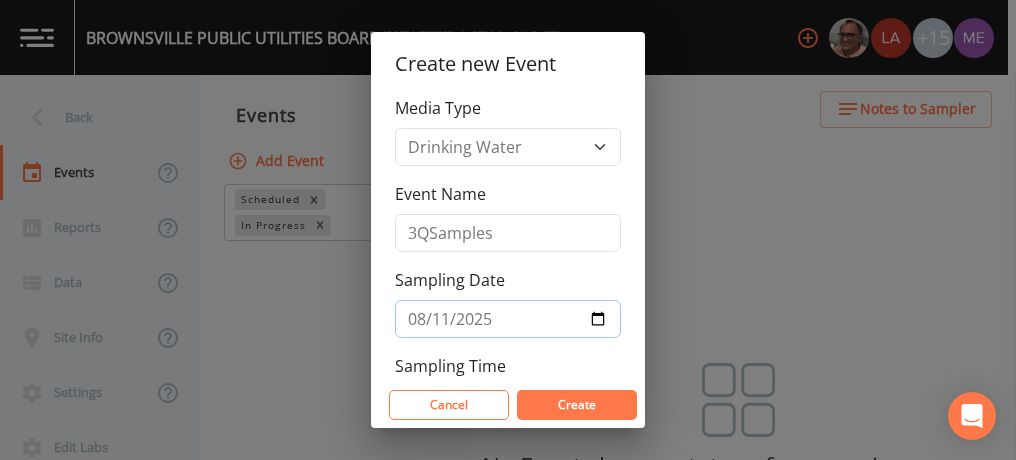click on "2025-08-11" at bounding box center [508, 319] 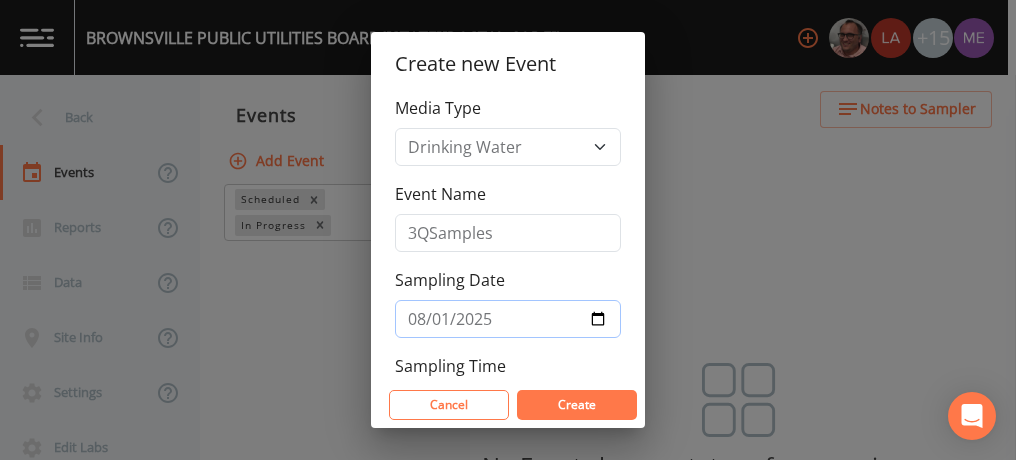 type on "2025-08-12" 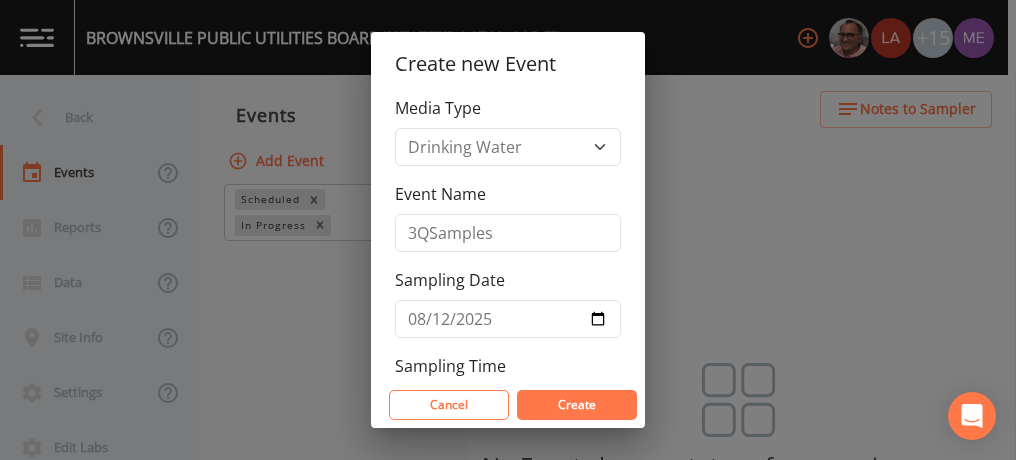 click on "Create" at bounding box center [577, 405] 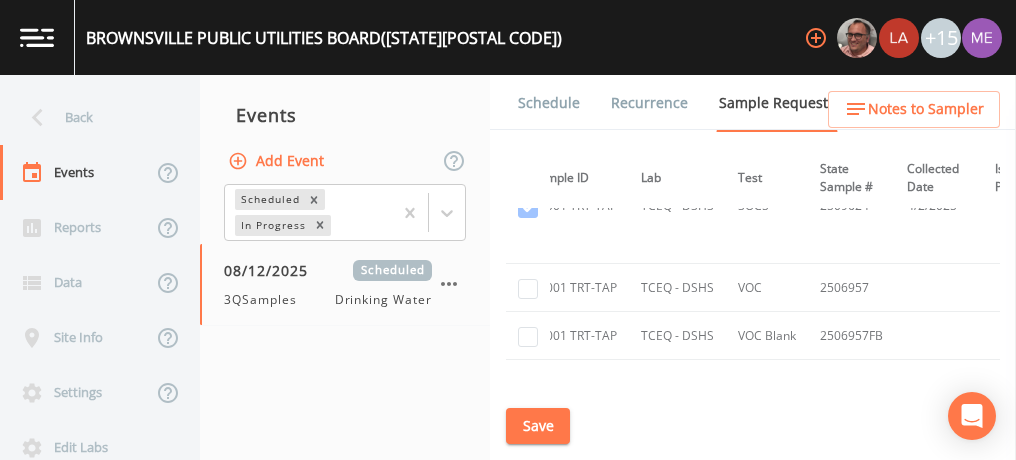 scroll, scrollTop: 5844, scrollLeft: 192, axis: both 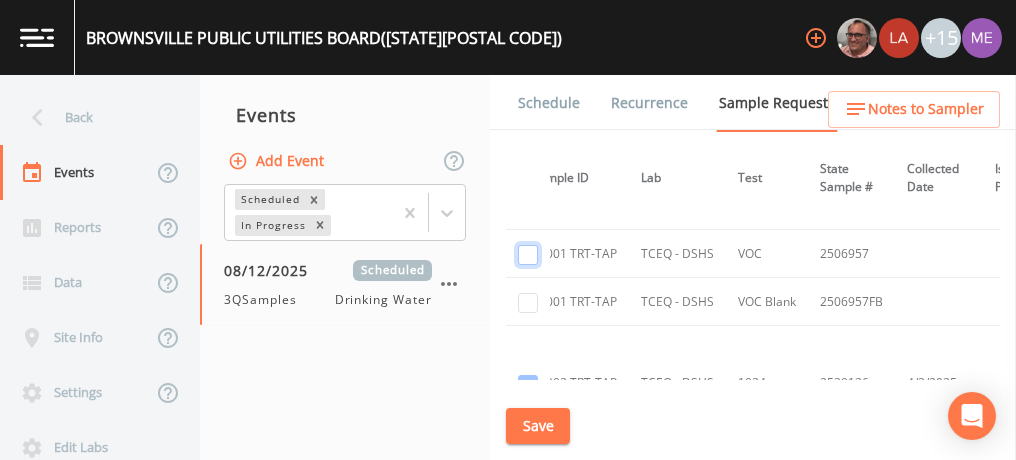click at bounding box center [528, -5116] 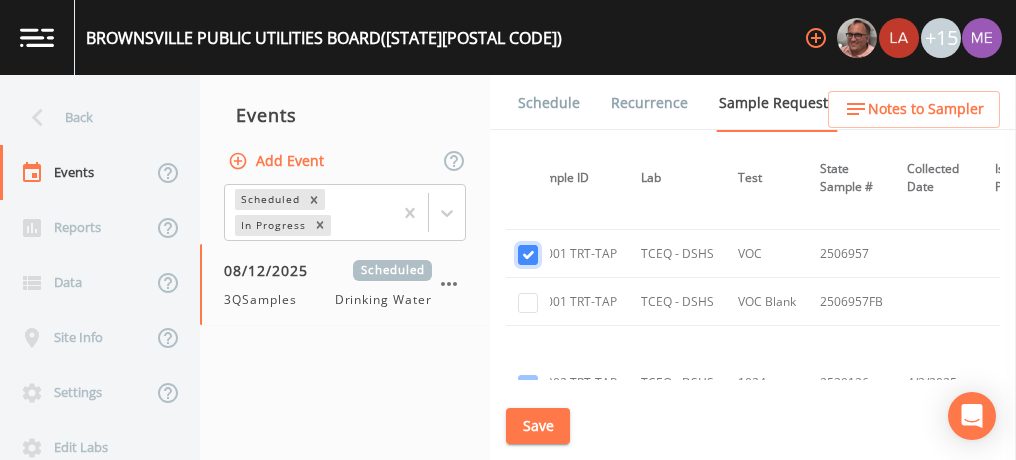 checkbox on "true" 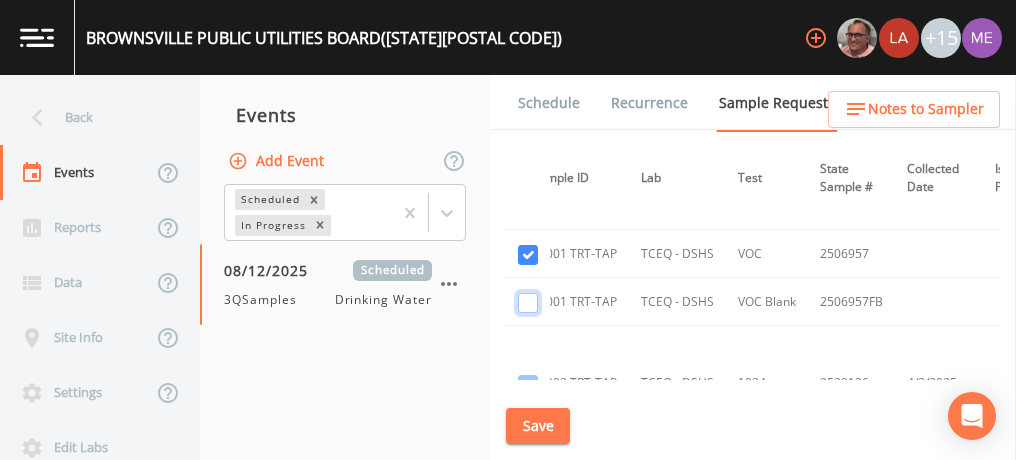 click at bounding box center [528, -5001] 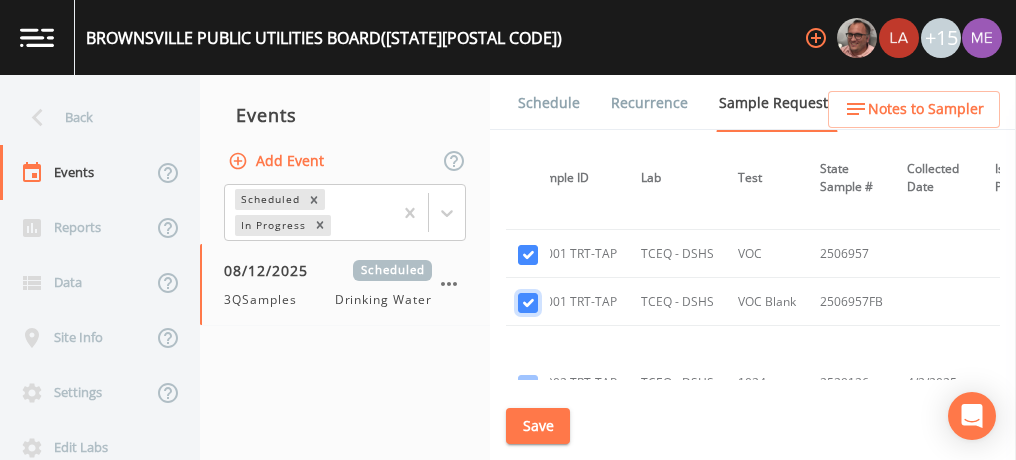 checkbox on "true" 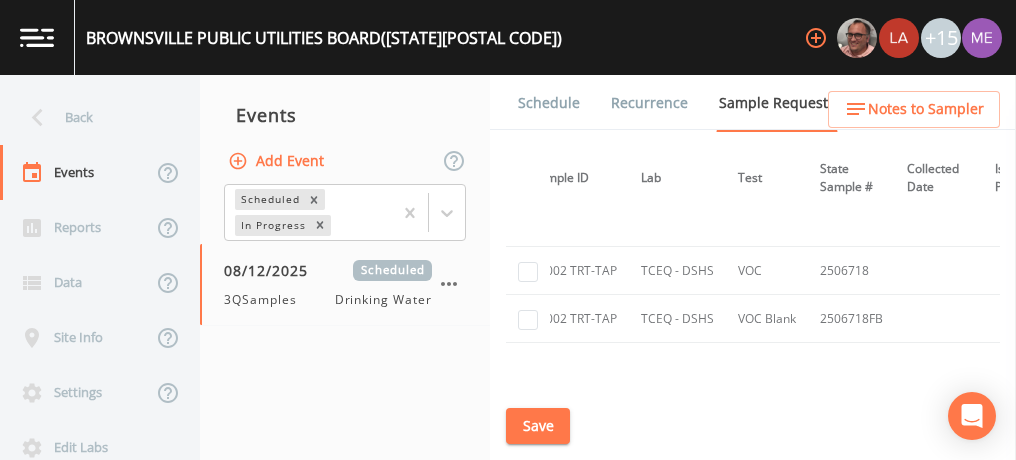 scroll, scrollTop: 6490, scrollLeft: 192, axis: both 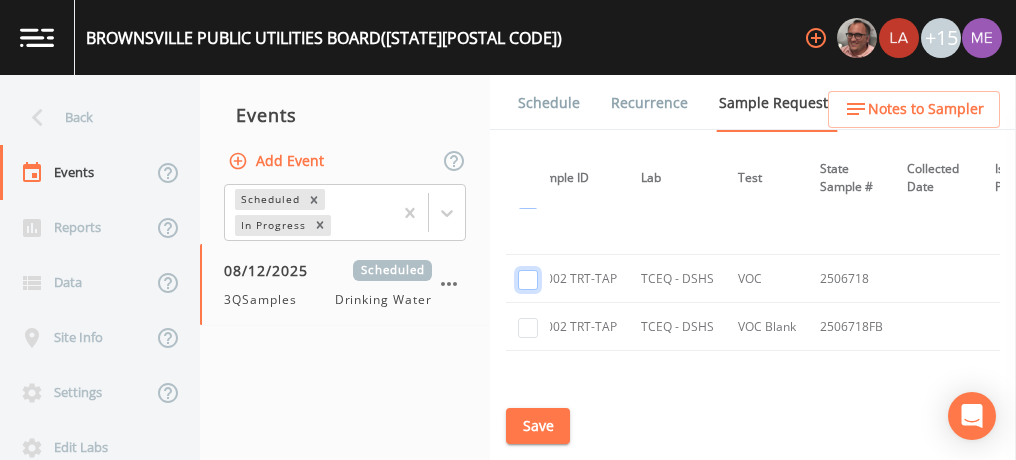 click at bounding box center [528, -5072] 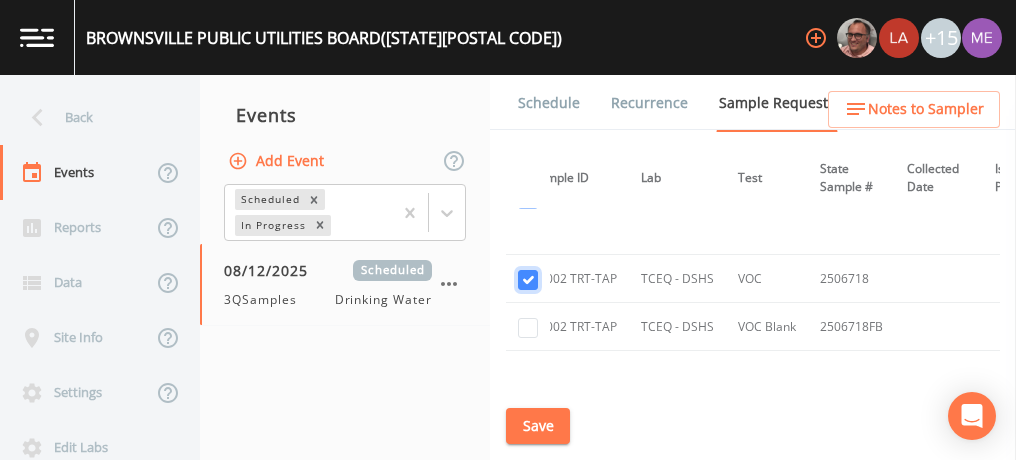 checkbox on "true" 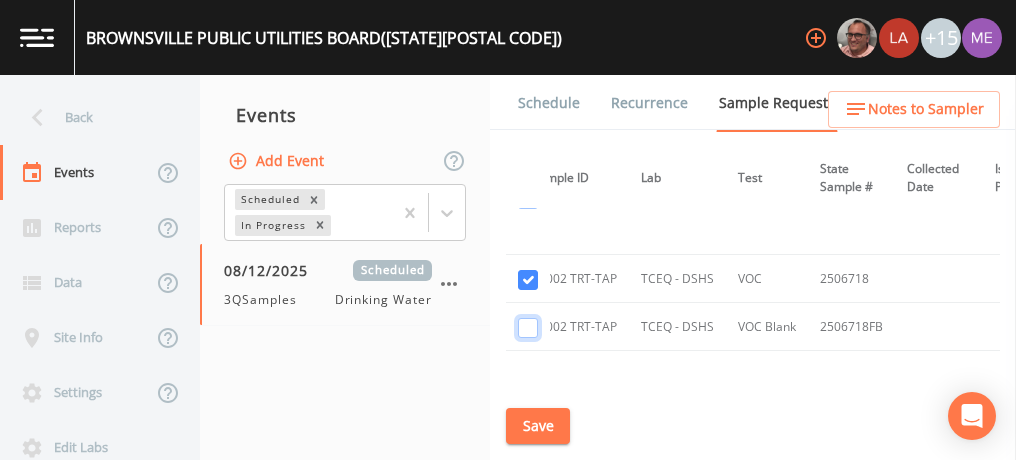 click at bounding box center (528, -4957) 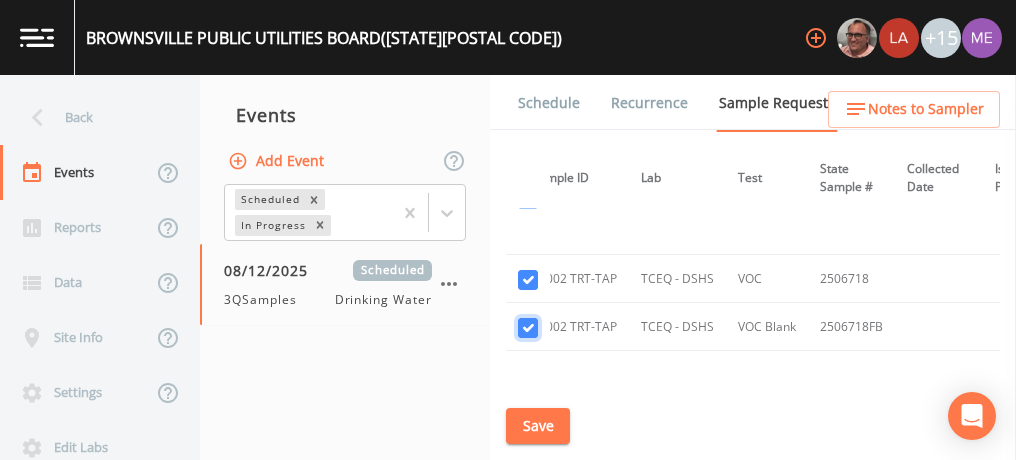 checkbox on "true" 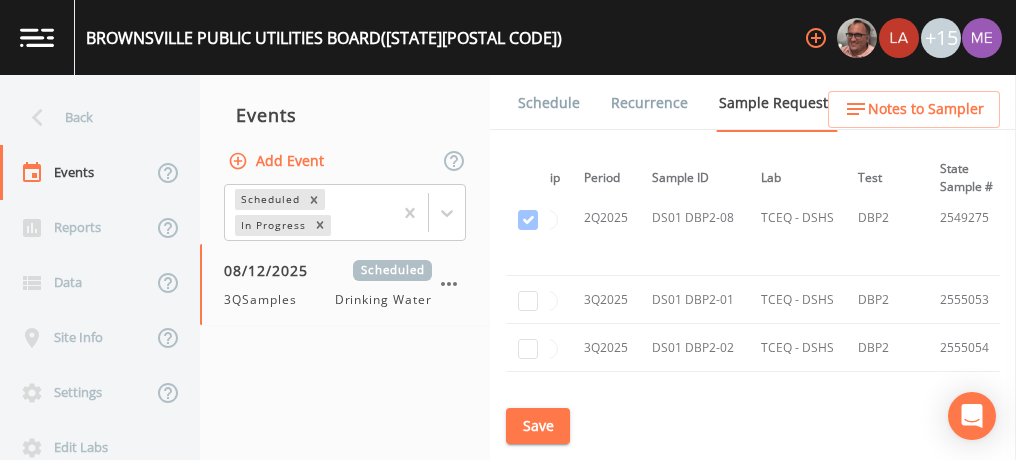 scroll, scrollTop: 9672, scrollLeft: 72, axis: both 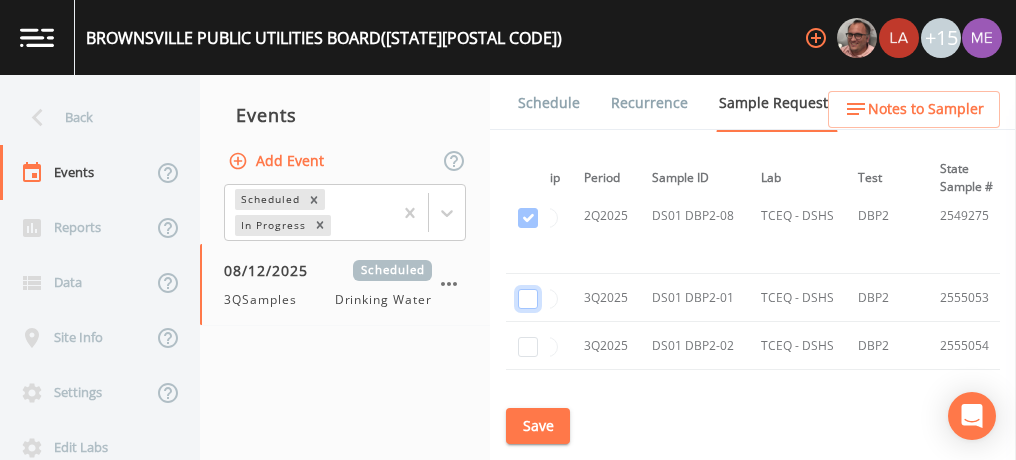 click at bounding box center [528, -7909] 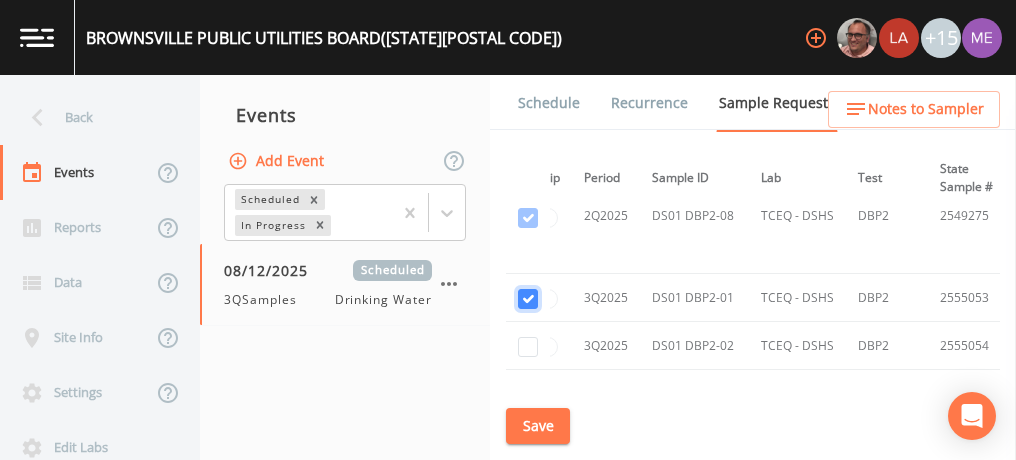 checkbox on "true" 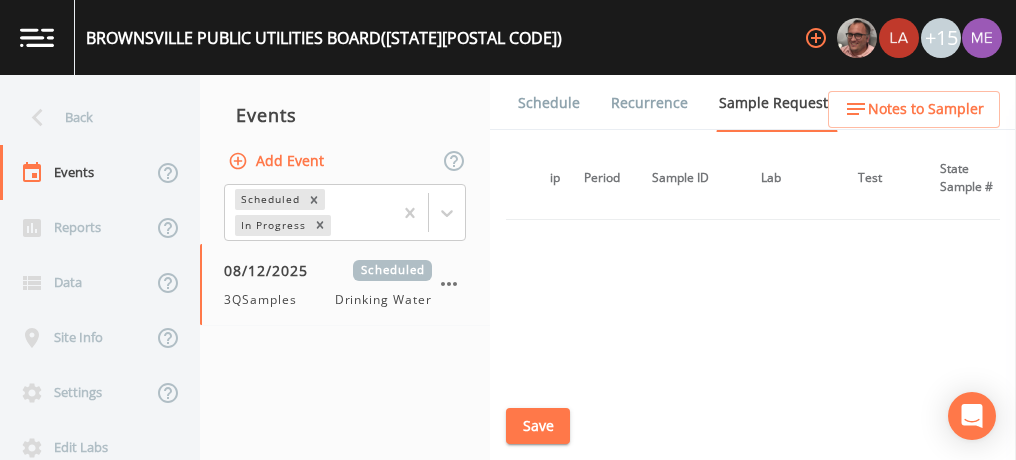 scroll, scrollTop: 8187, scrollLeft: 72, axis: both 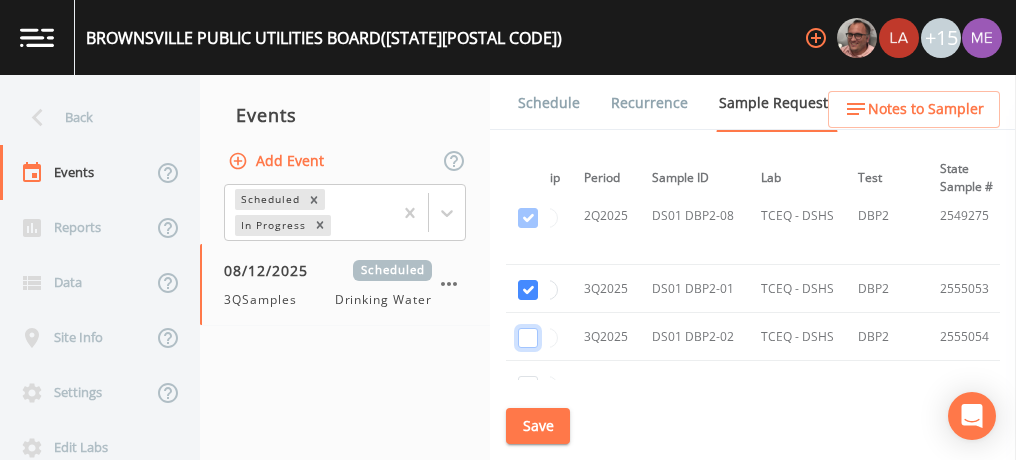 click at bounding box center [528, -6570] 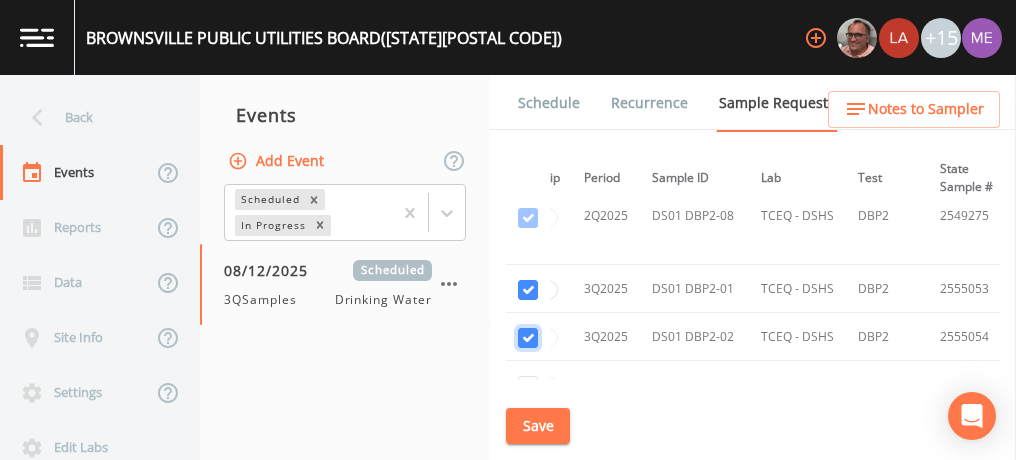 checkbox on "true" 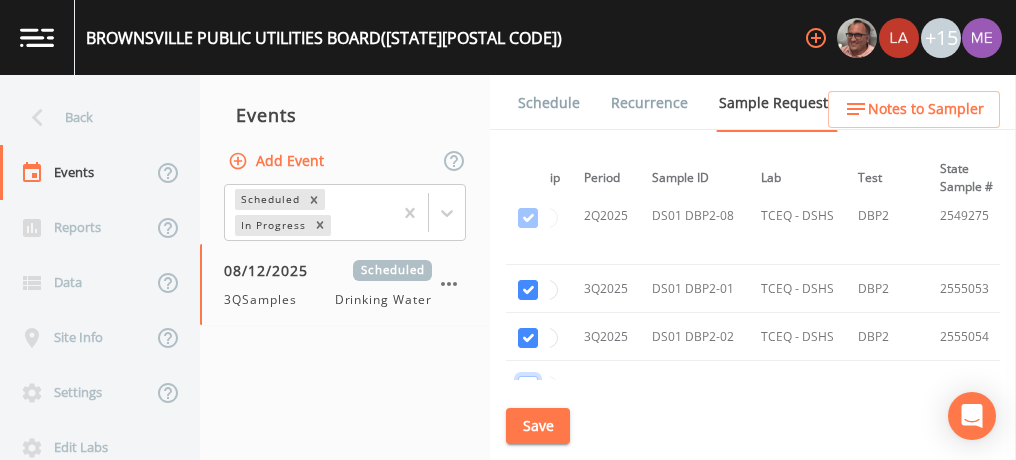click at bounding box center (528, -6473) 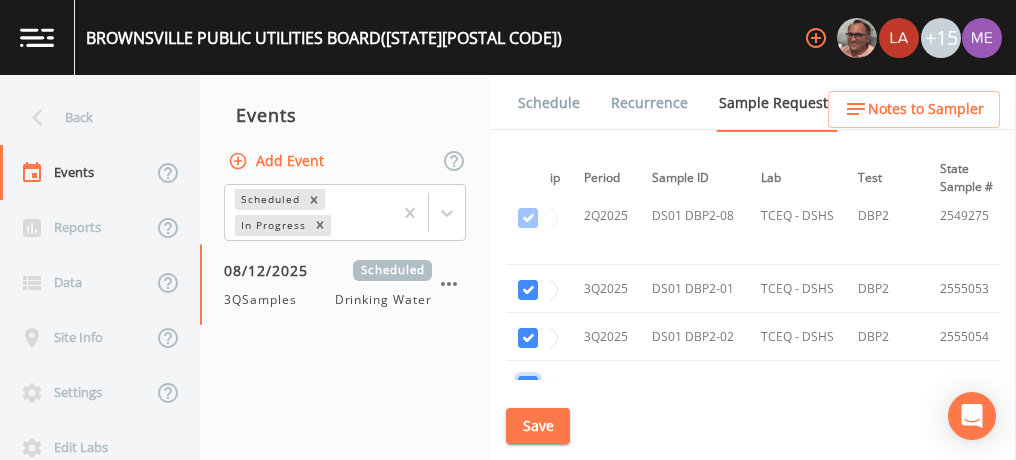 checkbox on "true" 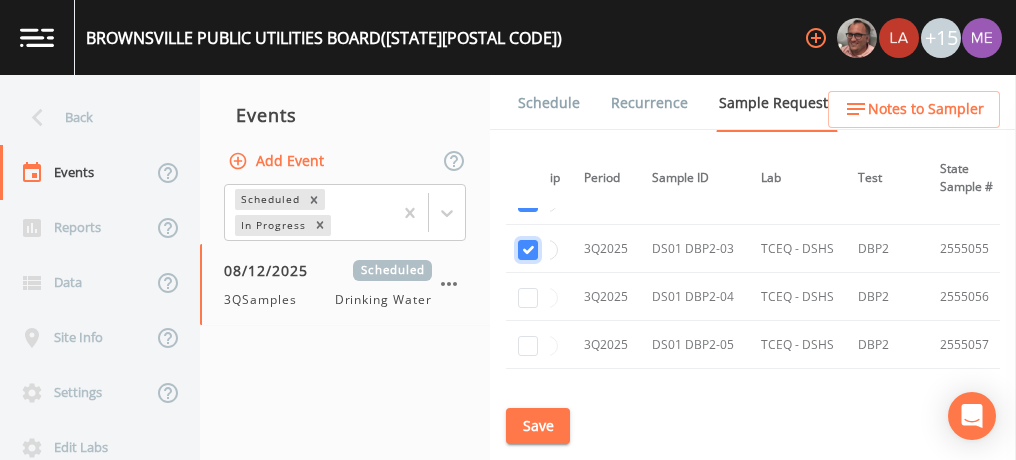 scroll, scrollTop: 8324, scrollLeft: 72, axis: both 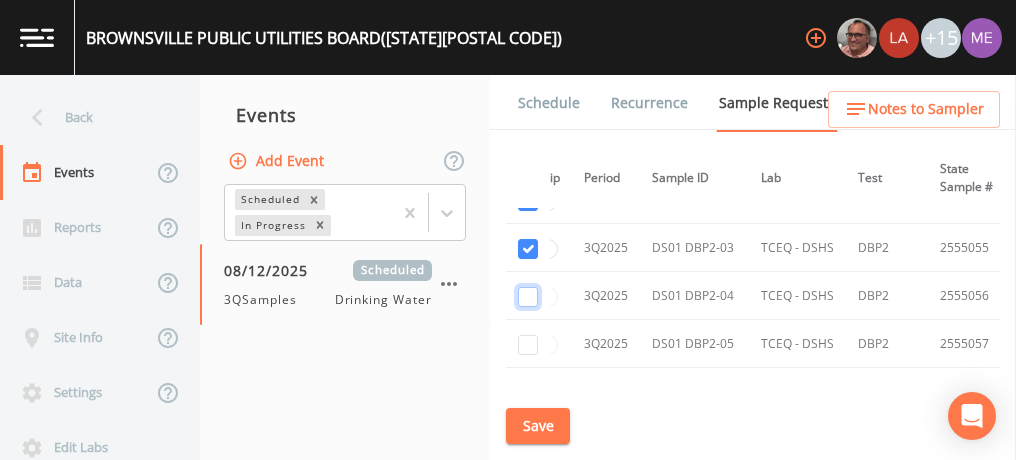 click at bounding box center [528, -6513] 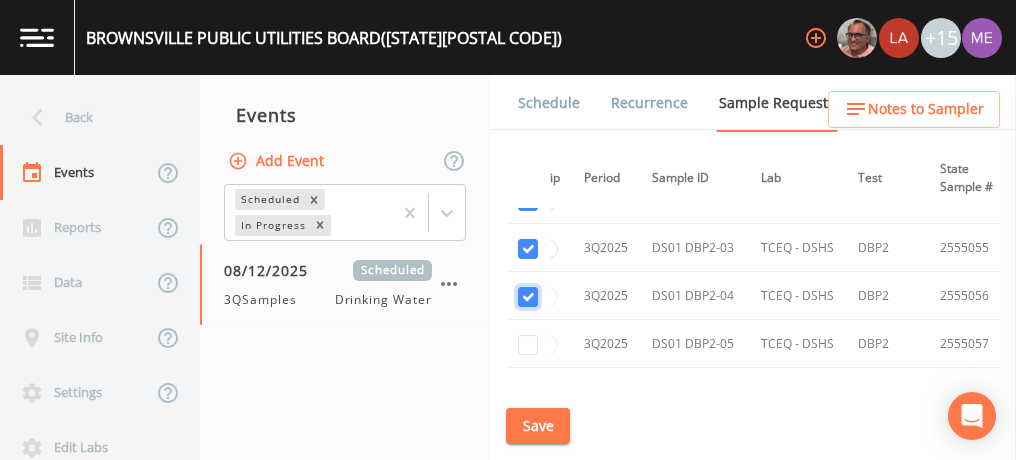checkbox on "true" 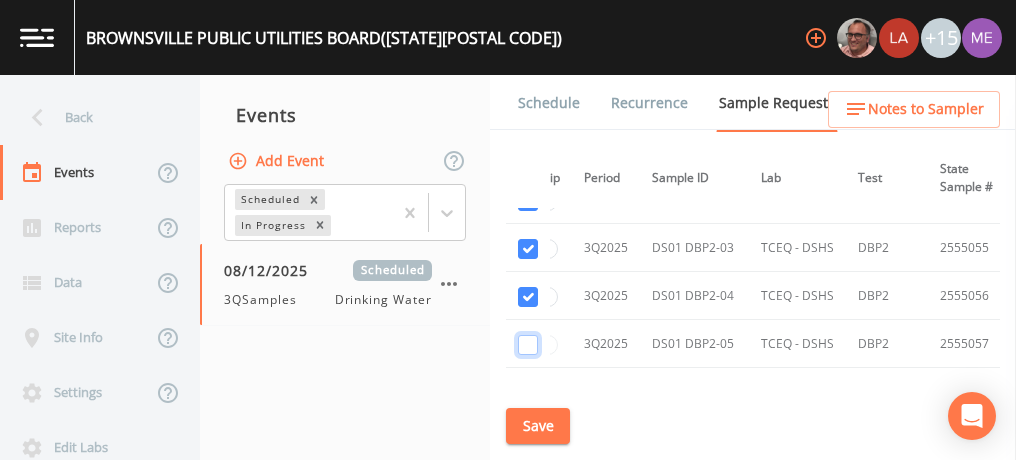 click at bounding box center (528, -6416) 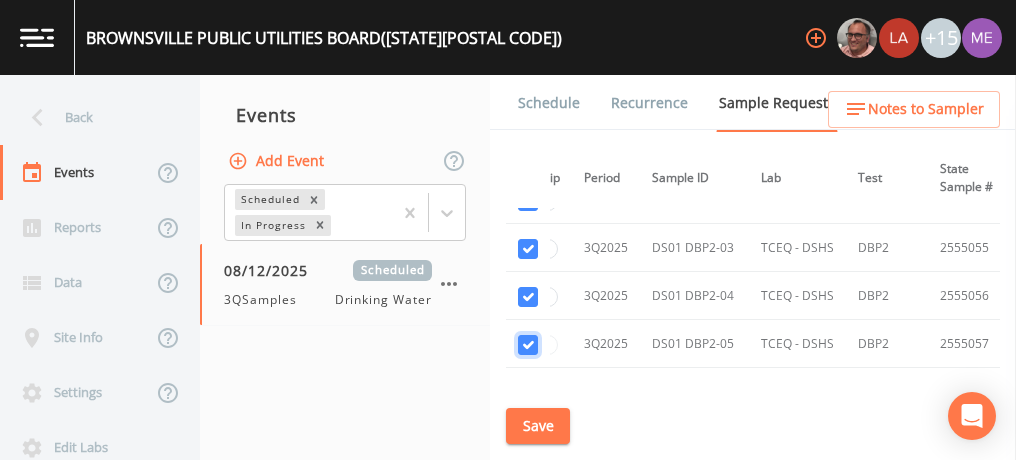 checkbox on "true" 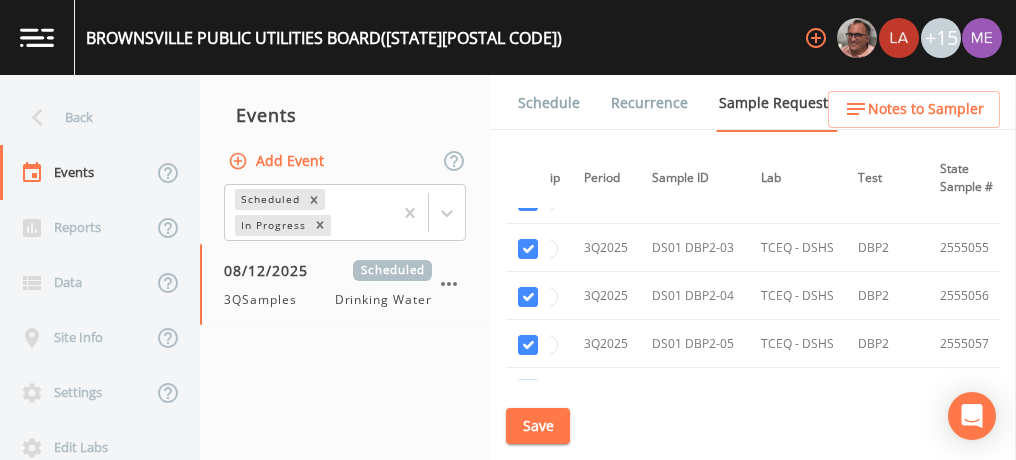 click at bounding box center [528, -6319] 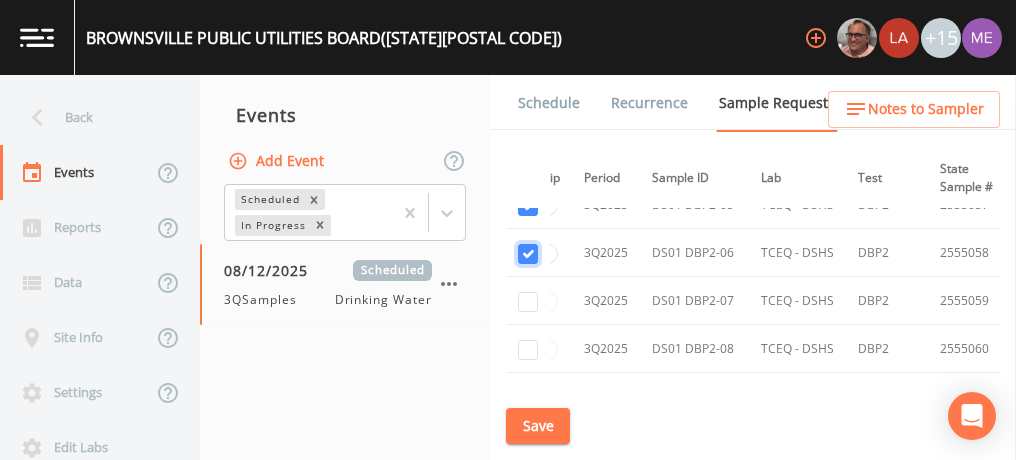 scroll, scrollTop: 8464, scrollLeft: 72, axis: both 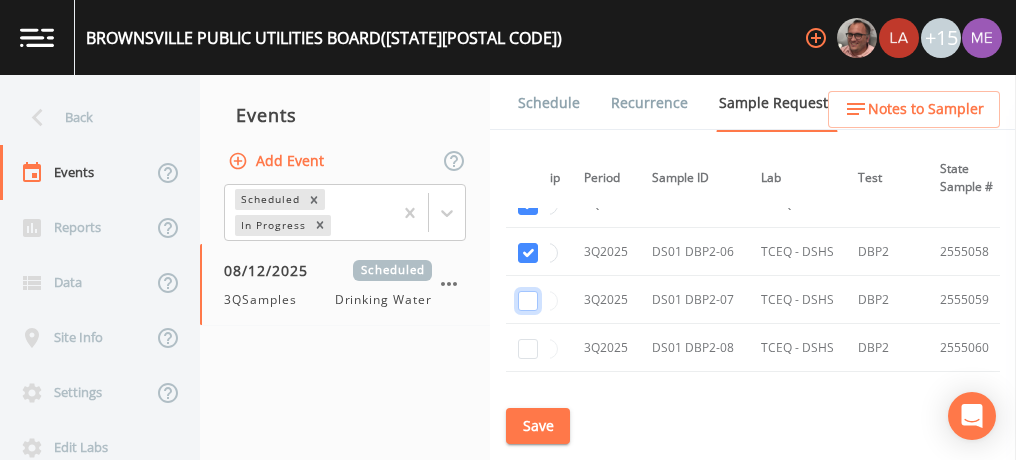 click at bounding box center (528, -6362) 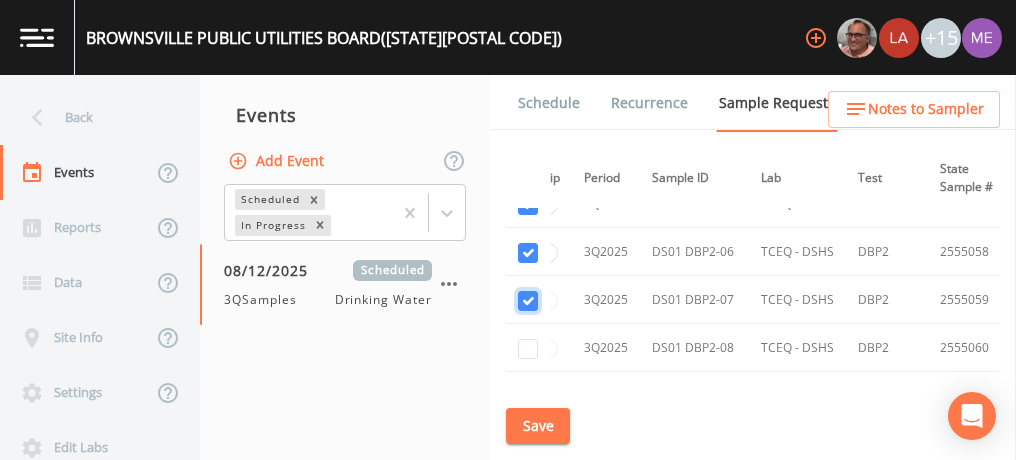 checkbox on "true" 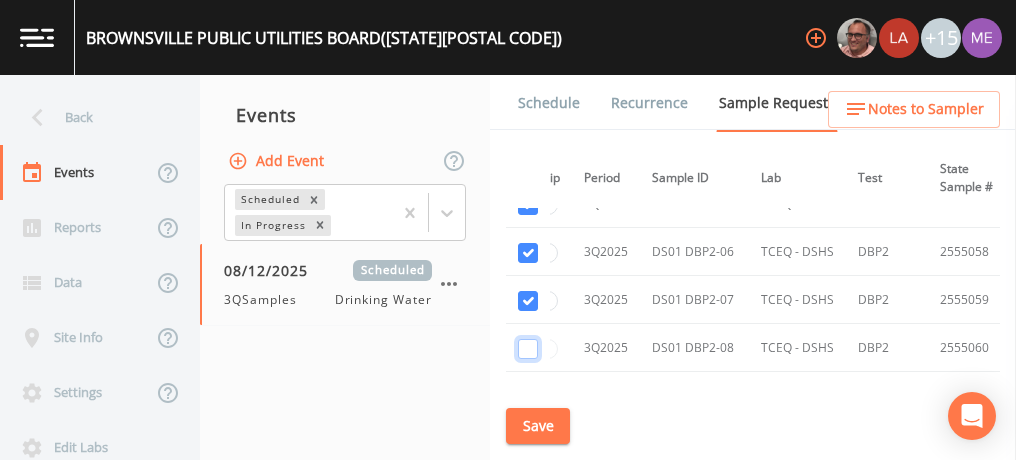 click at bounding box center (528, -6265) 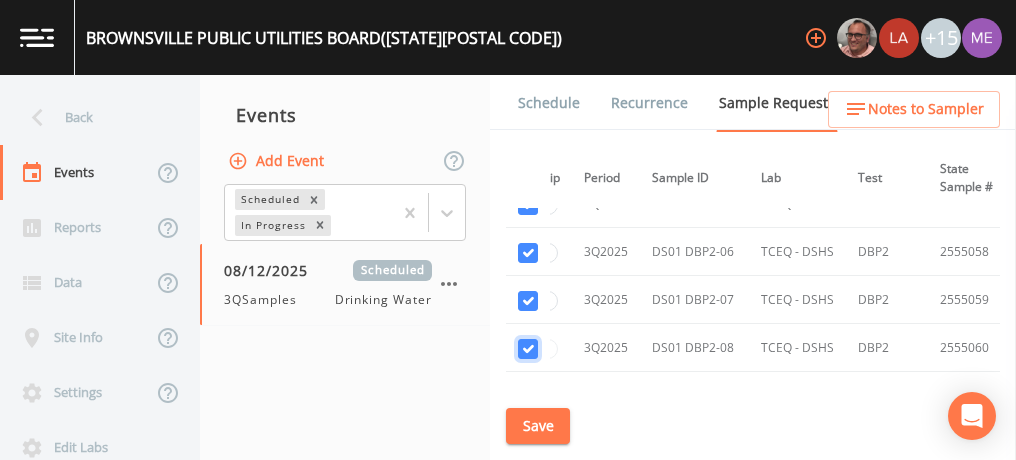 checkbox on "true" 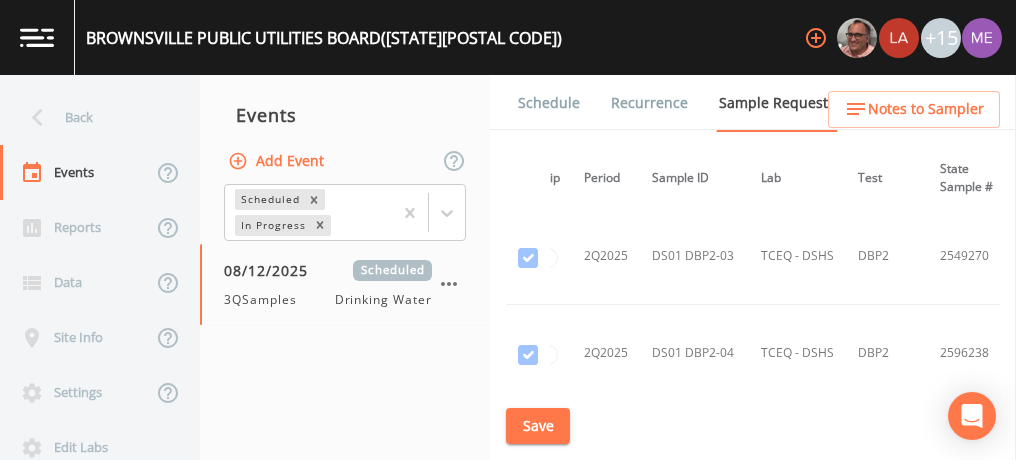 scroll, scrollTop: 7462, scrollLeft: 72, axis: both 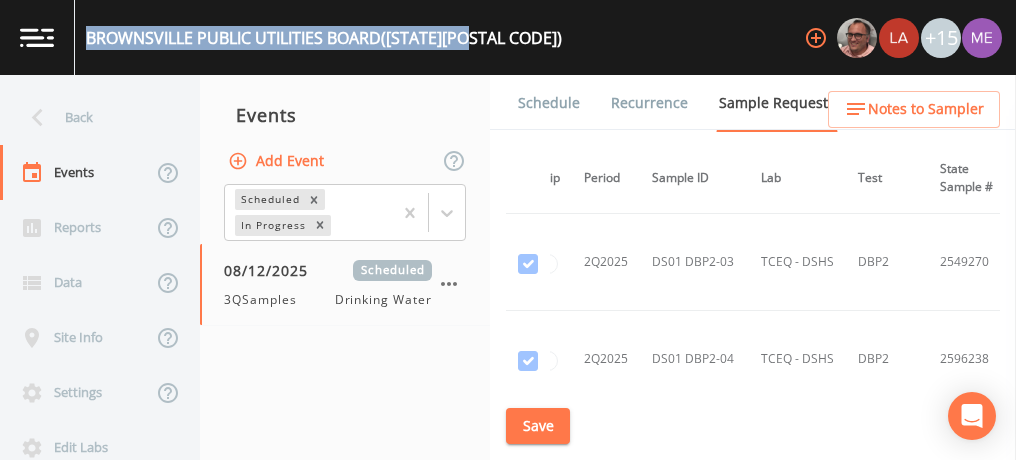 drag, startPoint x: 87, startPoint y: 38, endPoint x: 476, endPoint y: 49, distance: 389.1555 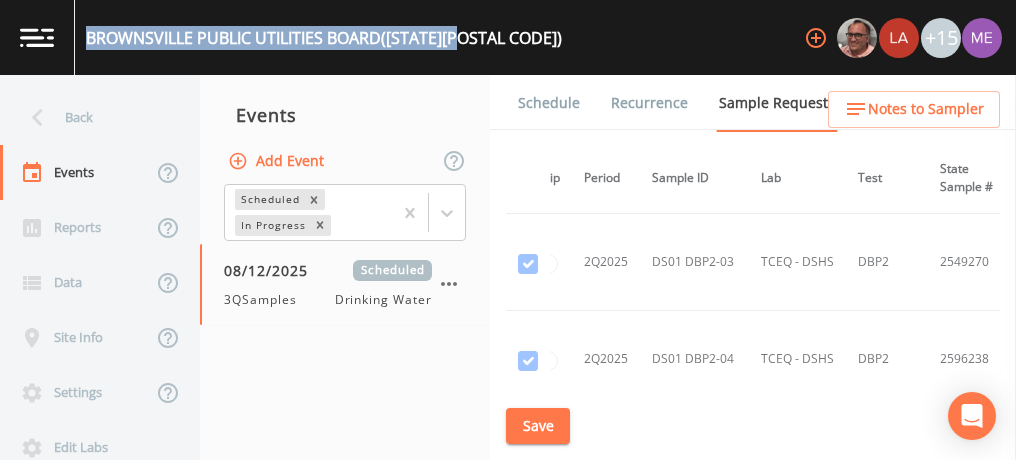 copy on "BROWNSVILLE PUBLIC UTILITIES BOARD  (TX0310001" 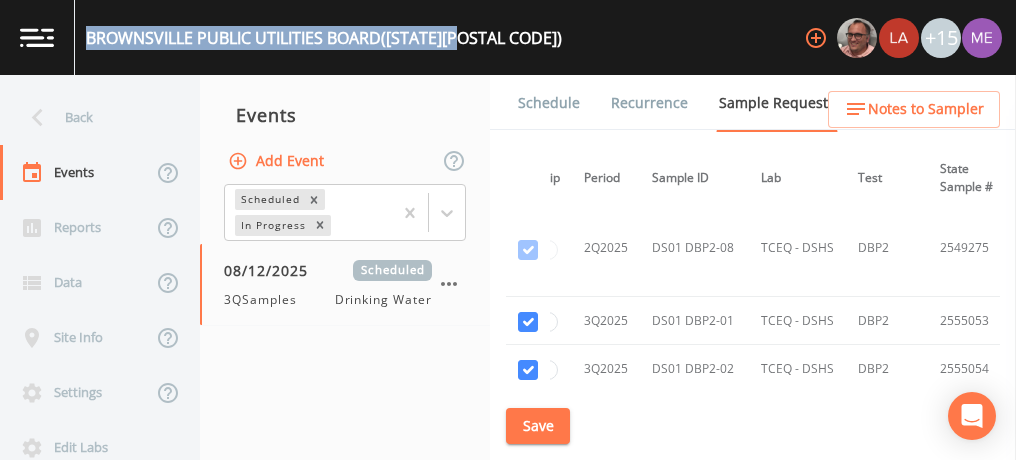 scroll, scrollTop: 8156, scrollLeft: 72, axis: both 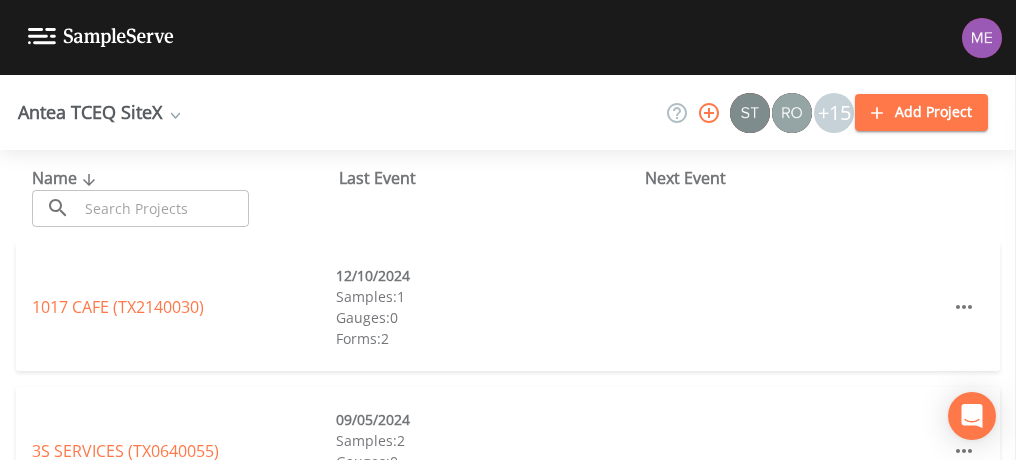 click at bounding box center [163, 208] 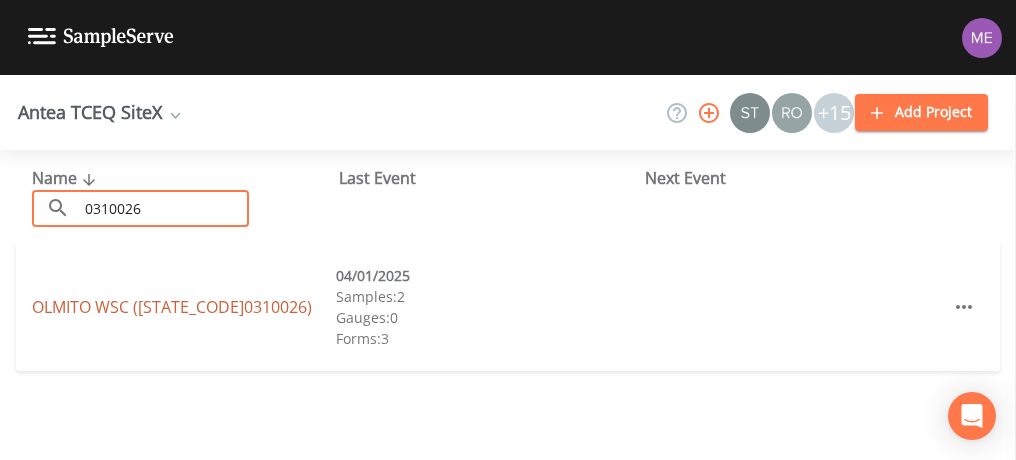 type on "0310026" 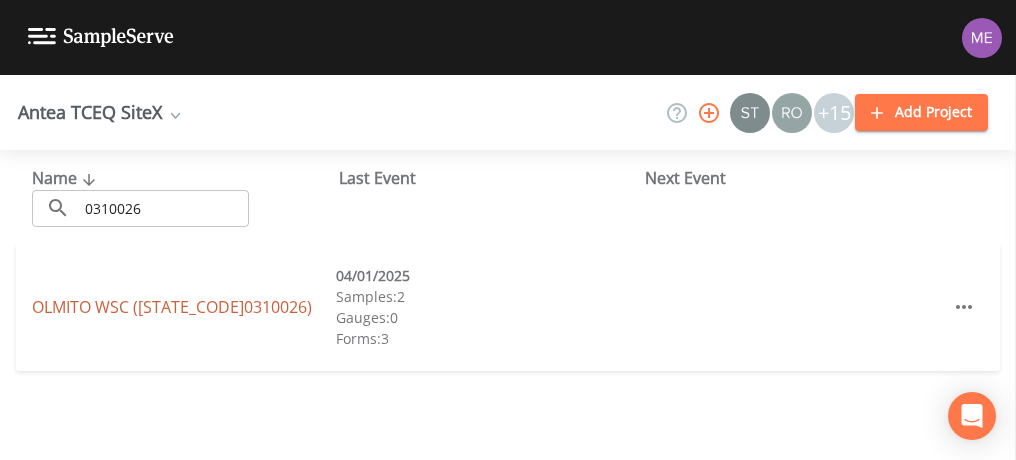 click on "OLMITO WSC   ([STATE_CODE]0310026)" at bounding box center [172, 307] 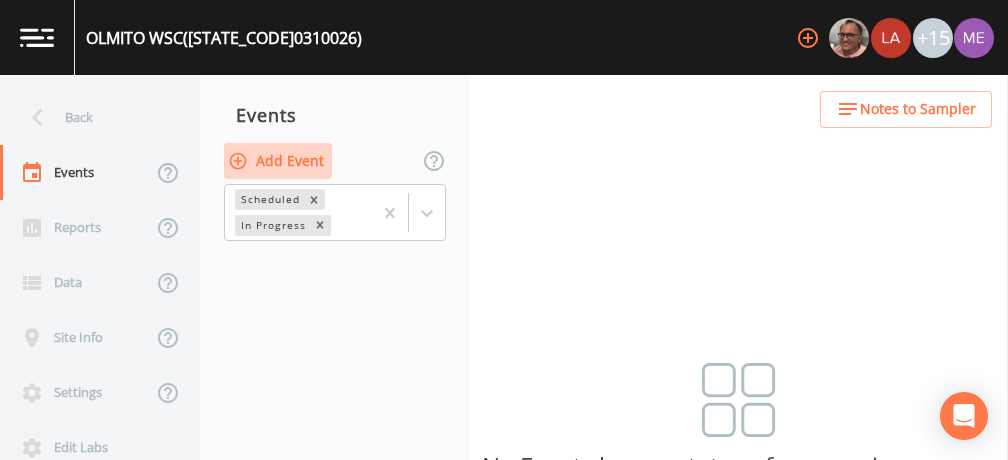 click on "Add Event" at bounding box center (278, 161) 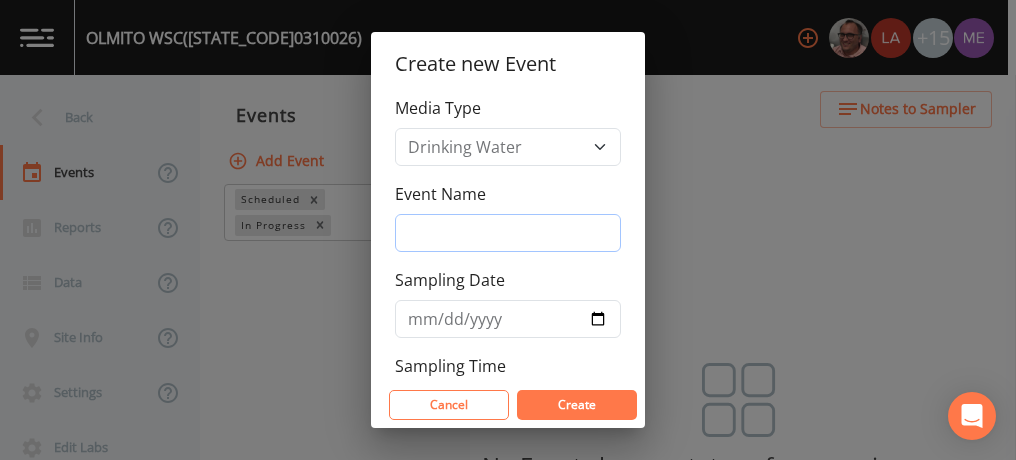 click on "Event Name" at bounding box center (508, 233) 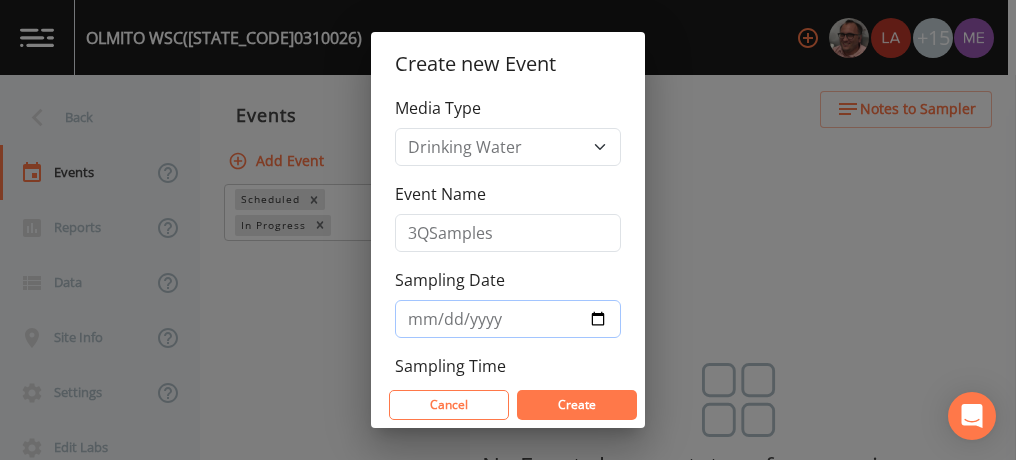 type on "2025-08-12" 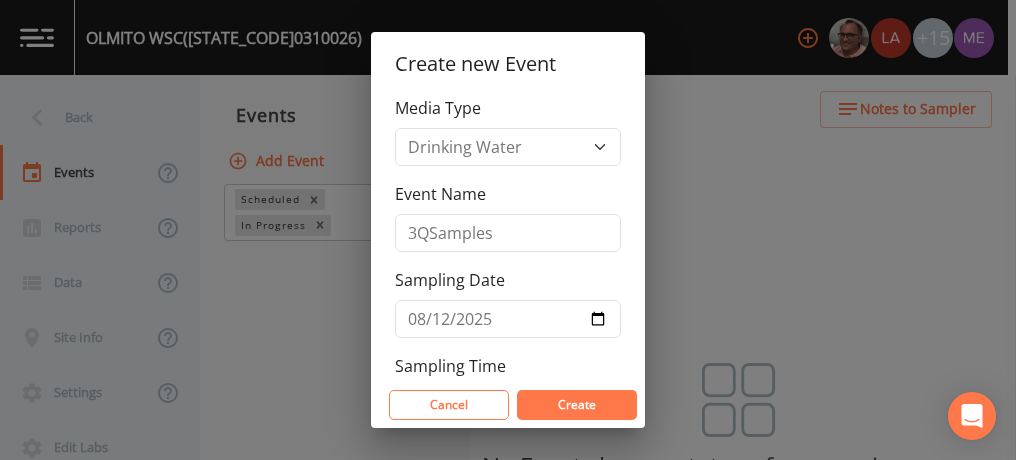 click on "Create" at bounding box center [577, 404] 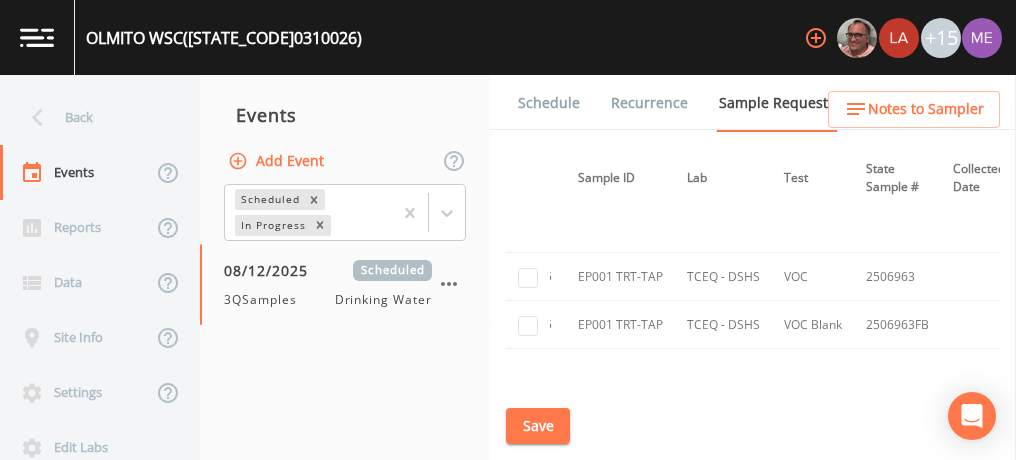 scroll, scrollTop: 2488, scrollLeft: 146, axis: both 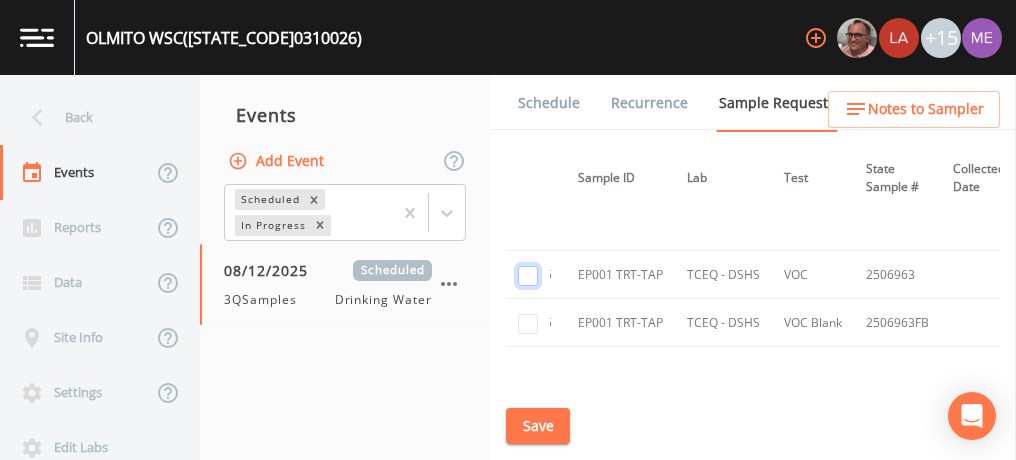 click at bounding box center (528, -1760) 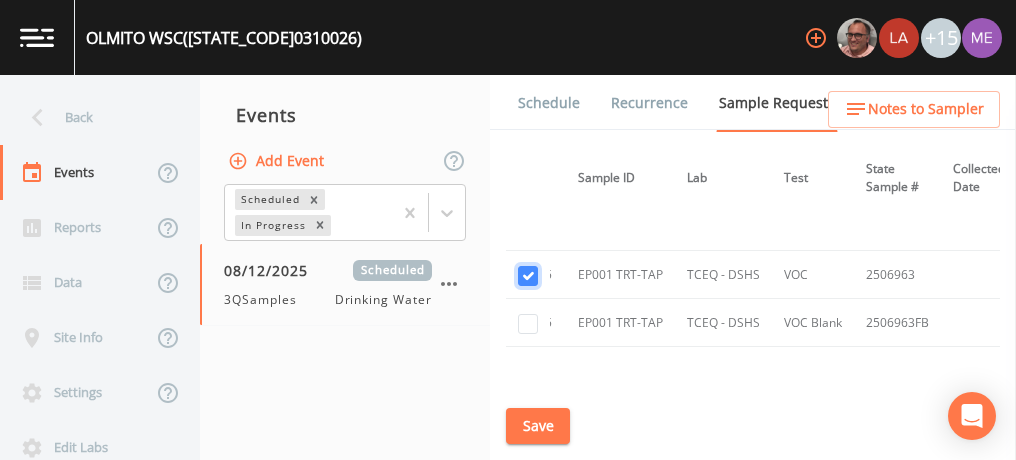 checkbox on "true" 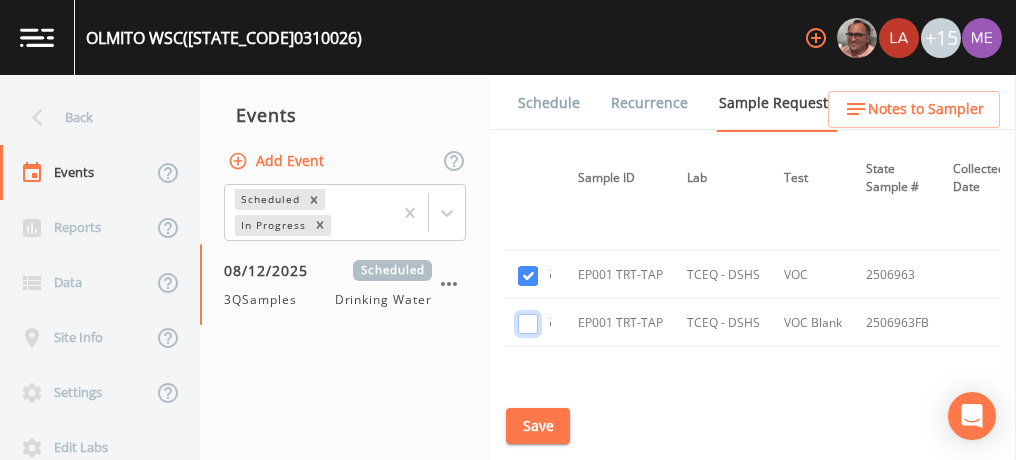 click at bounding box center (528, -1530) 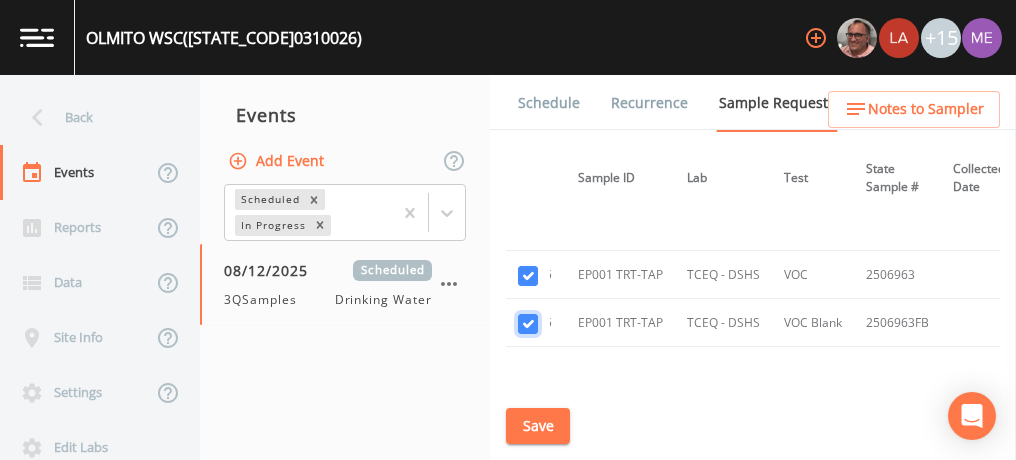 checkbox on "true" 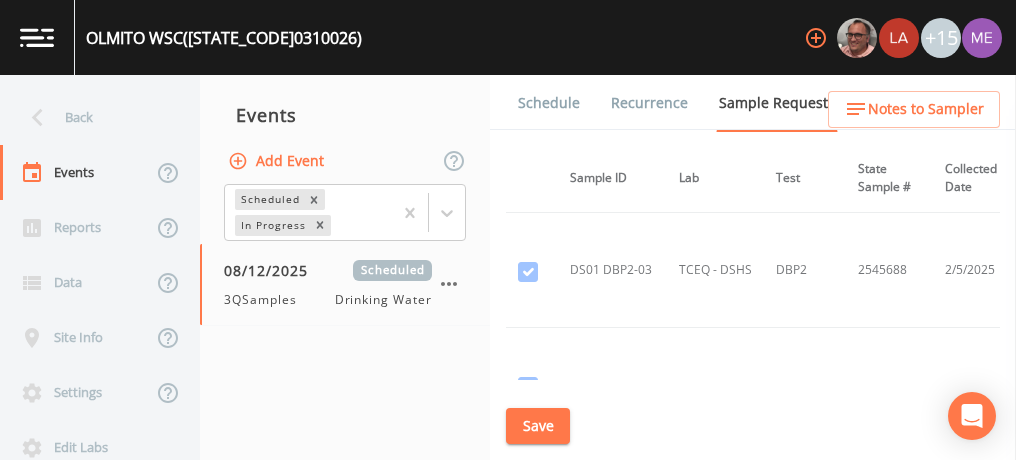 scroll, scrollTop: 3200, scrollLeft: 154, axis: both 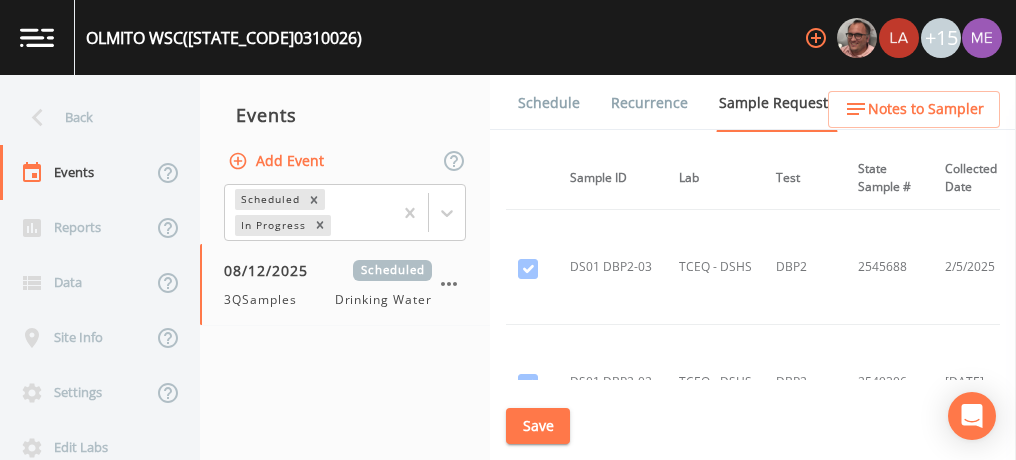click on "TCEQ - DSHS" at bounding box center [715, 267] 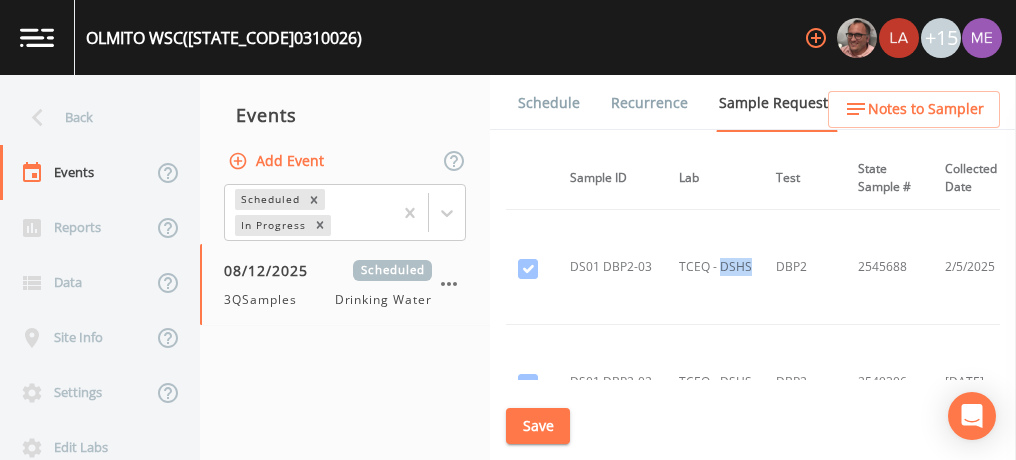 click on "TCEQ - DSHS" at bounding box center (715, 267) 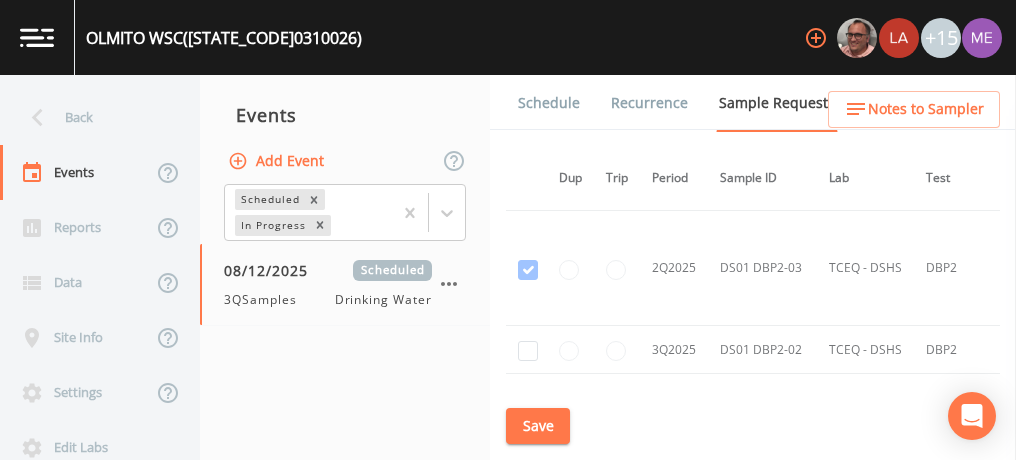 scroll, scrollTop: 3429, scrollLeft: 0, axis: vertical 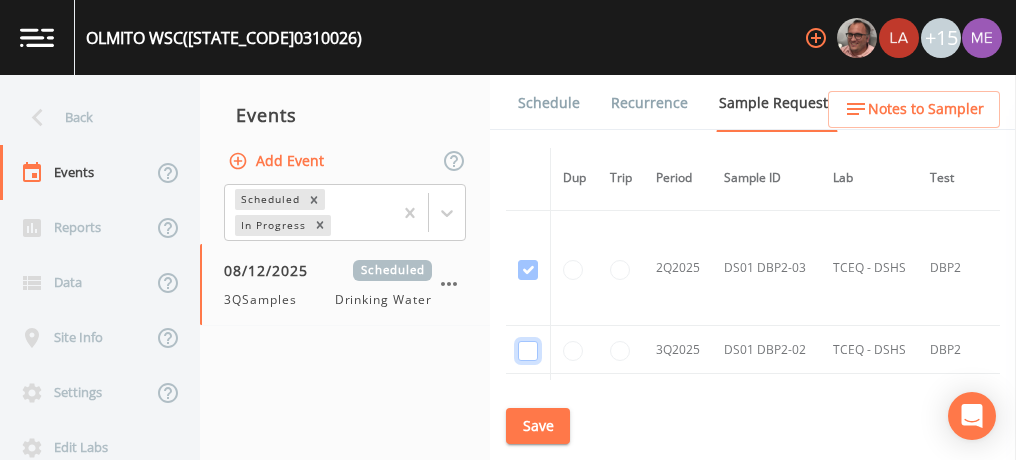 click at bounding box center (528, -2241) 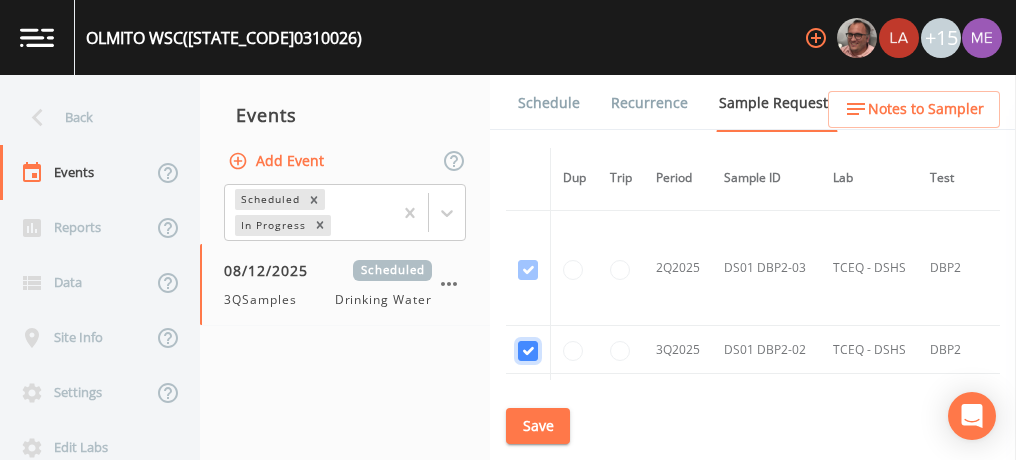 checkbox on "true" 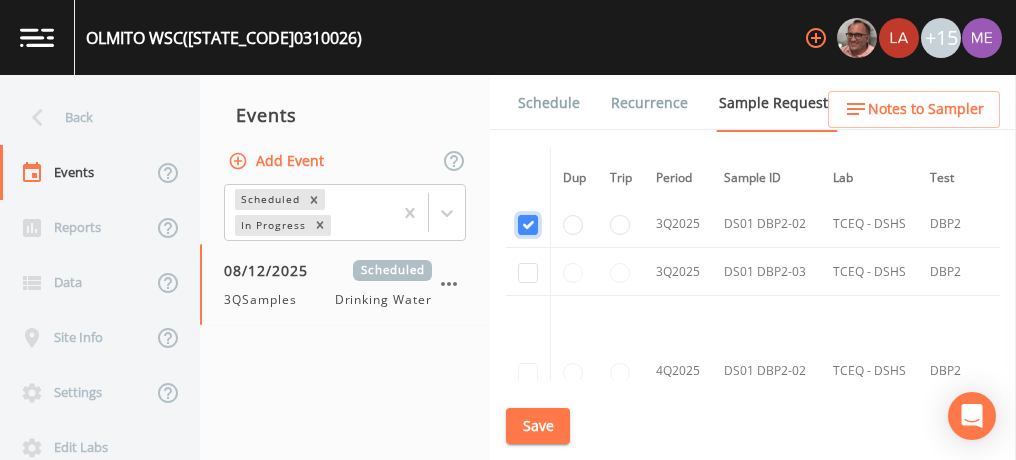 scroll, scrollTop: 3016, scrollLeft: 0, axis: vertical 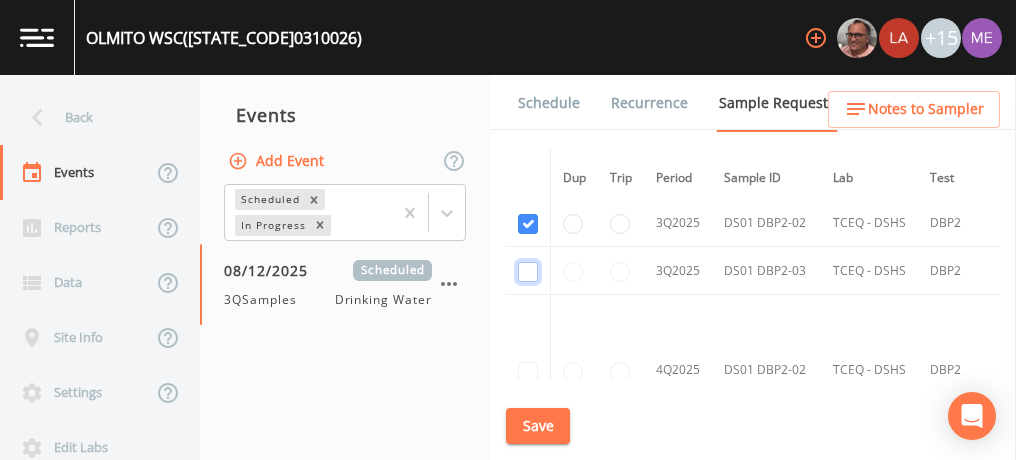 click at bounding box center (528, -1884) 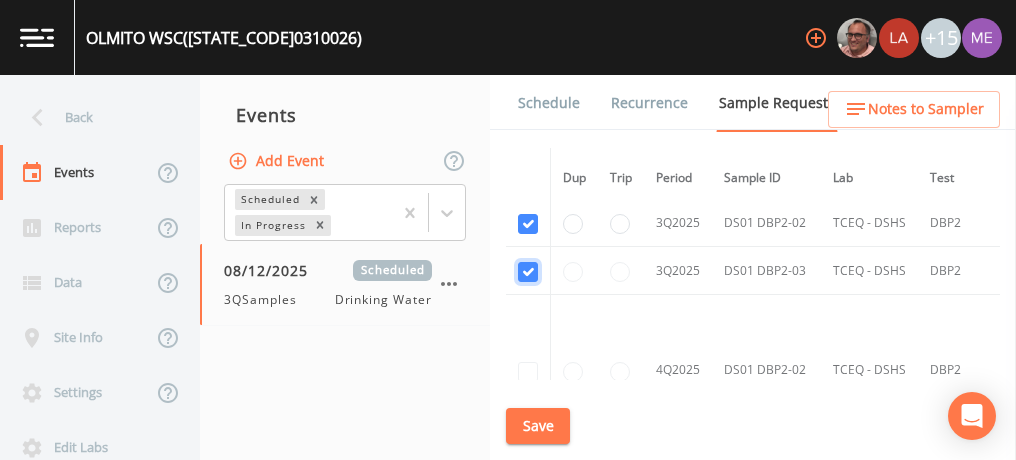 checkbox on "true" 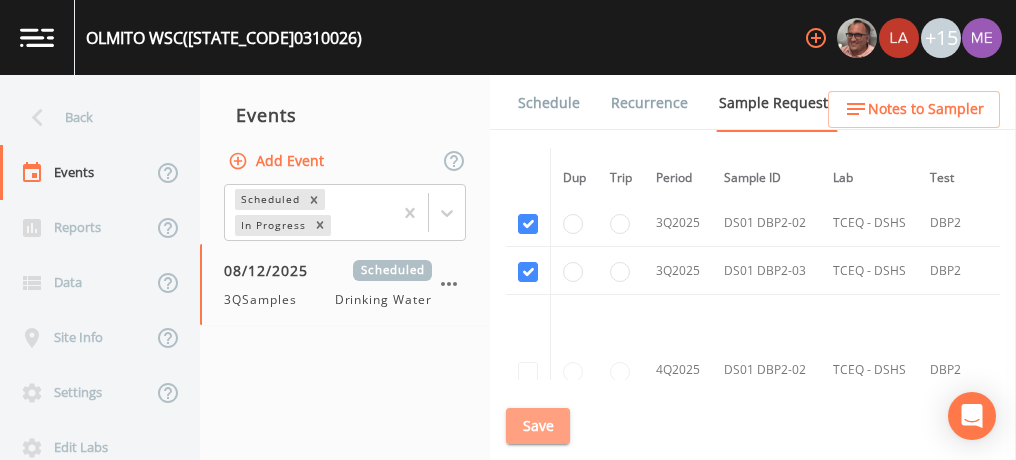 click on "Save" at bounding box center (538, 426) 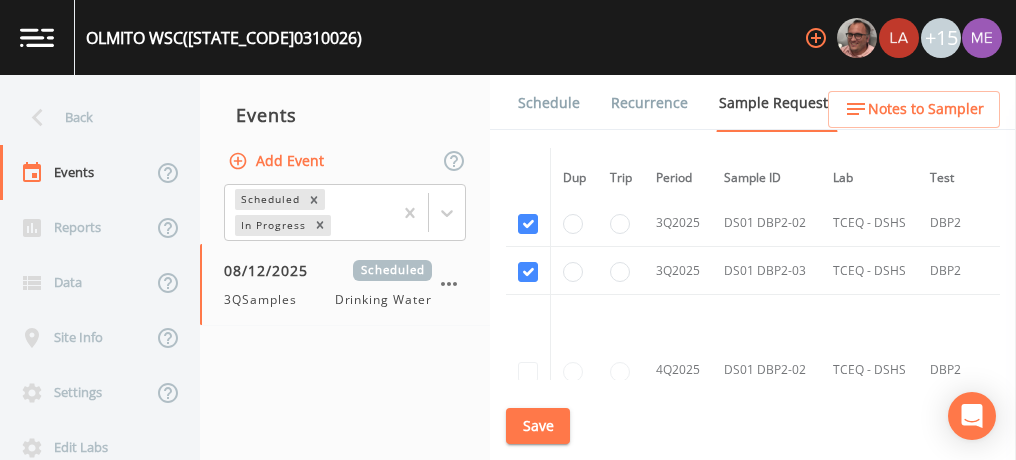 click on "Schedule" at bounding box center [549, 103] 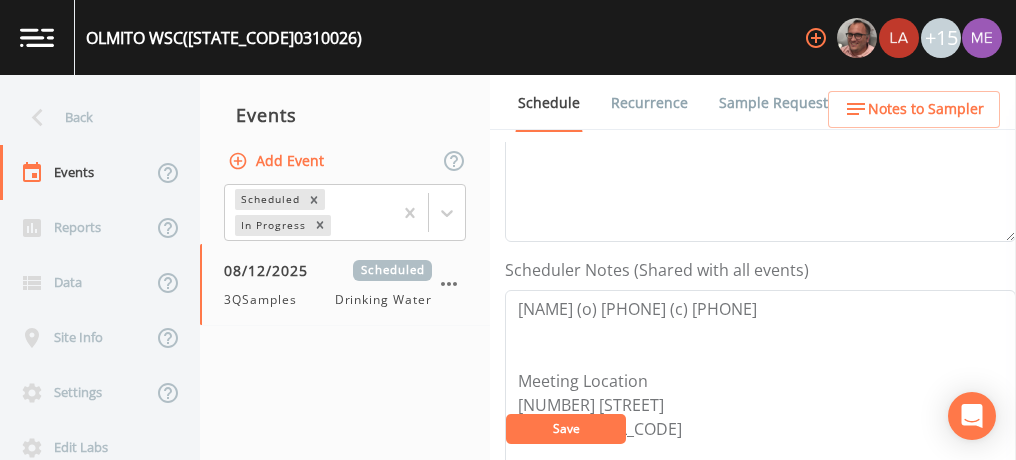 scroll, scrollTop: 456, scrollLeft: 0, axis: vertical 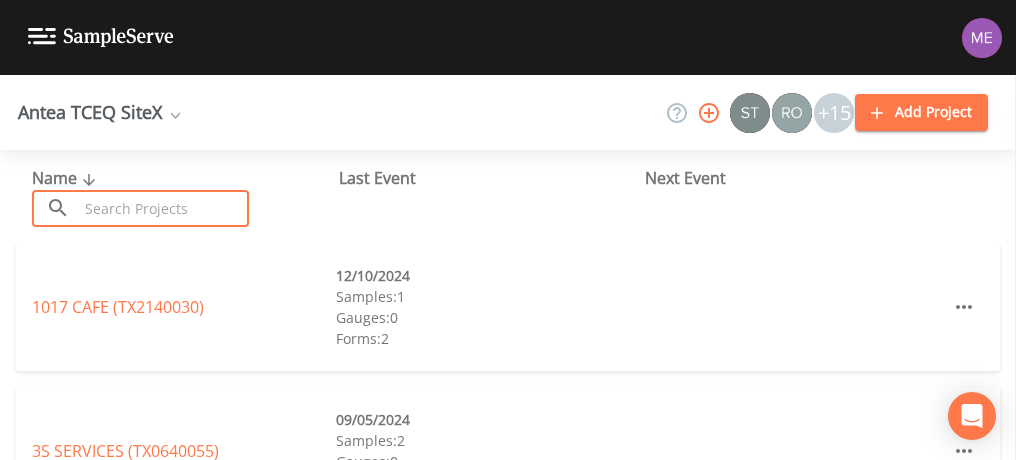 click at bounding box center [163, 208] 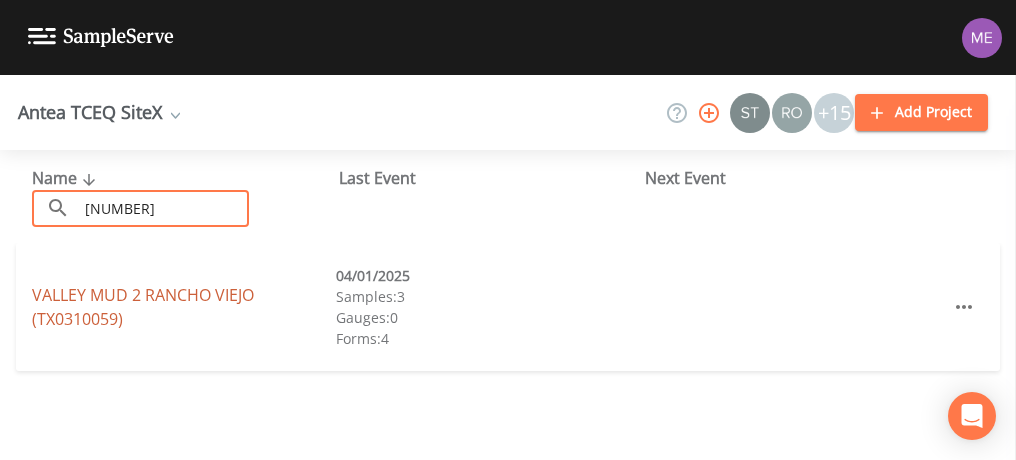 type on "[NUMBER]" 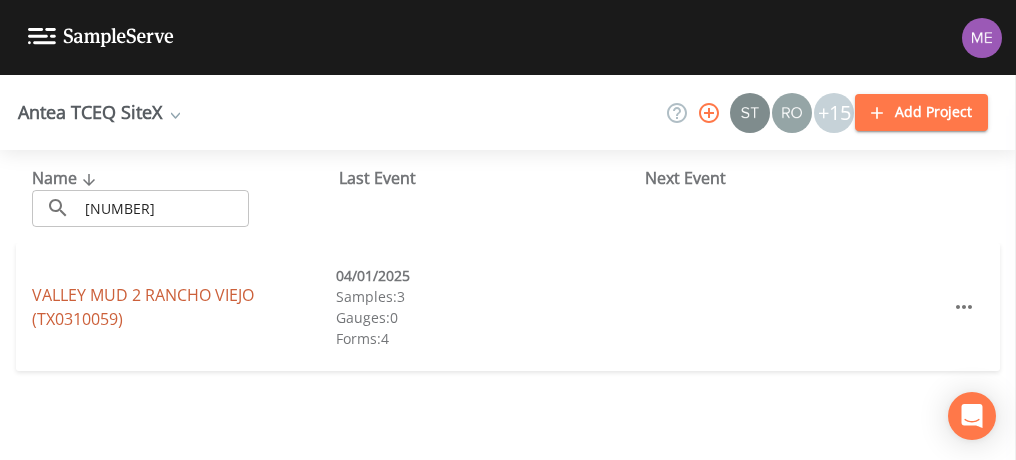 click on "VALLEY MUD 2 RANCHO VIEJO ([STATE][NUMBER])" at bounding box center (143, 307) 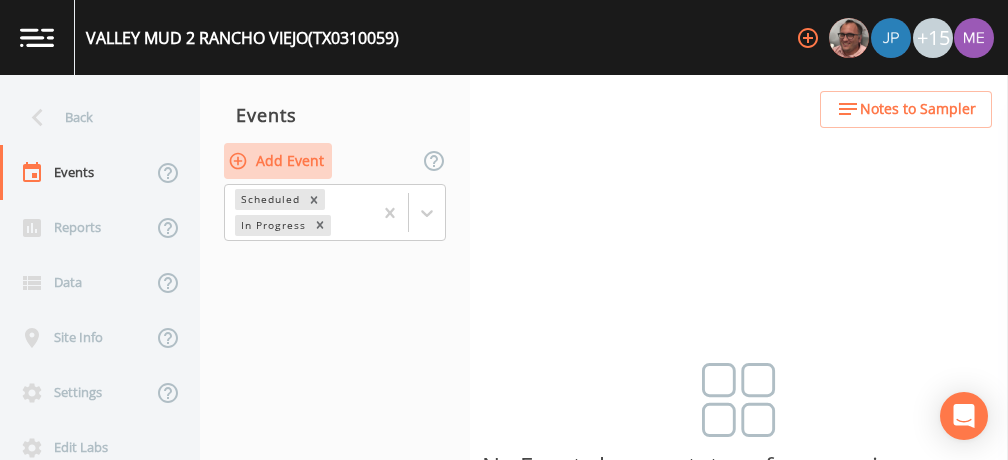 click on "Add Event" at bounding box center (278, 161) 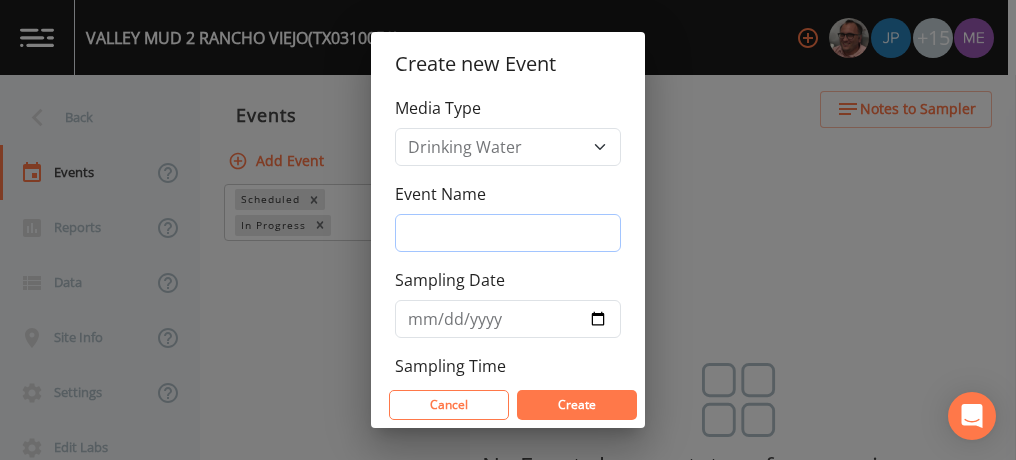 click on "Event Name" at bounding box center (508, 233) 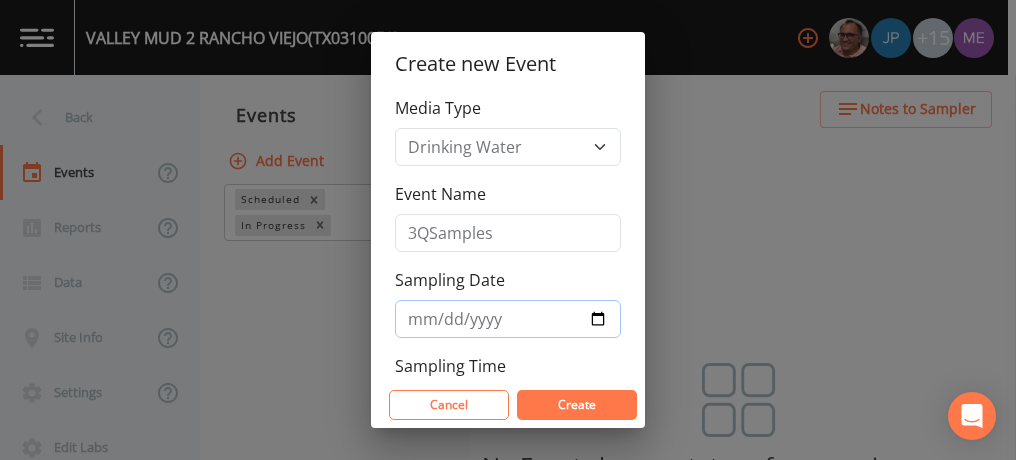 type on "2025-08-12" 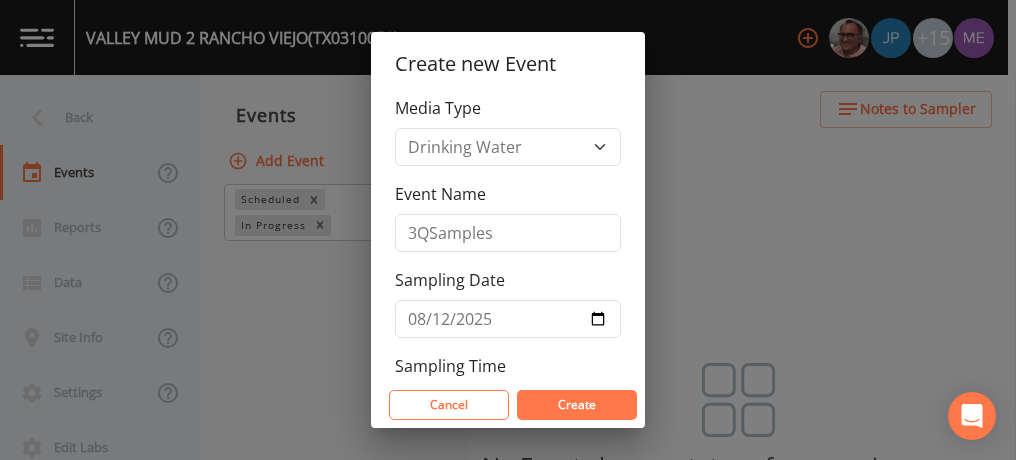 click on "Create" at bounding box center [577, 404] 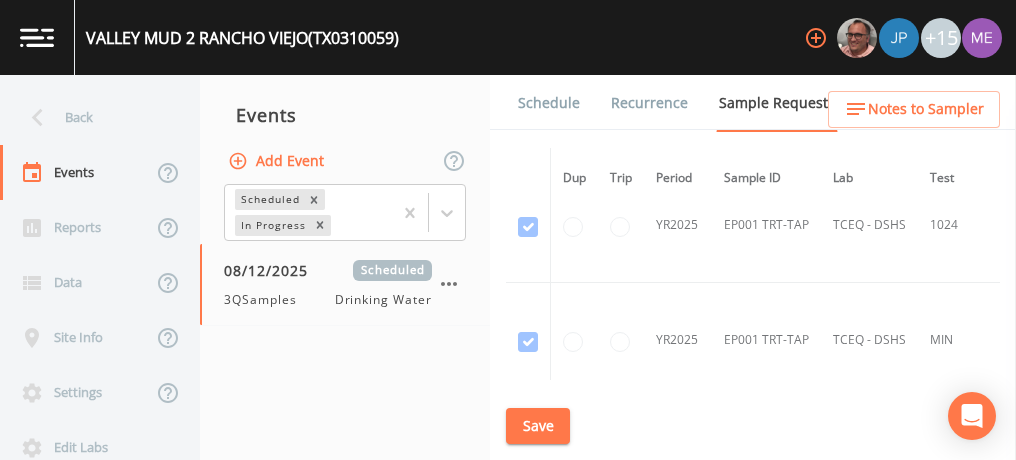 scroll, scrollTop: 1997, scrollLeft: 0, axis: vertical 